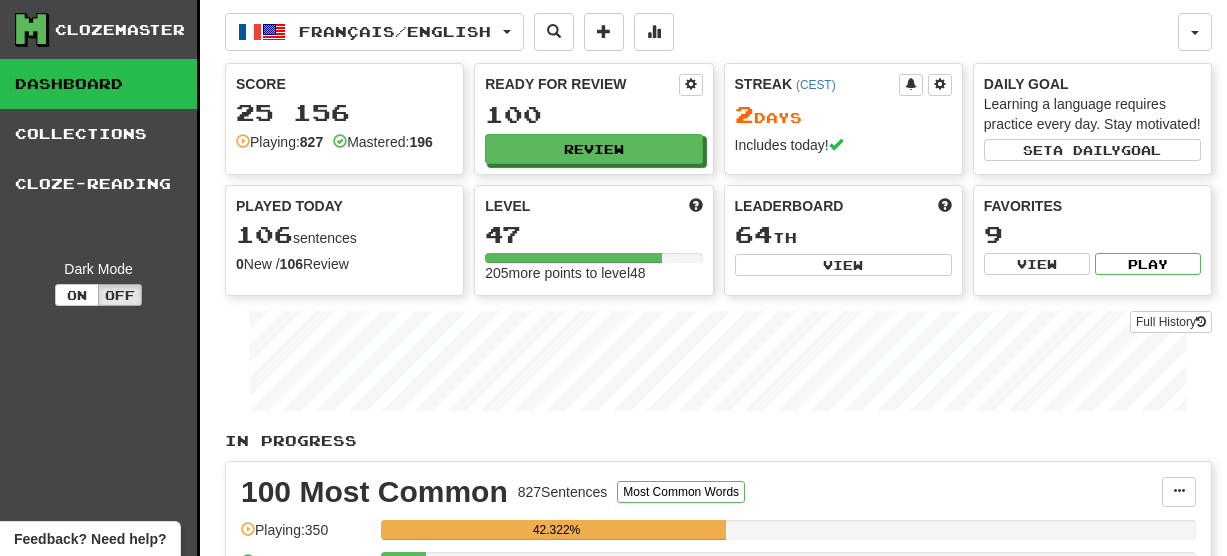 scroll, scrollTop: 0, scrollLeft: 0, axis: both 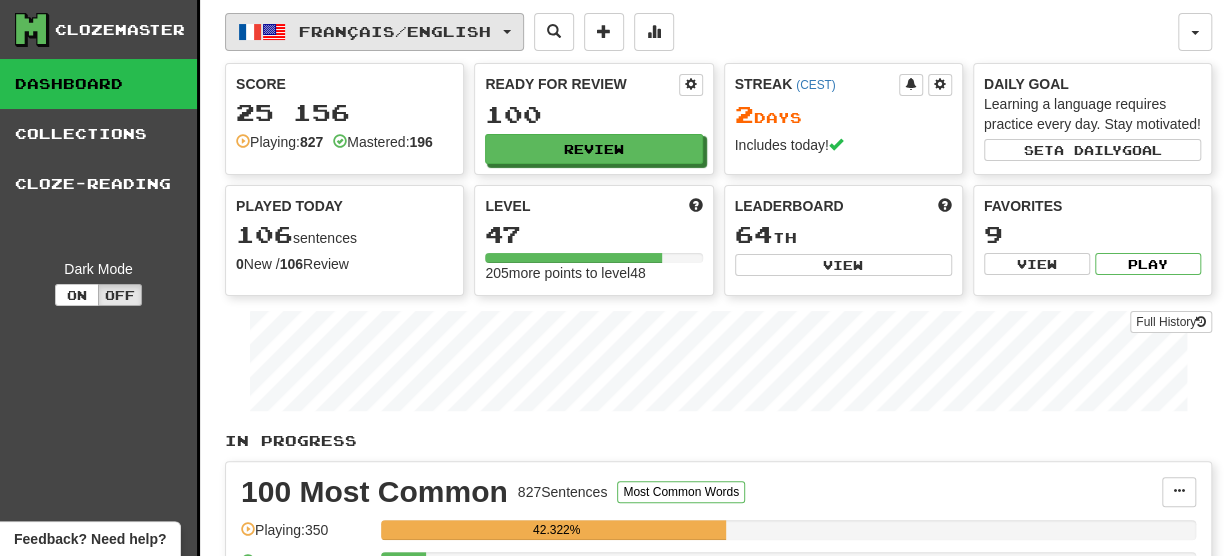 click on "Français  /  English" at bounding box center (374, 32) 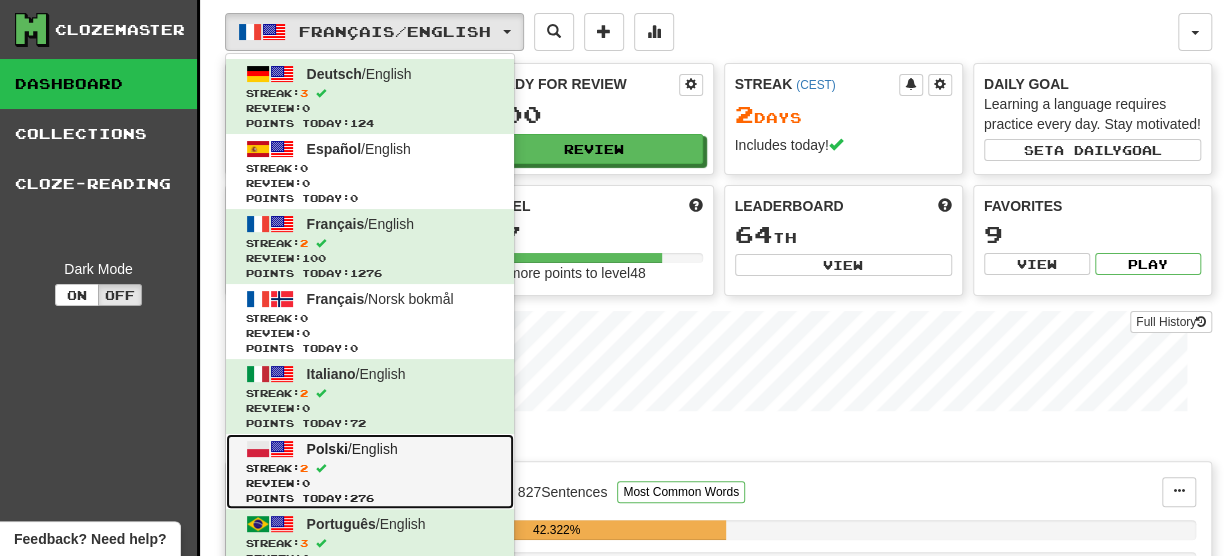 click on "Streak:  2" at bounding box center (370, 468) 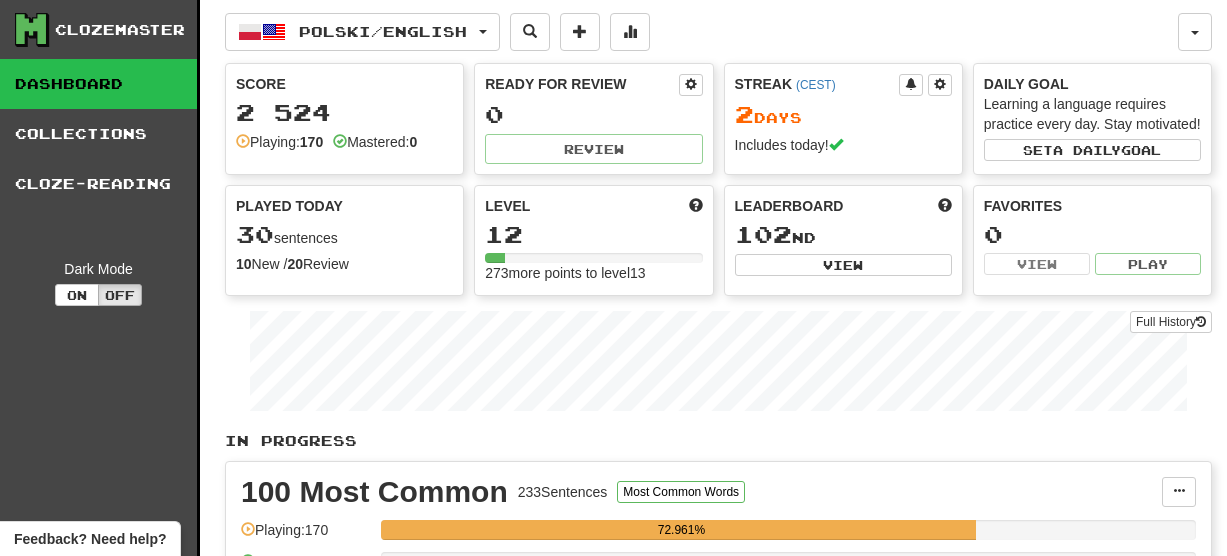 scroll, scrollTop: 0, scrollLeft: 0, axis: both 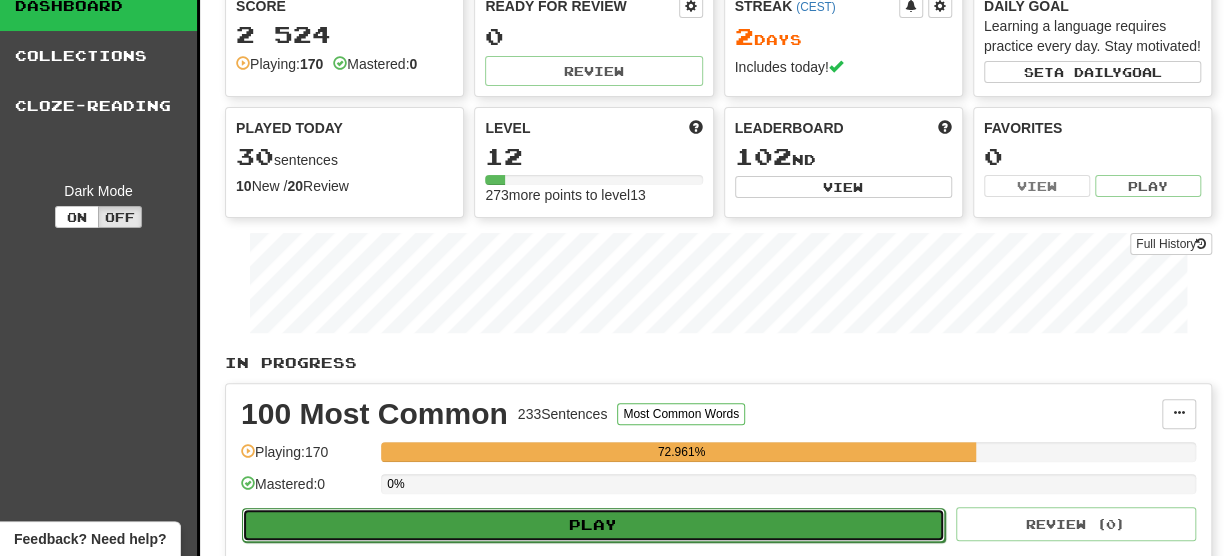 click on "Play" at bounding box center [593, 525] 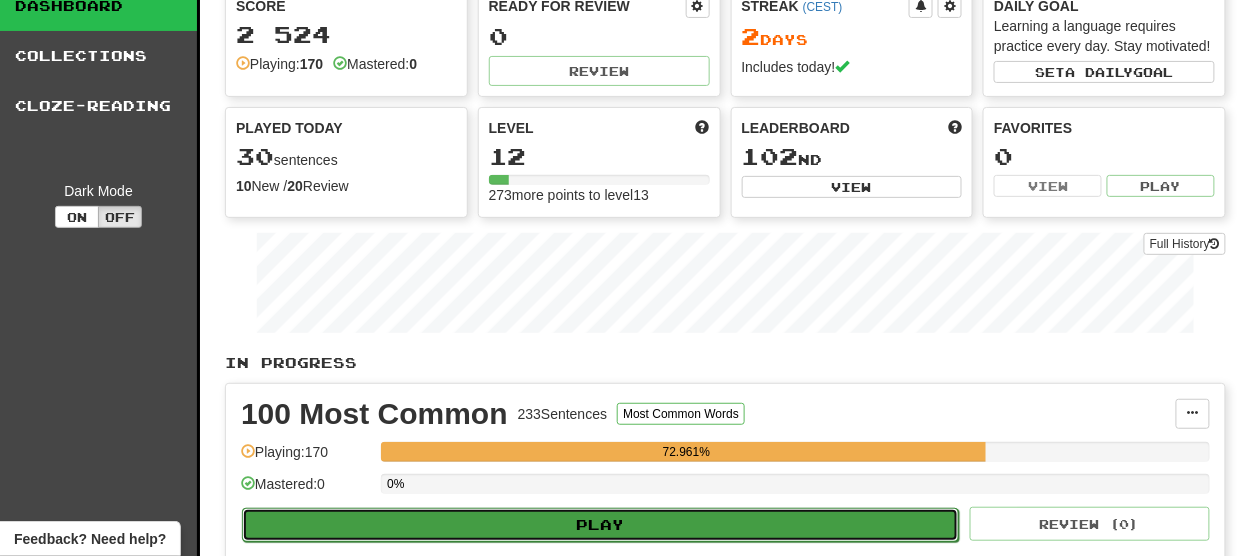 select on "**" 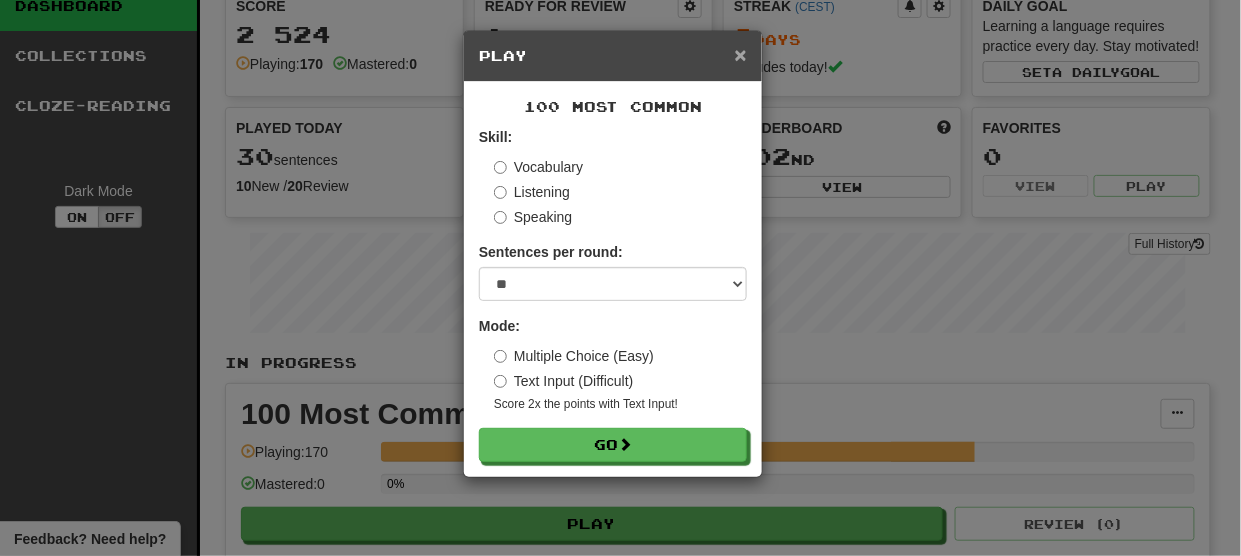click on "×" at bounding box center [741, 54] 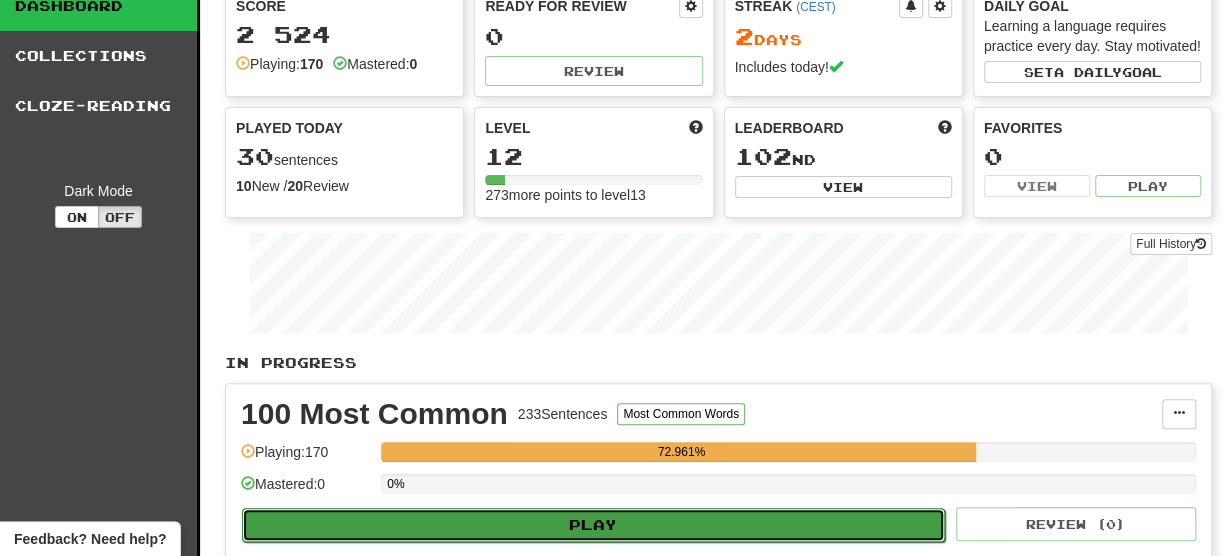 click on "Play" at bounding box center (593, 525) 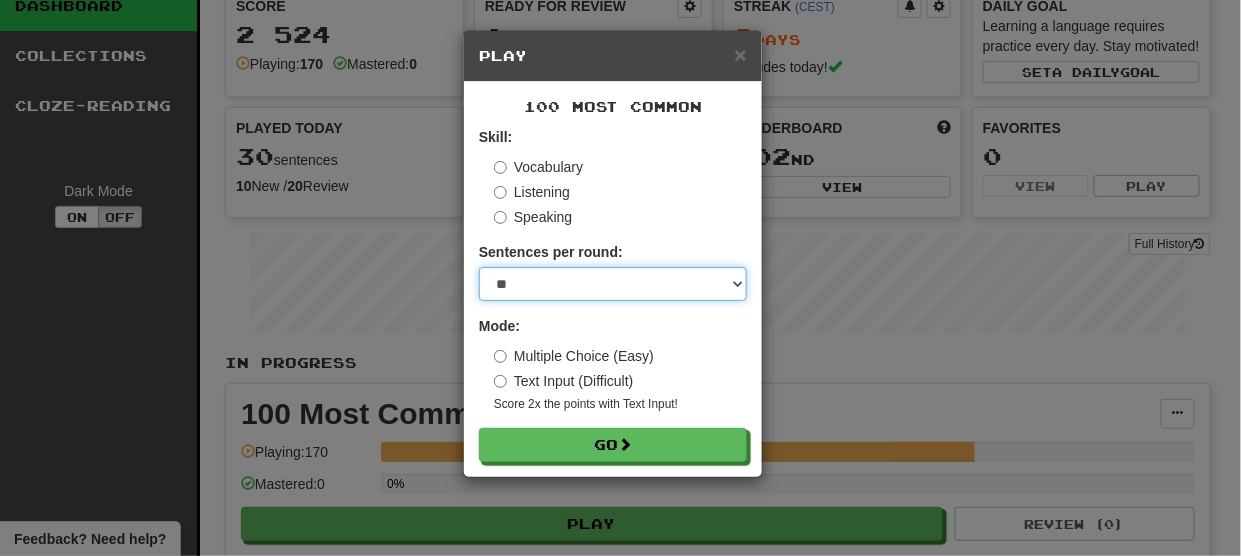 click on "* ** ** ** ** ** *** ********" at bounding box center [613, 284] 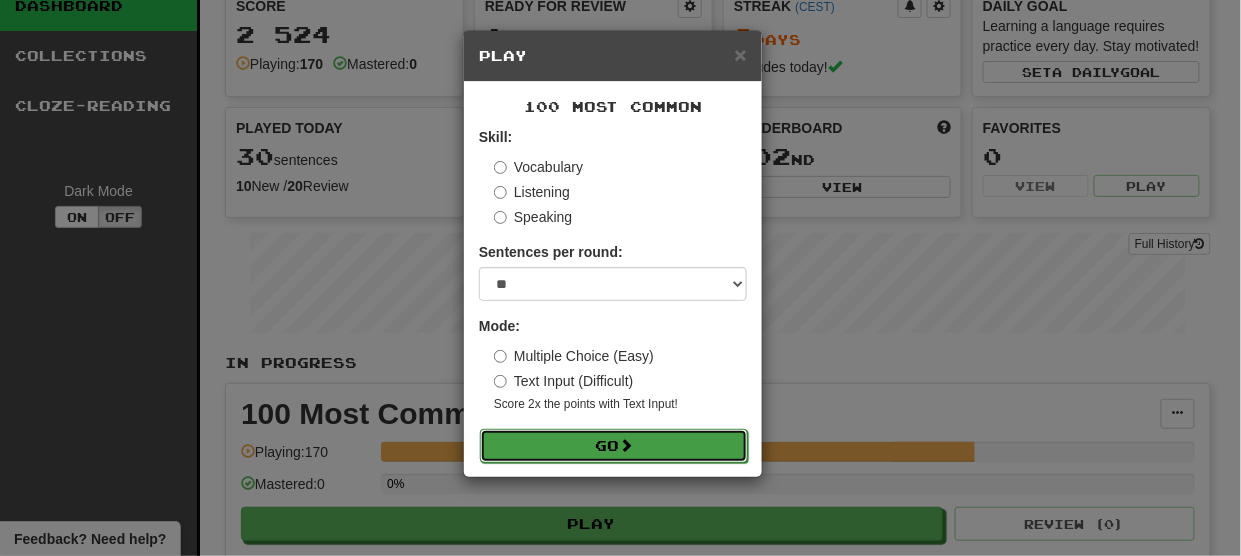 click on "Go" at bounding box center [614, 446] 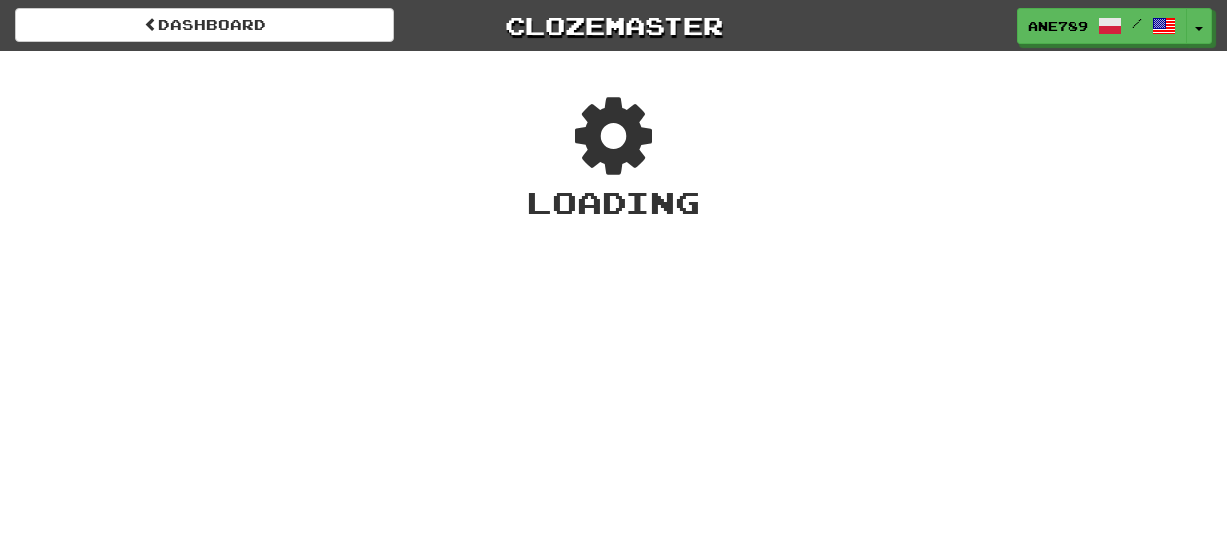 scroll, scrollTop: 0, scrollLeft: 0, axis: both 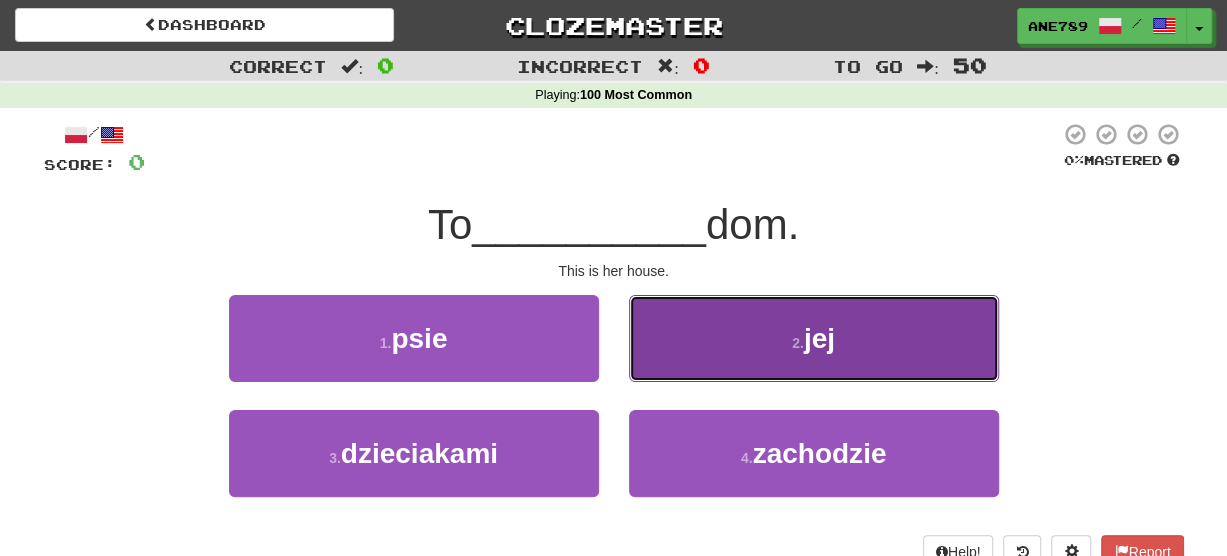 click on "2 .  jej" at bounding box center [814, 338] 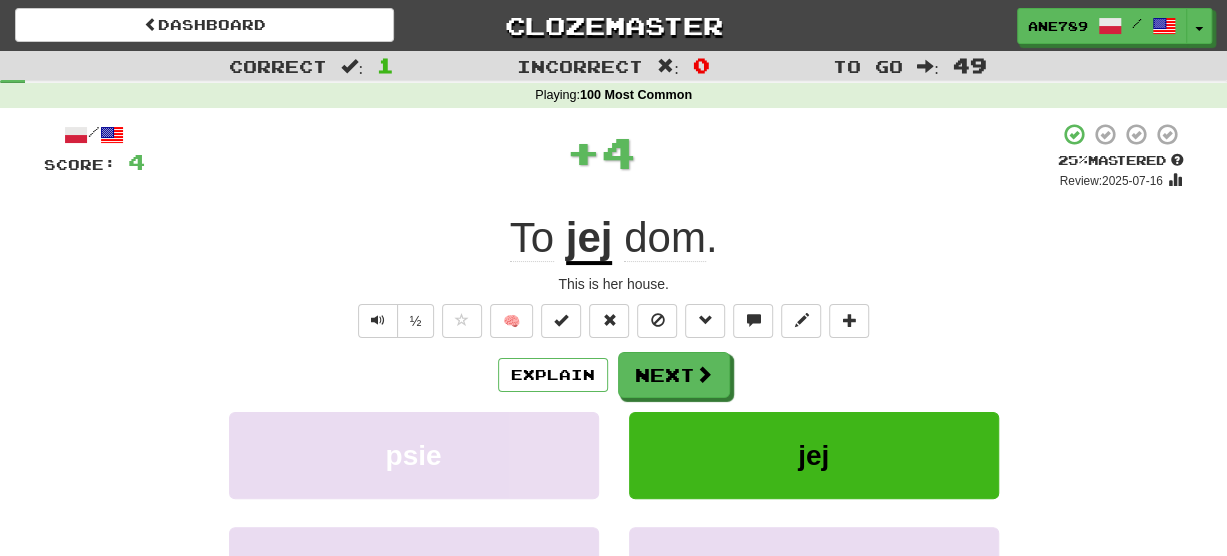 click on "jej" at bounding box center (589, 239) 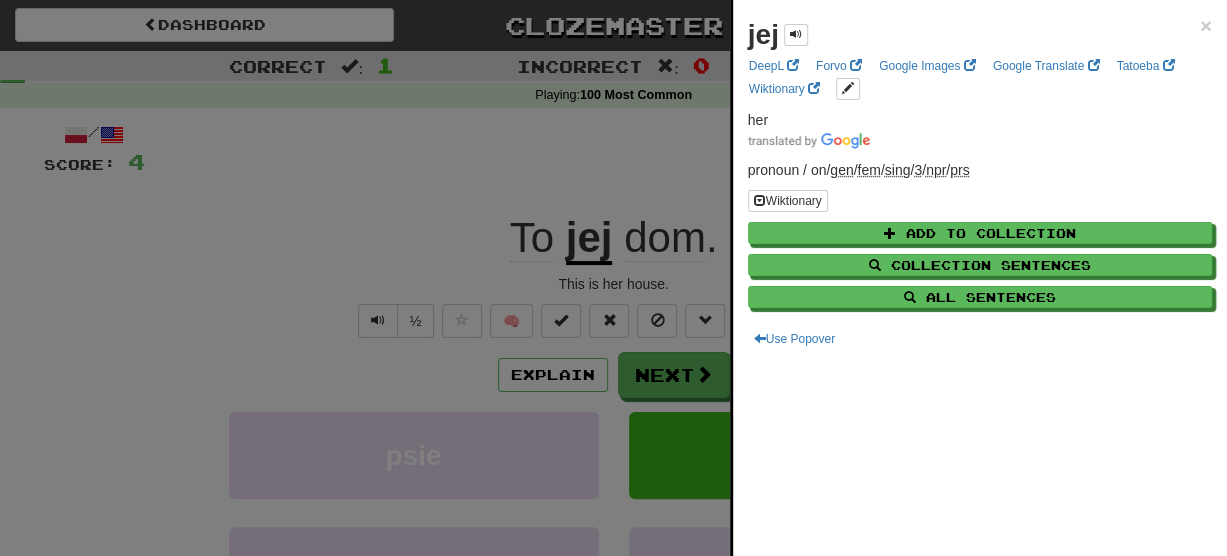click at bounding box center (613, 278) 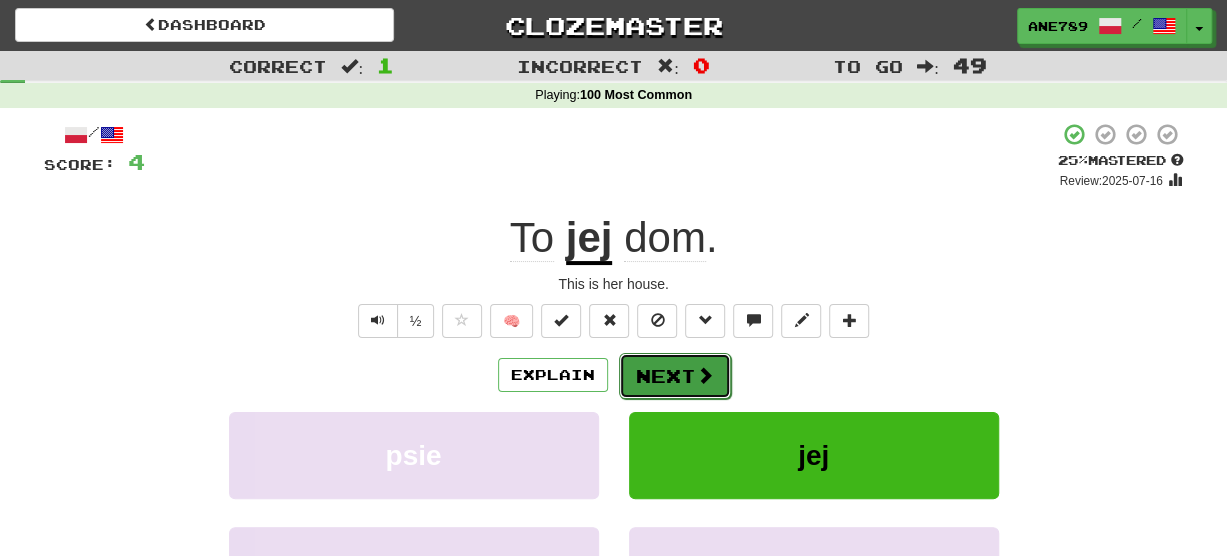click on "Next" at bounding box center [675, 376] 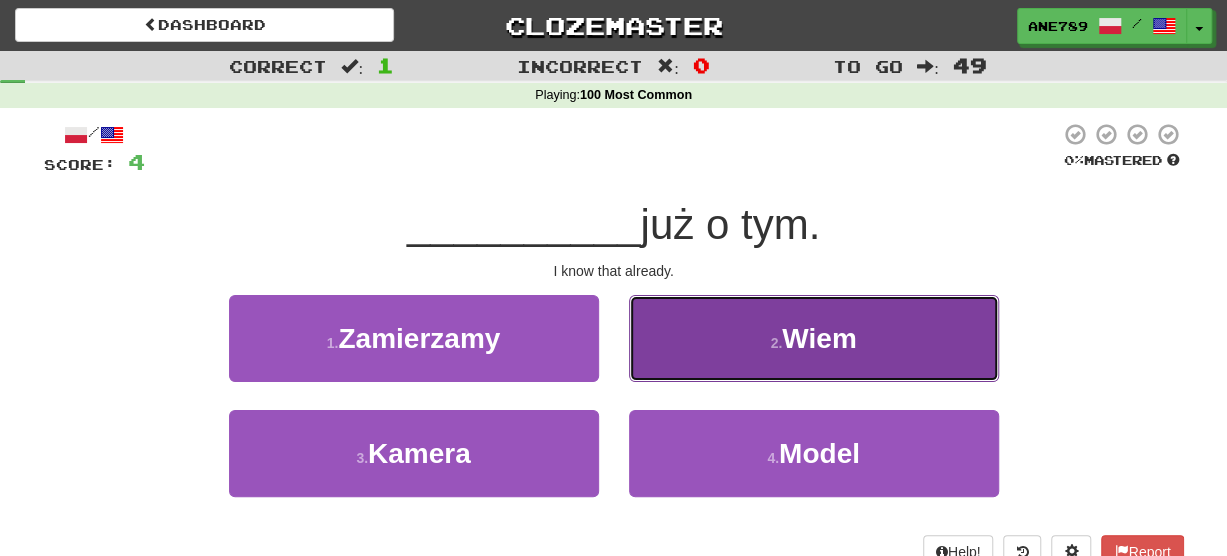 click on "2 .  Wiem" at bounding box center (814, 338) 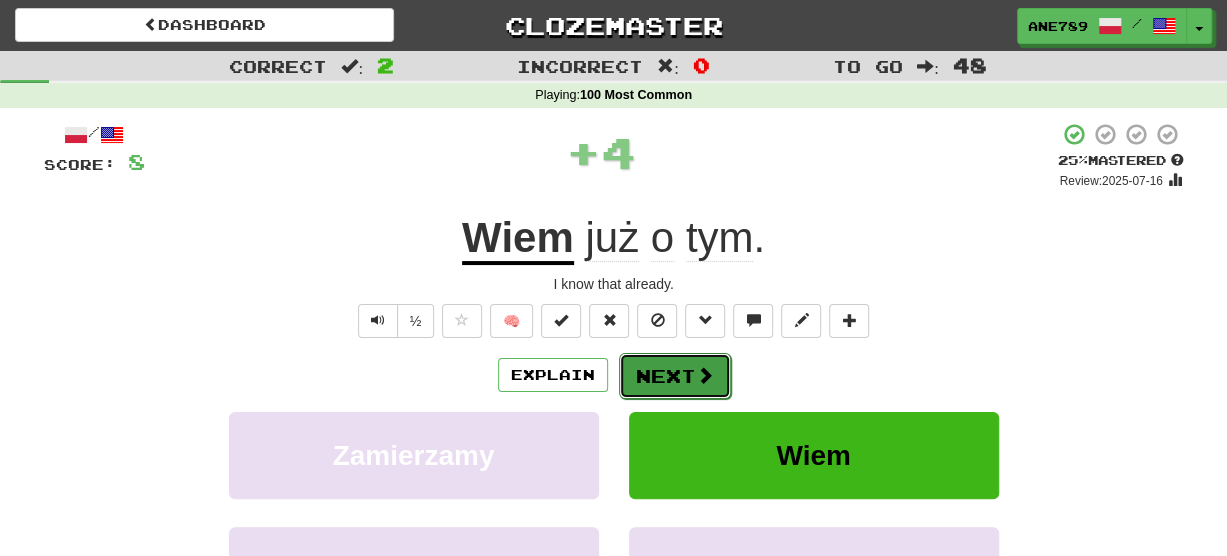 click on "Next" at bounding box center [675, 376] 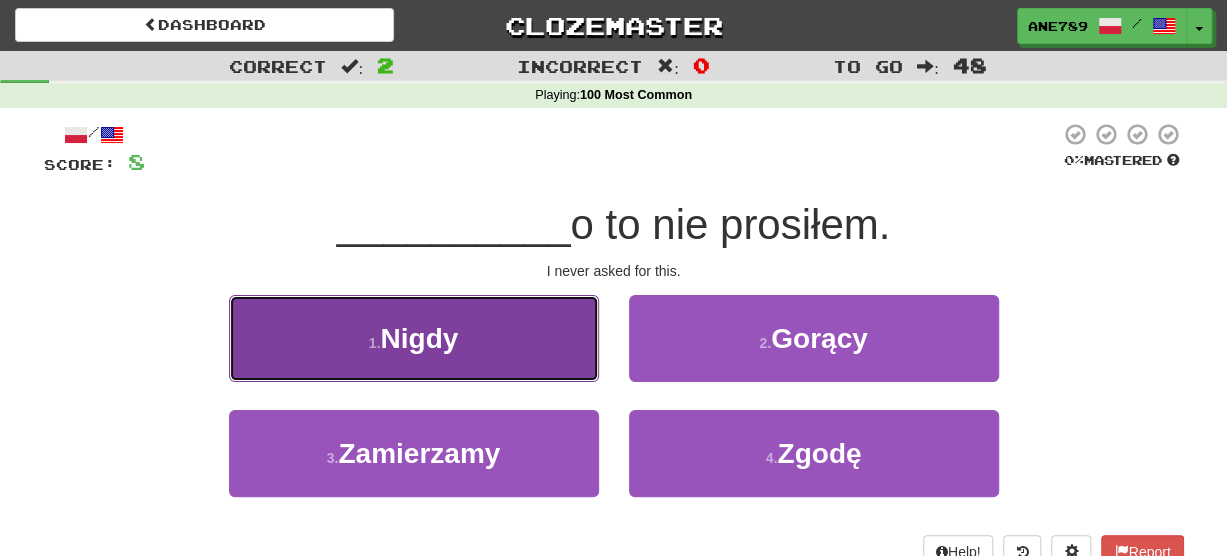 click on "1 .  Nigdy" at bounding box center (414, 338) 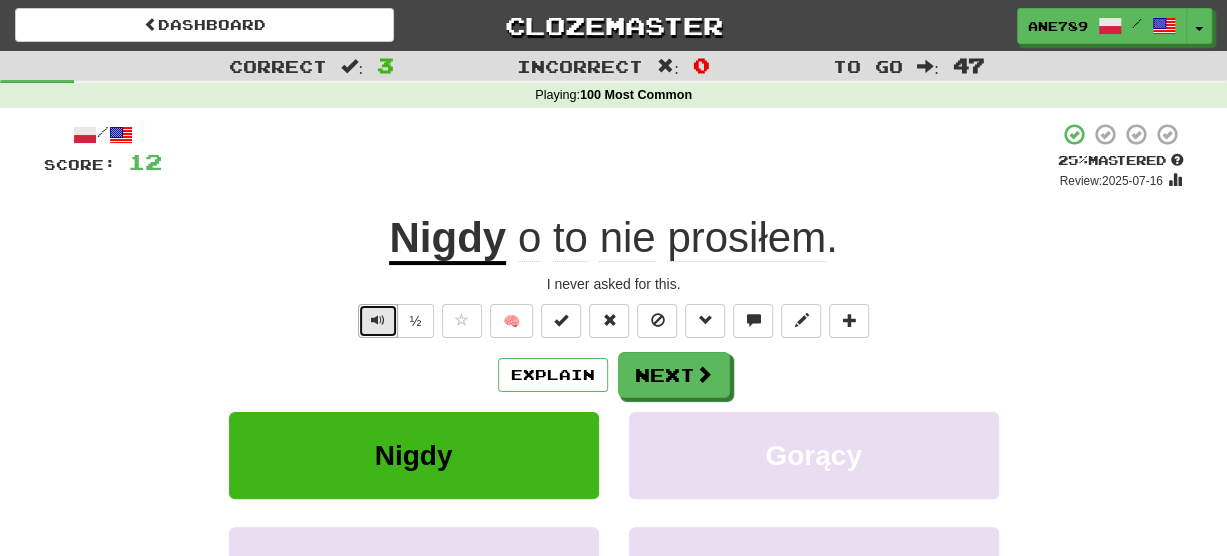 click at bounding box center (378, 320) 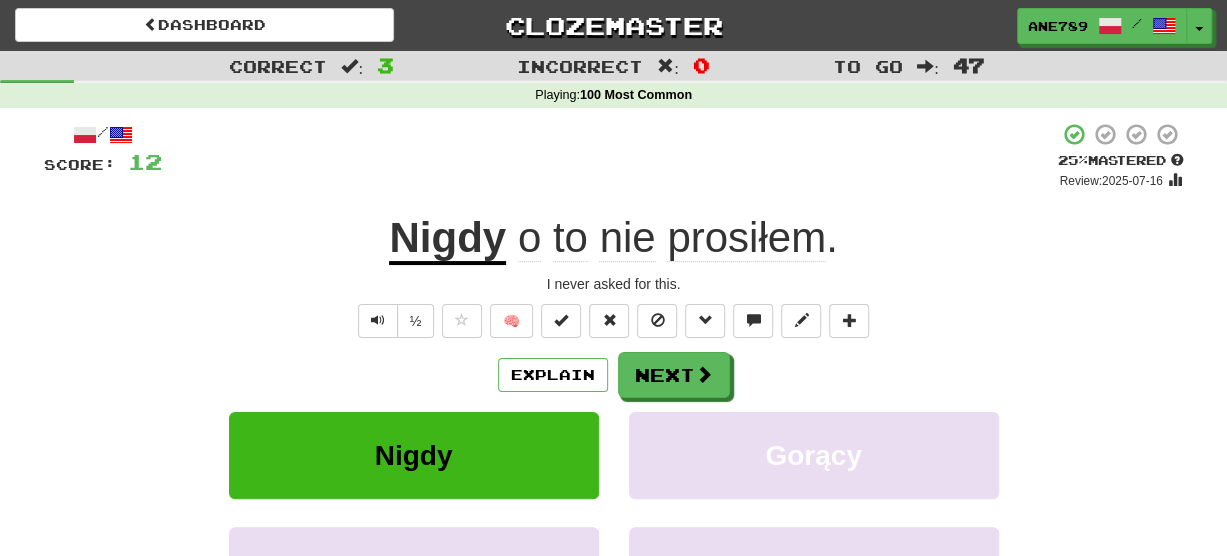click on "Nigdy" at bounding box center [447, 239] 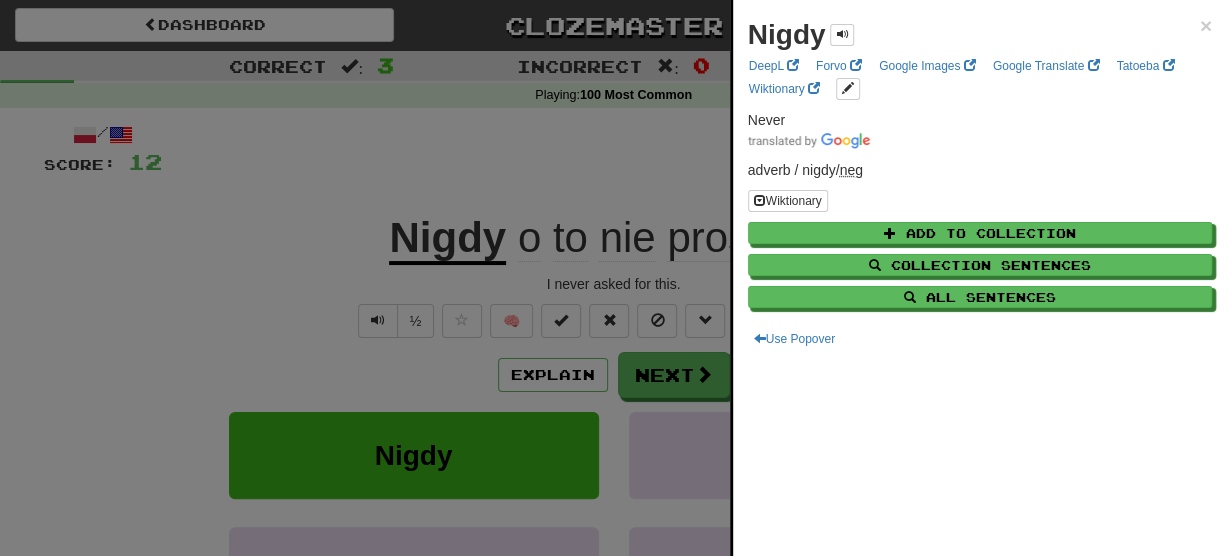 click at bounding box center (613, 278) 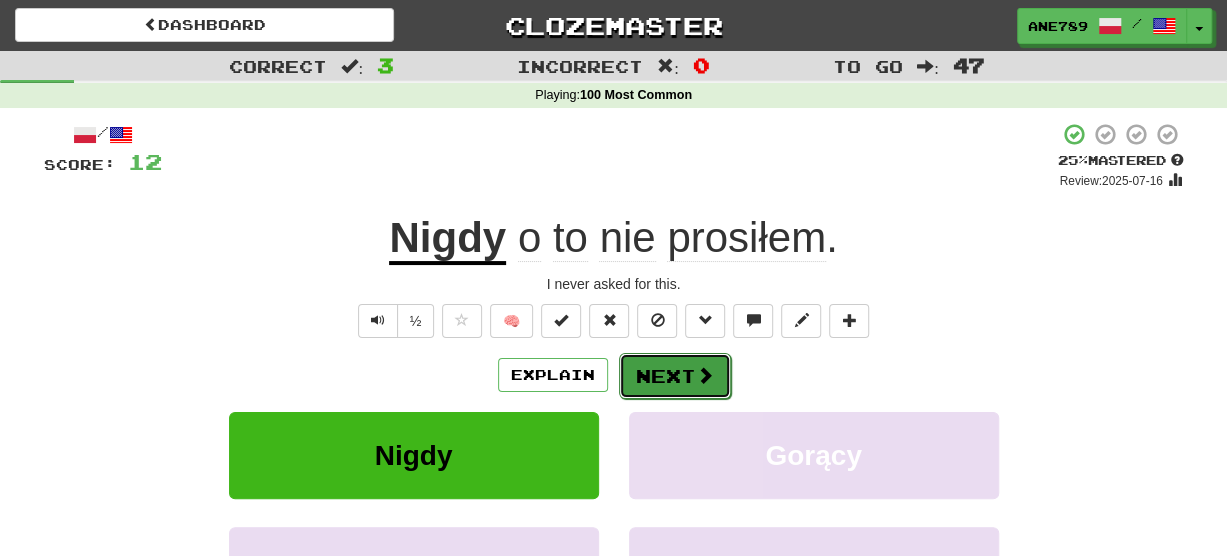 click on "Next" at bounding box center [675, 376] 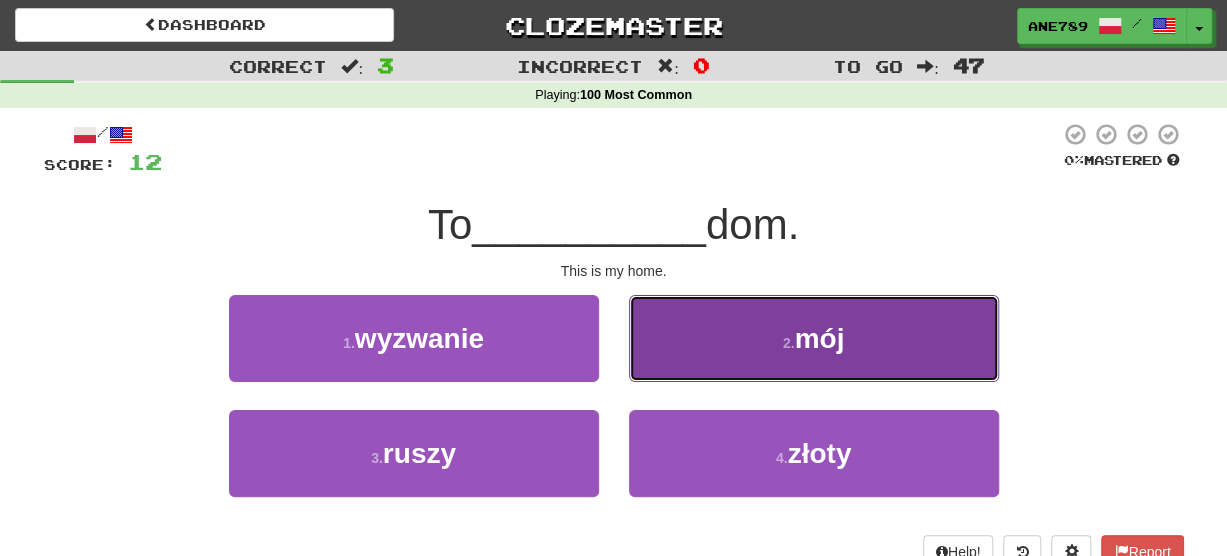 click on "2 .  mój" at bounding box center [814, 338] 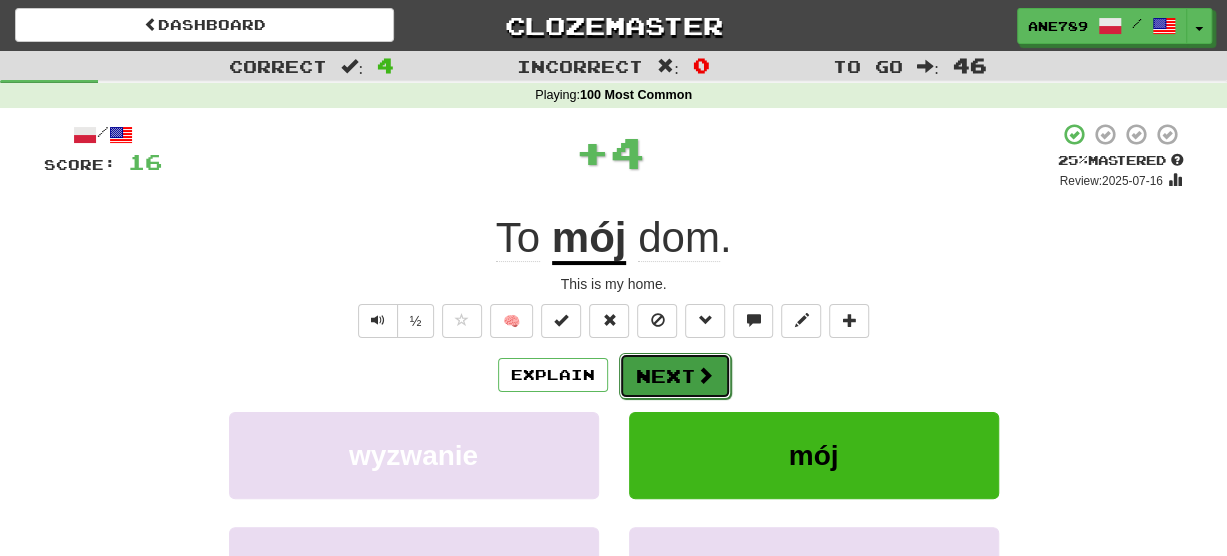 click on "Next" at bounding box center (675, 376) 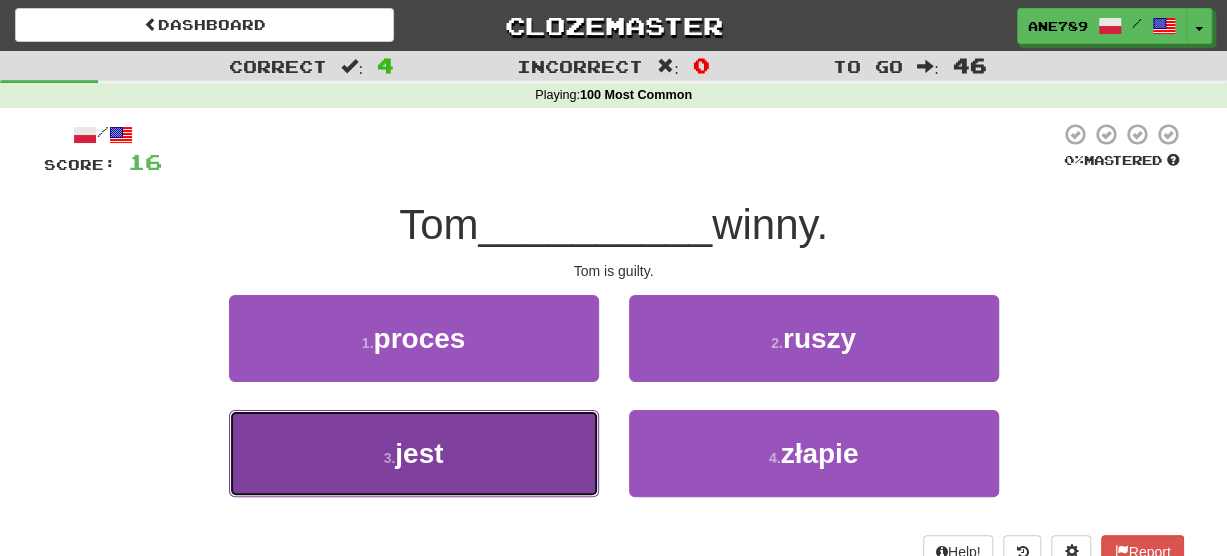 click on "3 .  jest" at bounding box center [414, 453] 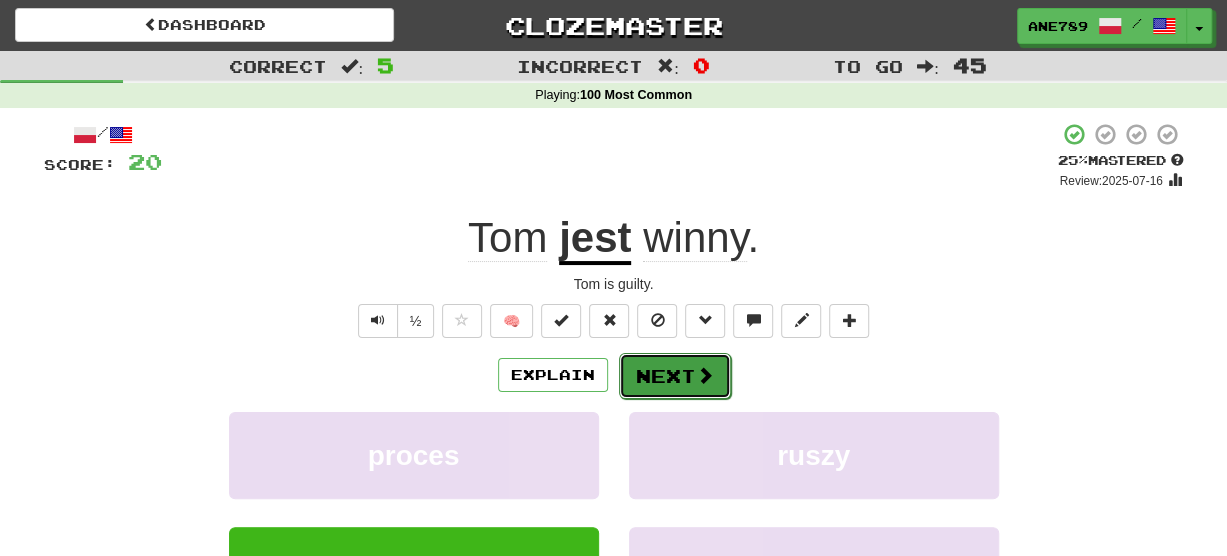 click at bounding box center [705, 375] 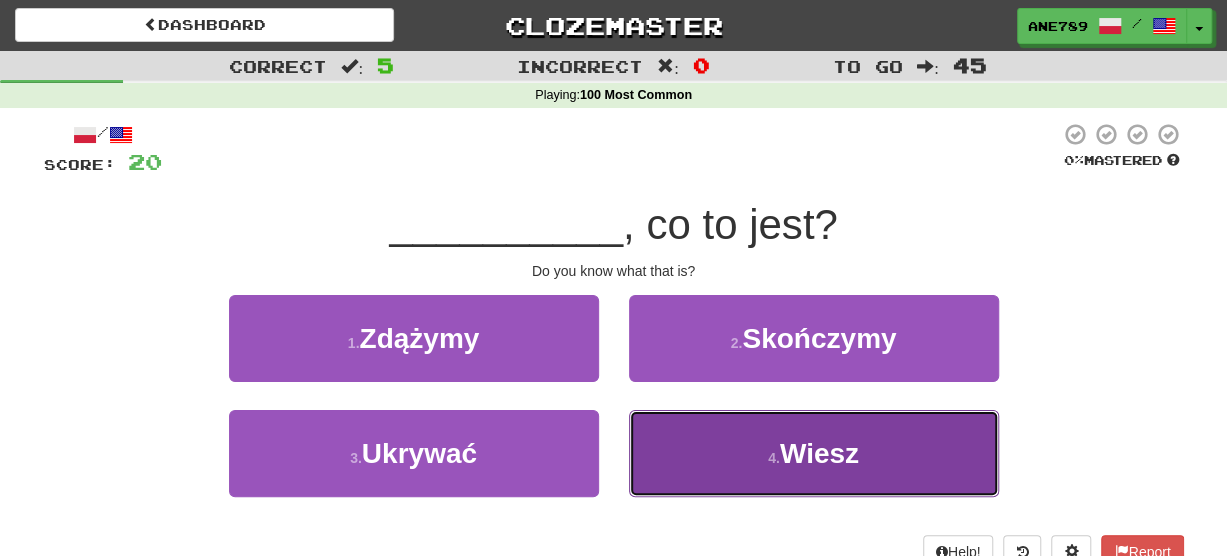click on "4 .  Wiesz" at bounding box center (814, 453) 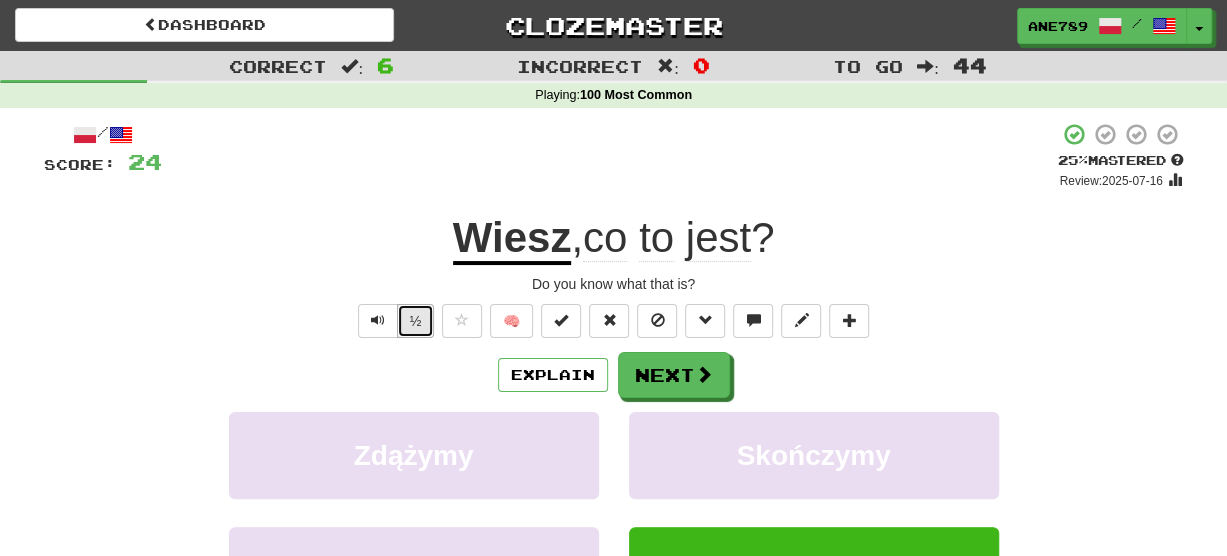 click on "½" at bounding box center [416, 321] 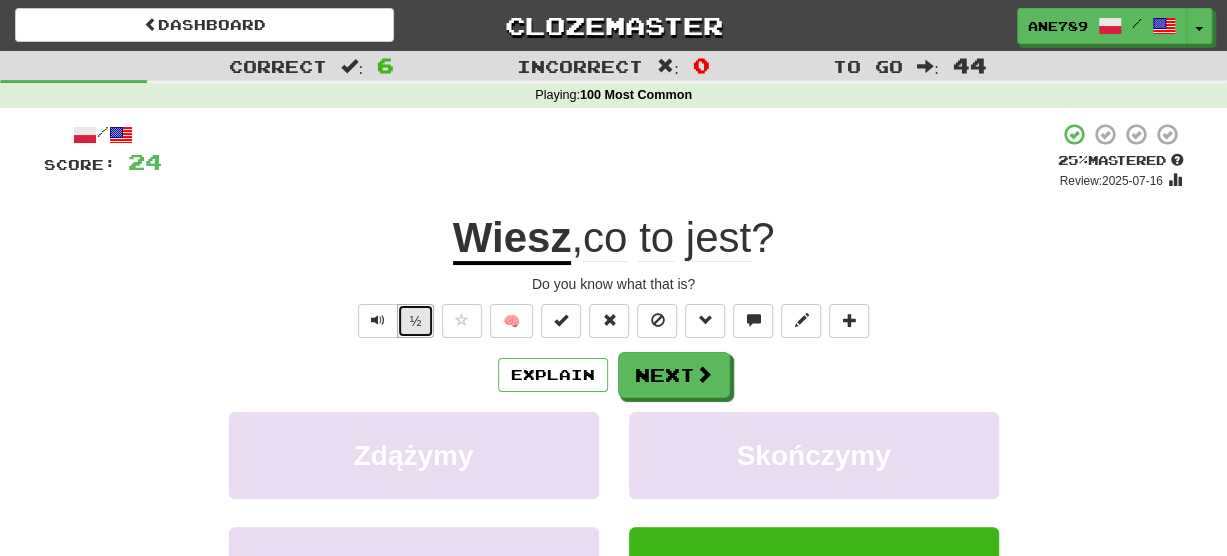 click on "½" at bounding box center [416, 321] 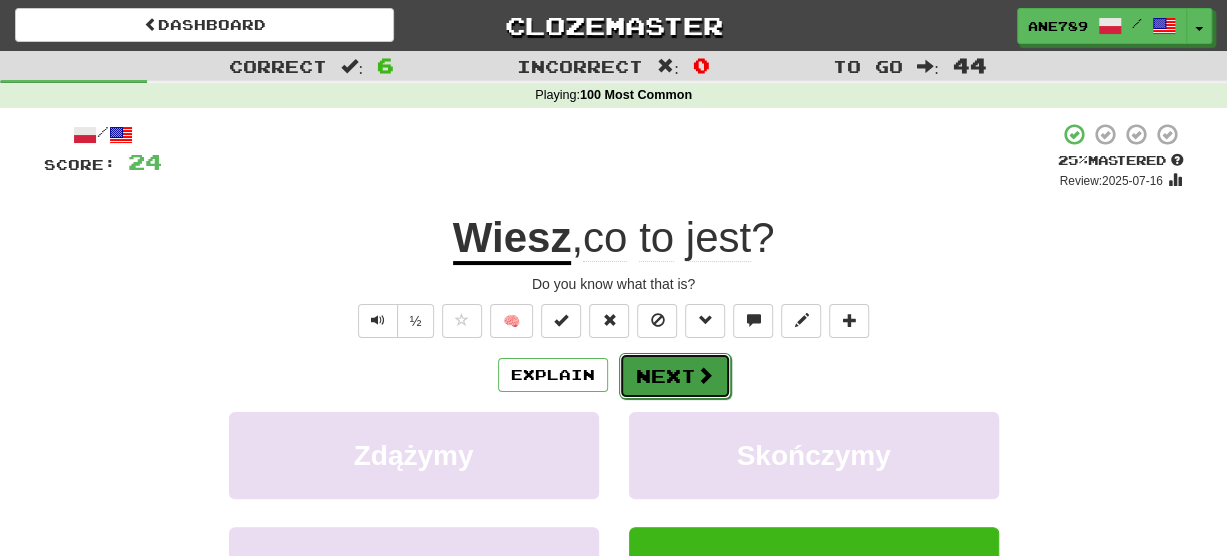click on "Next" at bounding box center (675, 376) 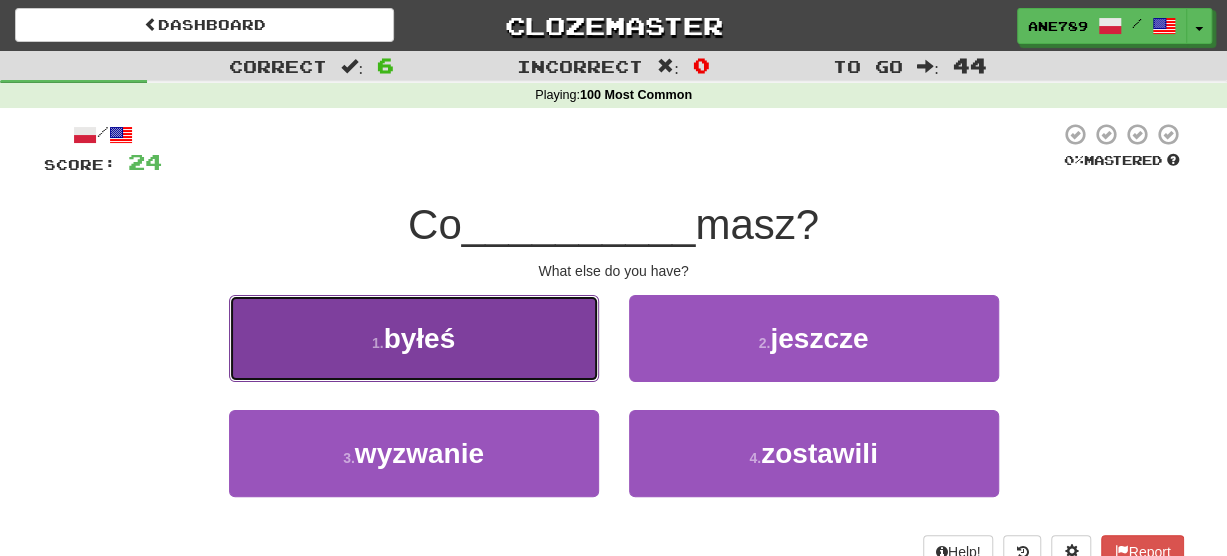 click on "1 .  byłeś" at bounding box center [414, 338] 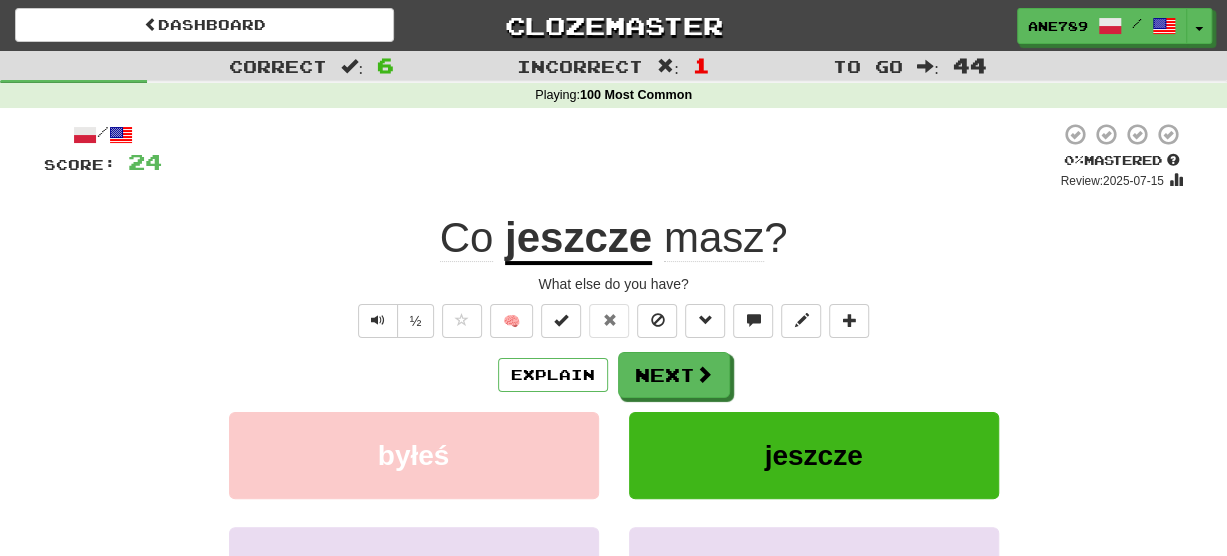 click on "jeszcze" at bounding box center (578, 239) 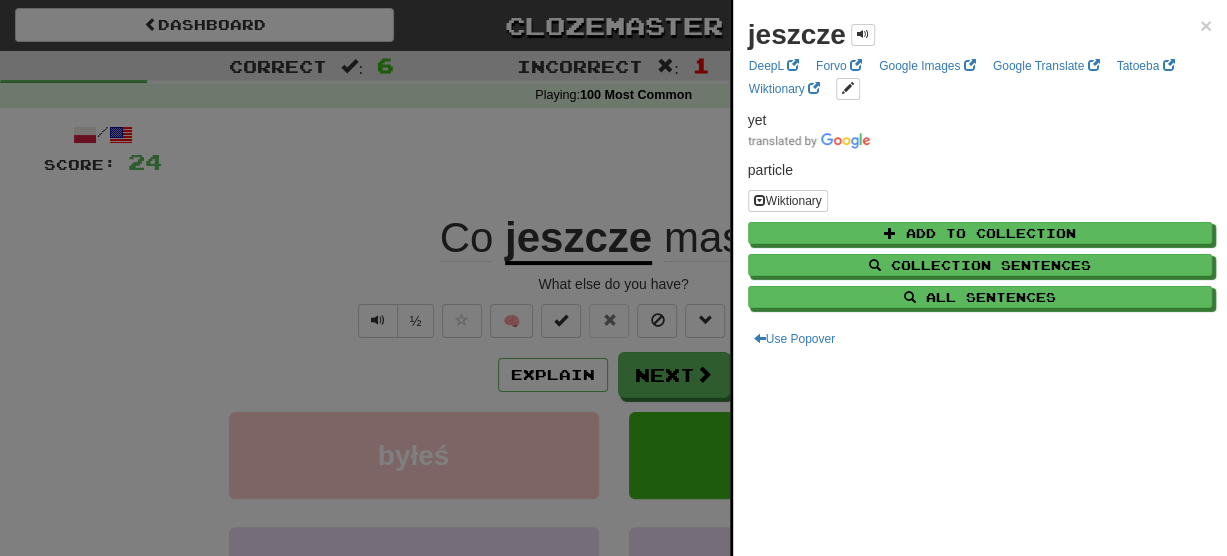 click at bounding box center [613, 278] 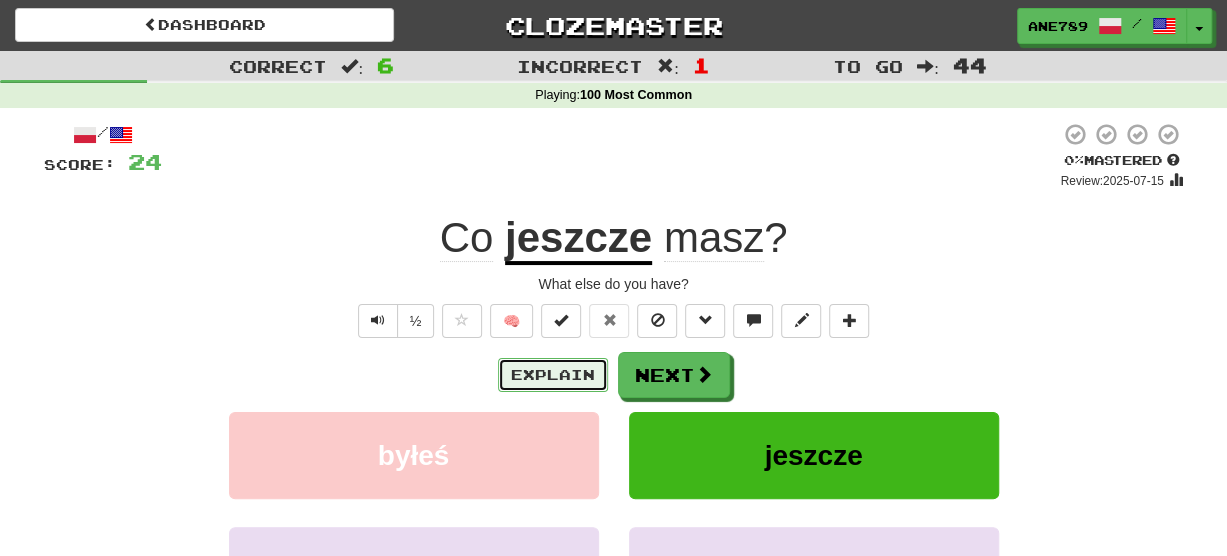 click on "Explain" at bounding box center [553, 375] 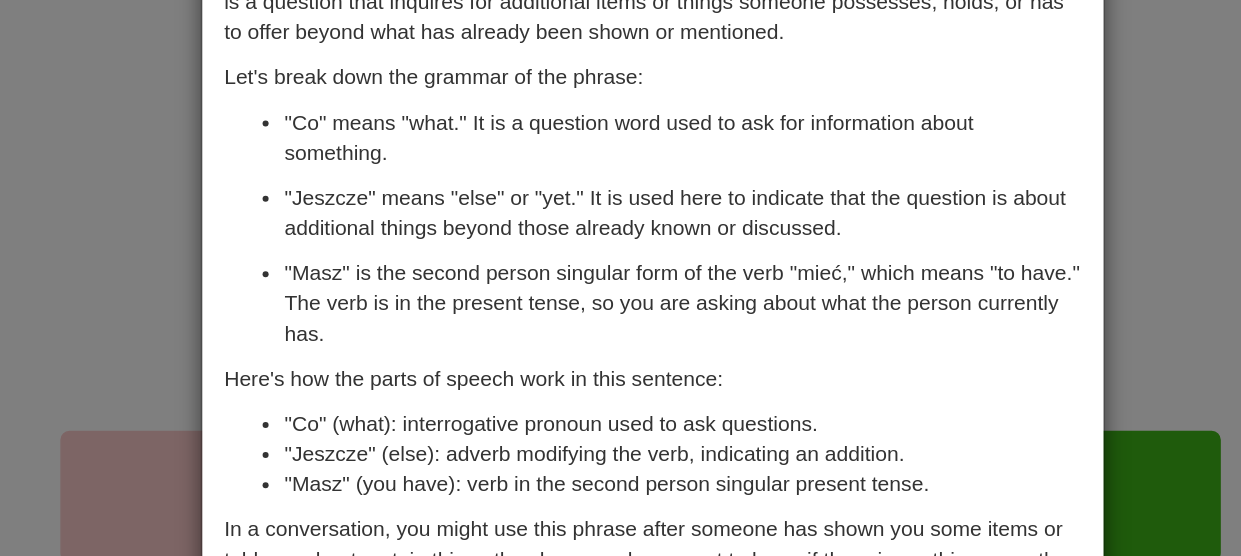 click on "× Explanation The Polish phrase "Co jeszcze masz?" translates to "What else do you have?" in English. It is a question that inquires for additional items or things someone possesses, holds, or has to offer beyond what has already been shown or mentioned.
Let's break down the grammar of the phrase:
"Co" means "what." It is a question word used to ask for information about something.
"Jeszcze" means "else" or "yet." It is used here to indicate that the question is about additional things beyond those already known or discussed.
"Masz" is the second person singular form of the verb "mieć," which means "to have." The verb is in the present tense, so you are asking about what the person currently has.
Here's how the parts of speech work in this sentence:
"Co" (what): interrogative pronoun used to ask questions.
"Jeszcze" (else): adverb modifying the verb, indicating an addition.
"Masz" (you have): verb in the second person singular present tense.
Let us know ! Close" at bounding box center [620, 278] 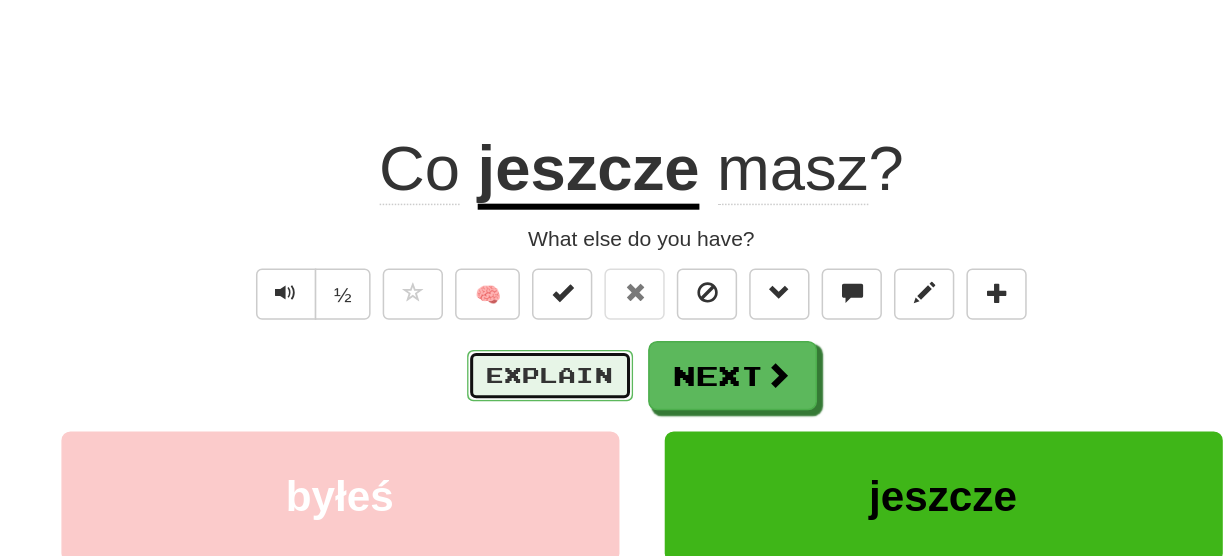 click on "Explain" at bounding box center (553, 375) 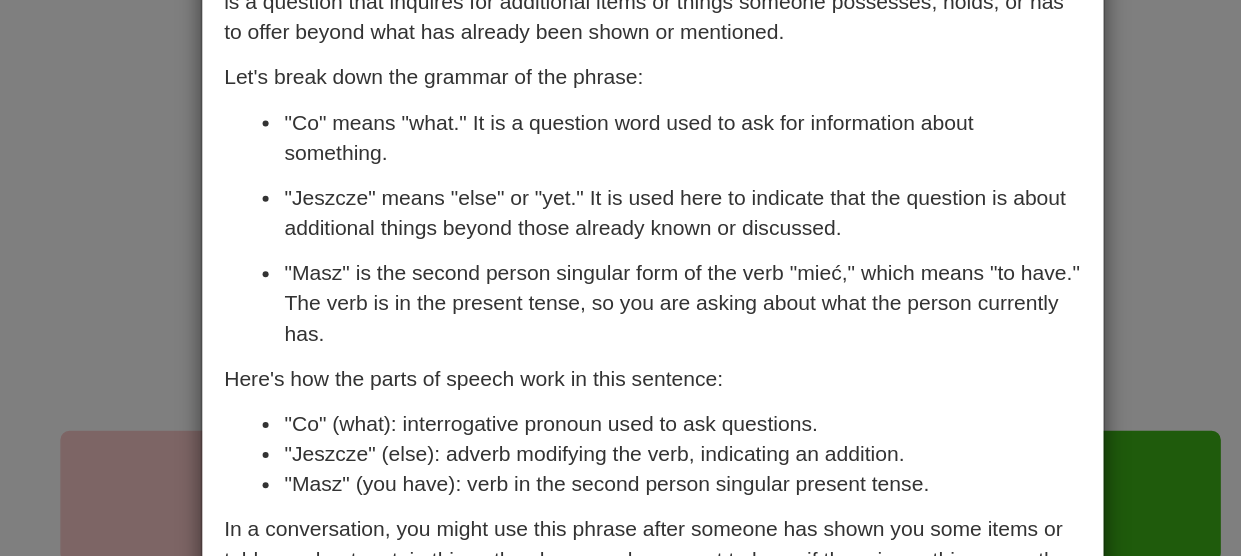 click on "× Explanation The Polish phrase "Co jeszcze masz?" translates to "What else do you have?" in English. It is a question that inquires for additional items or things someone possesses, holds, or has to offer beyond what has already been shown or mentioned.
Let's break down the grammar of the phrase:
"Co" means "what." It is a question word used to ask for information about something.
"Jeszcze" means "else" or "yet." It is used here to indicate that the question is about additional things beyond those already known or discussed.
"Masz" is the second person singular form of the verb "mieć," which means "to have." The verb is in the present tense, so you are asking about what the person currently has.
Here's how the parts of speech work in this sentence:
"Co" (what): interrogative pronoun used to ask questions.
"Jeszcze" (else): adverb modifying the verb, indicating an addition.
"Masz" (you have): verb in the second person singular present tense.
Let us know ! Close" at bounding box center (620, 278) 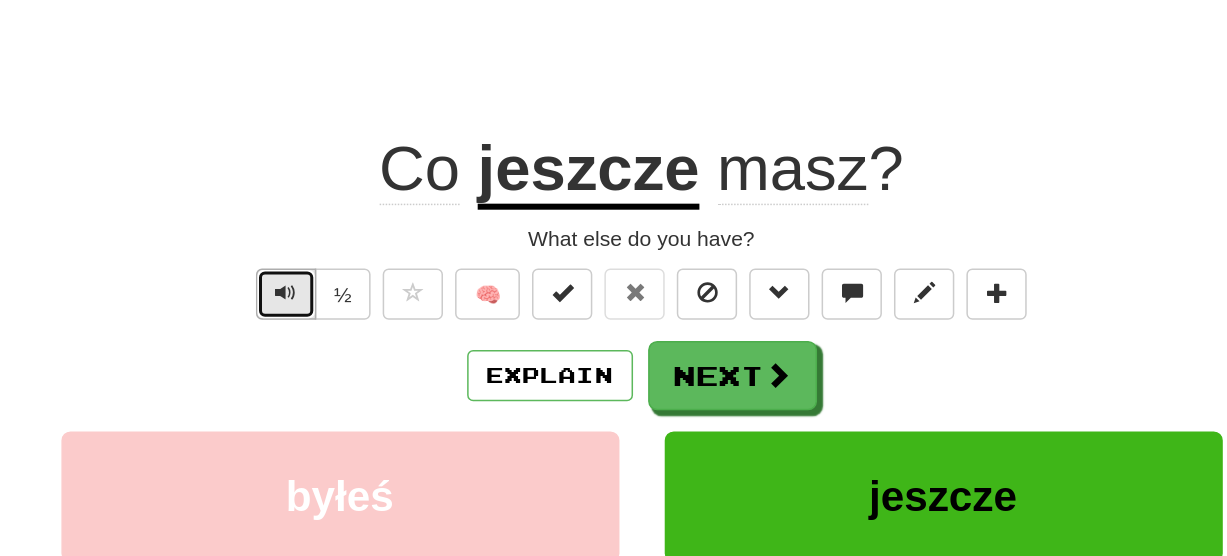 click at bounding box center [378, 320] 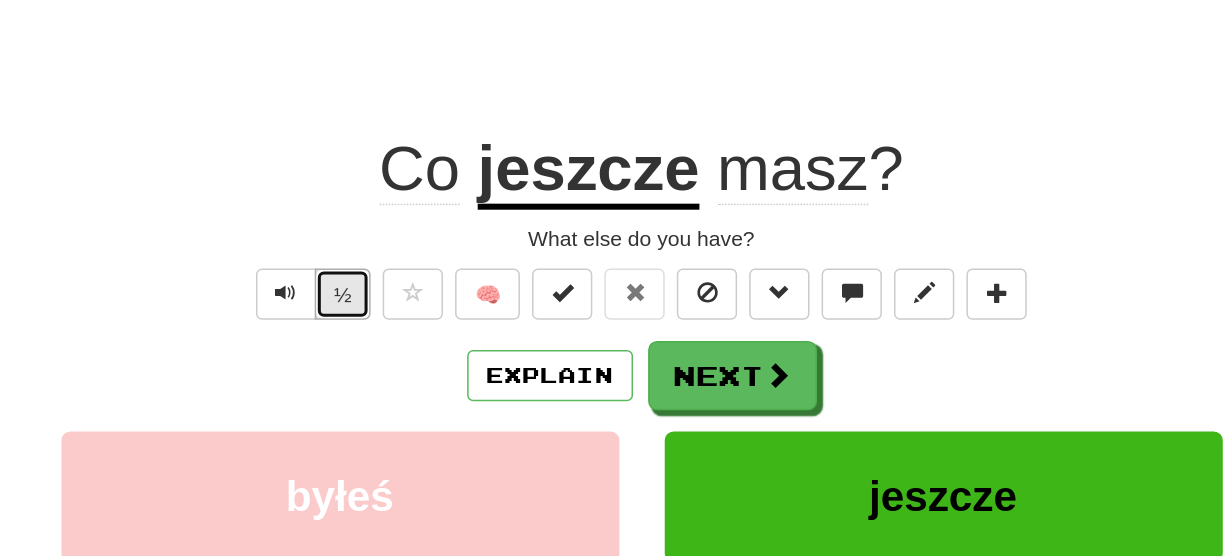 click on "½" at bounding box center (416, 321) 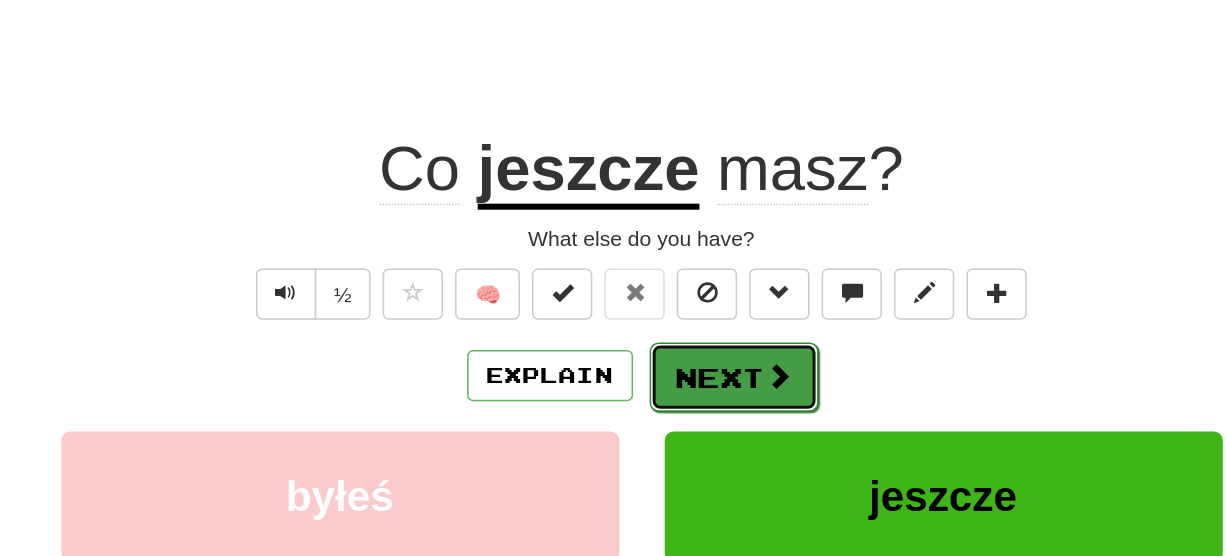 click on "Next" at bounding box center [675, 376] 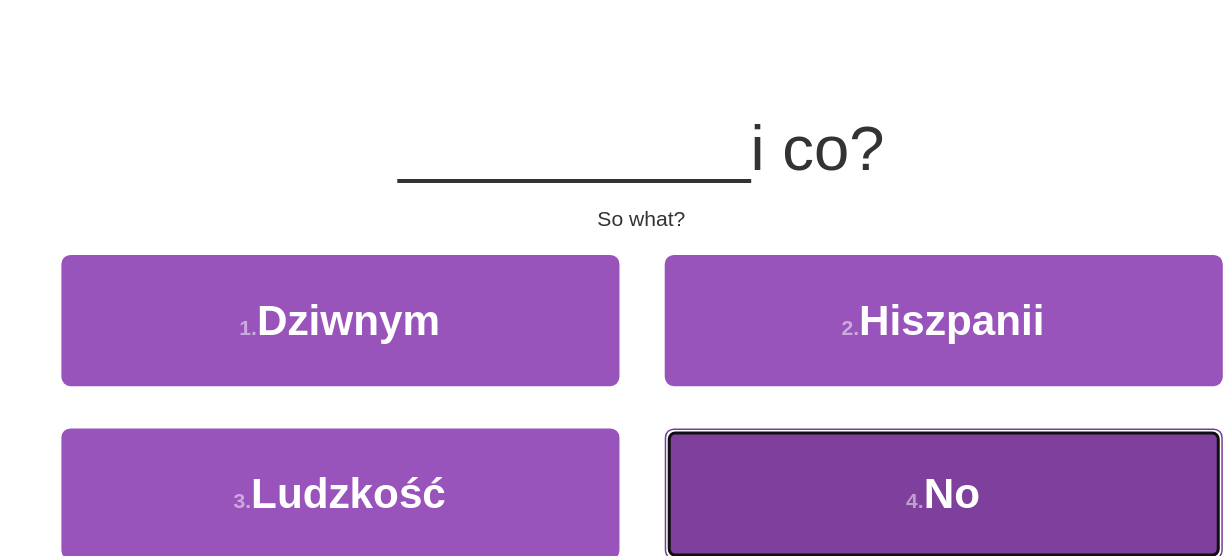 click on "4 .  No" at bounding box center (814, 453) 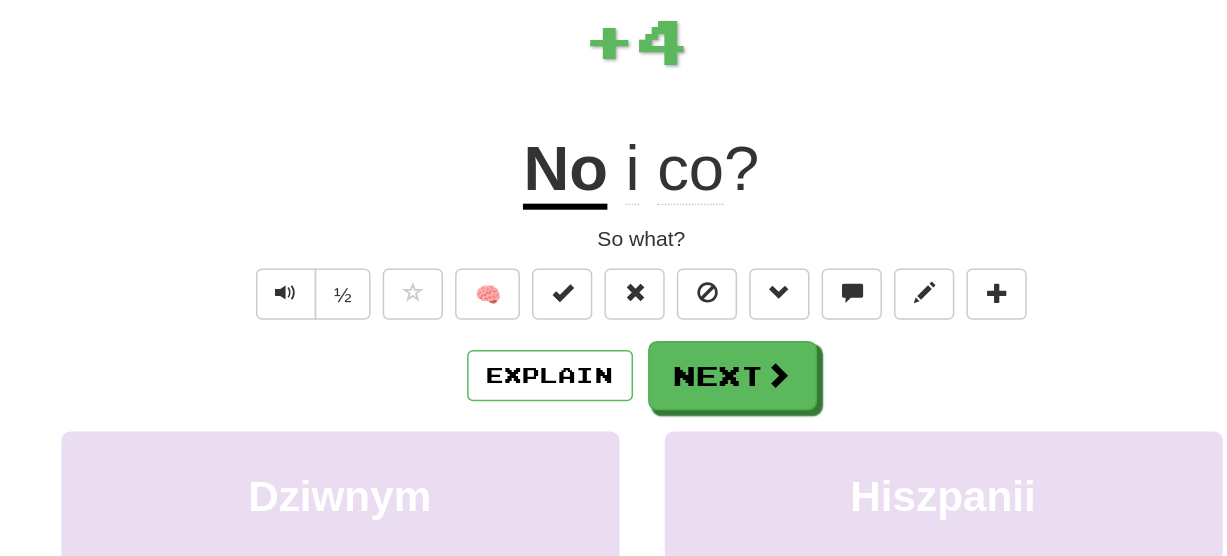 click on "No" at bounding box center [563, 239] 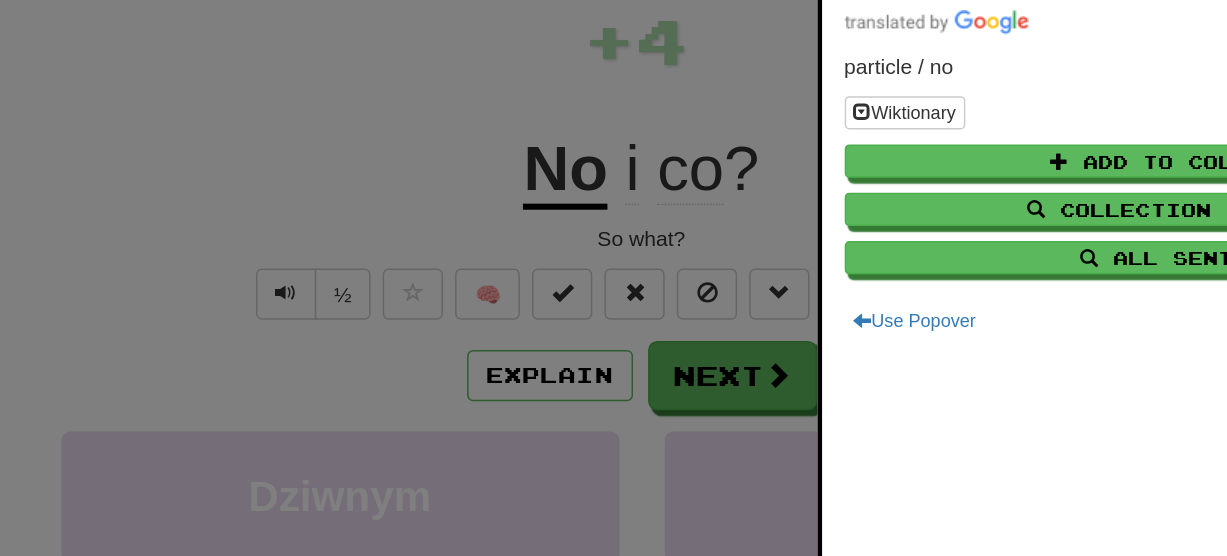 click at bounding box center (613, 278) 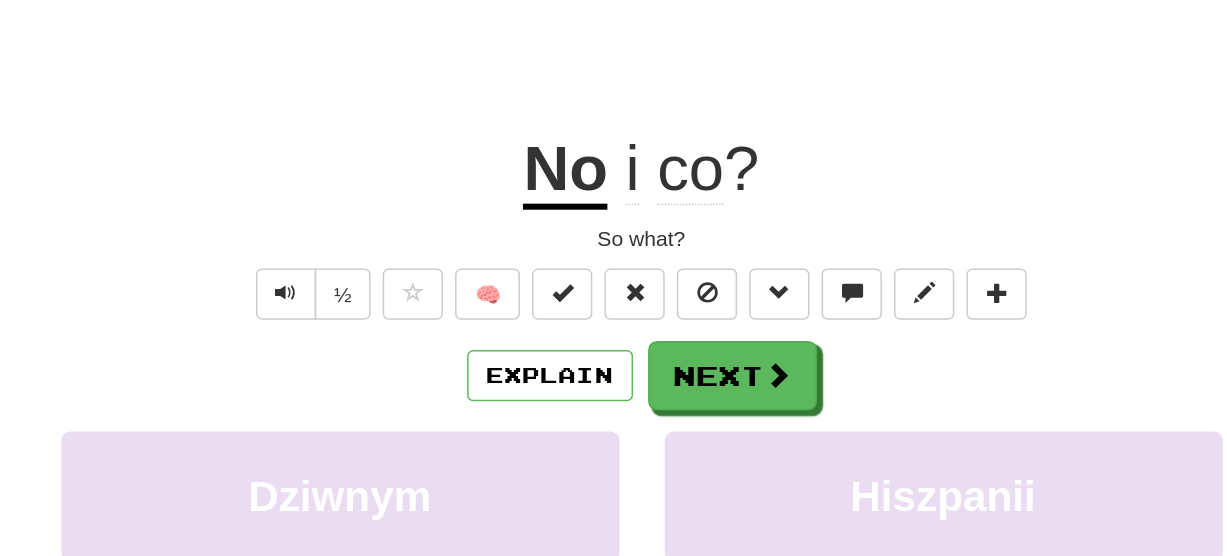 click on "No" at bounding box center [563, 239] 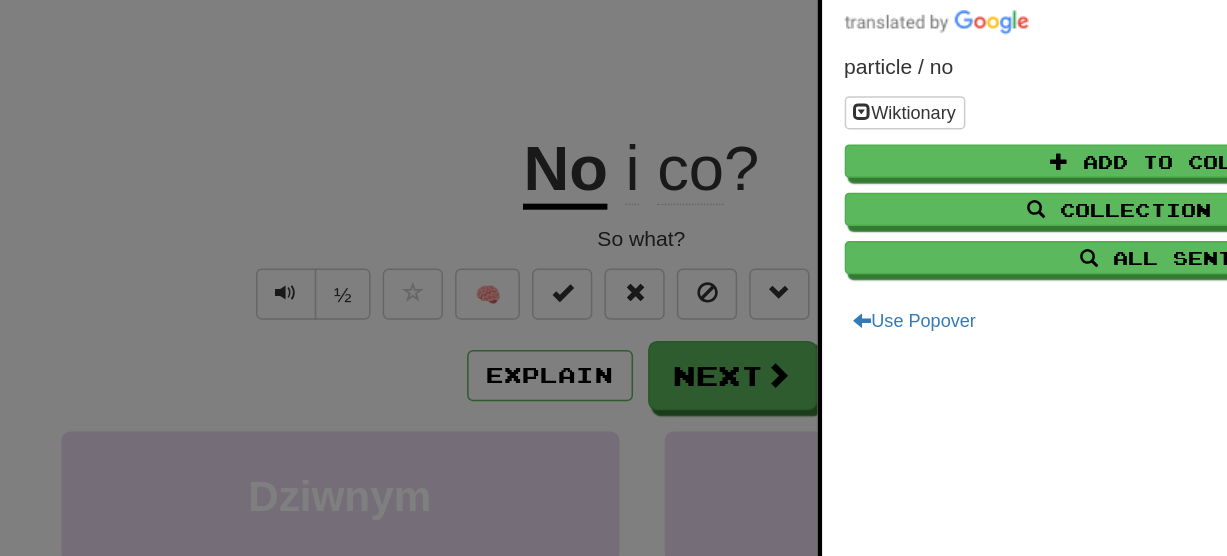 click at bounding box center [613, 278] 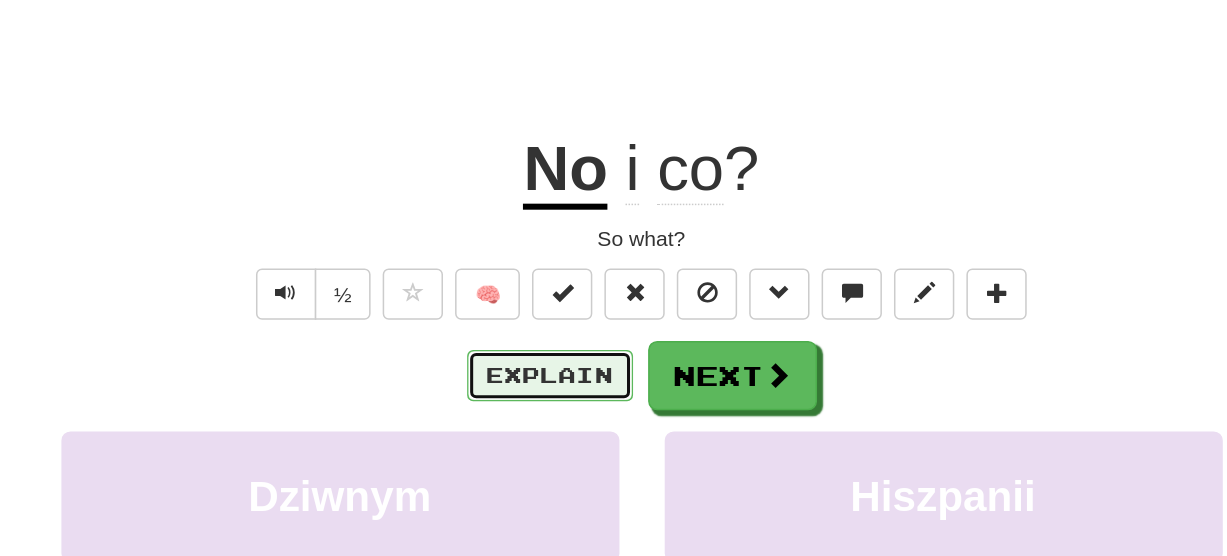 click on "Explain" at bounding box center (553, 375) 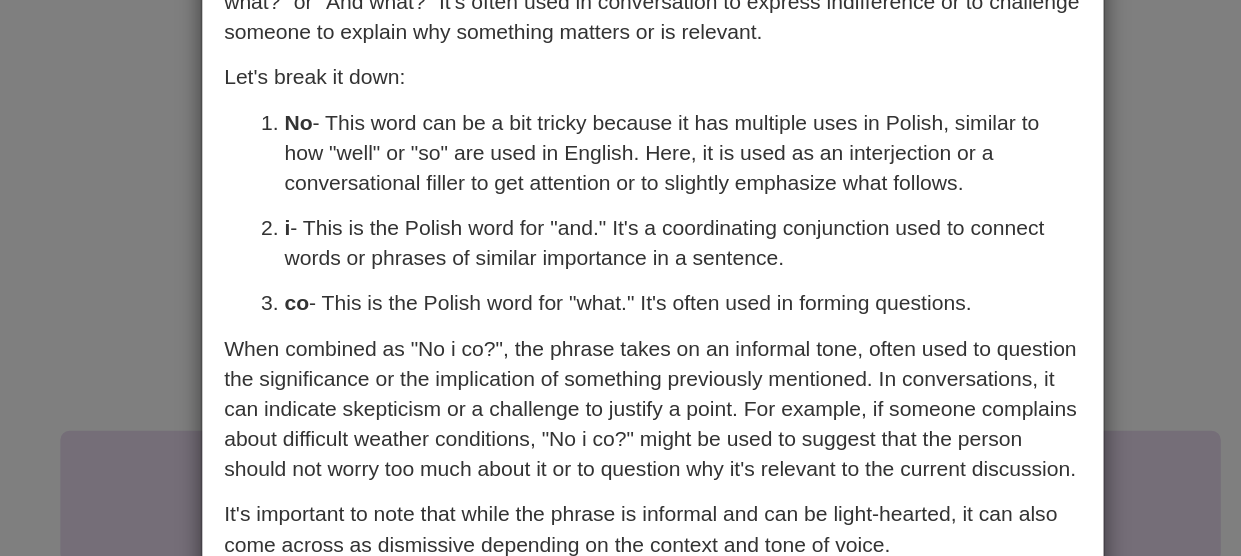 click on "× Explanation "No i co?" is a common informal phrase in Polish that can be translated to English as "So what?" or "And what?" It's often used in conversation to express indifference or to challenge someone to explain why something matters or is relevant.
Let's break it down:
No  - This word can be a bit tricky because it has multiple uses in Polish, similar to how "well" or "so" are used in English. Here, it is used as an interjection or a conversational filler to get attention or to slightly emphasize what follows.
i  - This is the Polish word for "and." It's a coordinating conjunction used to connect words or phrases of similar importance in a sentence.
co  - This is the Polish word for "what." It's often used in forming questions.
It's important to note that while the phrase is informal and can be light-hearted, it can also come across as dismissive depending on the context and tone of voice. In beta. Generated by ChatGPT. Like it? Hate it?  Let us know ! Close" at bounding box center (620, 278) 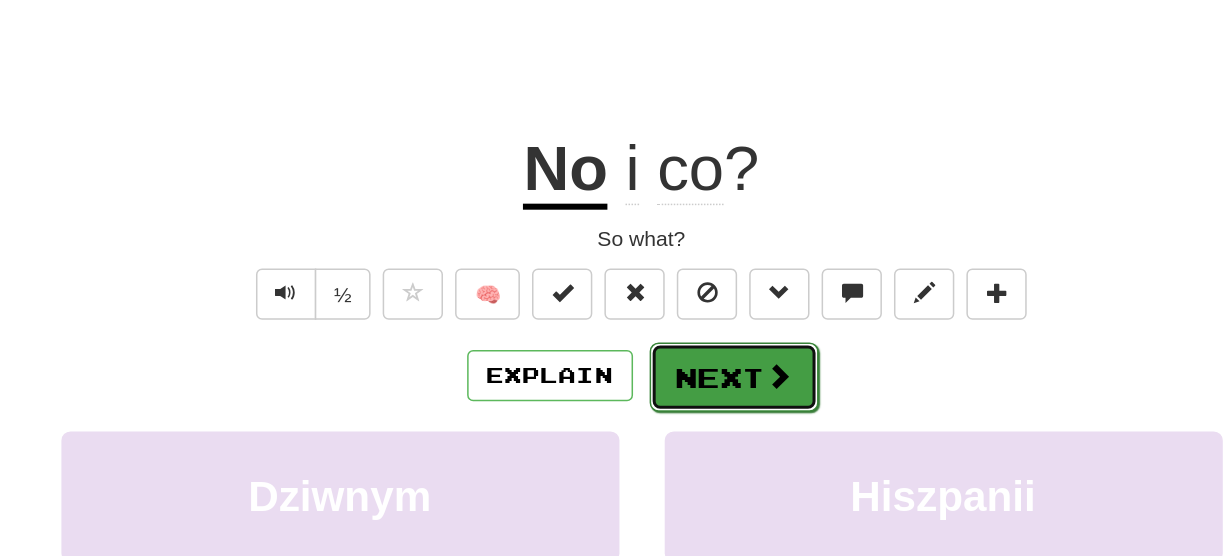 click on "Next" at bounding box center (675, 376) 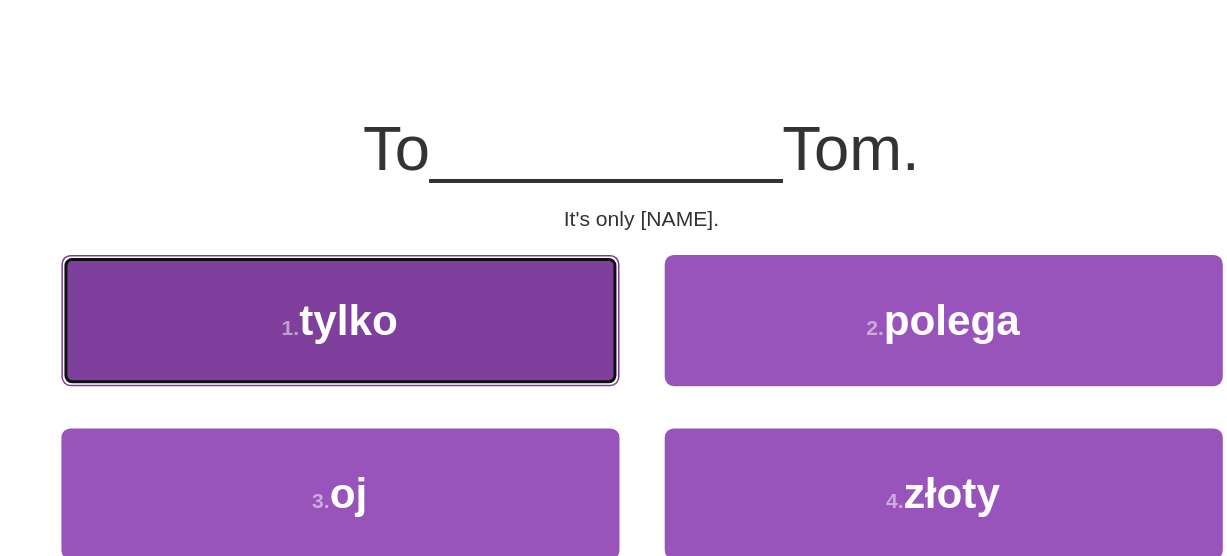 click on "1 .  tylko" at bounding box center (414, 338) 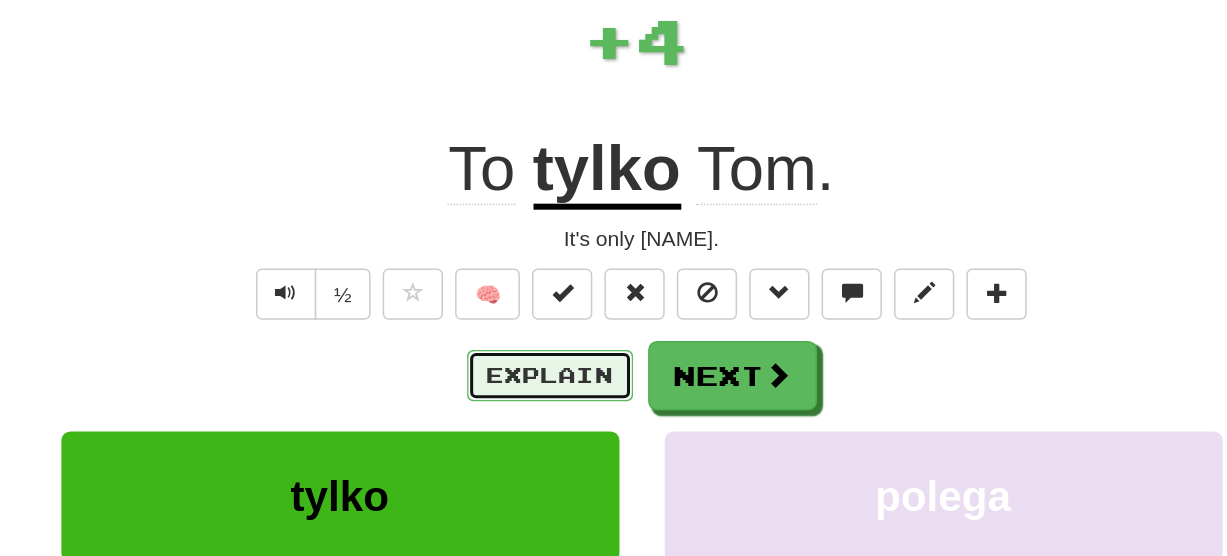 click on "Explain" at bounding box center [553, 375] 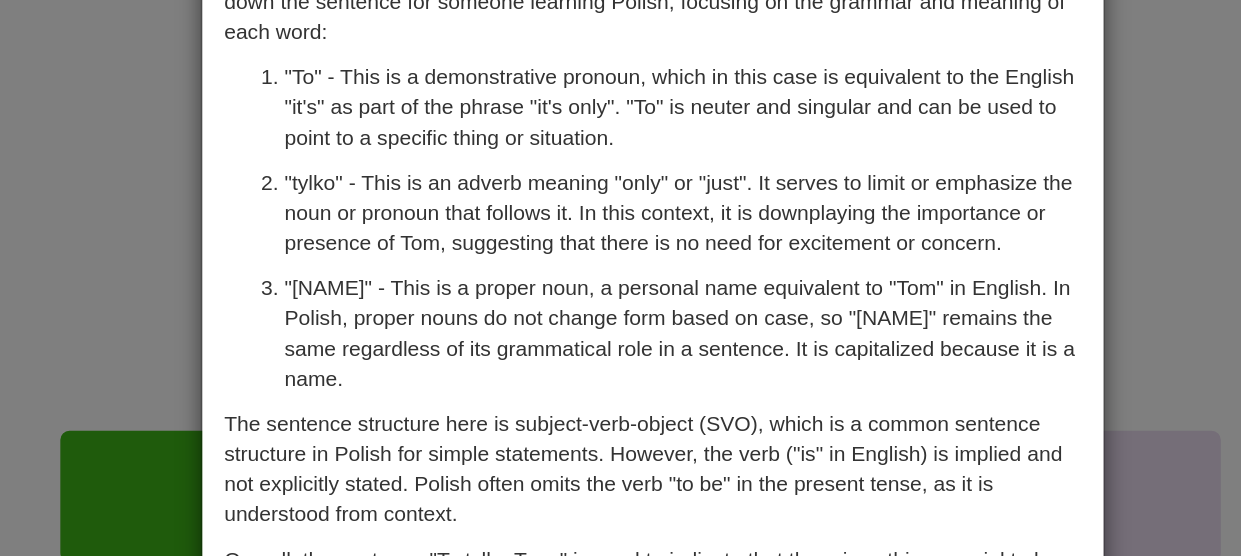 click on "× Explanation "To tylko Tom." is a Polish sentence that translates to "It's only Tom." in English. Let's break down the sentence for someone learning Polish, focusing on the grammar and meaning of each word:
"To" - This is a demonstrative pronoun, which in this case is equivalent to the English "it's" as part of the phrase "it's only". "To" is neuter and singular and can be used to point to a specific thing or situation.
"tylko" - This is an adverb meaning "only" or "just". It serves to limit or emphasize the noun or pronoun that follows it. In this context, it is downplaying the importance or presence of Tom, suggesting that there is no need for excitement or concern.
"Tom" - This is a proper noun, a personal name equivalent to "Tom" in English. In Polish, proper nouns do not change form based on case, so "Tom" remains the same regardless of its grammatical role in a sentence. It is capitalized because it is a name.
In beta. Generated by ChatGPT. Like it? Hate it?  Let us know !" at bounding box center [620, 278] 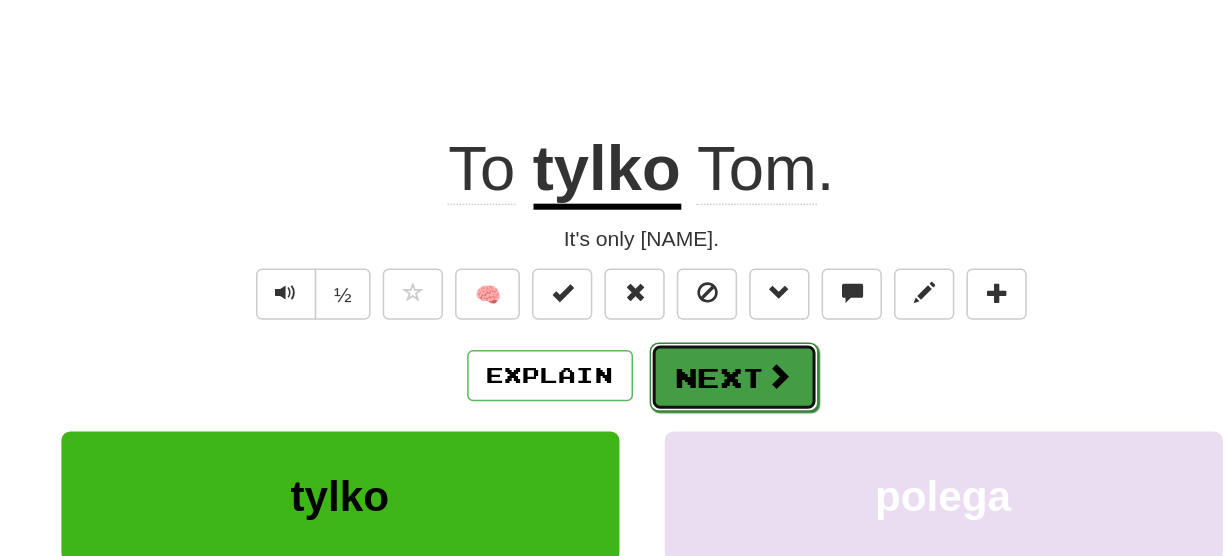 click on "Next" at bounding box center [675, 376] 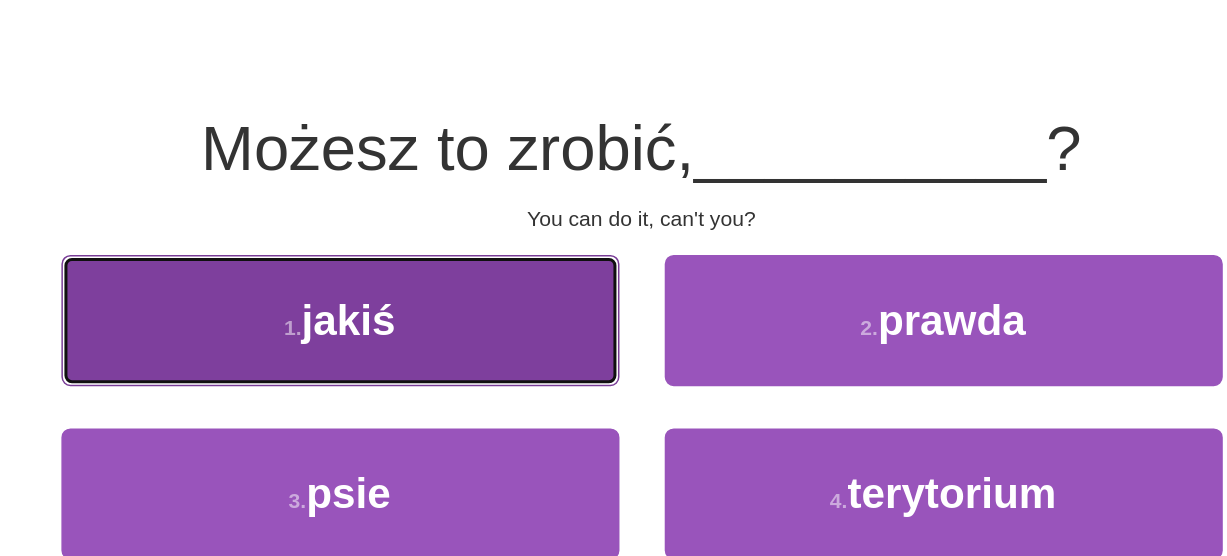 click on "1 .  jakiś" at bounding box center [414, 338] 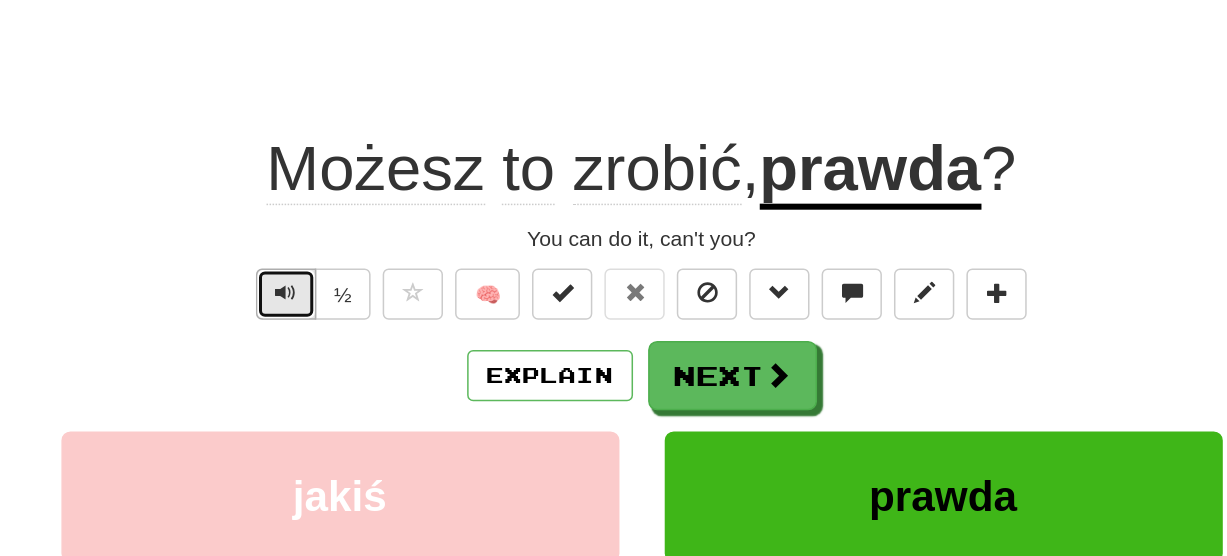 click at bounding box center [378, 321] 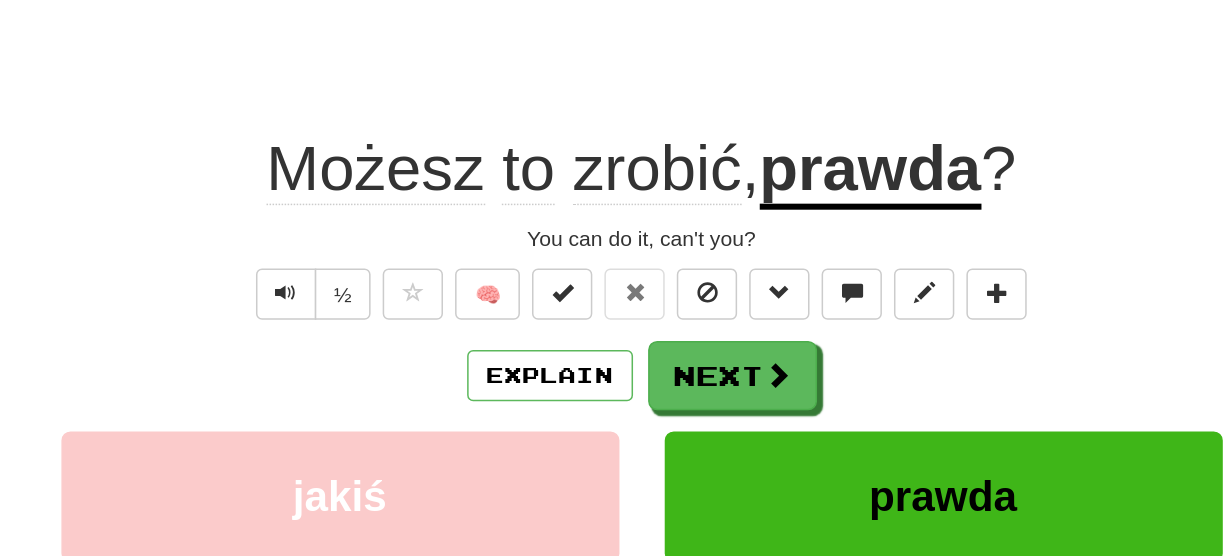 click on "zrobić" 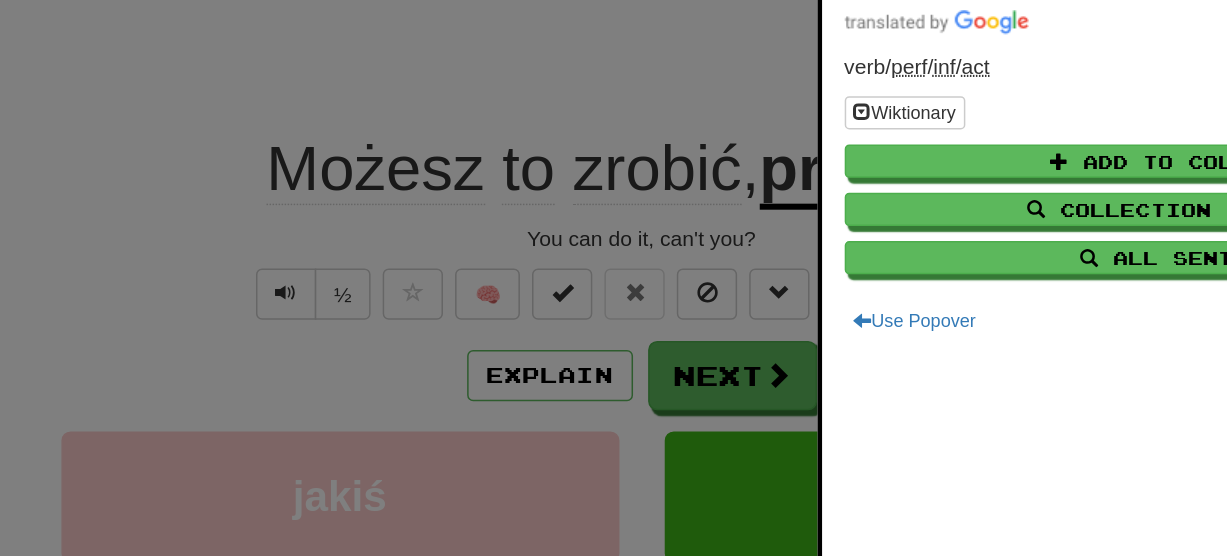 click at bounding box center [613, 278] 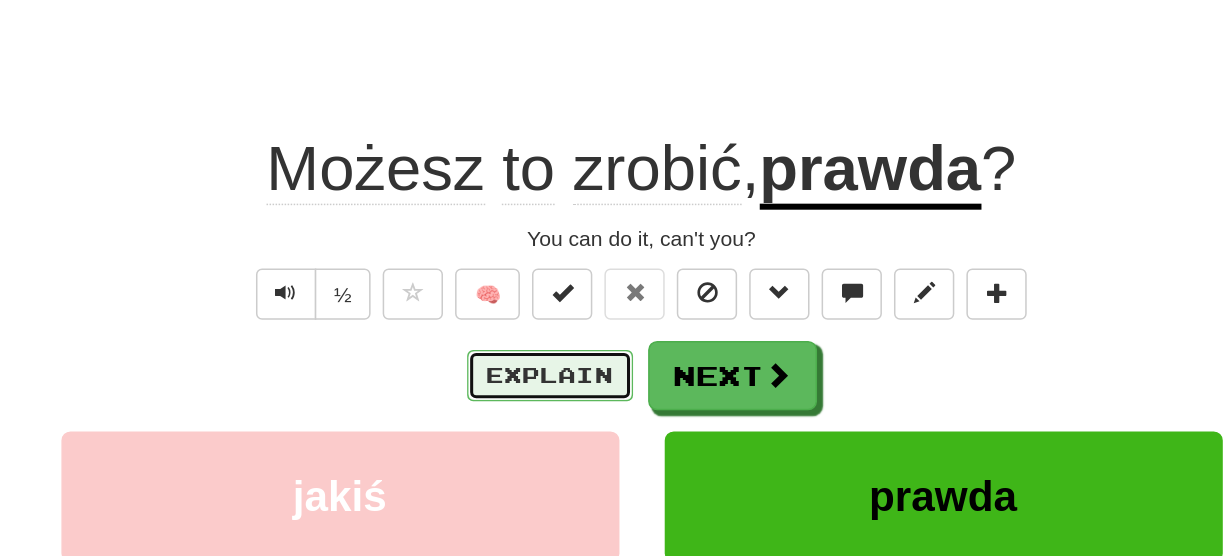 click on "Explain" at bounding box center (553, 375) 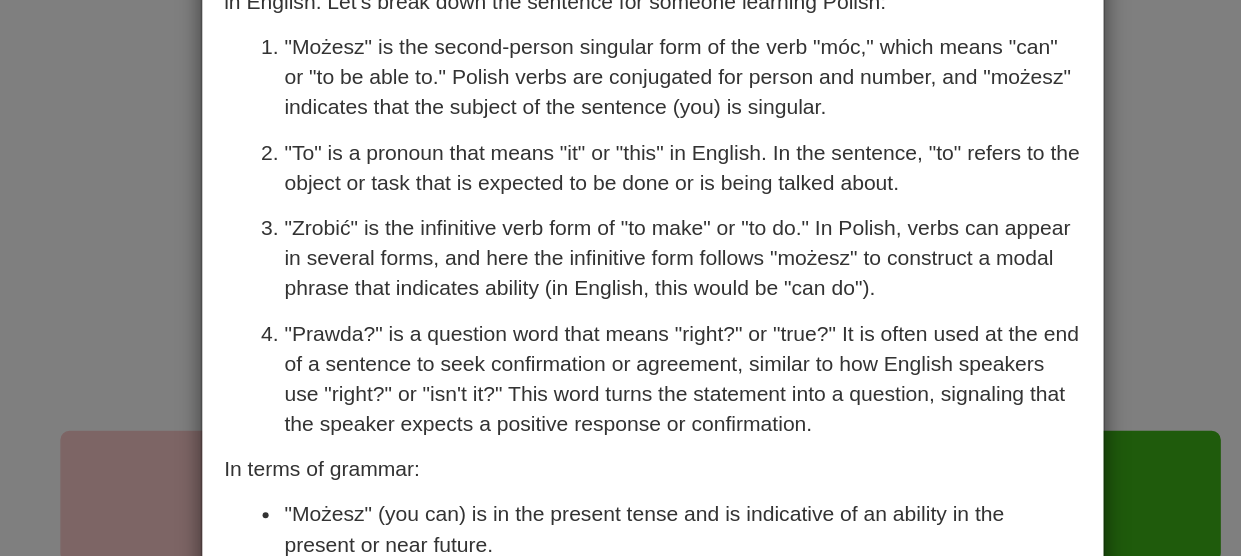 click on "× Explanation "Możesz to zrobić, prawda?" is a Polish sentence which translates to "You can do it, right?" in English. Let's break down the sentence for someone learning Polish:
"Możesz" is the second-person singular form of the verb "móc," which means "can" or "to be able to." Polish verbs are conjugated for person and number, and "możesz" indicates that the subject of the sentence (you) is singular.
"To" is a pronoun that means "it" or "this" in English. In the sentence, "to" refers to the object or task that is expected to be done or is being talked about.
"Zrobić" is the infinitive verb form of "to make" or "to do." In Polish, verbs can appear in several forms, and here the infinitive form follows "możesz" to construct a modal phrase that indicates ability (in English, this would be "can do").
In terms of grammar:
"Możesz" (you can) is in the present tense and is indicative of an ability in the present or near future.
Let us know ! Close" at bounding box center (620, 278) 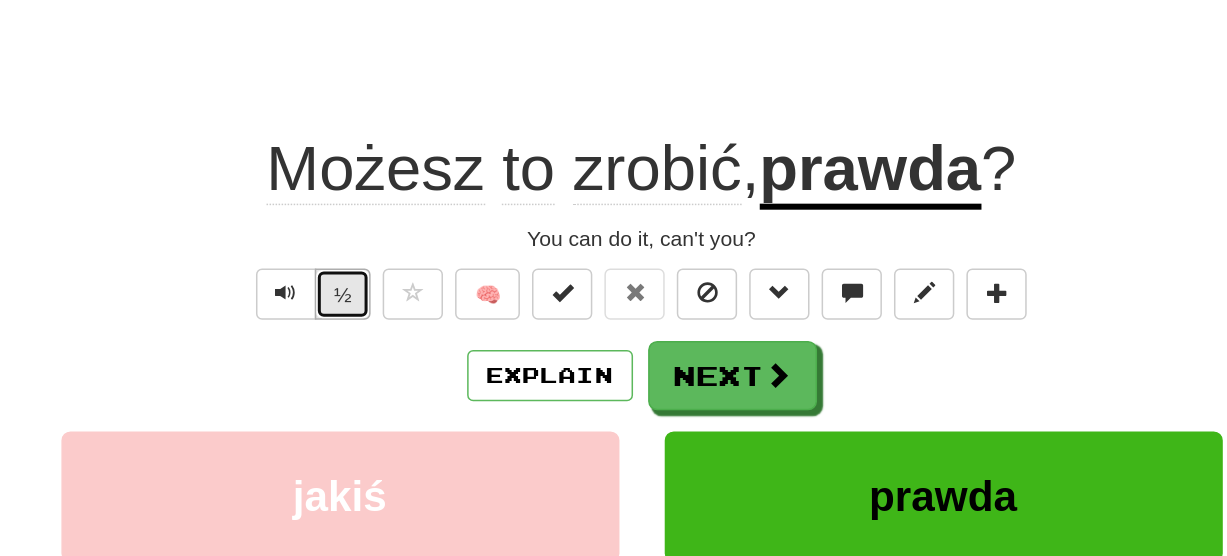 click on "½" at bounding box center (416, 321) 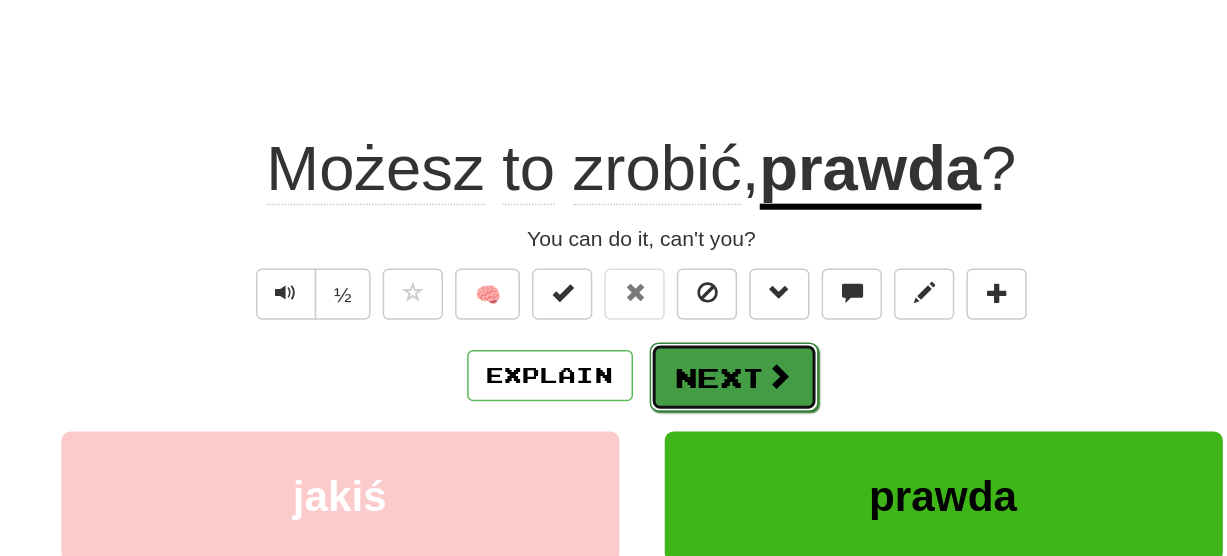 click on "Next" at bounding box center [675, 376] 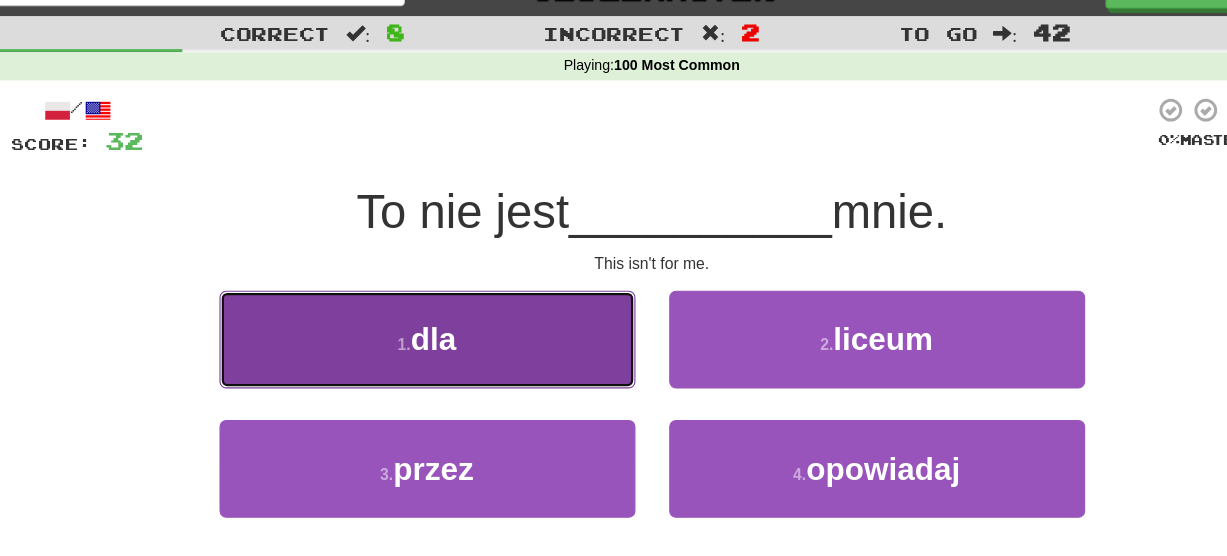 click on "1 .  dla" at bounding box center [414, 338] 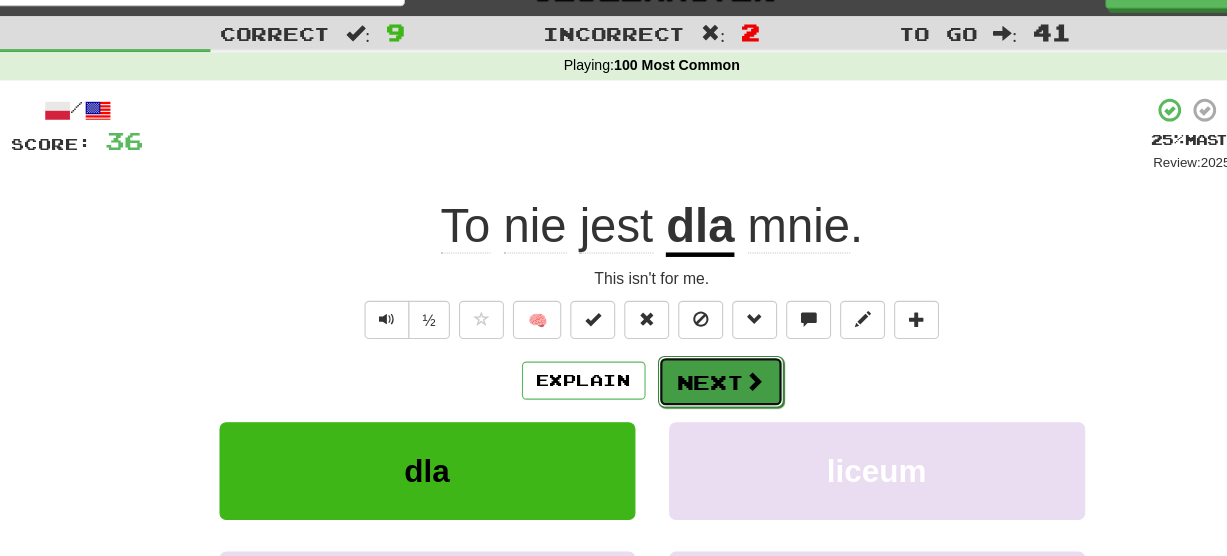 click on "Next" at bounding box center [675, 376] 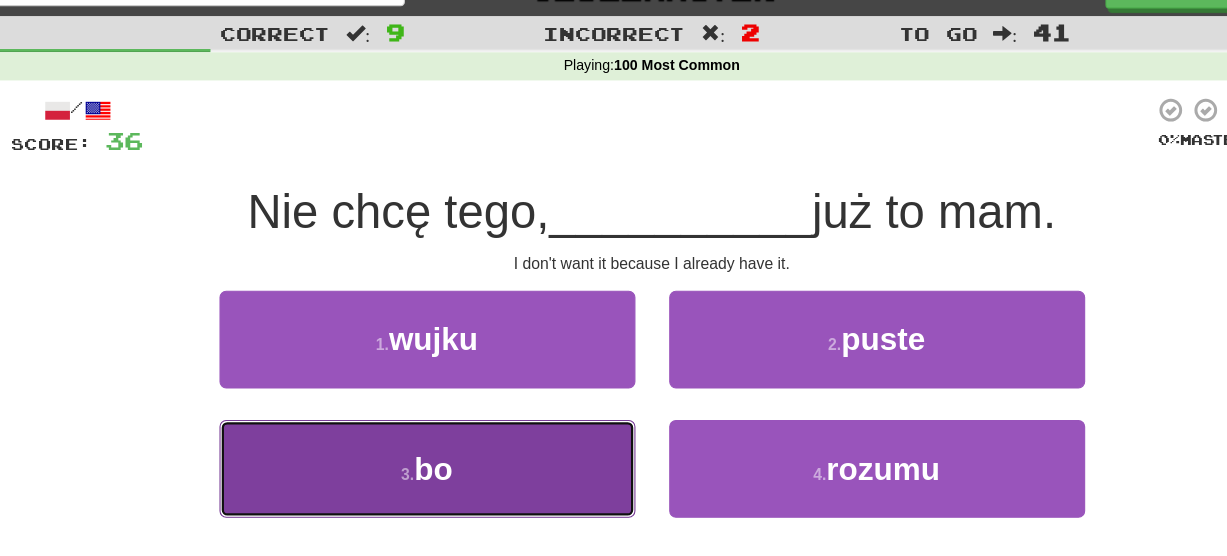 click on "3 .  bo" at bounding box center (414, 453) 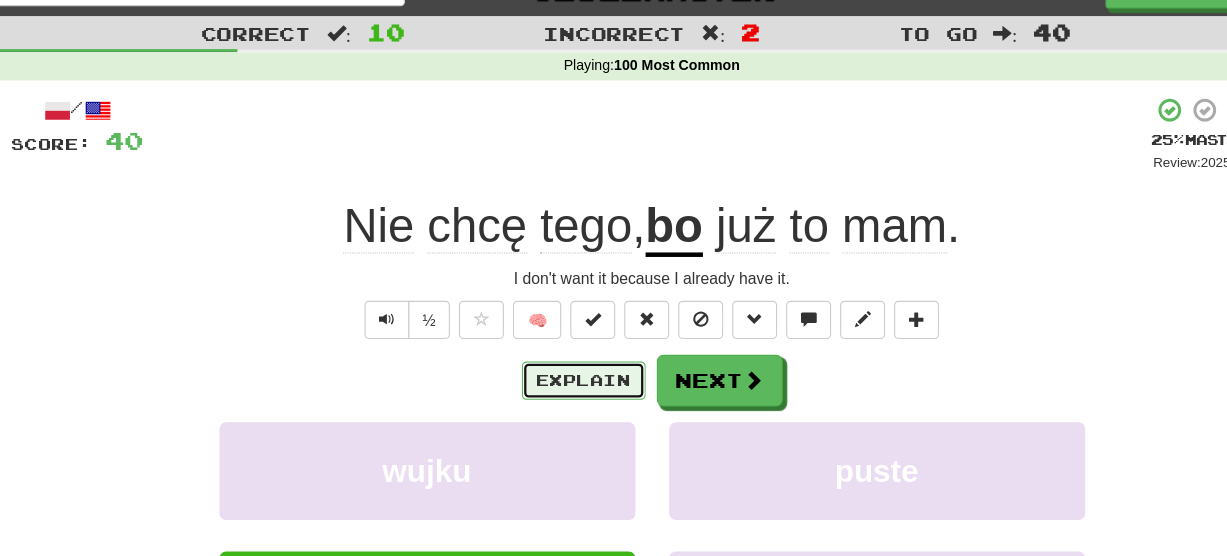 click on "Explain" at bounding box center [553, 375] 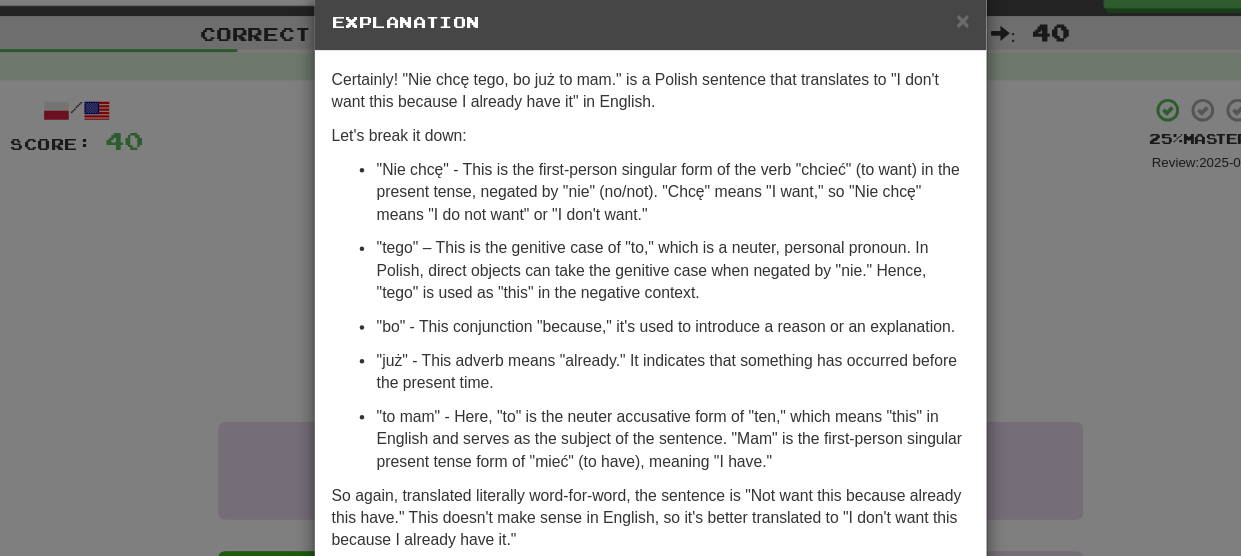 click on "× Explanation Certainly! "Nie chcę tego, bo już to mam." is a Polish sentence that translates to "I don't want this because I already have it" in English.
Let's break it down:
"Nie chcę" - This is the first-person singular form of the verb "chcieć" (to want) in the present tense, negated by "nie" (no/not). "Chcę" means "I want," so "Nie chcę" means "I do not want" or "I don't want."
"tego" – This is the genitive case of "to," which is a neuter, personal pronoun. In Polish, direct objects can take the genitive case when negated by "nie." Hence, "tego" is used as "this" in the negative context.
"bo" - This conjunction "because," it's used to introduce a reason or an explanation.
"już" - This adverb means "already." It indicates that something has occurred before the present time.
Here's a brief explanation of the grammar concepts involved:
Verb conjugation: "chcieć" to "chcę" and "mieć" to "mam."
Let us know ! Close" at bounding box center [620, 278] 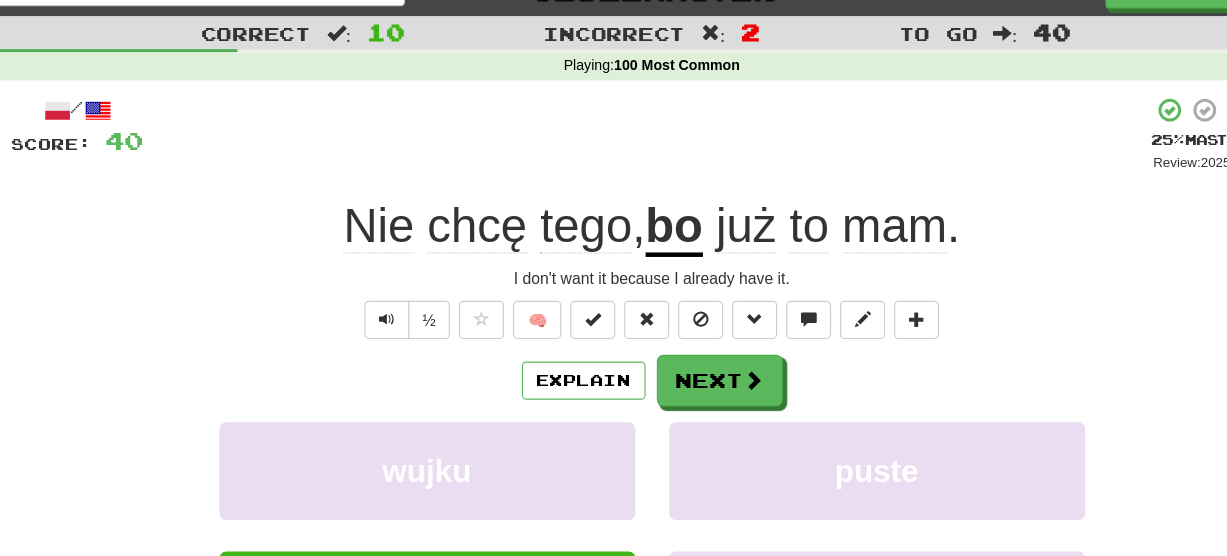 click on "Explain Next wujku puste bo rozumu Learn more: wujku puste bo rozumu" at bounding box center [614, 512] 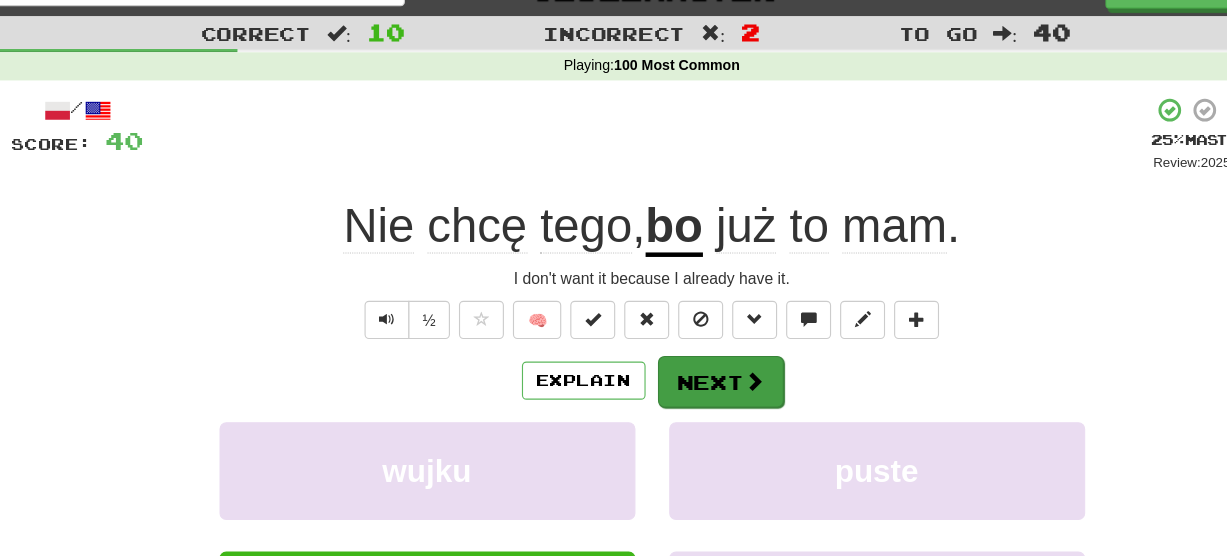 drag, startPoint x: 666, startPoint y: 408, endPoint x: 673, endPoint y: 372, distance: 36.67424 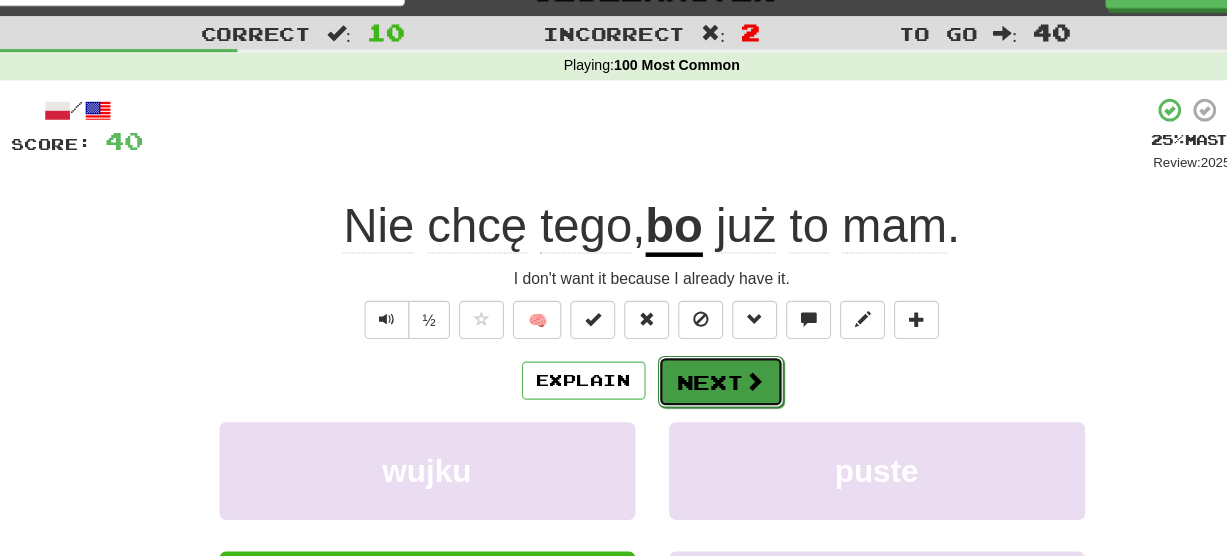 click on "Next" at bounding box center [675, 376] 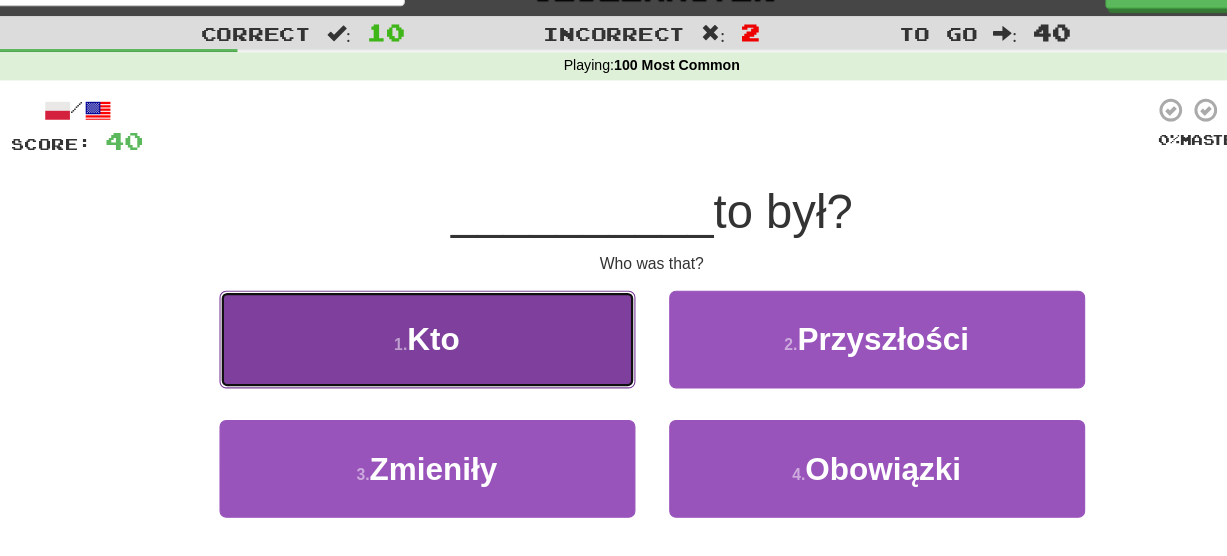 click on "1 .  Kto" at bounding box center (414, 338) 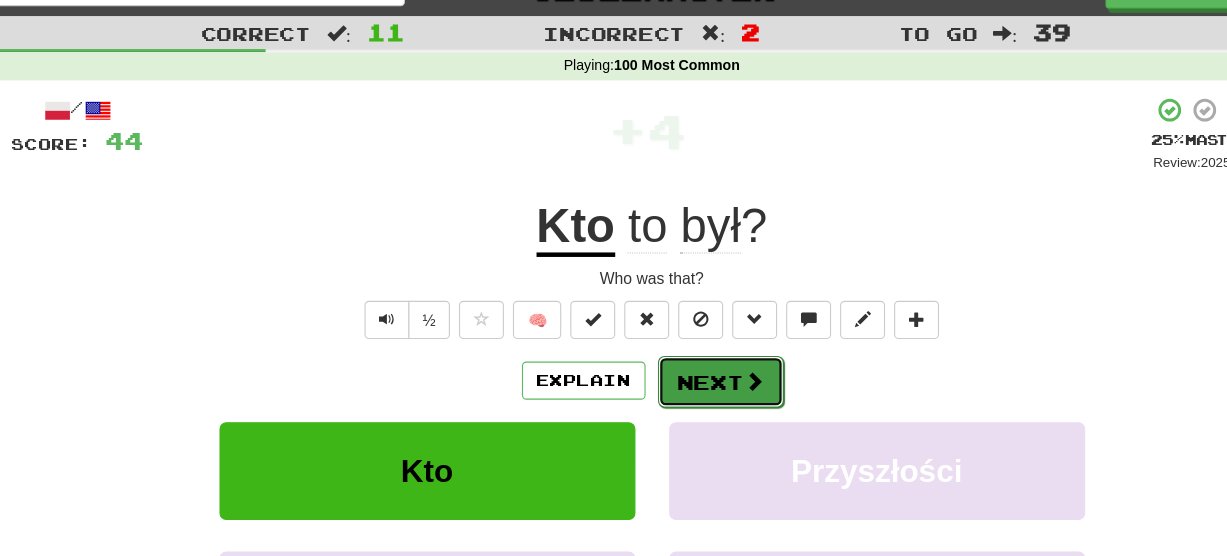 click on "Next" at bounding box center [675, 376] 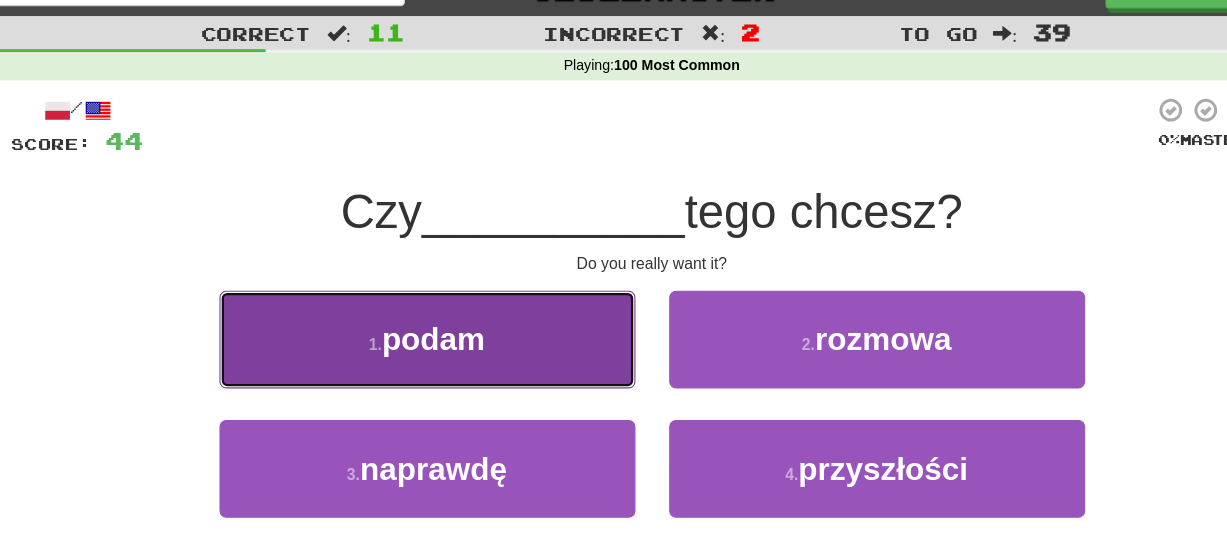 click on "1 .  podam" at bounding box center (414, 338) 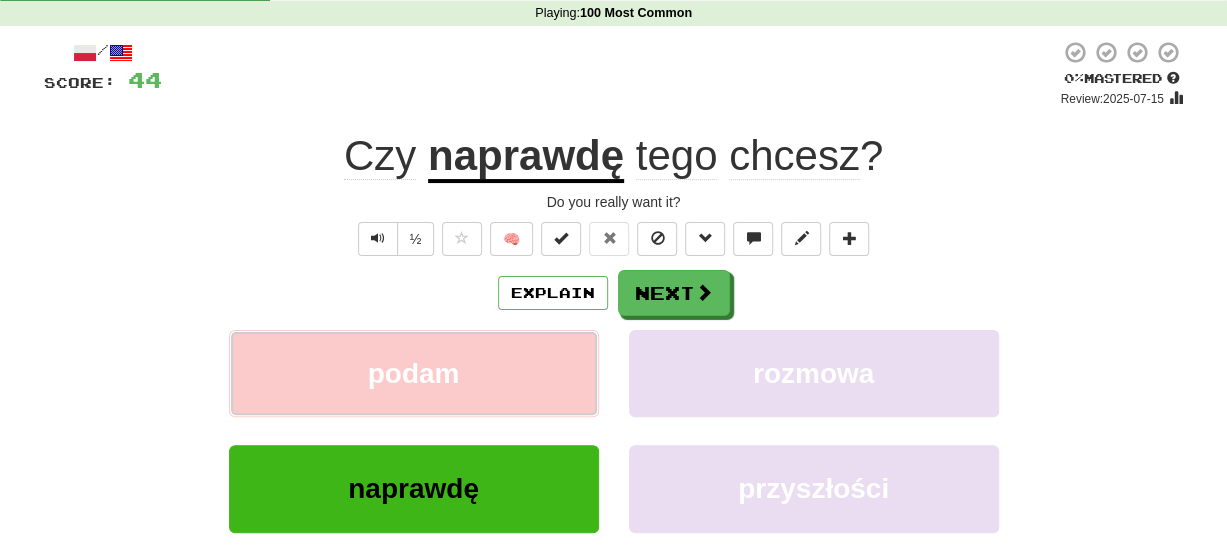 scroll, scrollTop: 94, scrollLeft: 0, axis: vertical 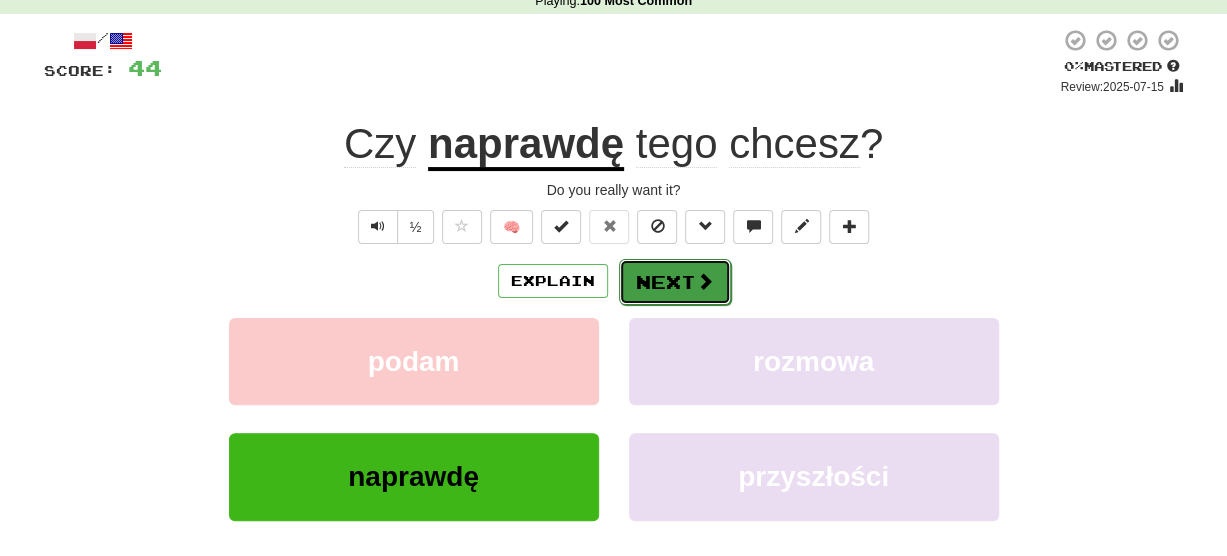 click on "Next" at bounding box center (675, 282) 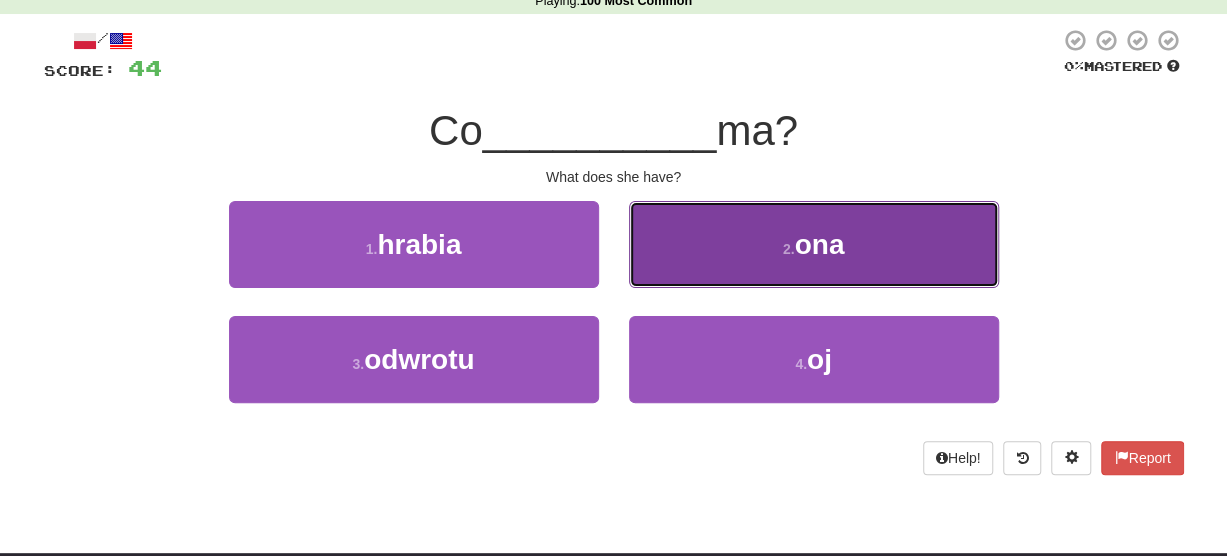 click on "2 ." at bounding box center [789, 249] 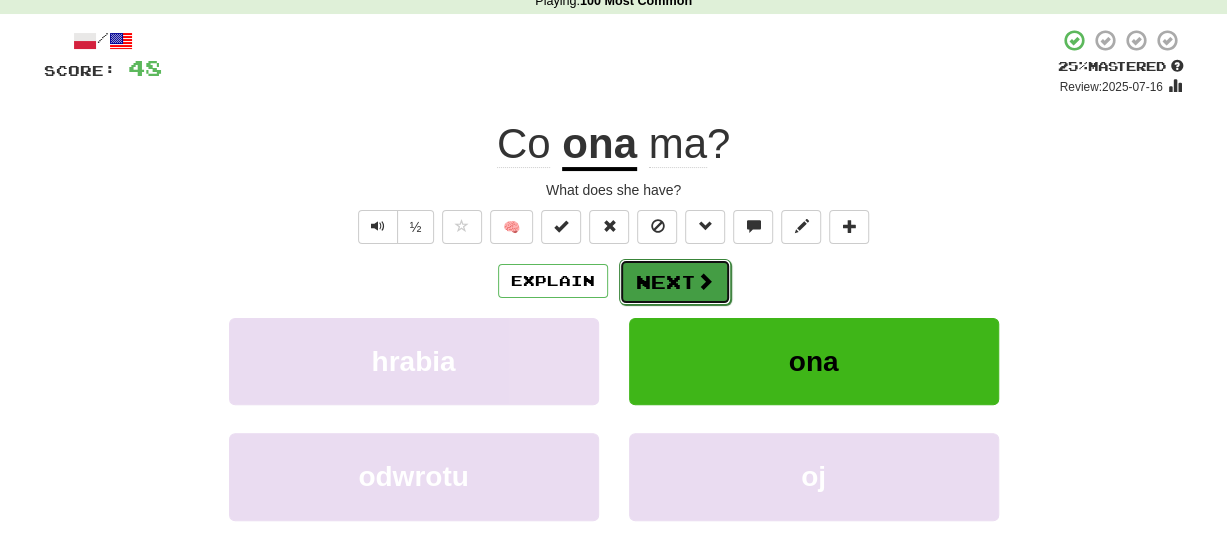 click on "Next" at bounding box center [675, 282] 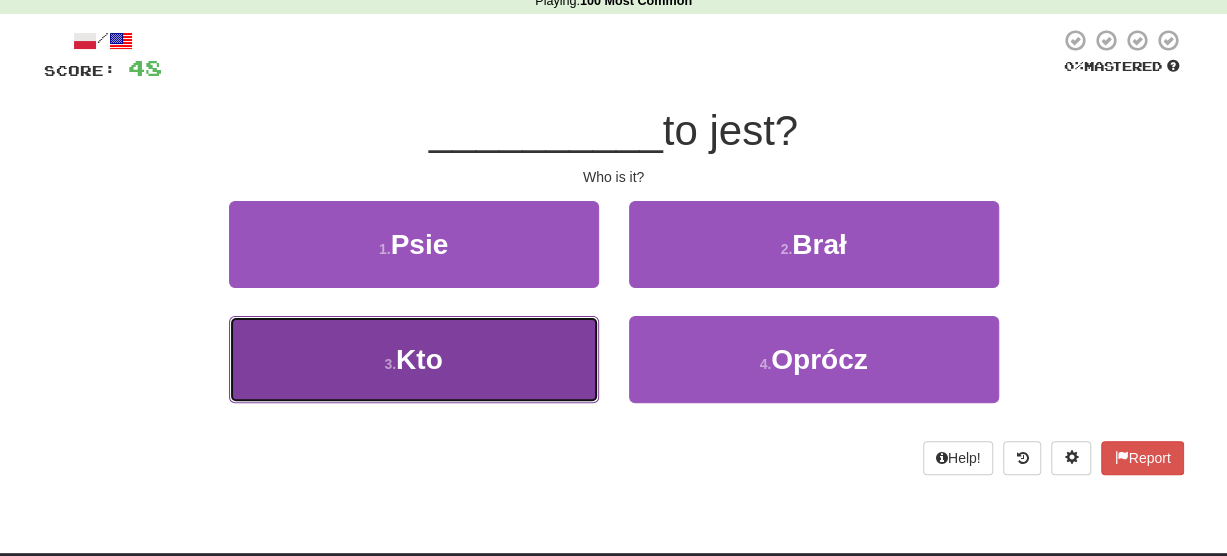 click on "3 .  Kto" at bounding box center (414, 359) 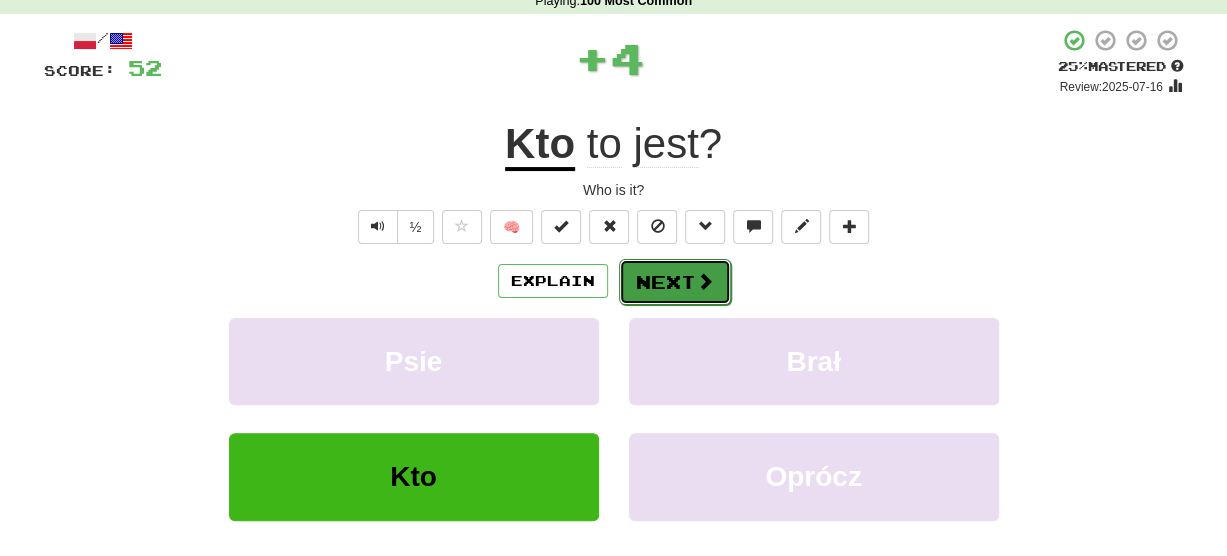 click on "Next" at bounding box center [675, 282] 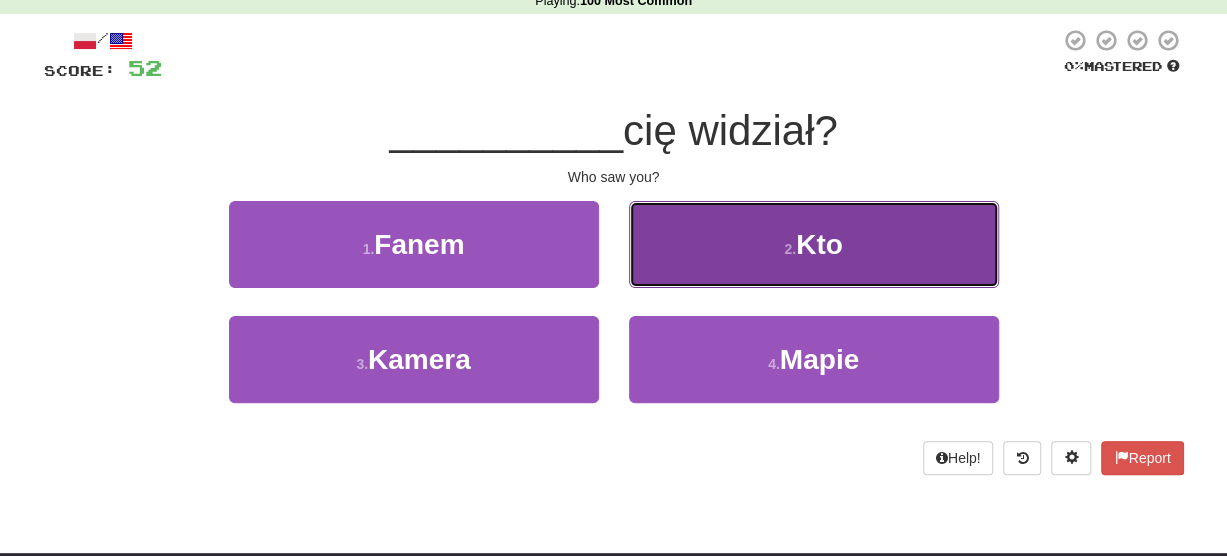 click on "2 .  Kto" at bounding box center [814, 244] 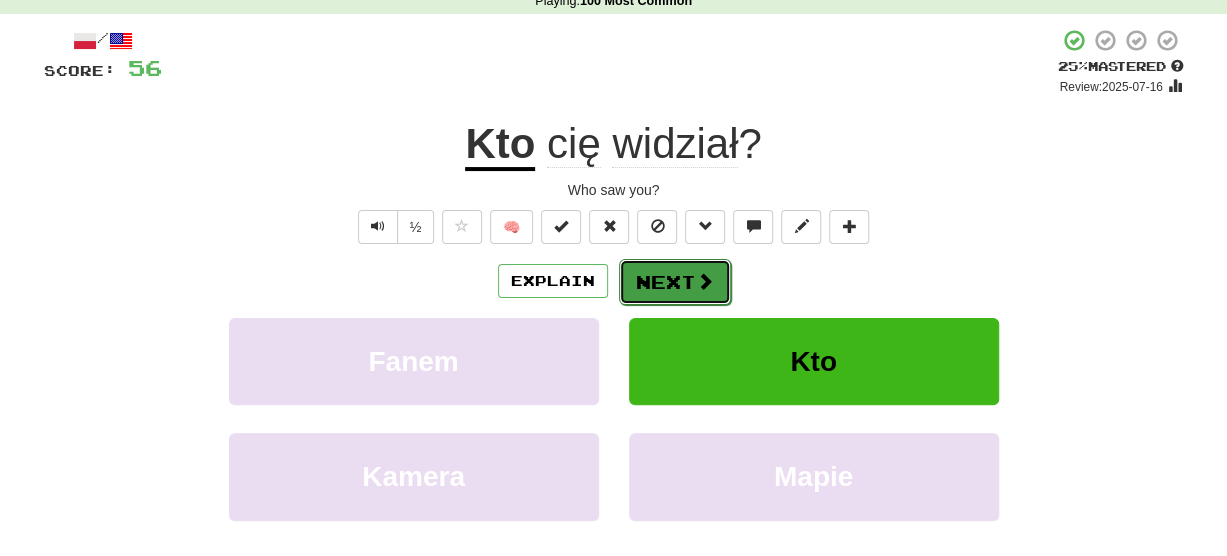 click on "Next" at bounding box center [675, 282] 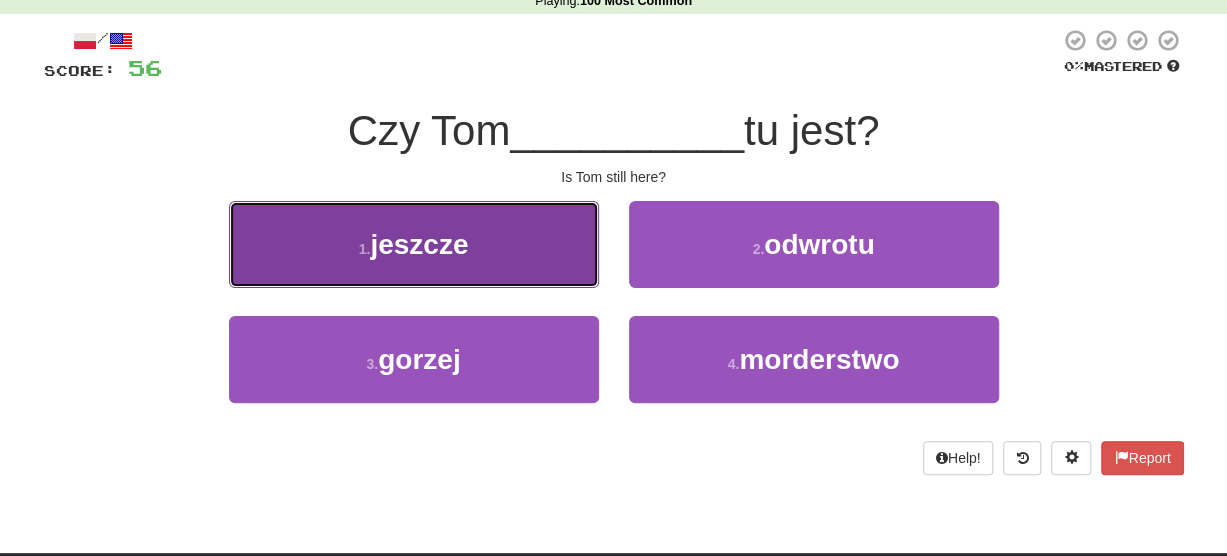 click on "1 .  jeszcze" at bounding box center (414, 244) 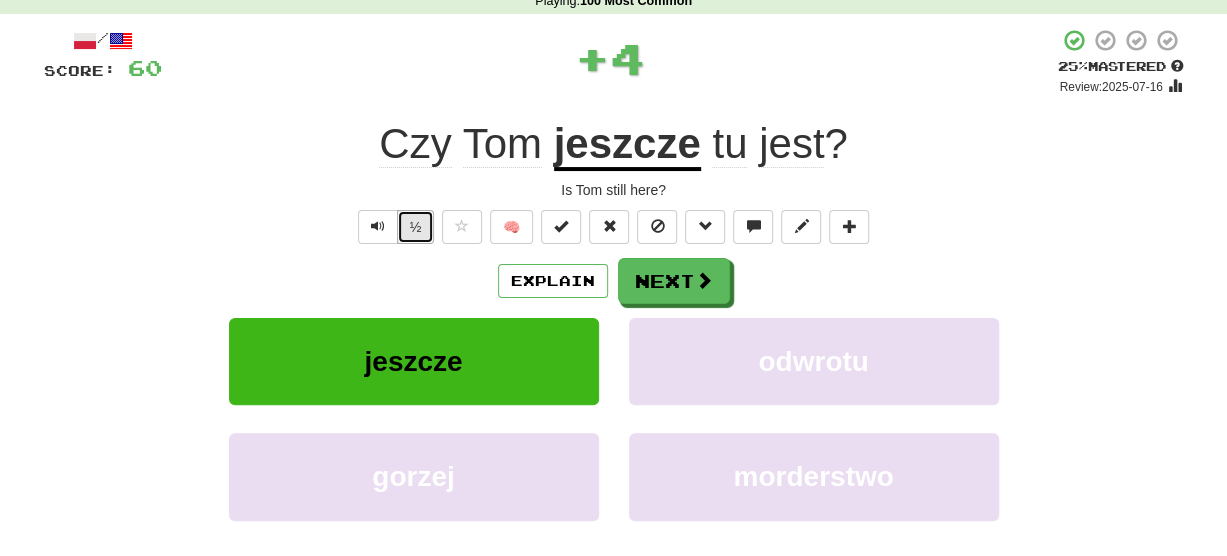 click on "½" at bounding box center (416, 227) 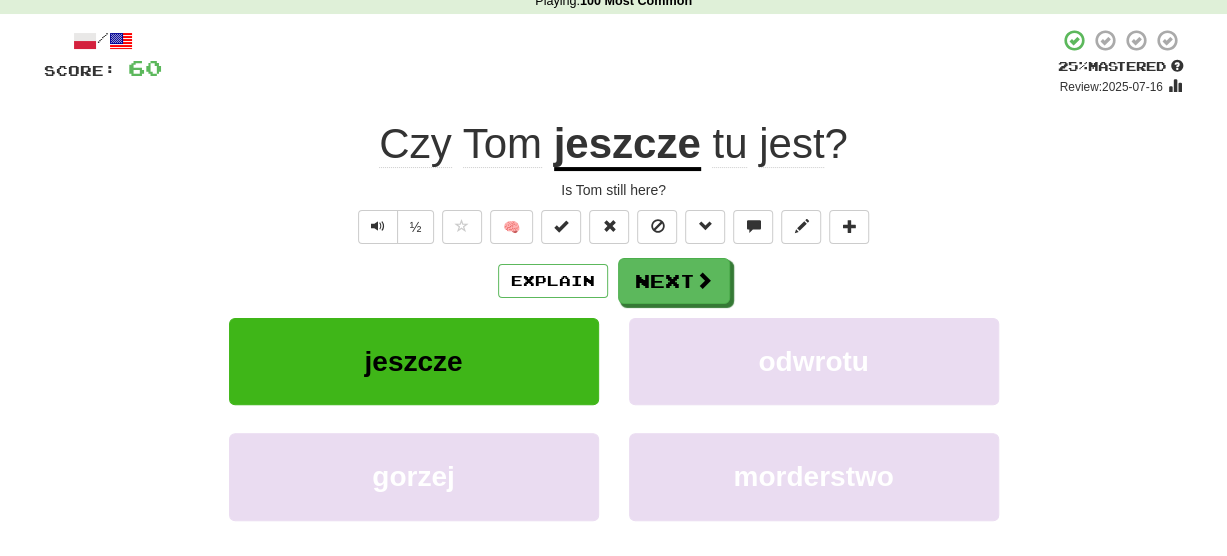 click on "jeszcze" at bounding box center (627, 145) 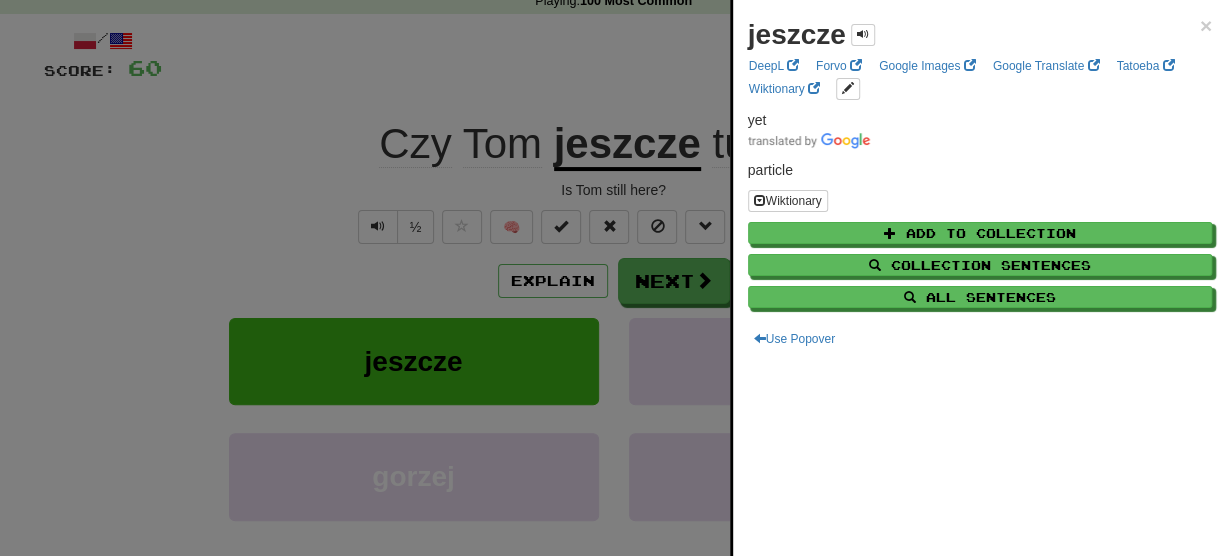 click at bounding box center (613, 278) 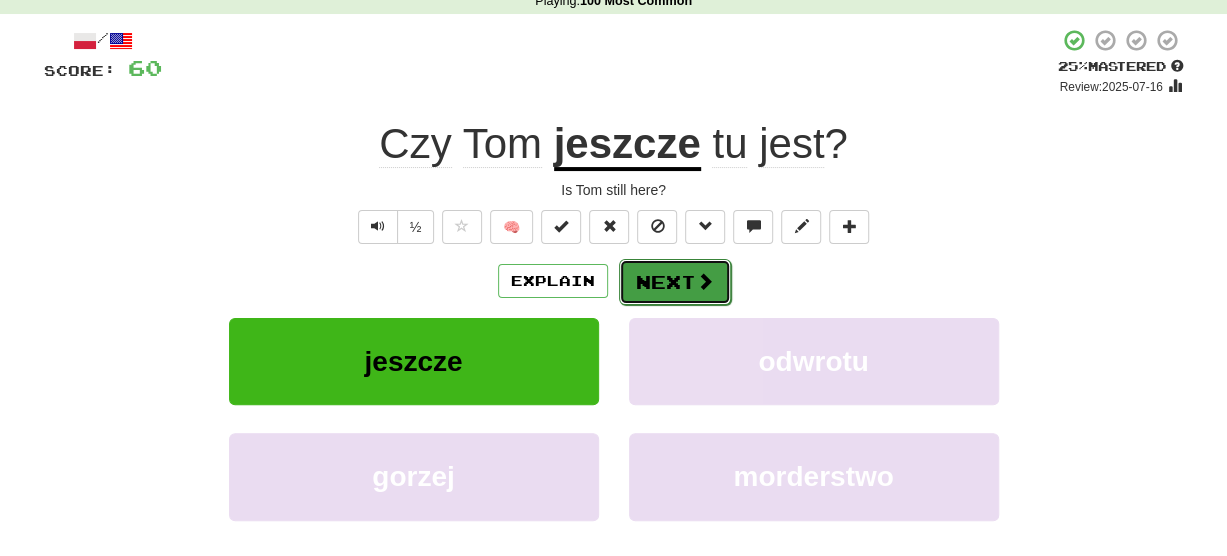 click on "Next" at bounding box center [675, 282] 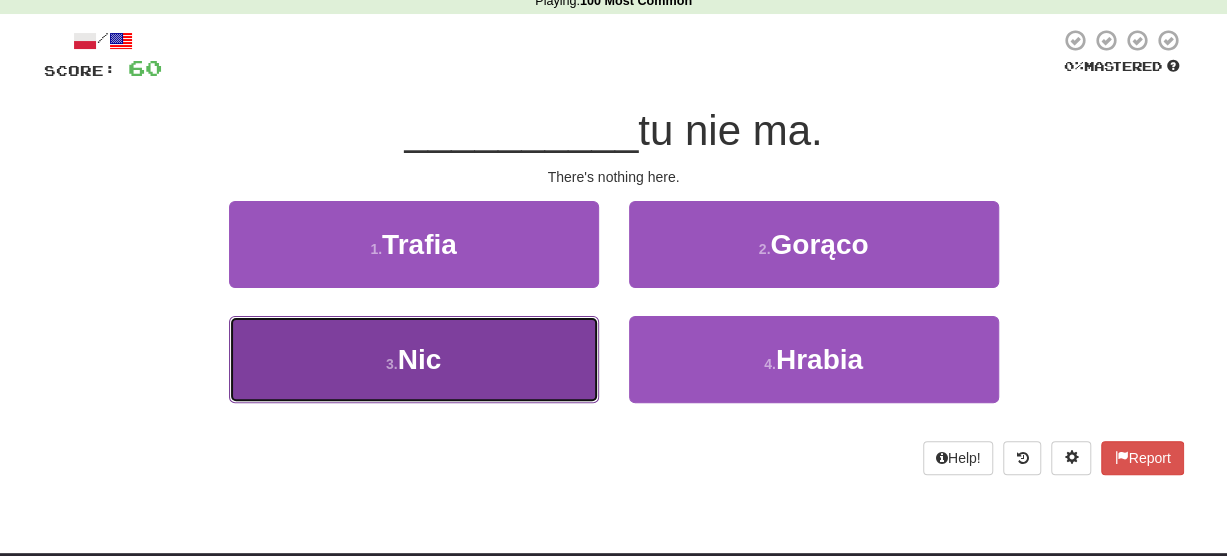 click on "3 .  Nic" at bounding box center [414, 359] 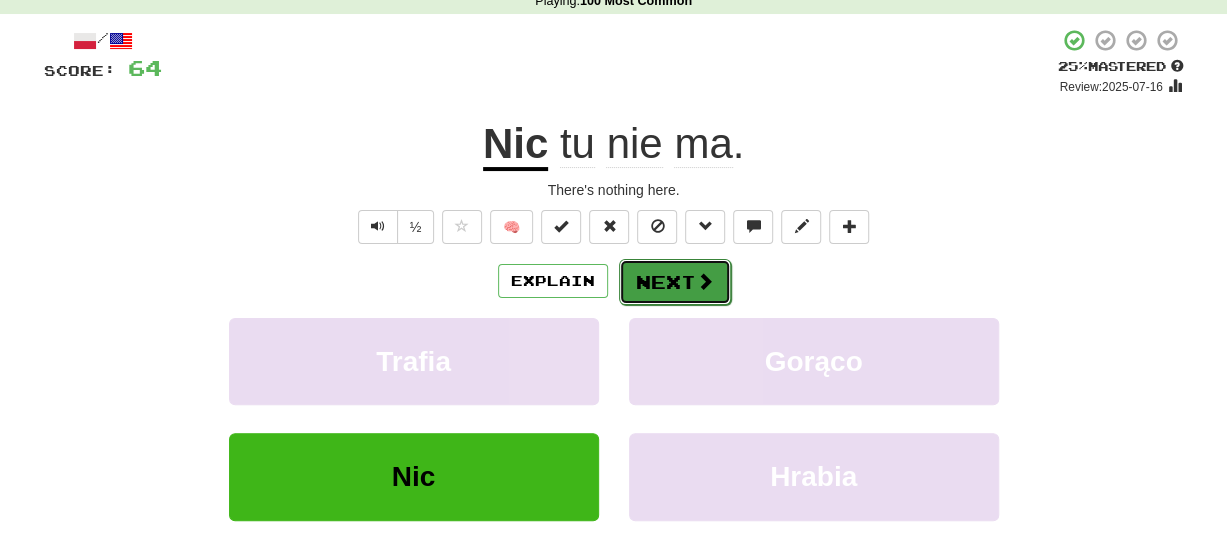click on "Next" at bounding box center [675, 282] 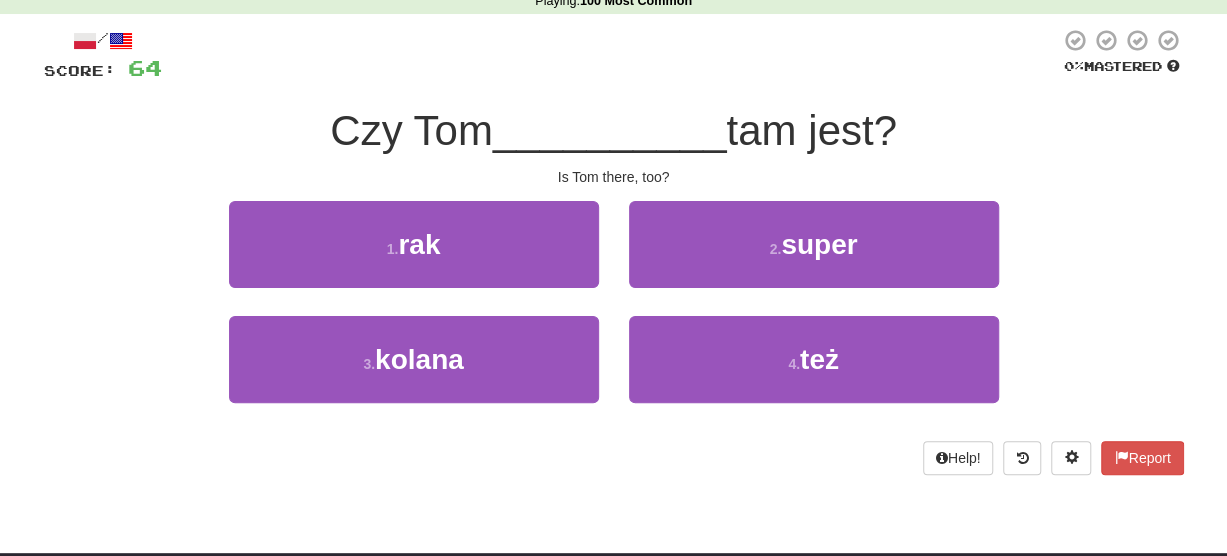 click on "4 .  też" at bounding box center (814, 373) 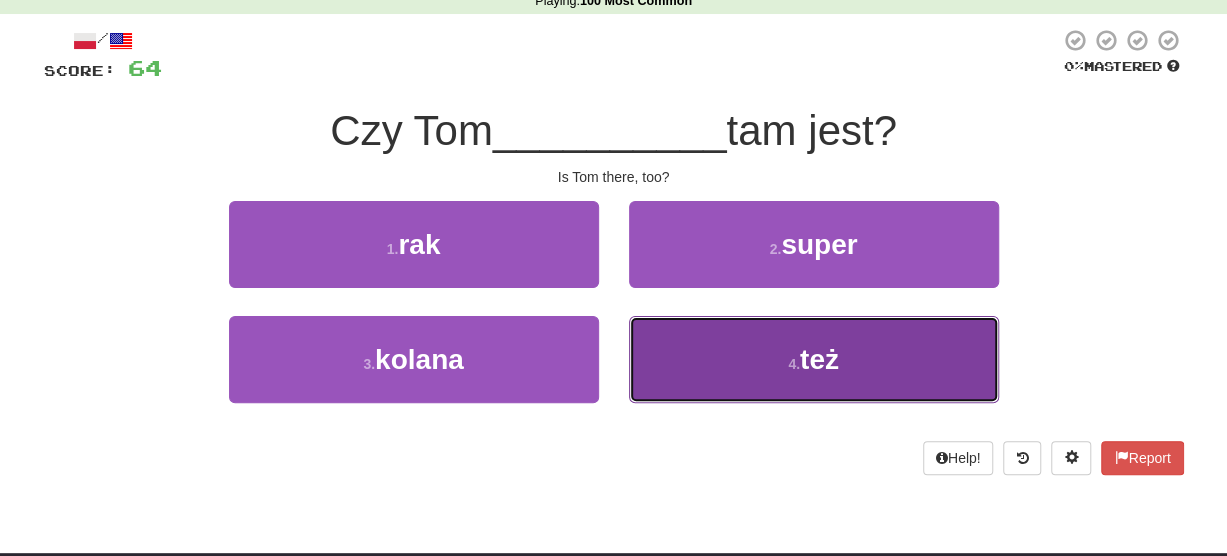 click on "4 .  też" at bounding box center (814, 359) 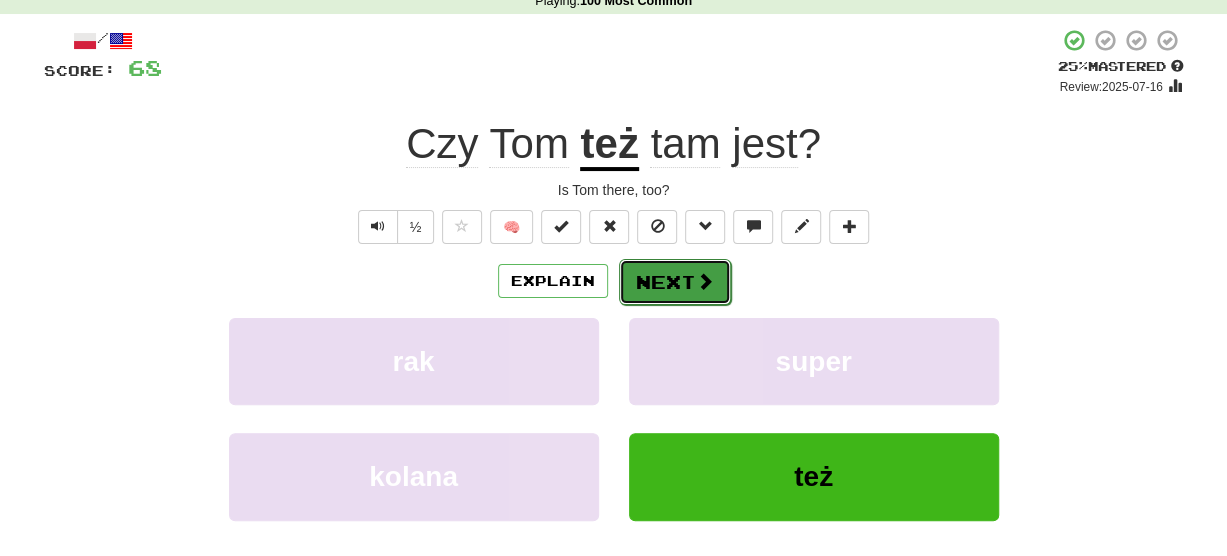 click on "Next" at bounding box center (675, 282) 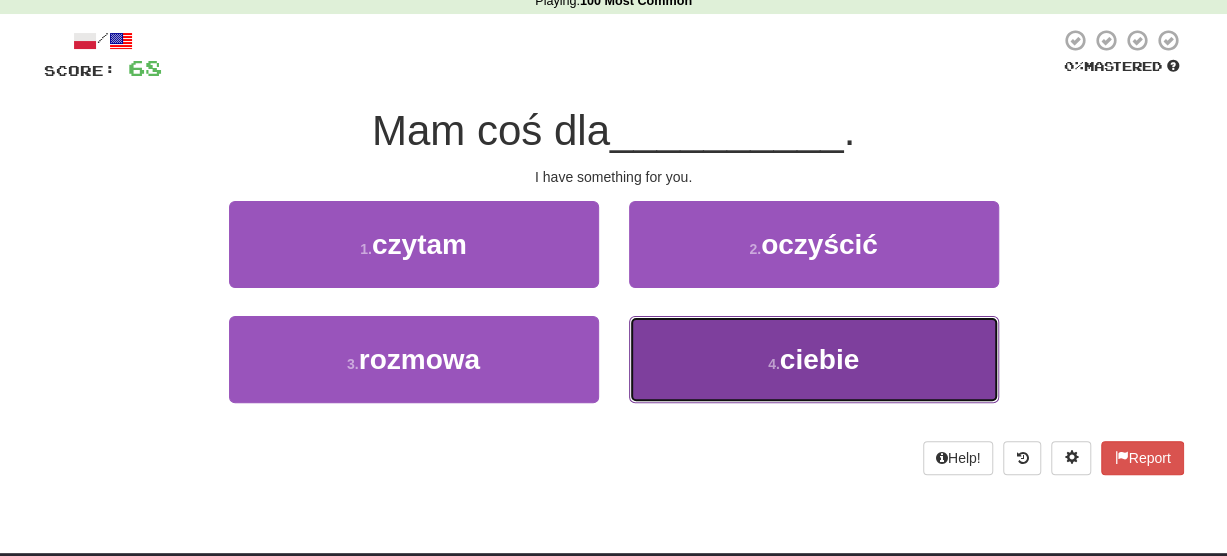click on "4 .  ciebie" at bounding box center [814, 359] 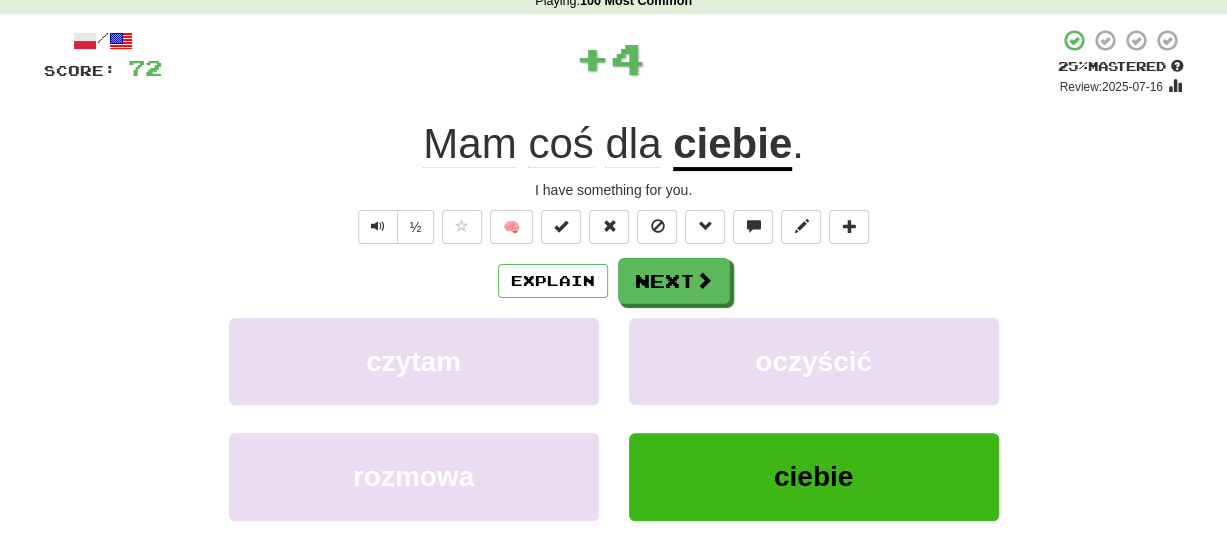 click on "ciebie" at bounding box center [732, 145] 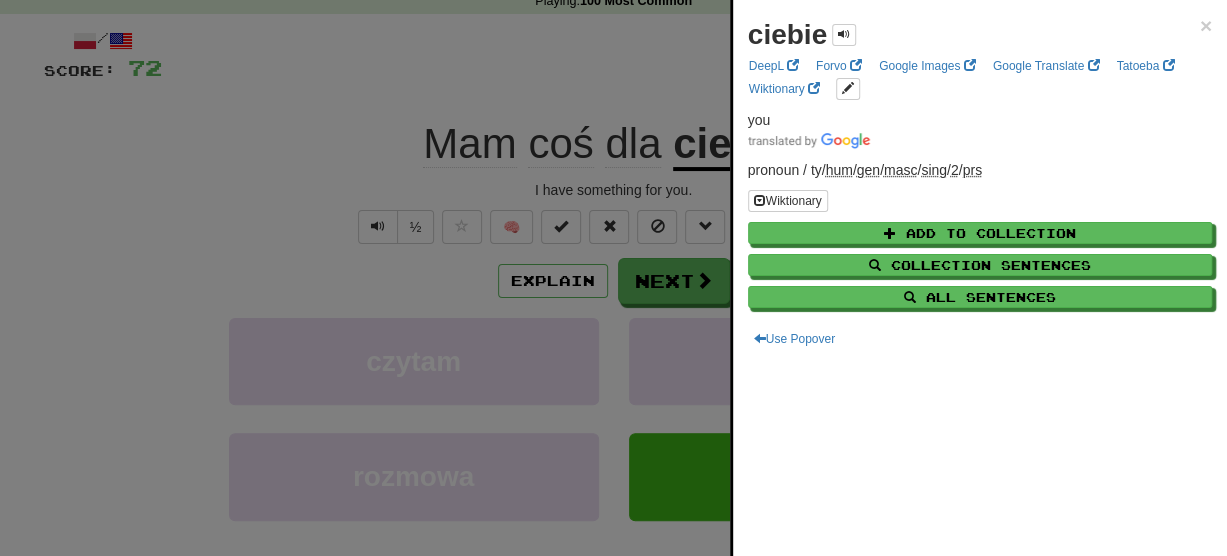click at bounding box center (613, 278) 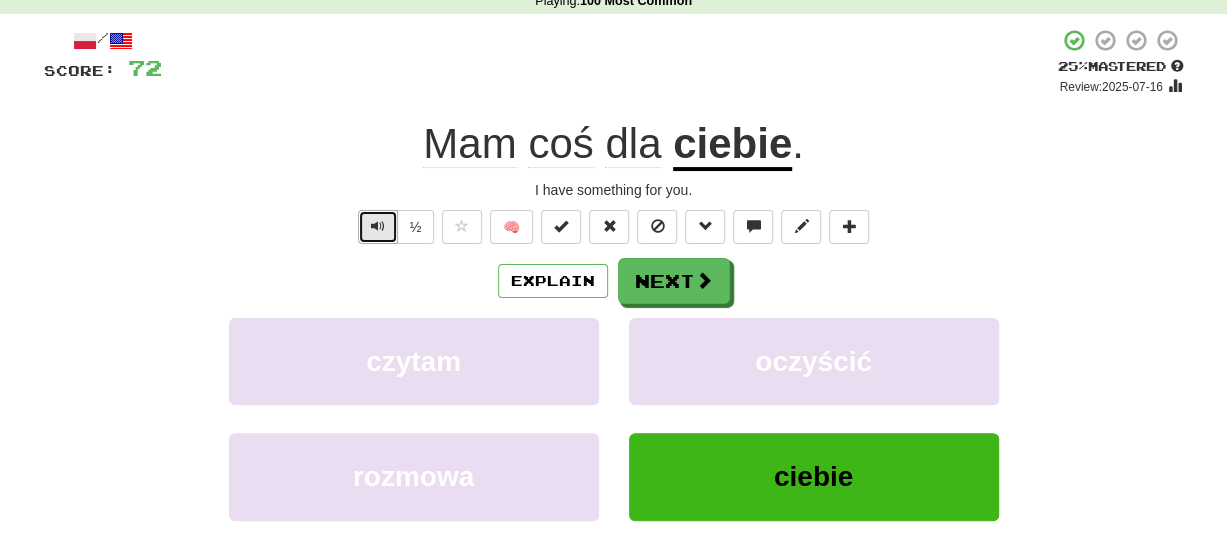 click at bounding box center (378, 227) 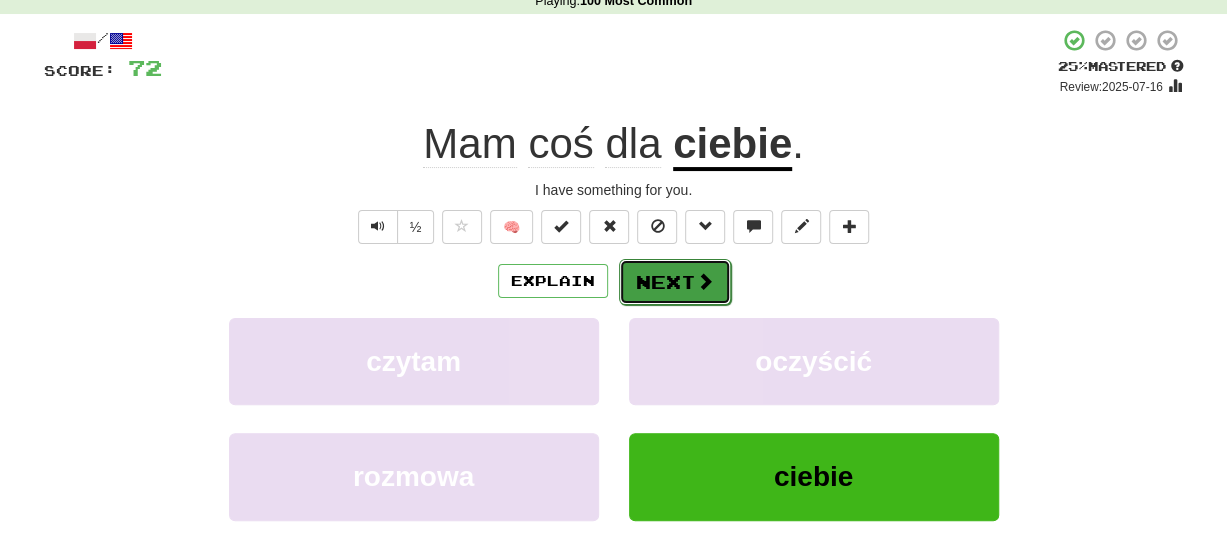 click on "Next" at bounding box center [675, 282] 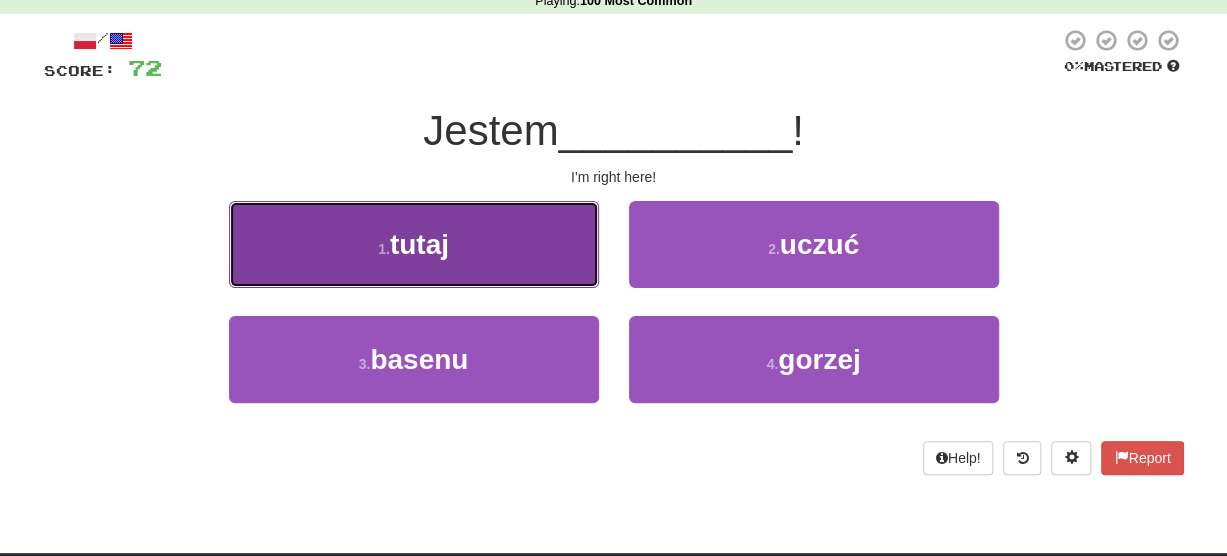 click on "1 .  tutaj" at bounding box center (414, 244) 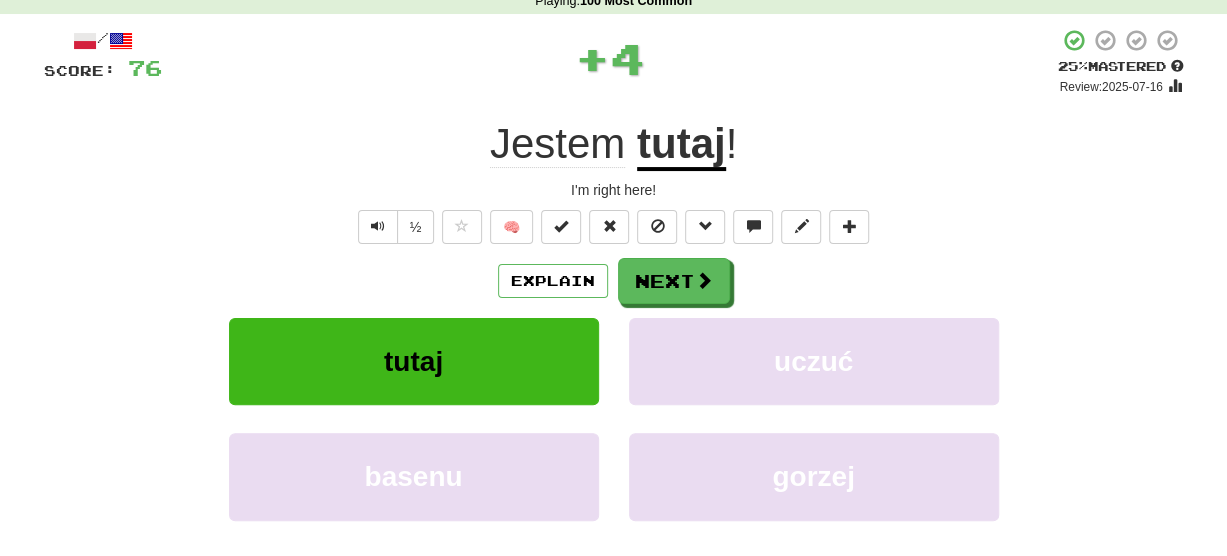 click on "tutaj" at bounding box center (681, 145) 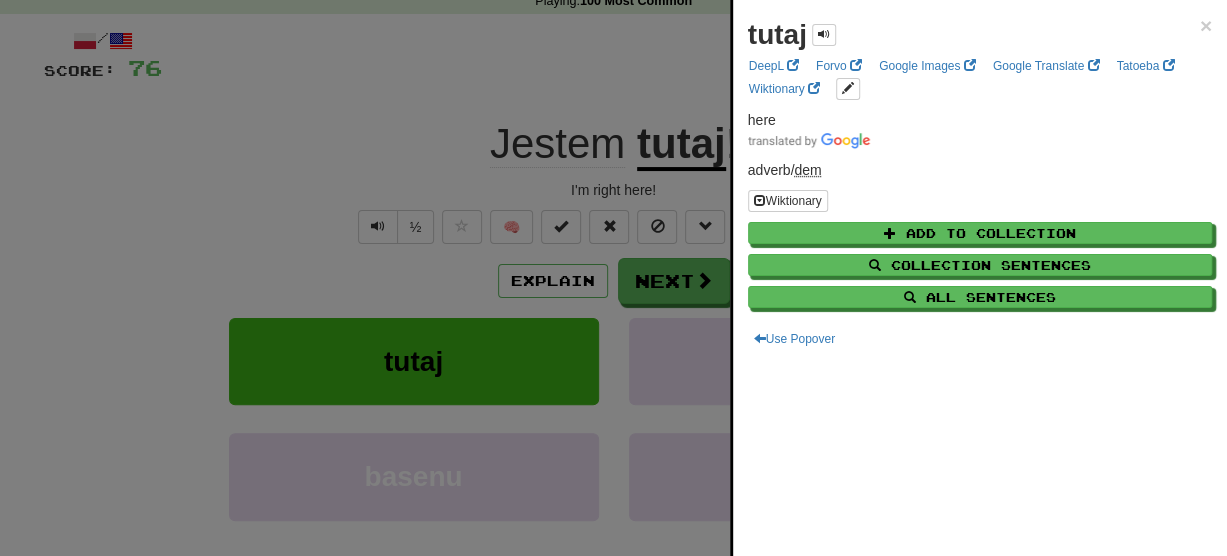 click at bounding box center [613, 278] 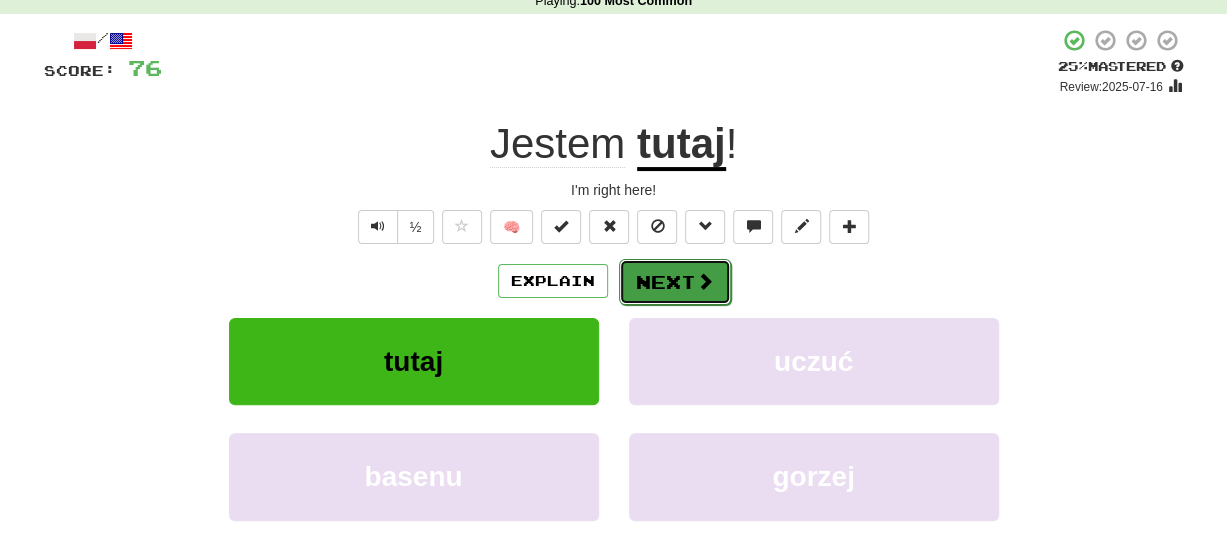 click on "Next" at bounding box center (675, 282) 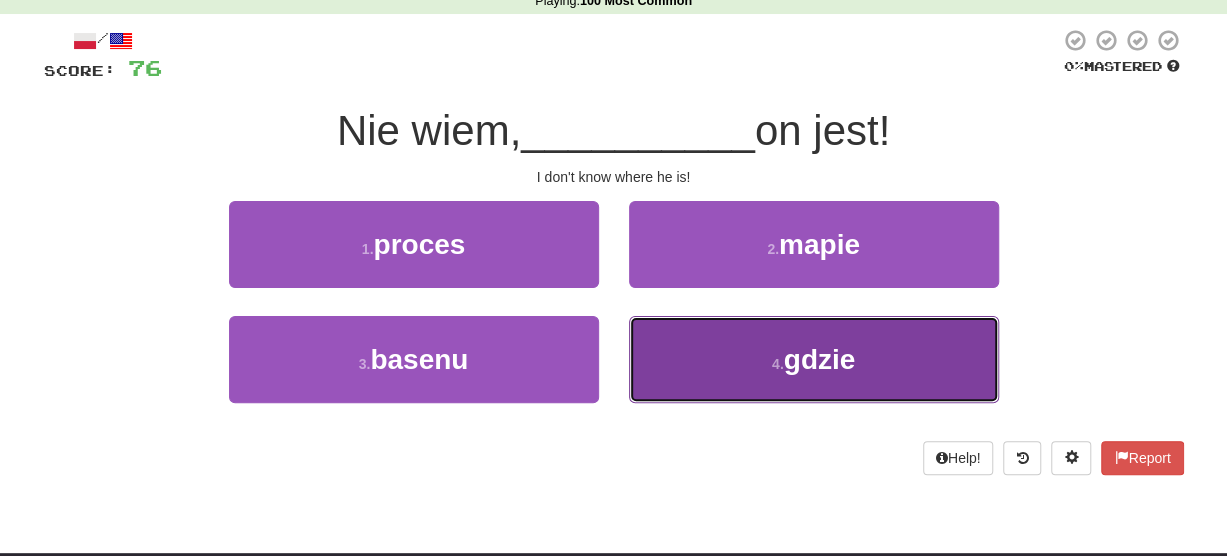 click on "4 .  gdzie" at bounding box center [814, 359] 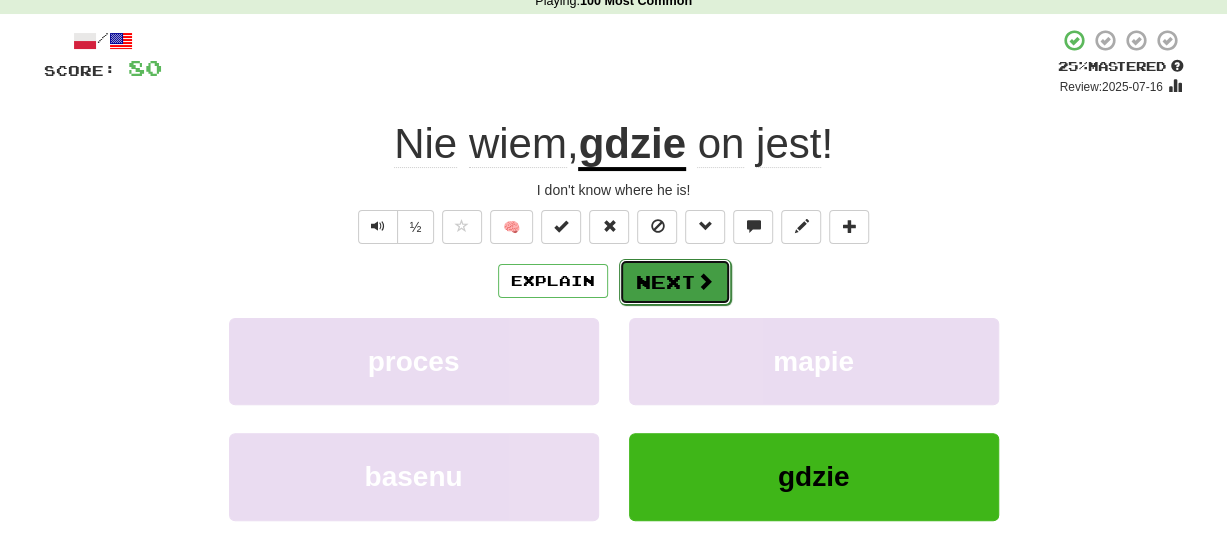 click on "Next" at bounding box center (675, 282) 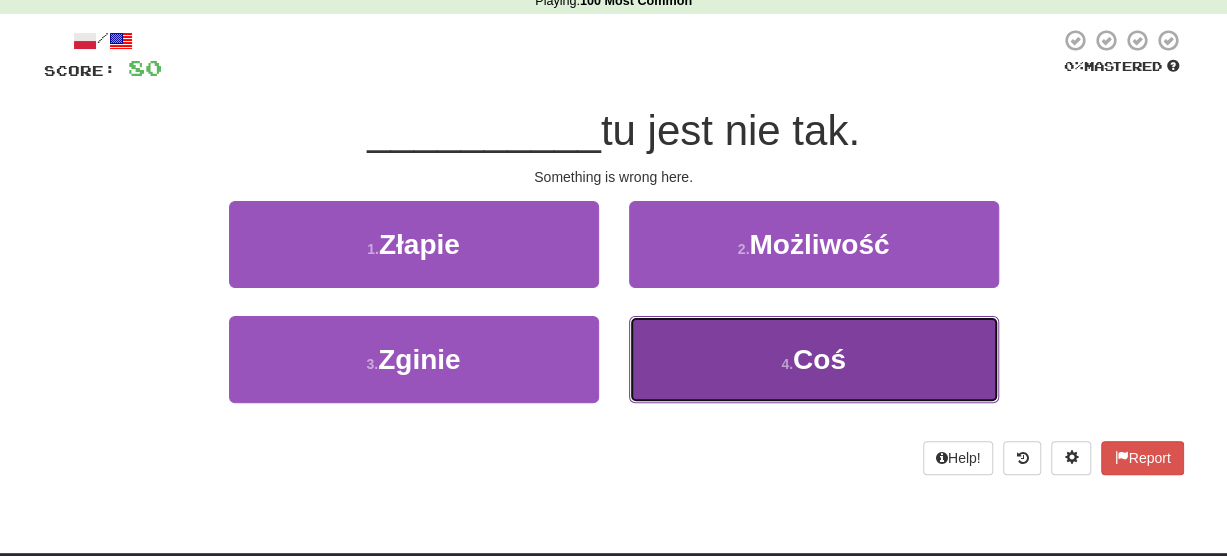 click on "4 .  Coś" at bounding box center [814, 359] 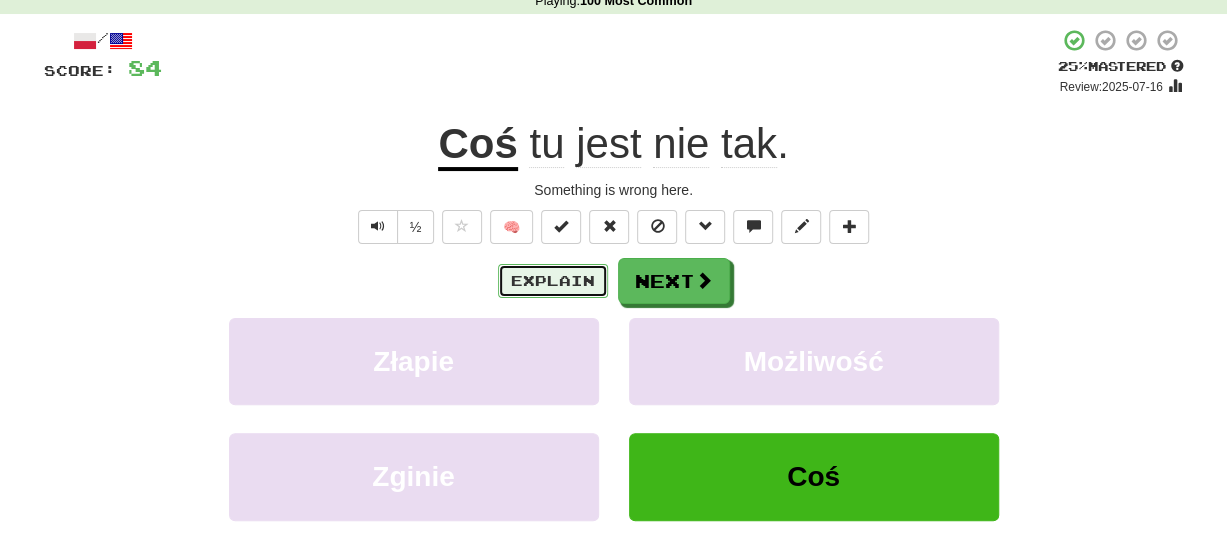 click on "Explain" at bounding box center (553, 281) 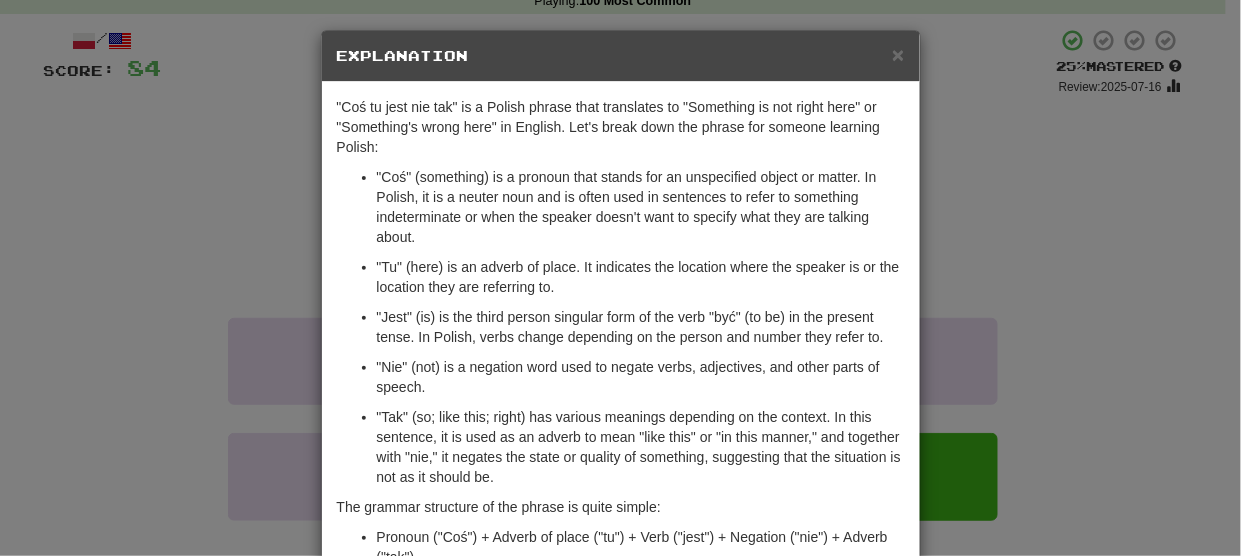 click on "× Explanation "Coś tu jest nie tak" is a Polish phrase that translates to "Something is not right here" or "Something's wrong here" in English. Let's break down the phrase for someone learning Polish:
"Coś" (something) is a pronoun that stands for an unspecified object or matter. In Polish, it is a neuter noun and is often used in sentences to refer to something indeterminate or when the speaker doesn't want to specify what they are talking about.
"Tu" (here) is an adverb of place. It indicates the location where the speaker is or the location they are referring to.
"Jest" (is) is the third person singular form of the verb "być" (to be) in the present tense. In Polish, verbs change depending on the person and number they refer to.
"Nie" (not) is a negation word used to negate verbs, adjectives, and other parts of speech.
The grammar structure of the phrase is quite simple:
Pronoun ("Coś") + Adverb of place ("tu") + Verb ("jest") + Negation ("nie") + Adverb ("tak")" at bounding box center [620, 278] 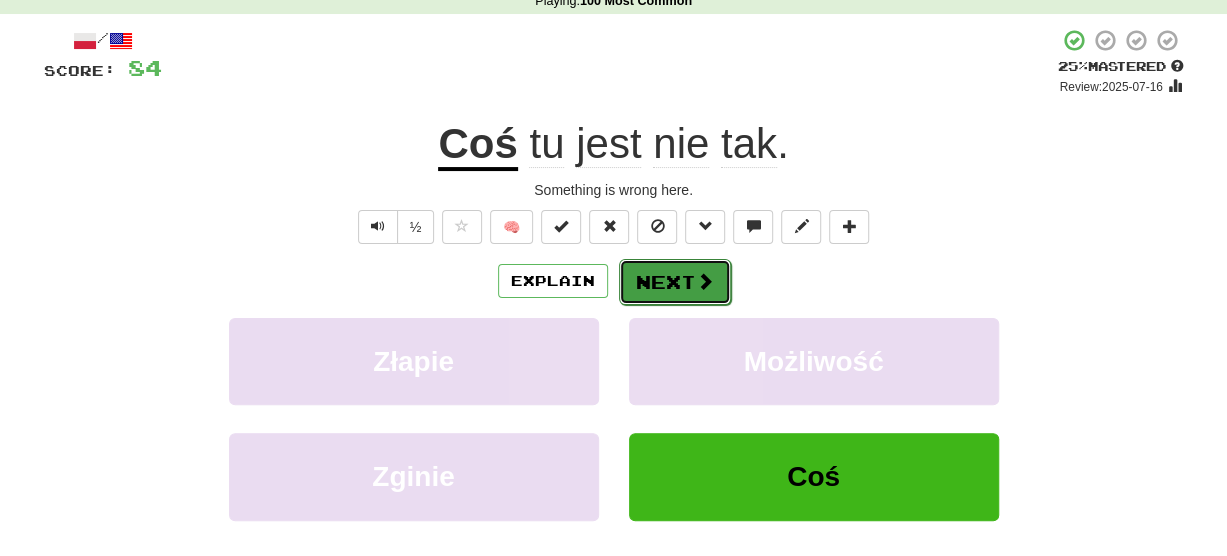 click on "Next" at bounding box center [675, 282] 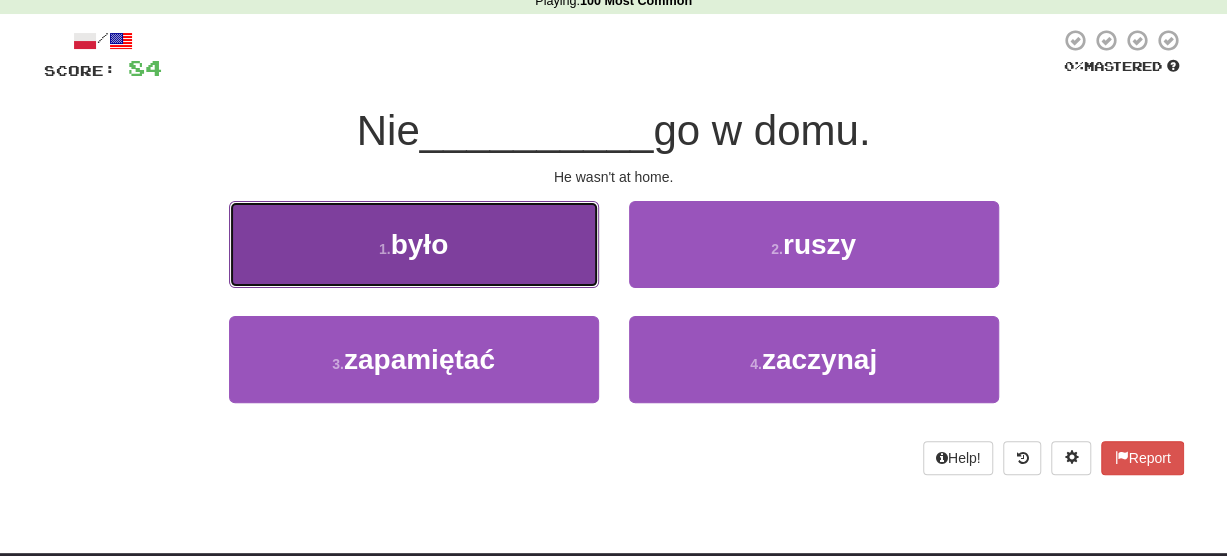click on "1 .  było" at bounding box center [414, 244] 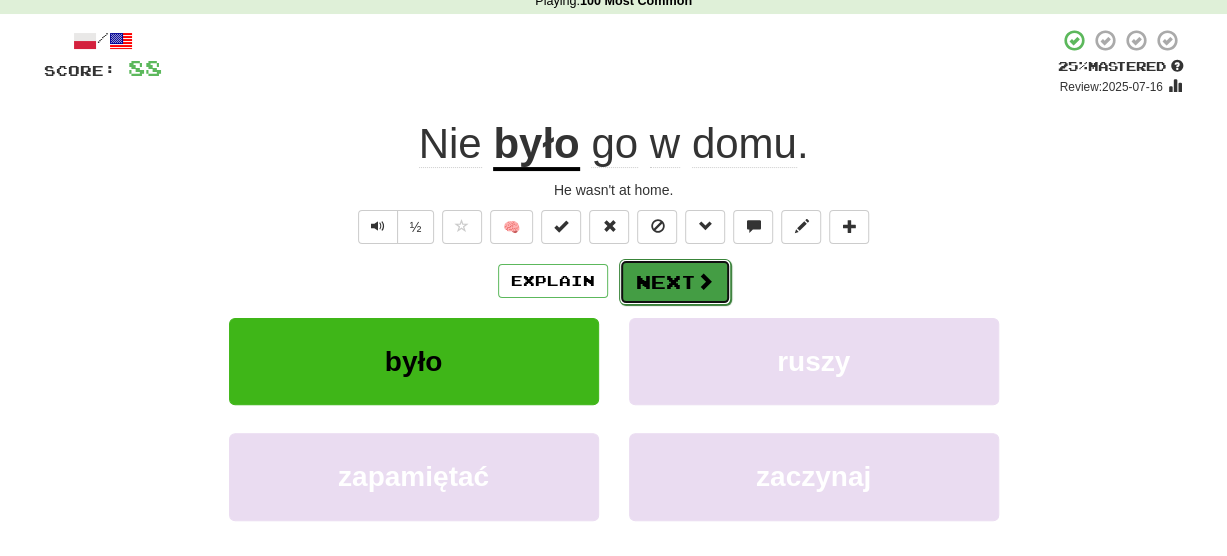 click on "Next" at bounding box center (675, 282) 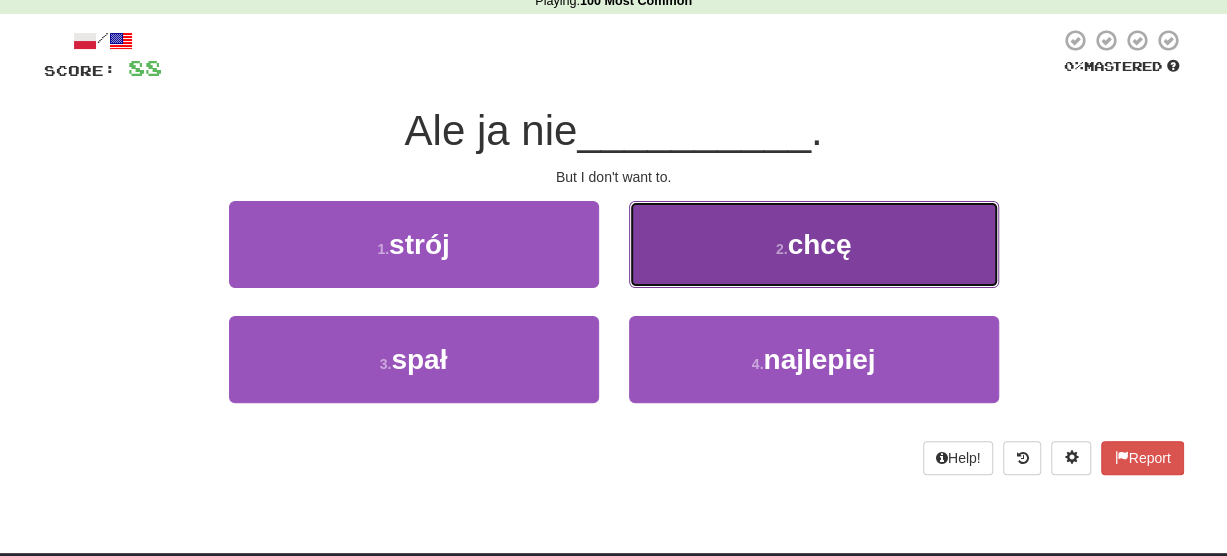 click on "2 ." at bounding box center (782, 249) 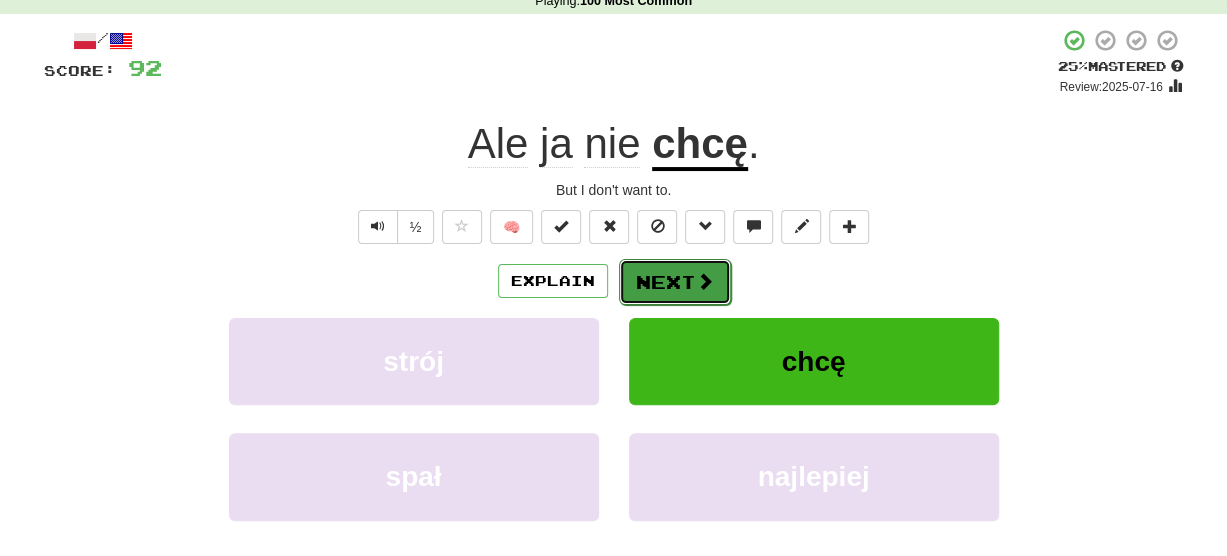click at bounding box center (705, 281) 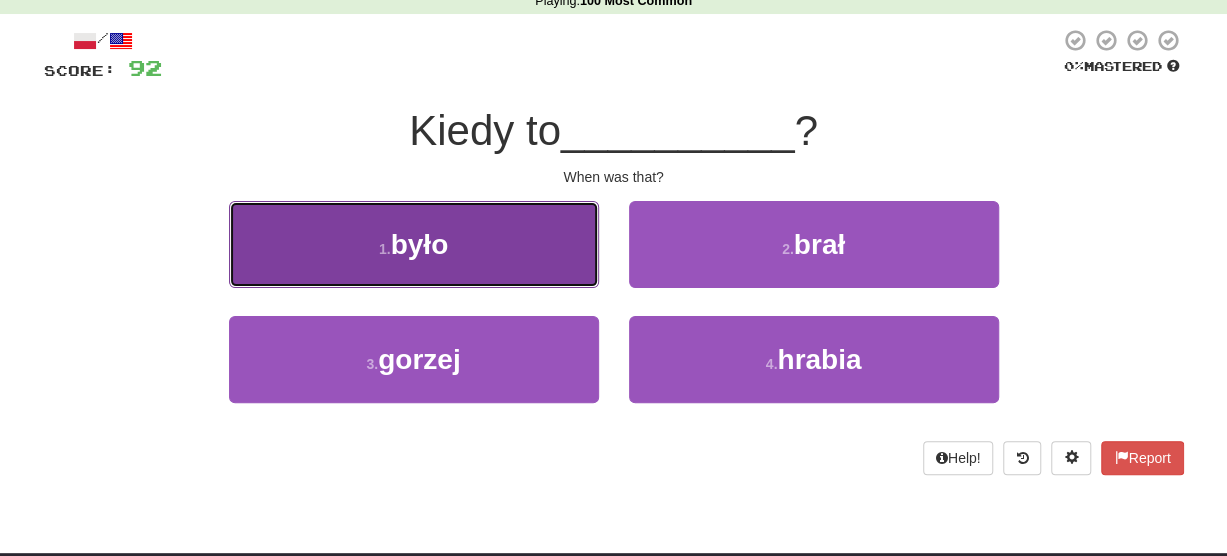 click on "1 .  było" at bounding box center [414, 244] 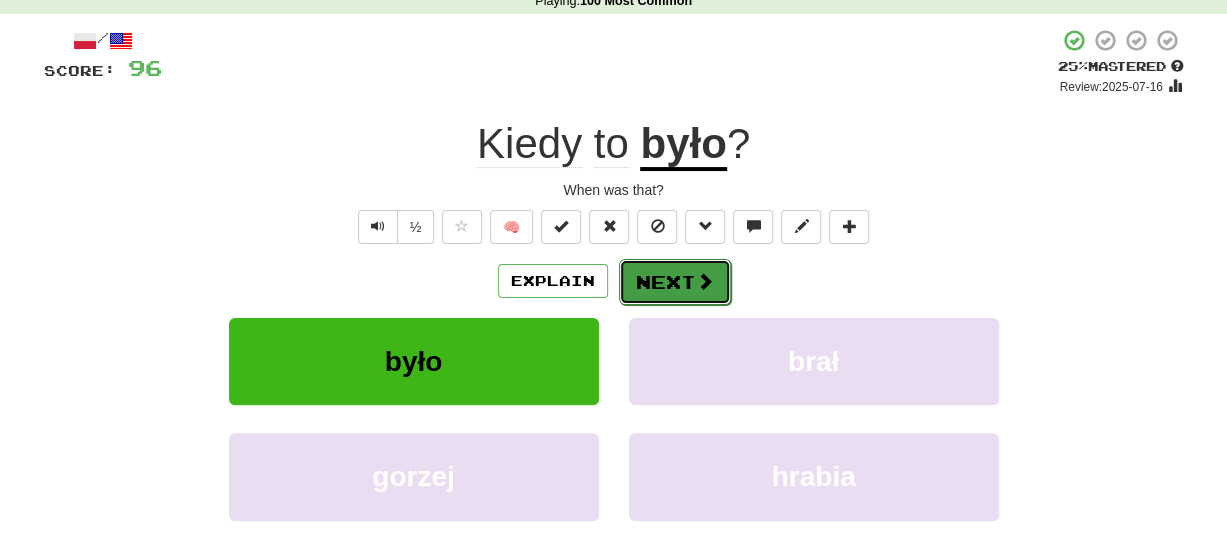 click on "Next" at bounding box center (675, 282) 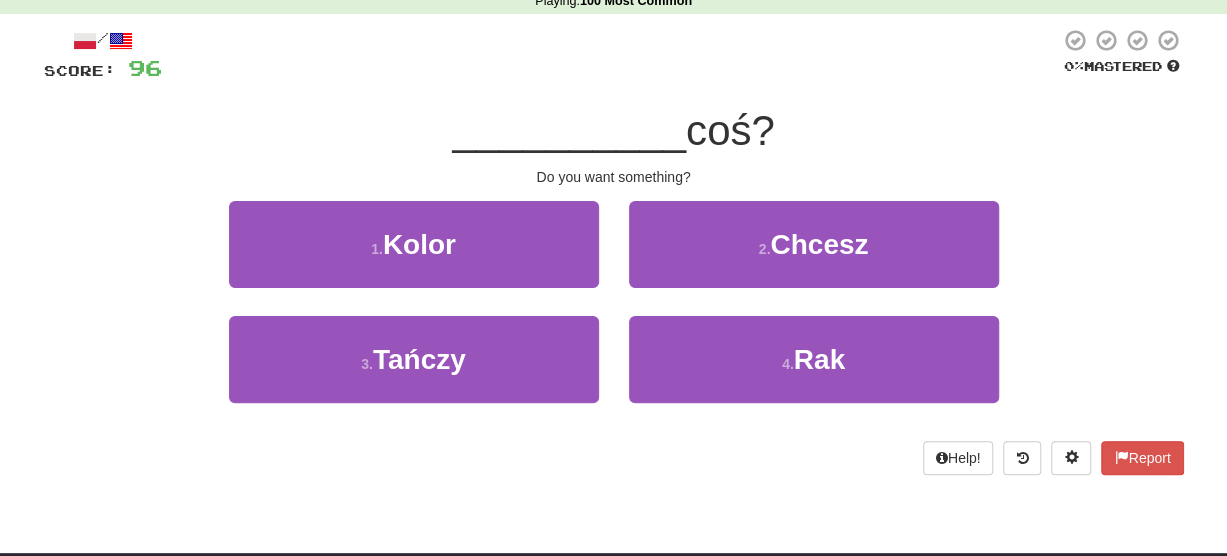click on "2 .  Chcesz" at bounding box center [814, 258] 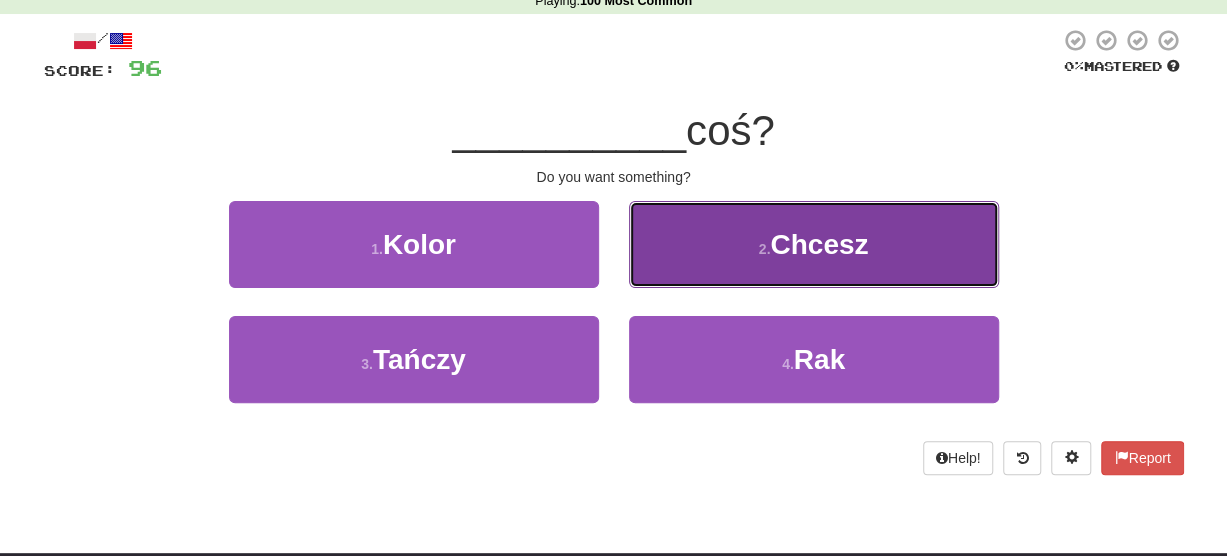 click on "2 .  Chcesz" at bounding box center [814, 244] 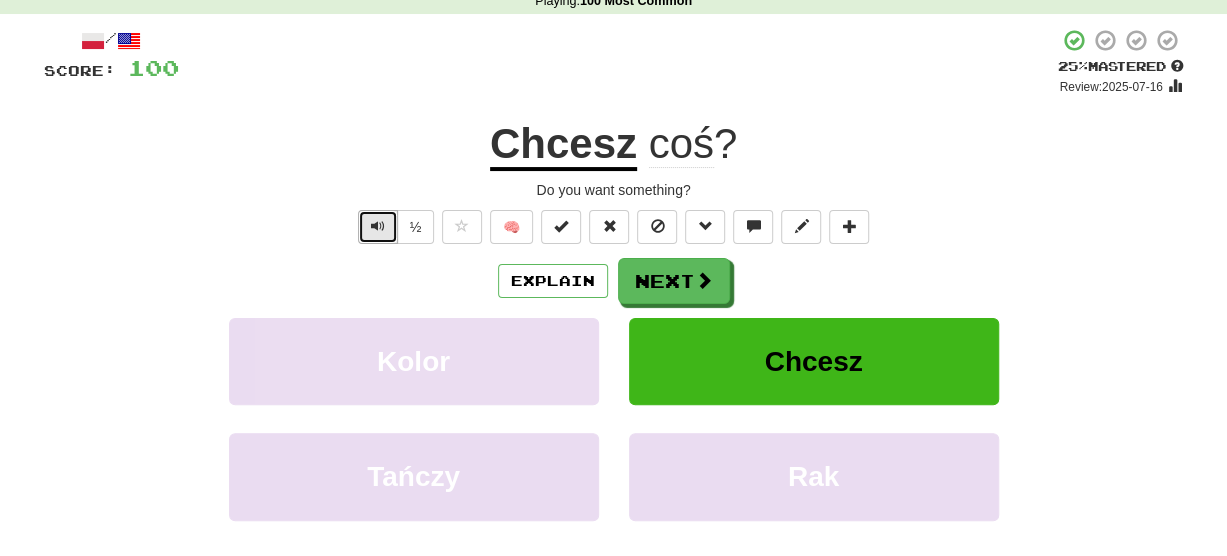 click at bounding box center [378, 226] 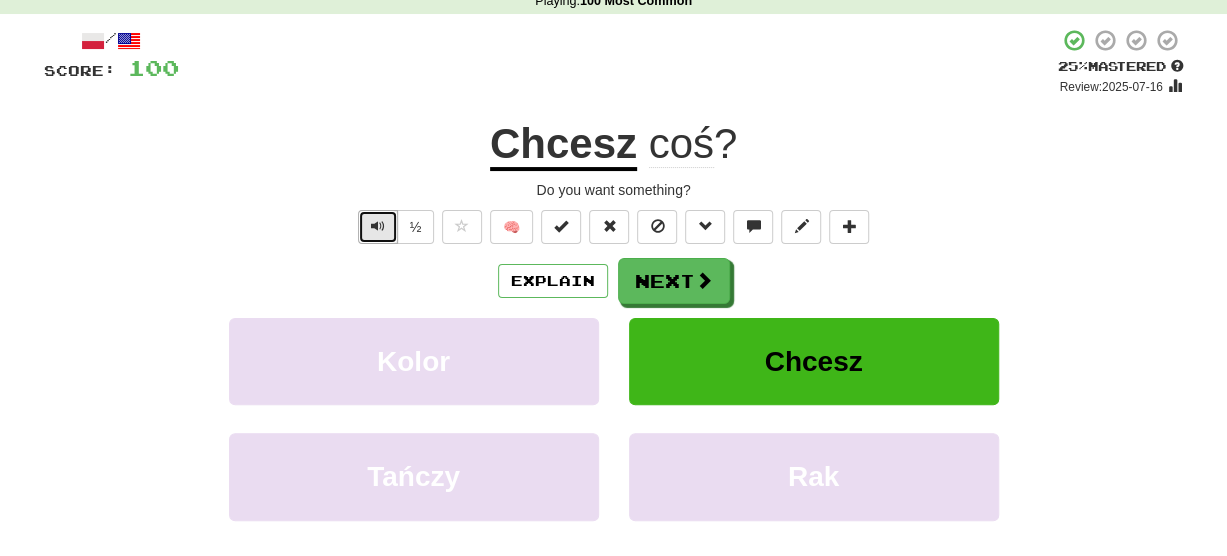 click at bounding box center (378, 226) 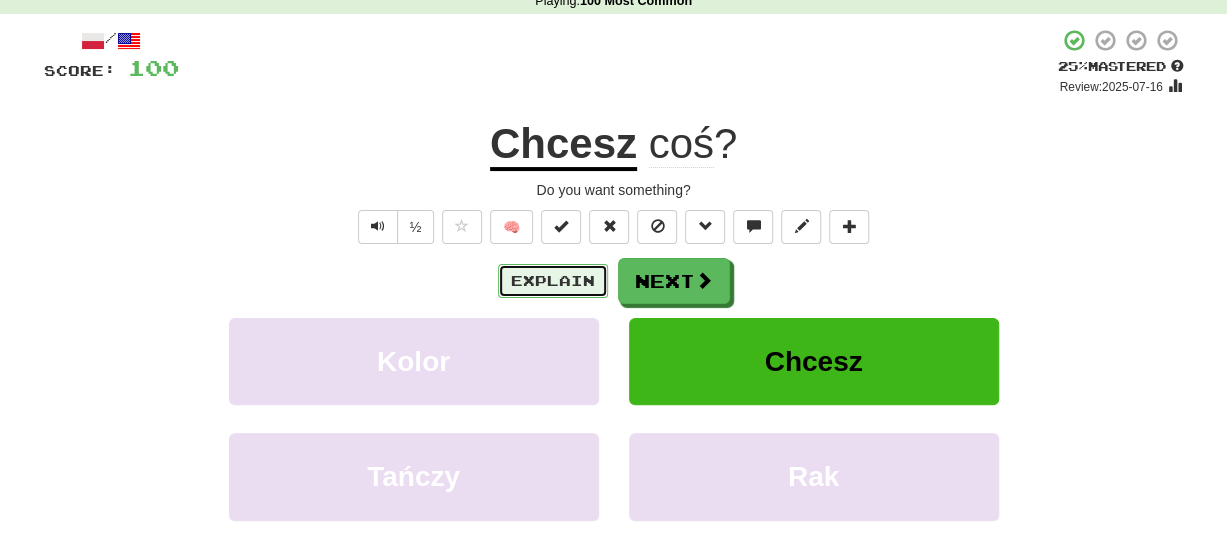 click on "Explain" at bounding box center [553, 281] 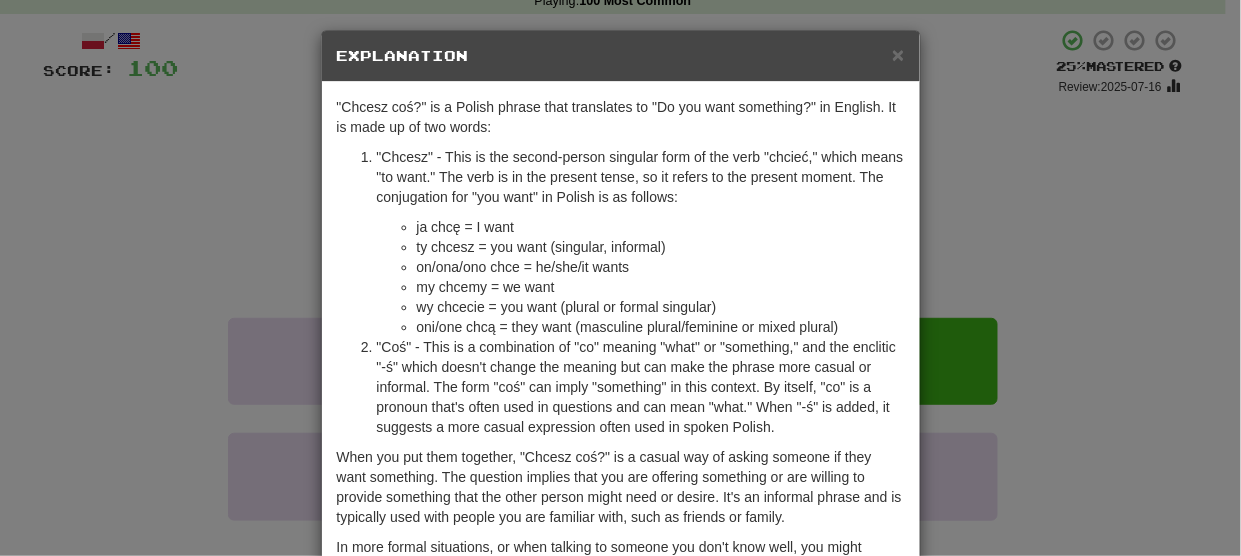 click on ""Chcesz" - This is the second-person singular form of the verb "chcieć," which means "to want." The verb is in the present tense, so it refers to the present moment. The conjugation for "you want" in Polish is as follows:
ja chcę = I want
ty chcesz = you want (singular, informal)
on/ona/ono chce = he/she/it wants
my chcemy = we want
wy chcecie = you want (plural or formal singular)
oni/one chcą = they want (masculine plural/feminine or mixed plural)
"Coś" - This is a combination of "co" meaning "what" or "something," and the enclitic "-ś" which doesn't change the meaning but can make the phrase more casual or informal. The form "coś" can imply "something" in this context. By itself, "co" is a pronoun that's often used in questions and can mean "what." When "-ś" is added, it suggests a more casual expression often used in spoken Polish." at bounding box center [621, 292] 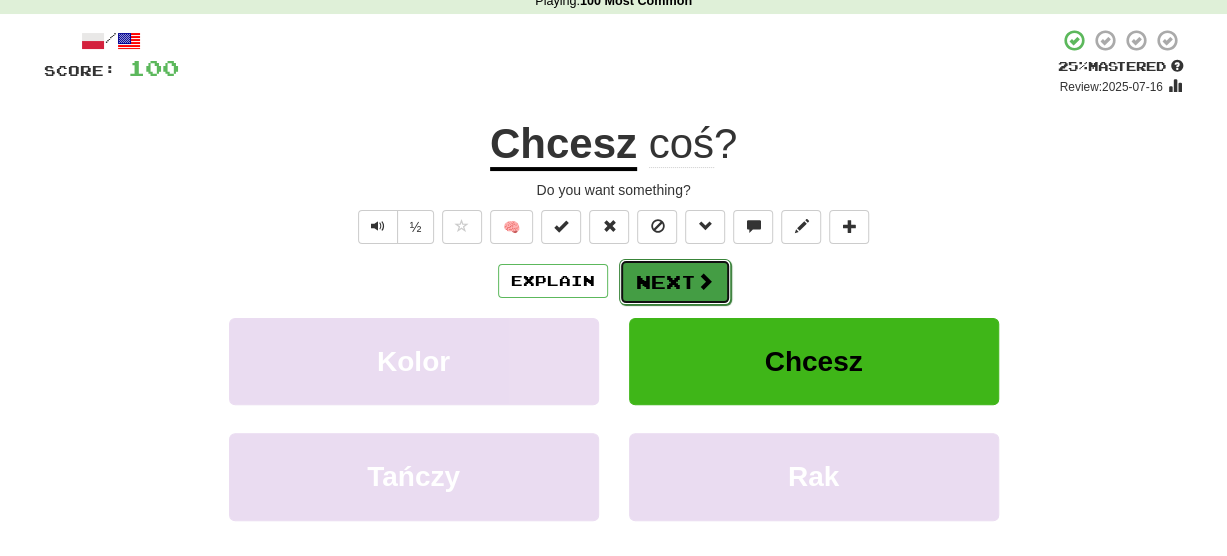 click on "Next" at bounding box center [675, 282] 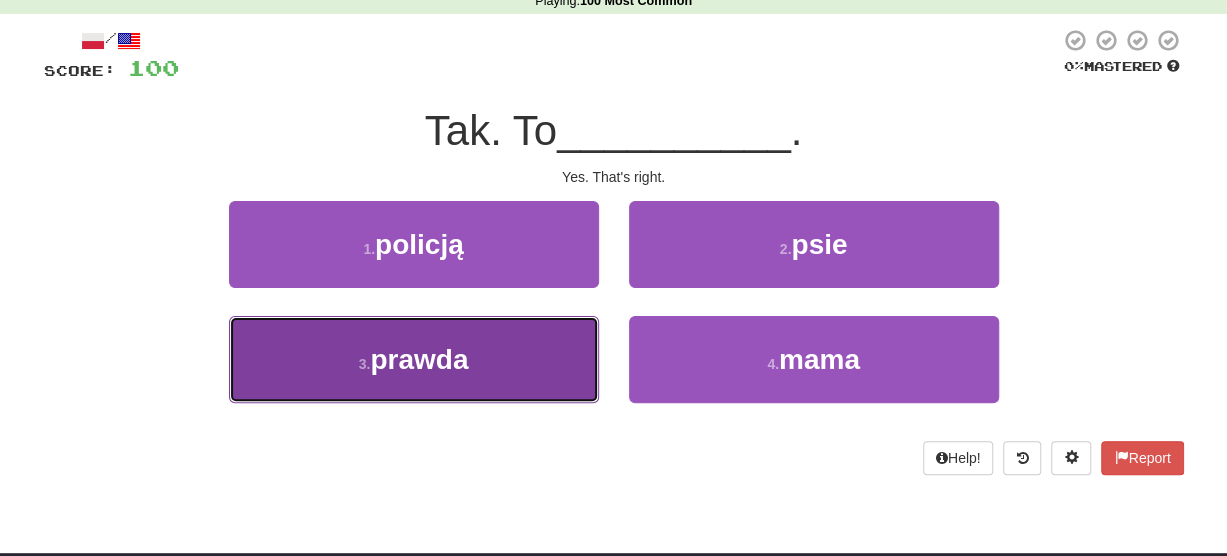 click on "3 .  prawda" at bounding box center (414, 359) 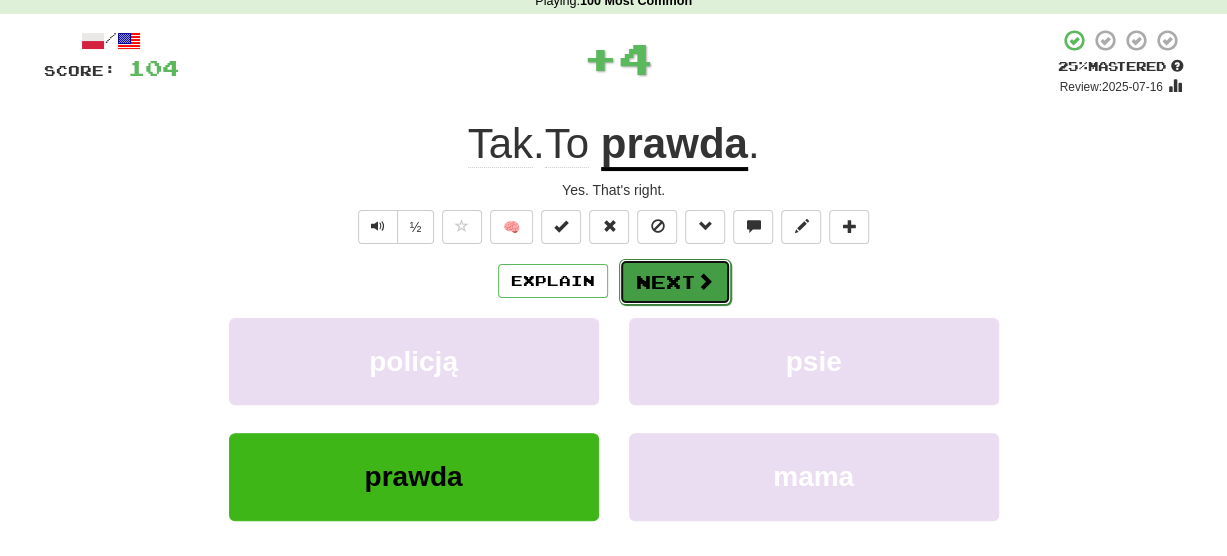 click at bounding box center (705, 281) 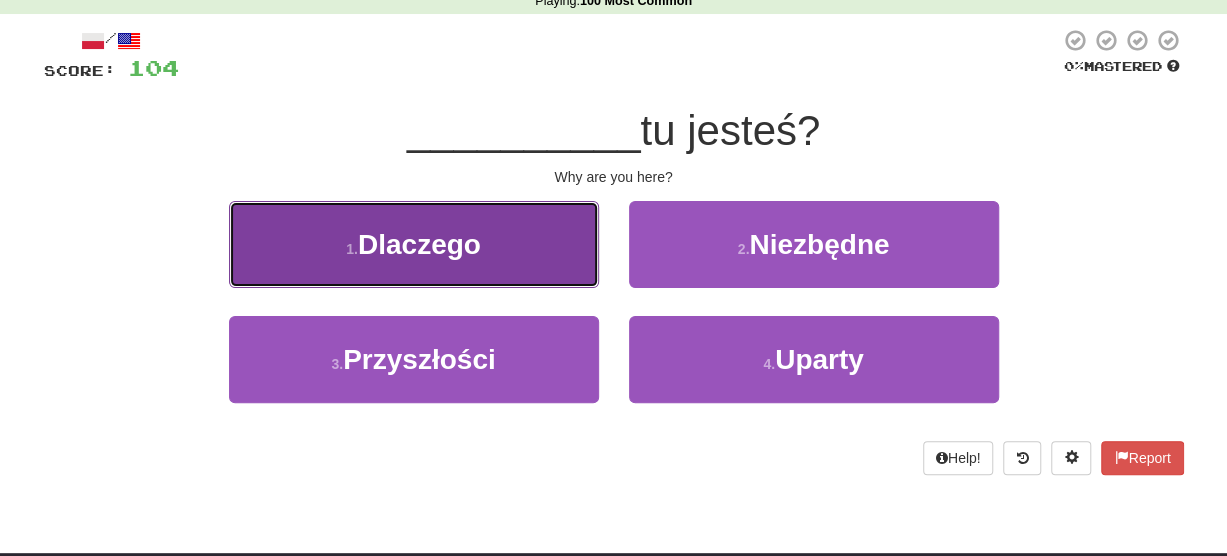 click on "1 .  Dlaczego" at bounding box center [414, 244] 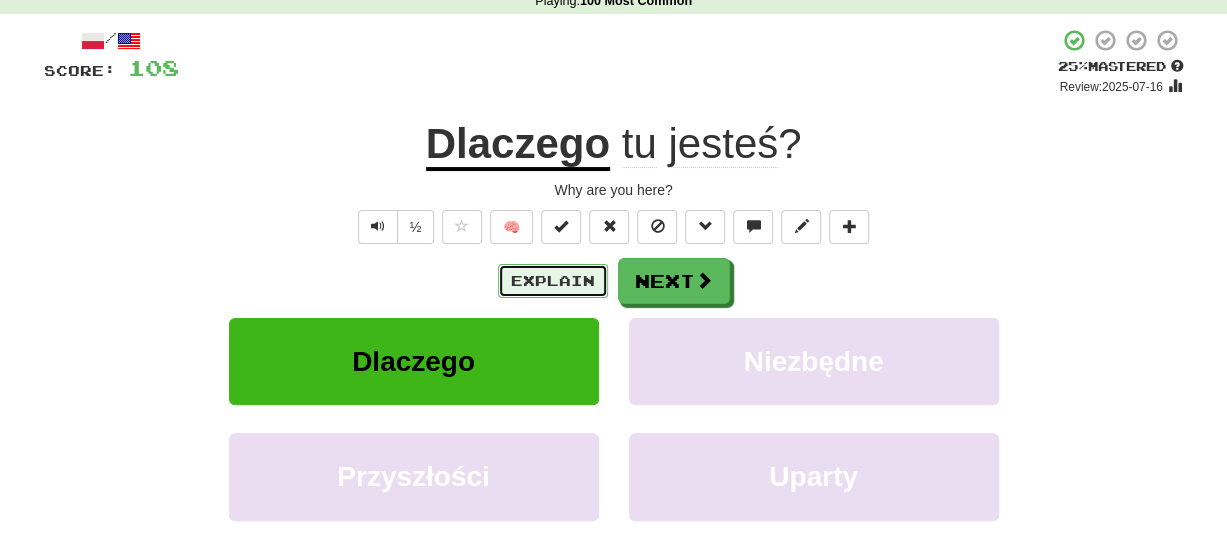 click on "Explain" at bounding box center [553, 281] 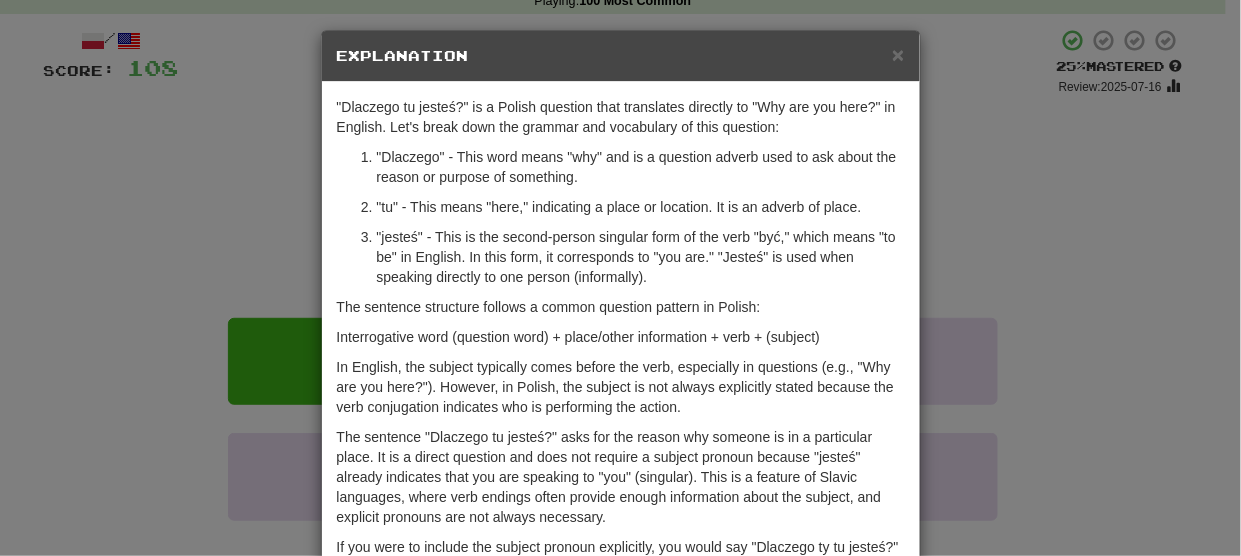 click on "× Explanation "Dlaczego tu jesteś?" is a Polish question that translates directly to "Why are you here?" in English. Let's break down the grammar and vocabulary of this question:
"Dlaczego" - This word means "why" and is a question adverb used to ask about the reason or purpose of something.
"tu" - This means "here," indicating a place or location. It is an adverb of place.
"jesteś" - This is the second-person singular form of the verb "być," which means "to be" in English. In this form, it corresponds to "you are." "Jesteś" is used when speaking directly to one person (informally).
The sentence structure follows a common question pattern in Polish:
Interrogative word (question word) + place/other information + verb + (subject)
In English, the subject typically comes before the verb, especially in questions (e.g., "Why are you here?"). However, in Polish, the subject is not always explicitly stated because the verb conjugation indicates who is performing the action.
!" at bounding box center (620, 278) 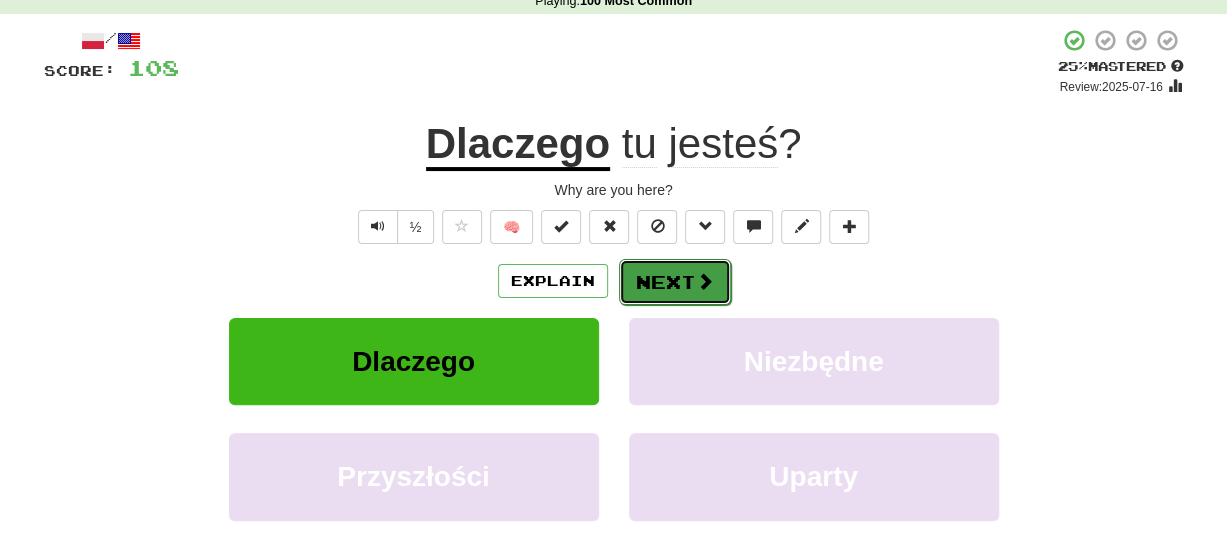 click on "Next" at bounding box center (675, 282) 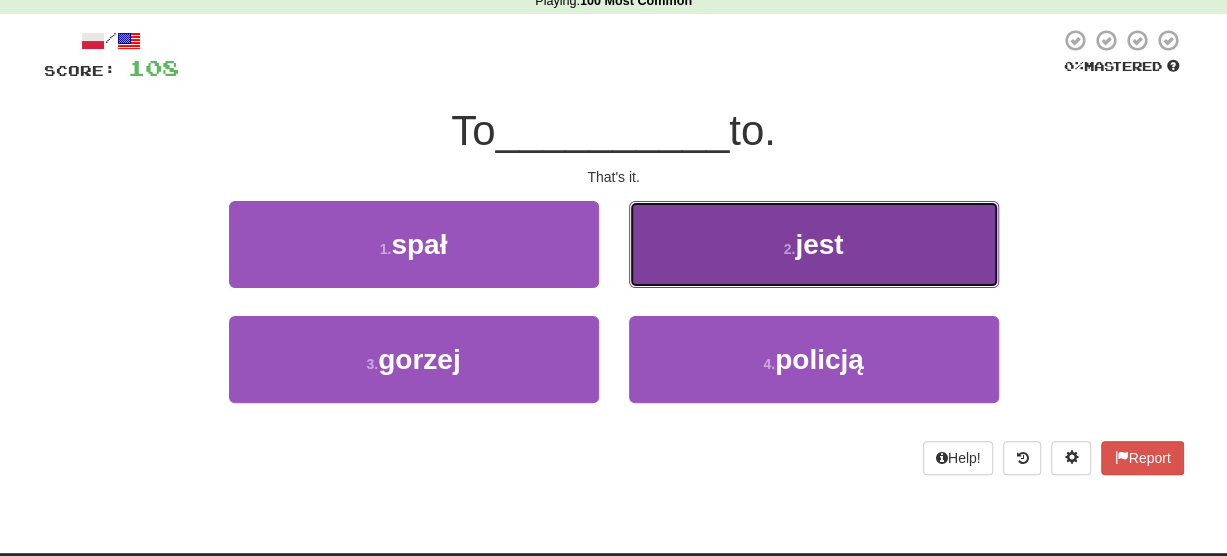 click on "2 .  jest" at bounding box center [814, 244] 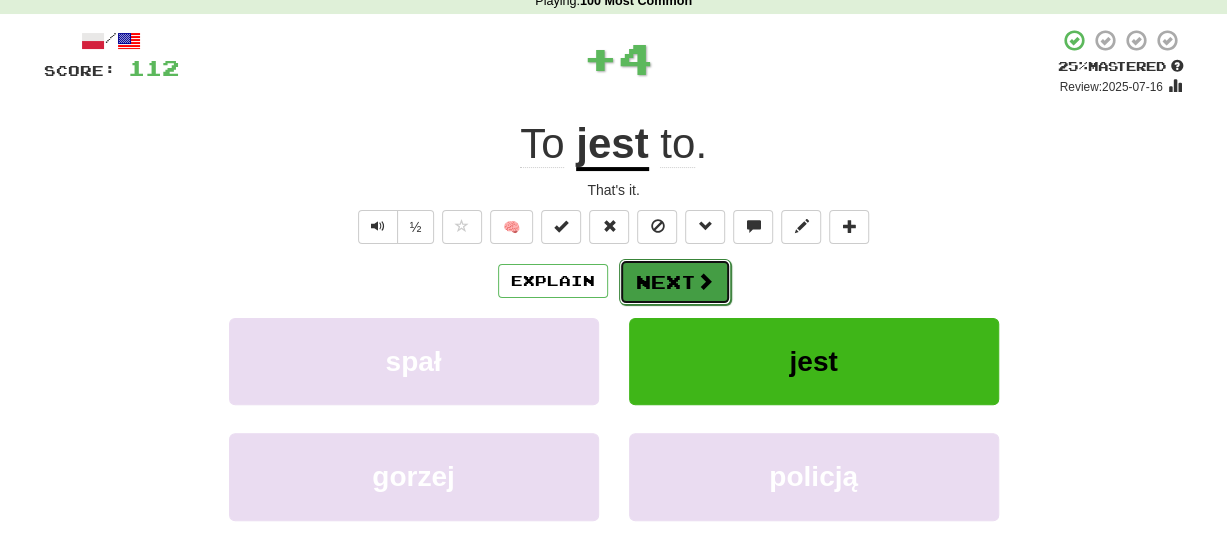 click on "Next" at bounding box center (675, 282) 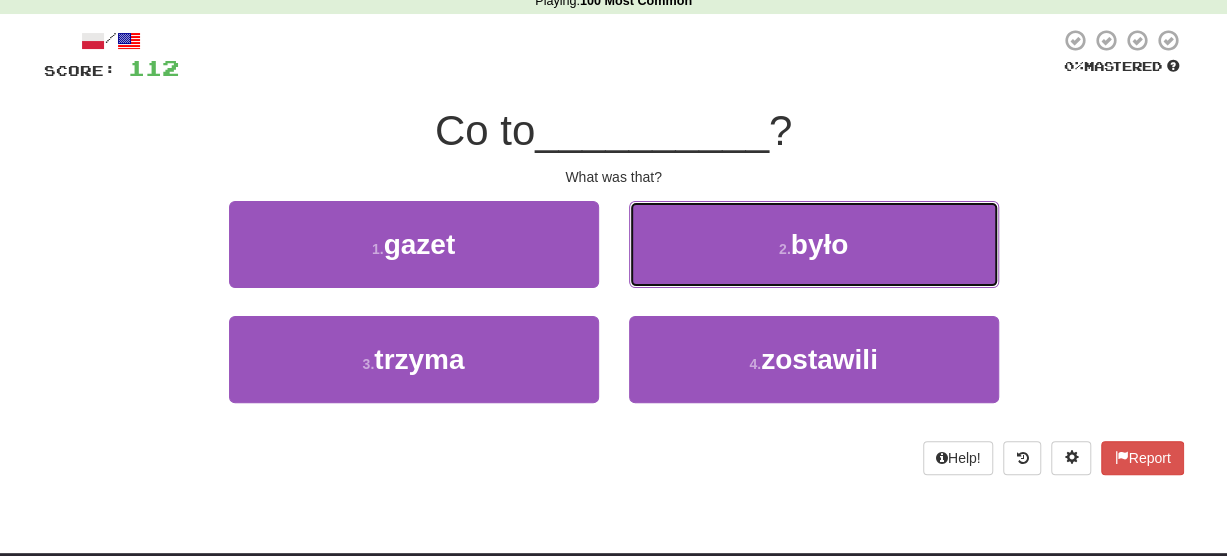 click on "2 .  było" at bounding box center [814, 244] 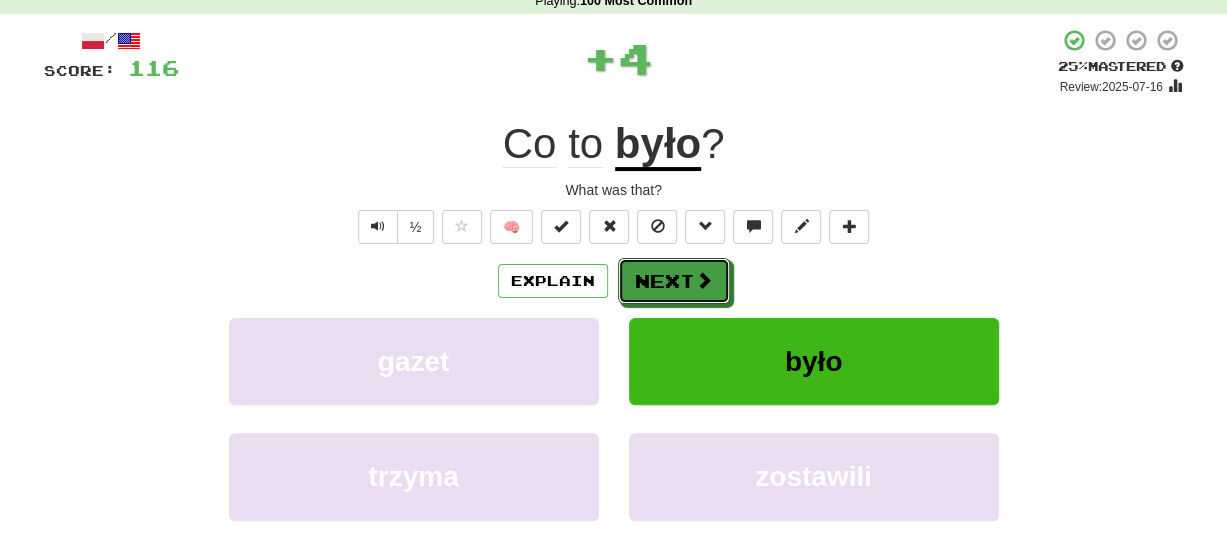 click on "Next" at bounding box center (674, 281) 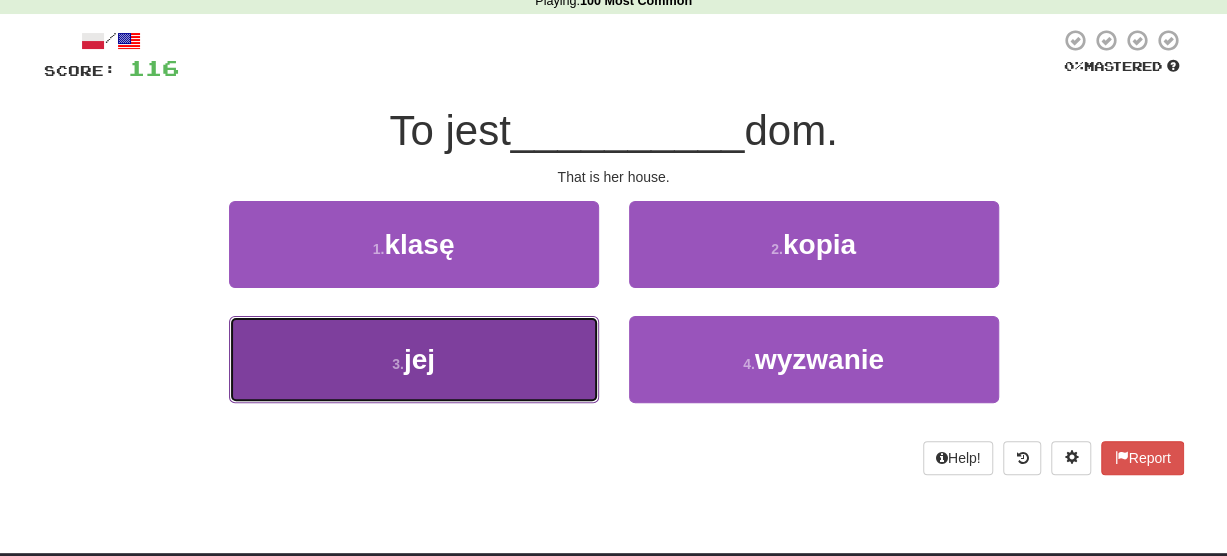 click on "3 .  jej" at bounding box center [414, 359] 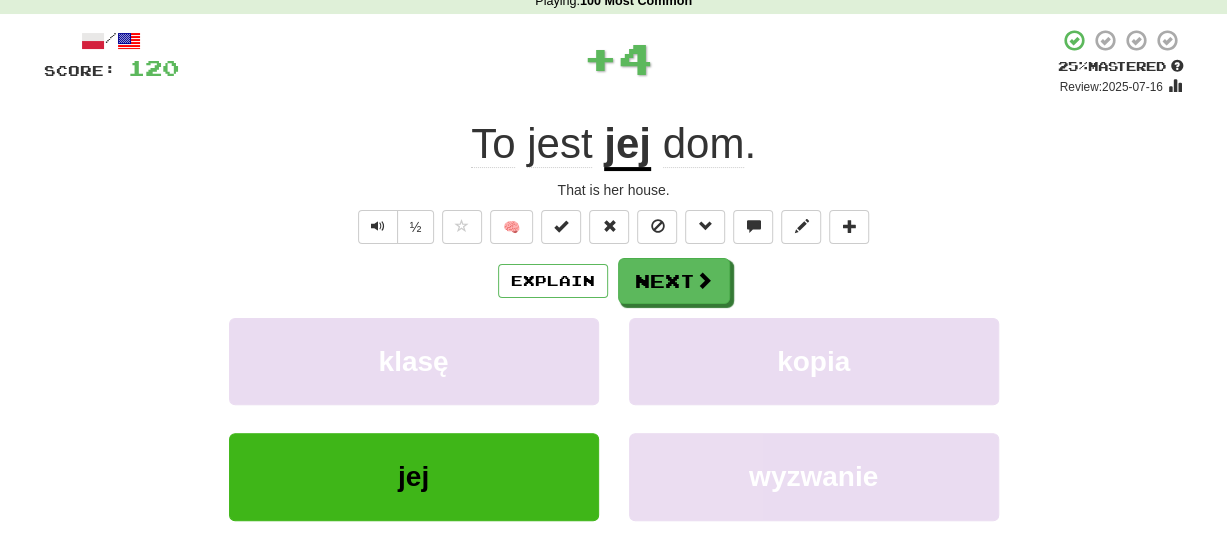 click on "jej" at bounding box center (627, 145) 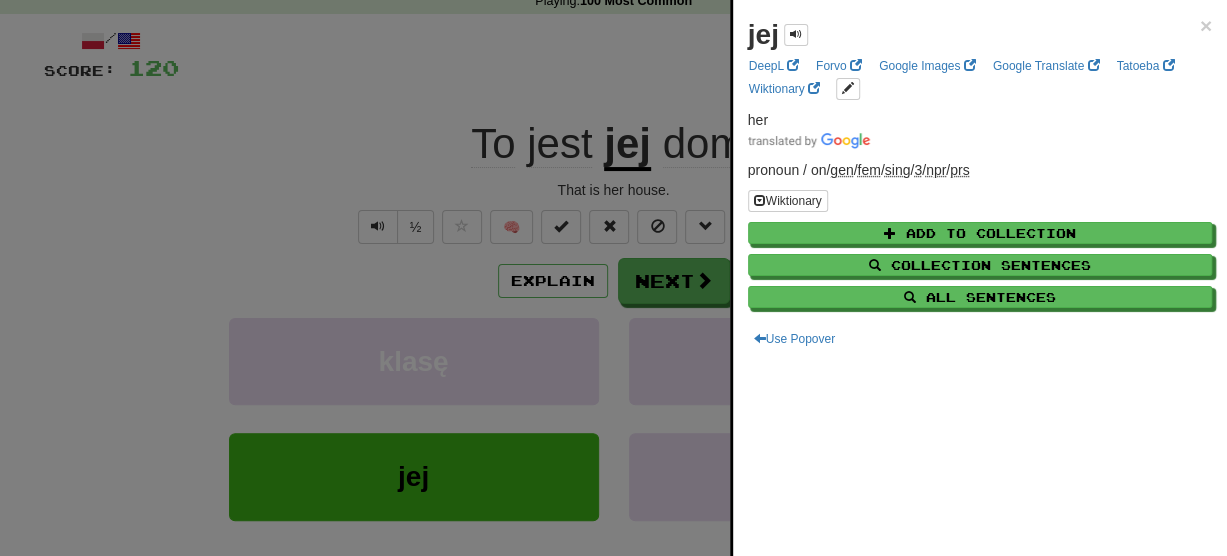 click at bounding box center (613, 278) 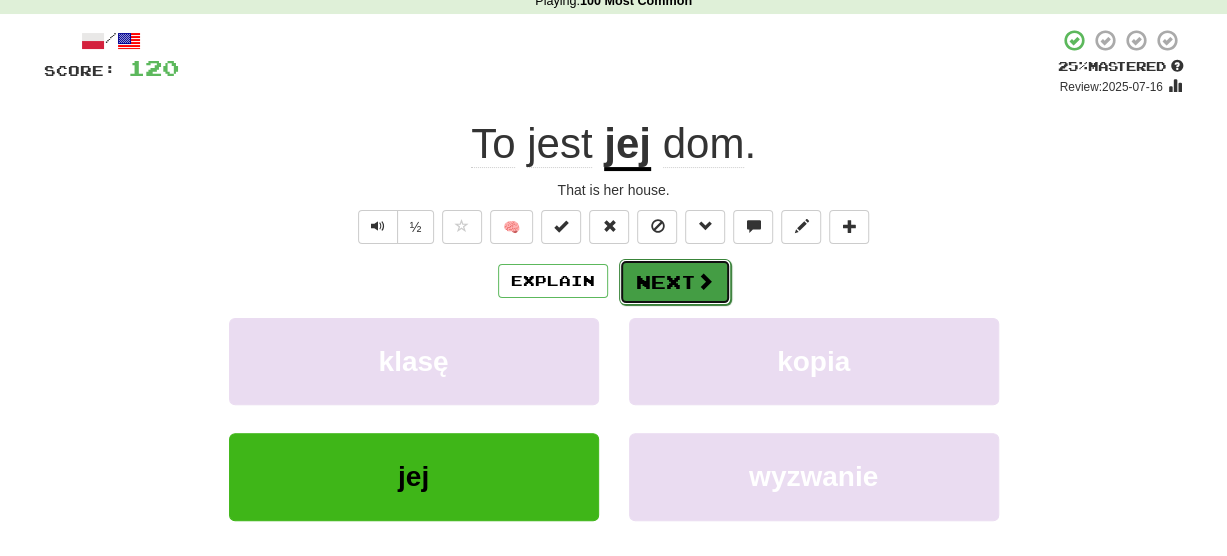 click on "Next" at bounding box center (675, 282) 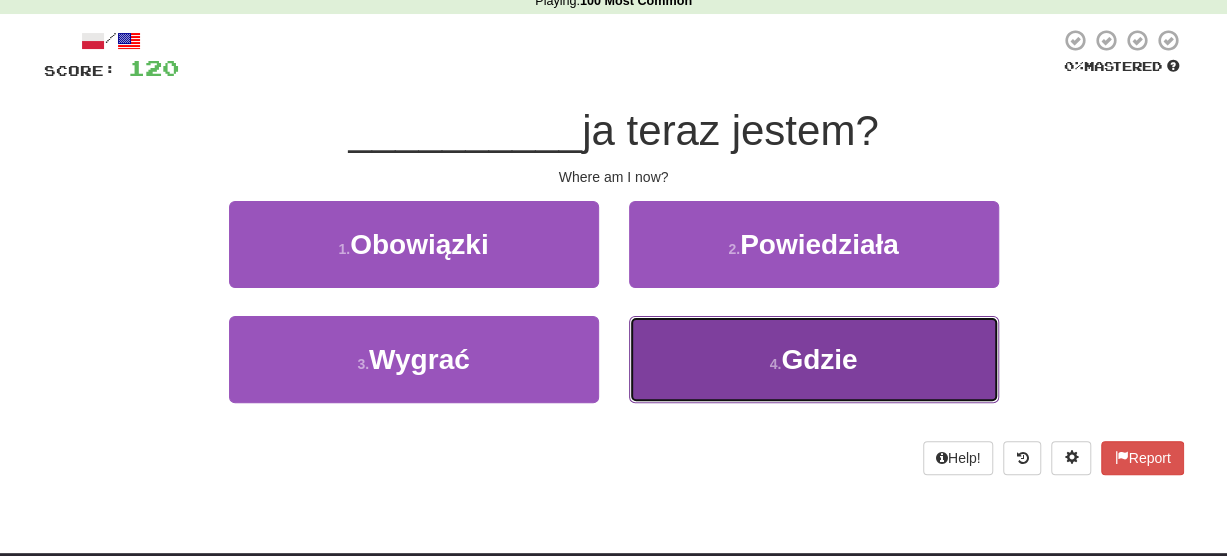 click on "4 .  Gdzie" at bounding box center (814, 359) 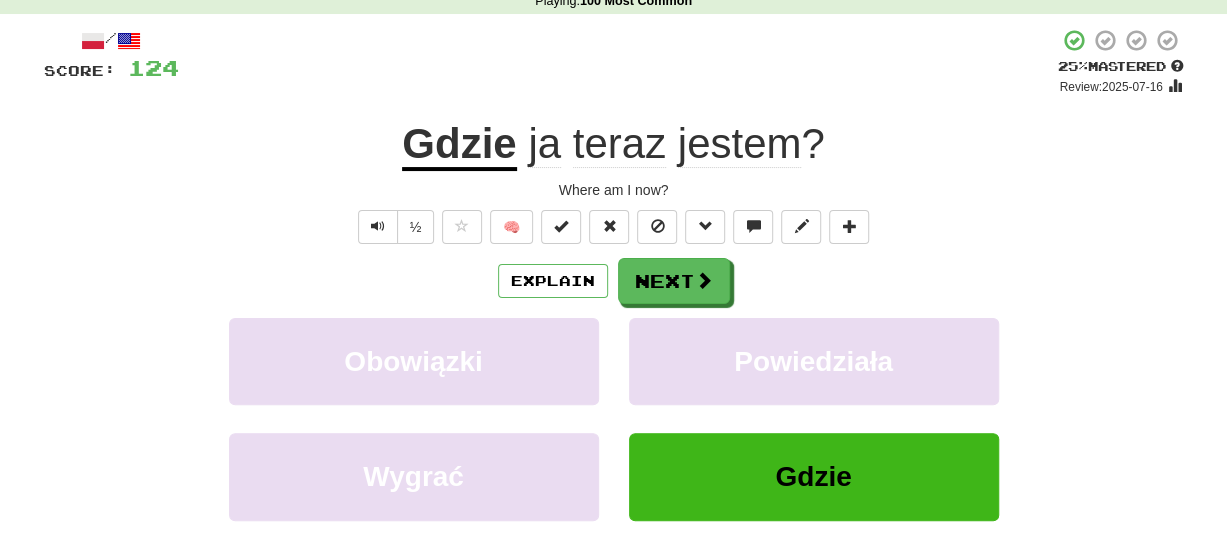 click on "Gdzie" at bounding box center (459, 145) 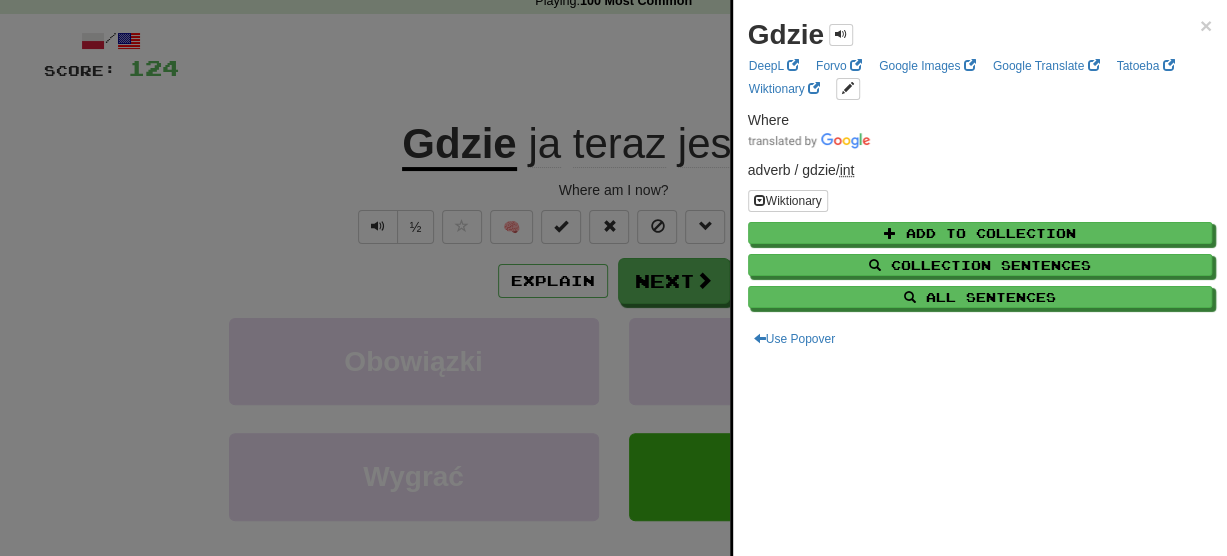 click at bounding box center (613, 278) 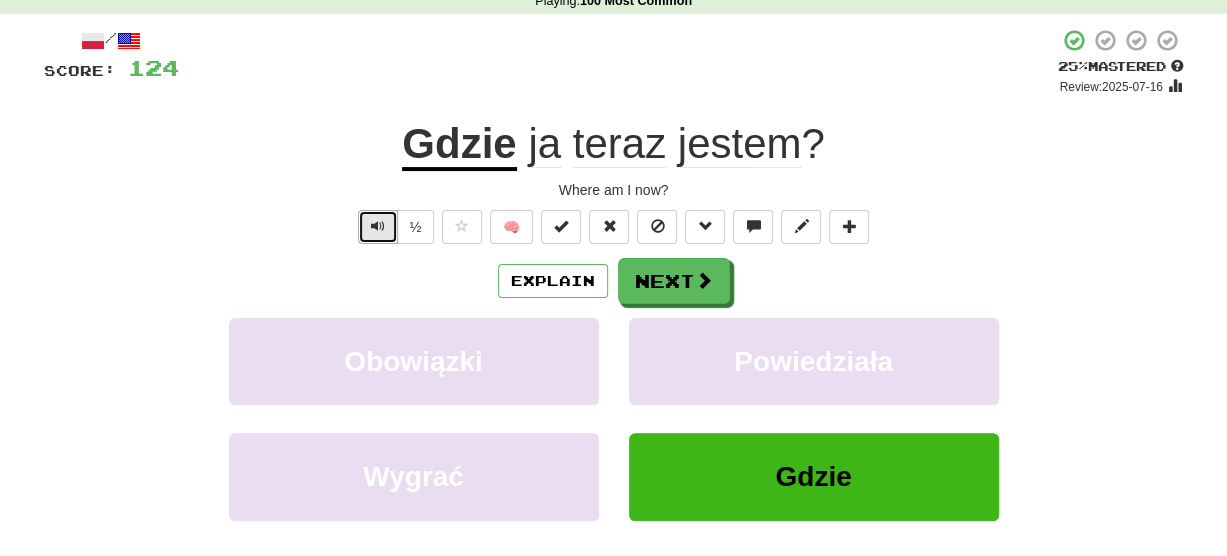 click at bounding box center [378, 227] 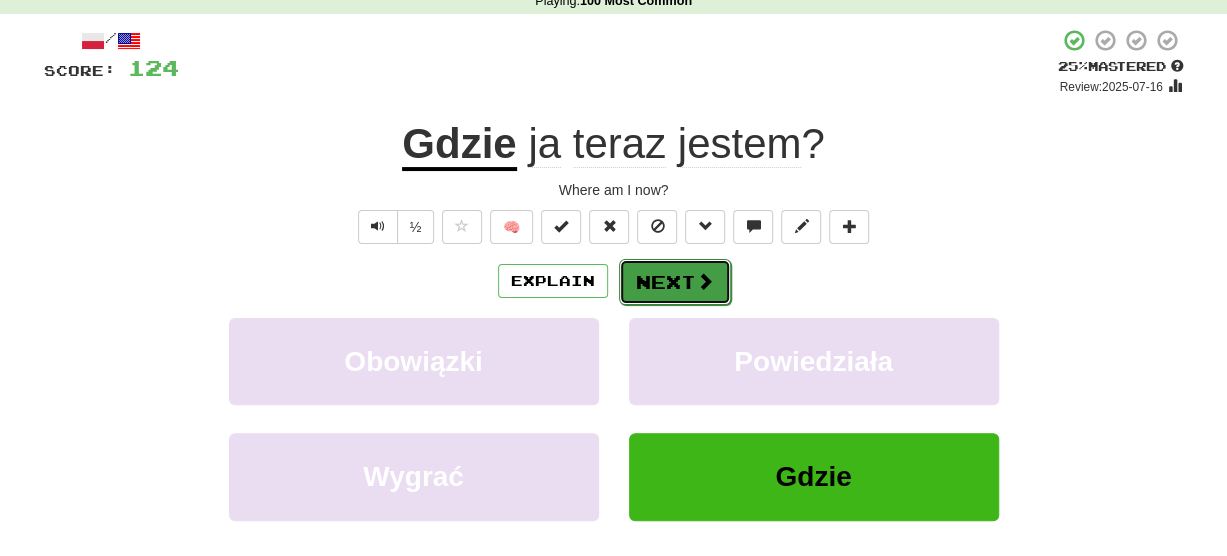 click on "Next" at bounding box center [675, 282] 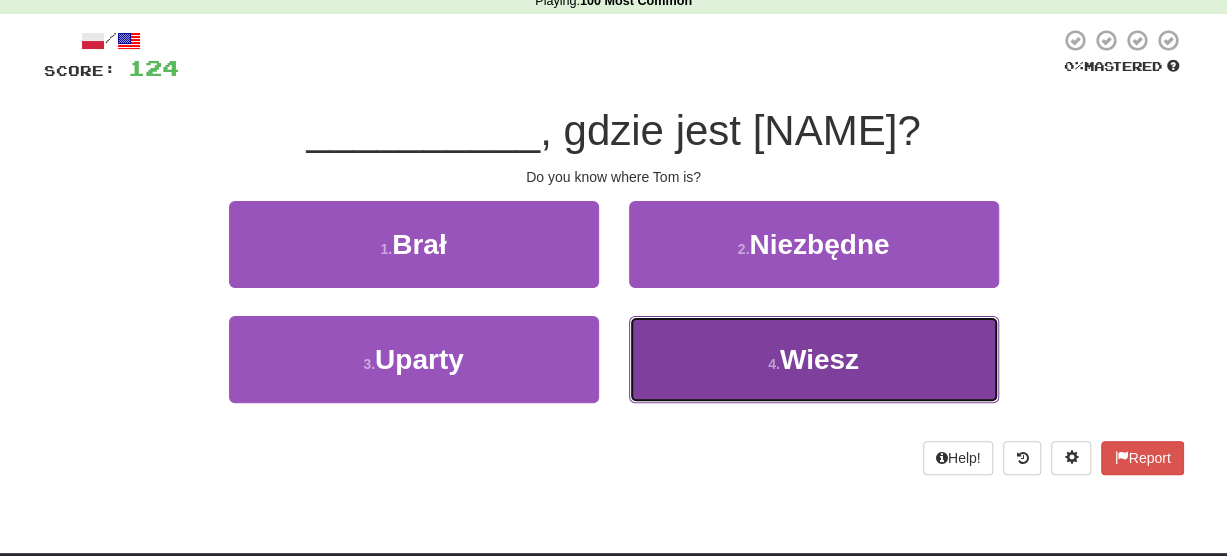 click on "4 .  Wiesz" at bounding box center (814, 359) 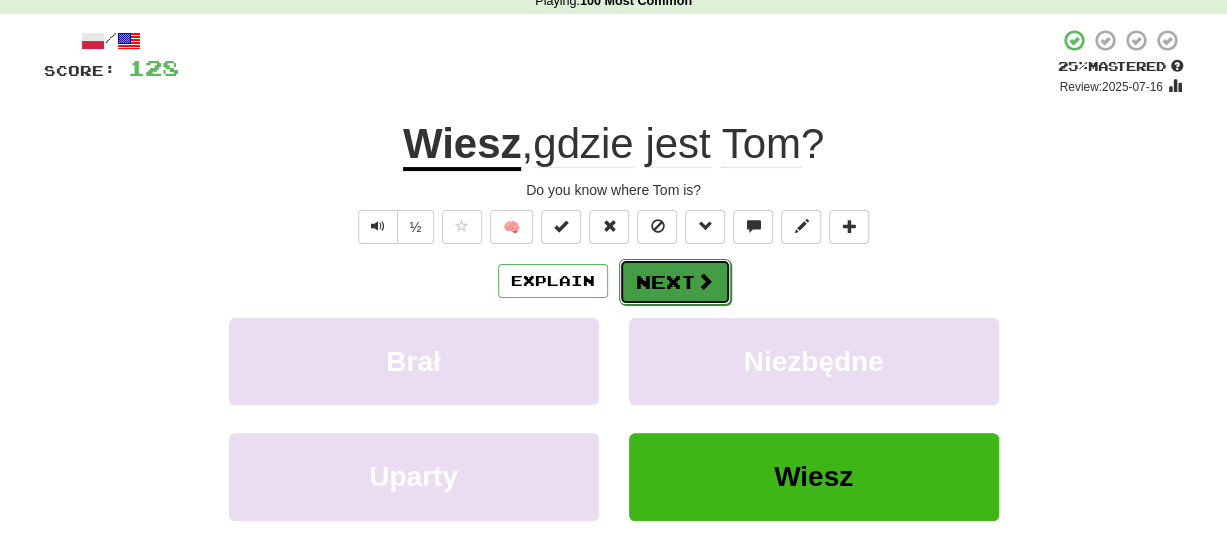 click on "Next" at bounding box center [675, 282] 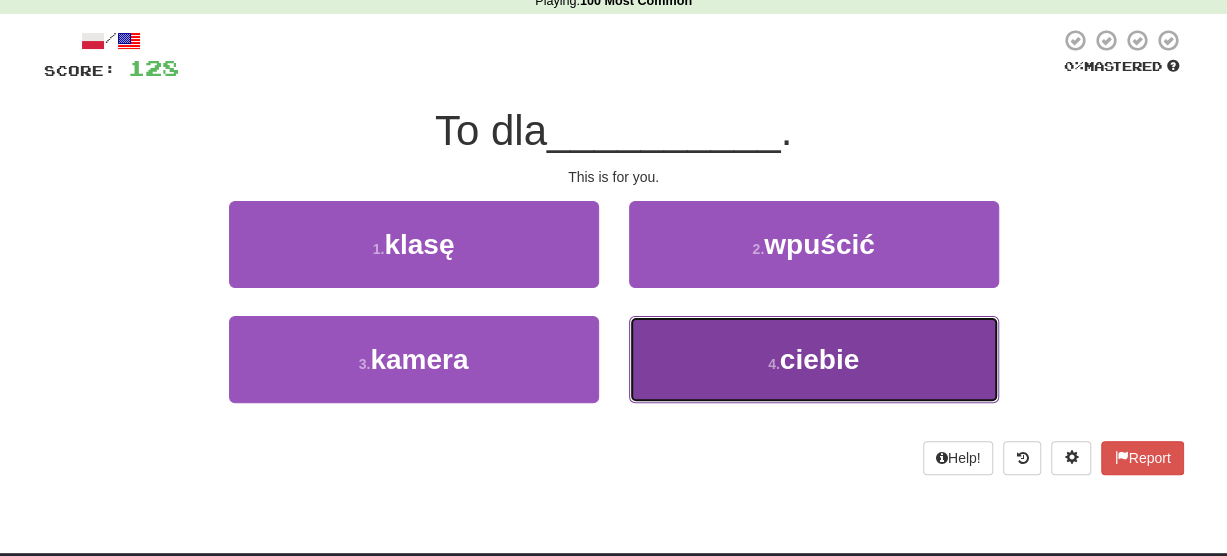 click on "4 .  ciebie" at bounding box center [814, 359] 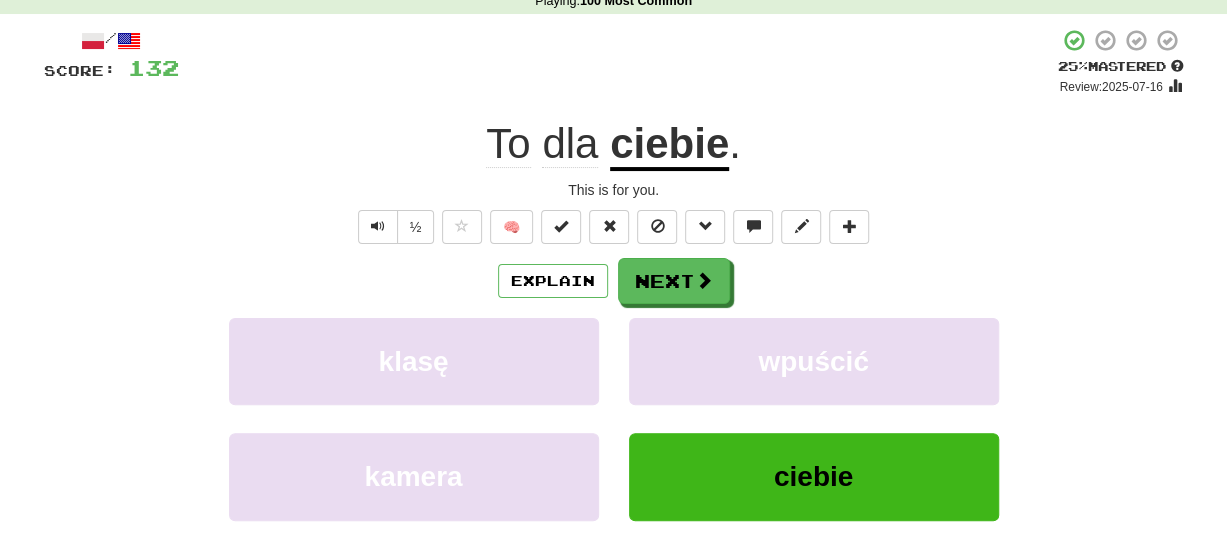 click on "ciebie" at bounding box center [669, 145] 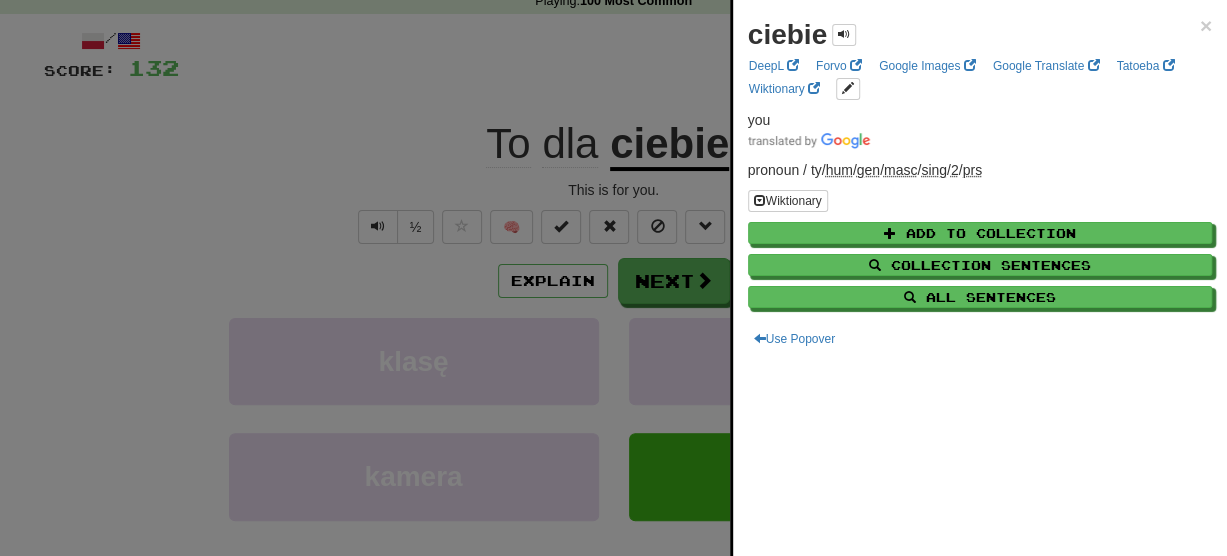 click at bounding box center (613, 278) 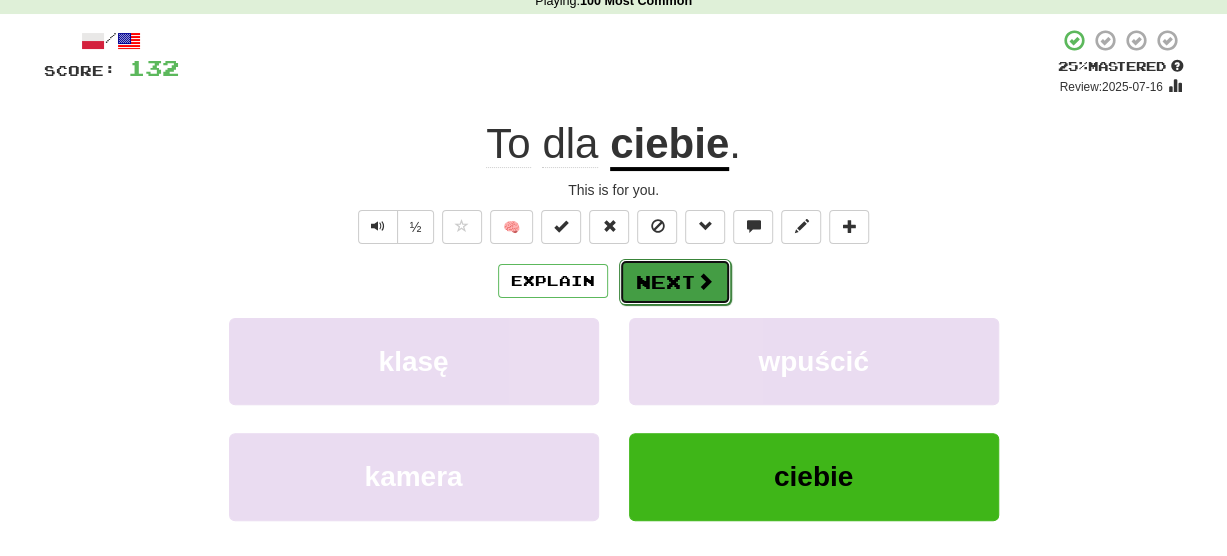 click on "Next" at bounding box center [675, 282] 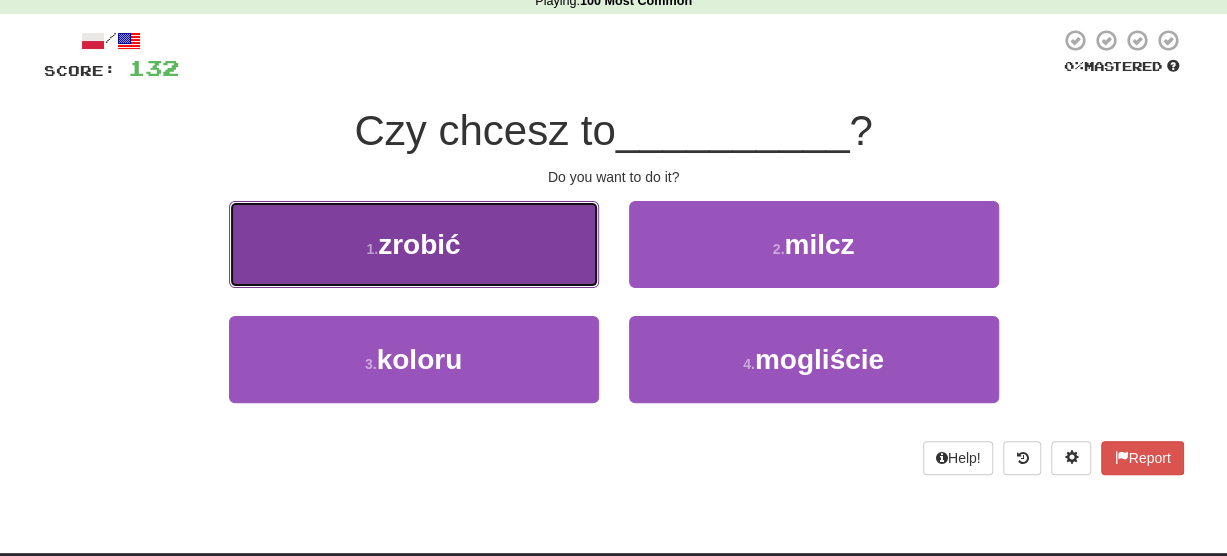 click on "1 .  zrobić" at bounding box center (414, 244) 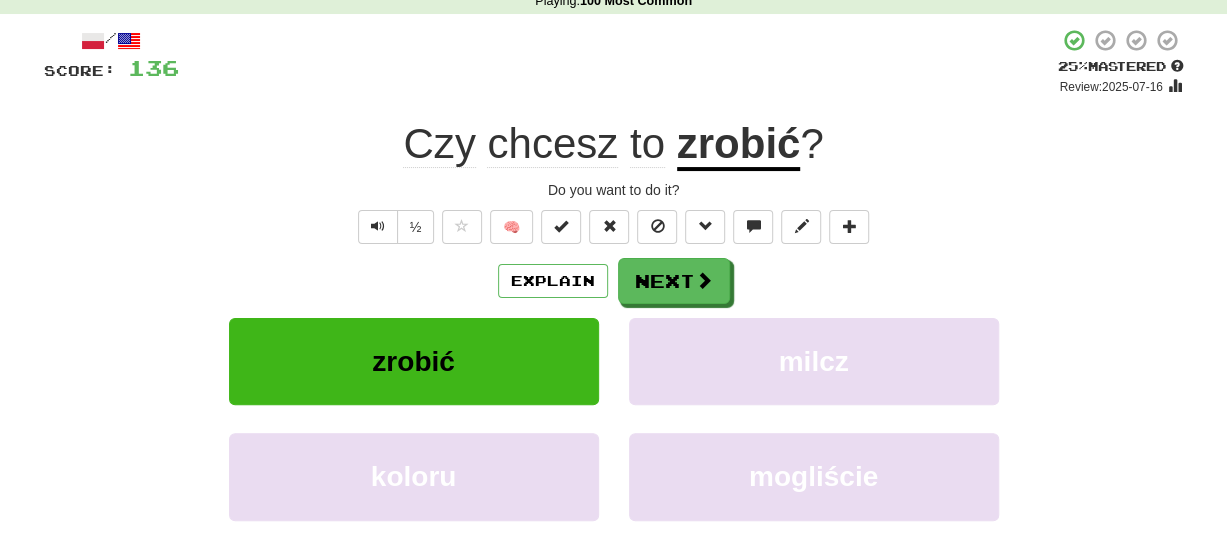click on "zrobić" at bounding box center (739, 145) 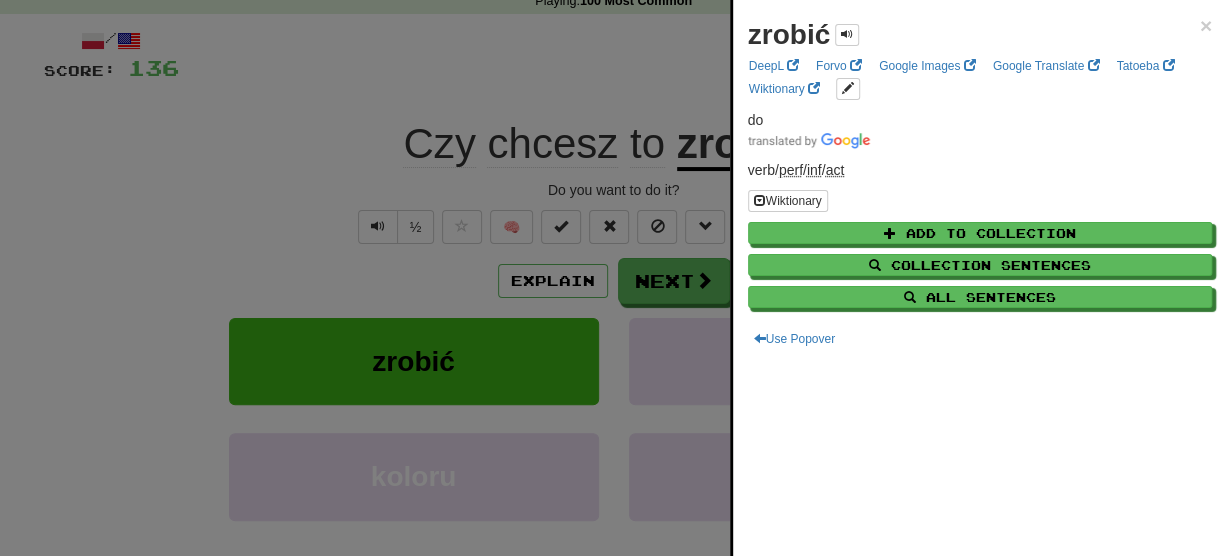 click at bounding box center (613, 278) 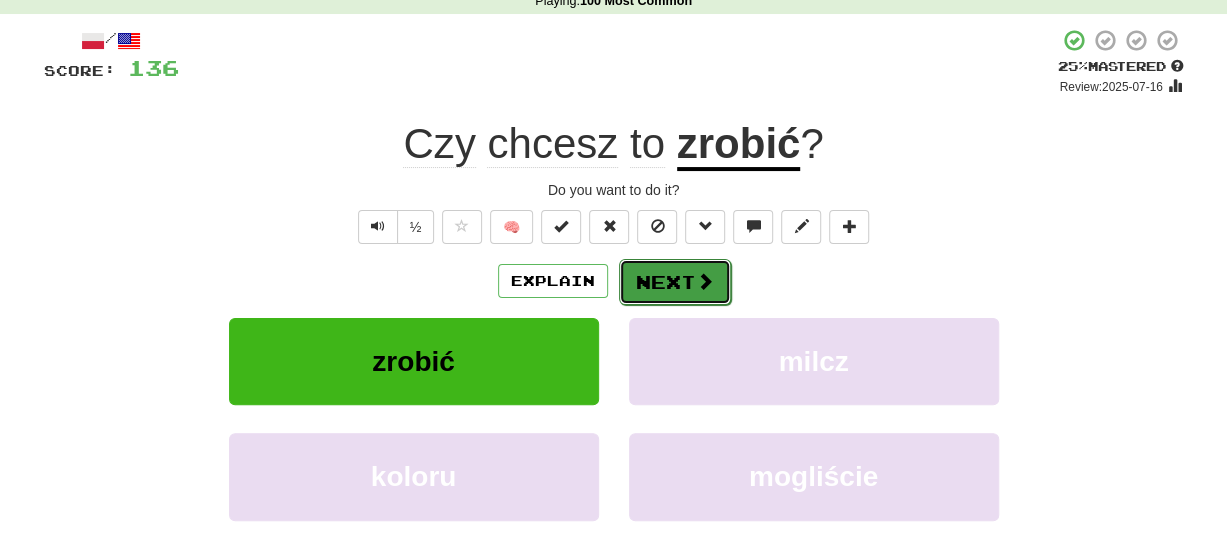 click on "Next" at bounding box center (675, 282) 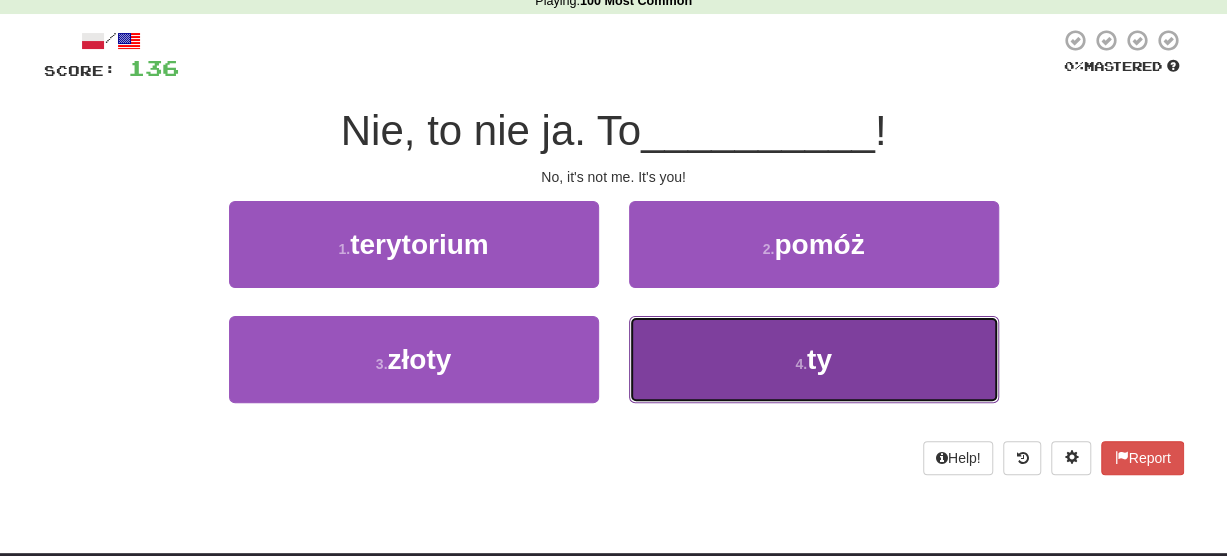 click on "4 .  ty" at bounding box center (814, 359) 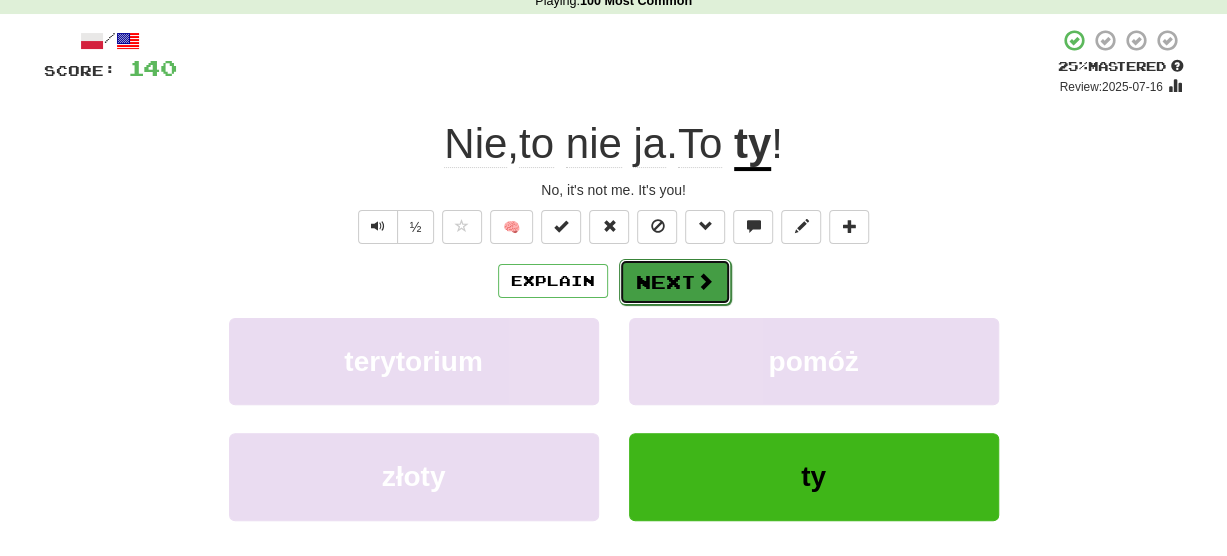 click on "Next" at bounding box center [675, 282] 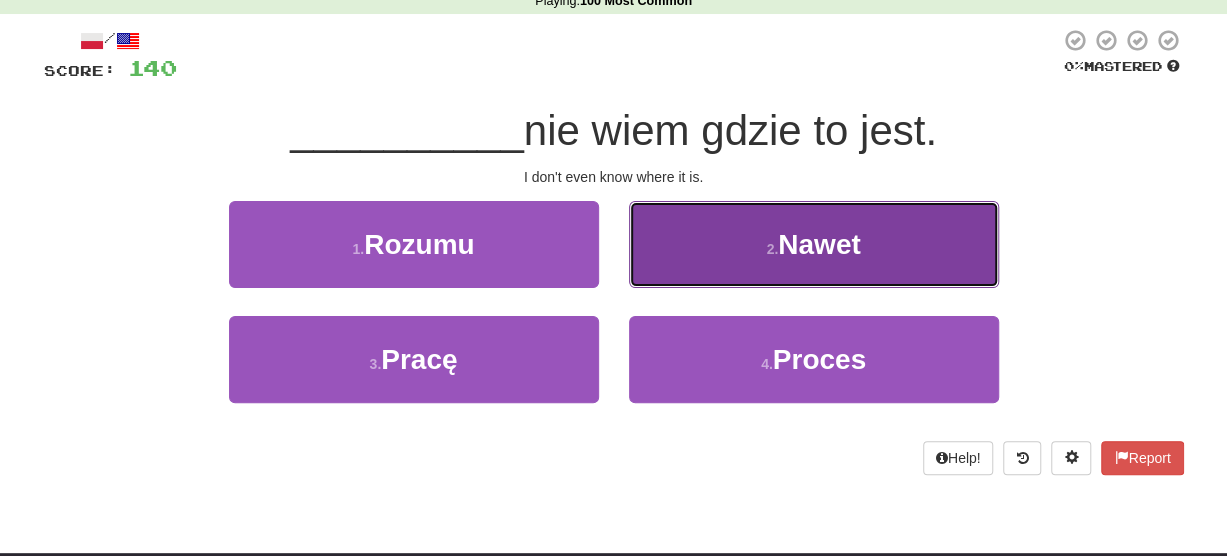 click on "2 .  Nawet" at bounding box center [814, 244] 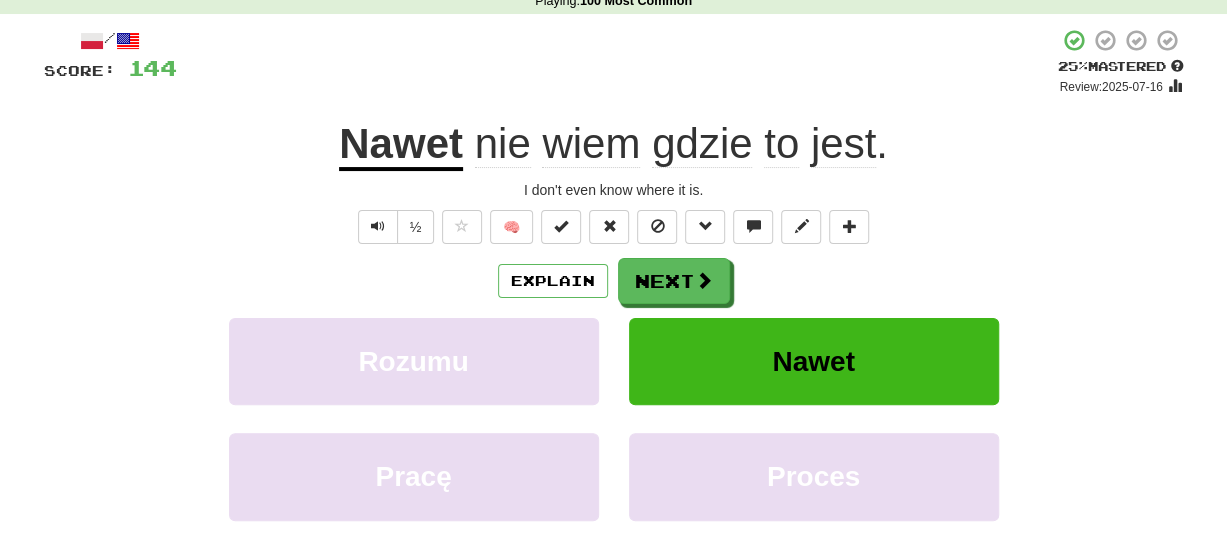 click on "Nawet" at bounding box center (401, 145) 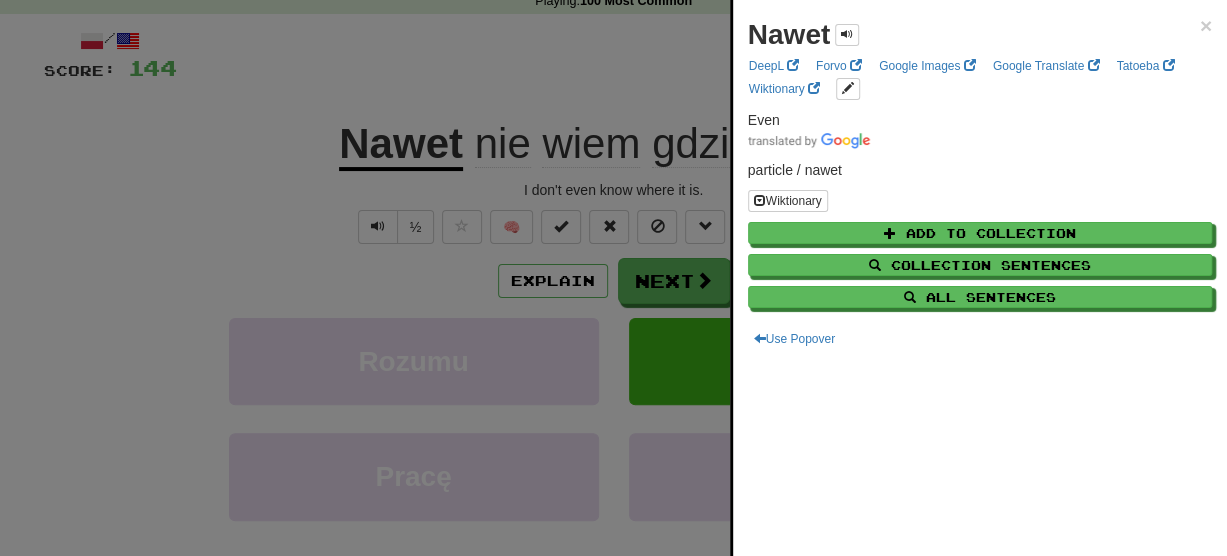 click at bounding box center (613, 278) 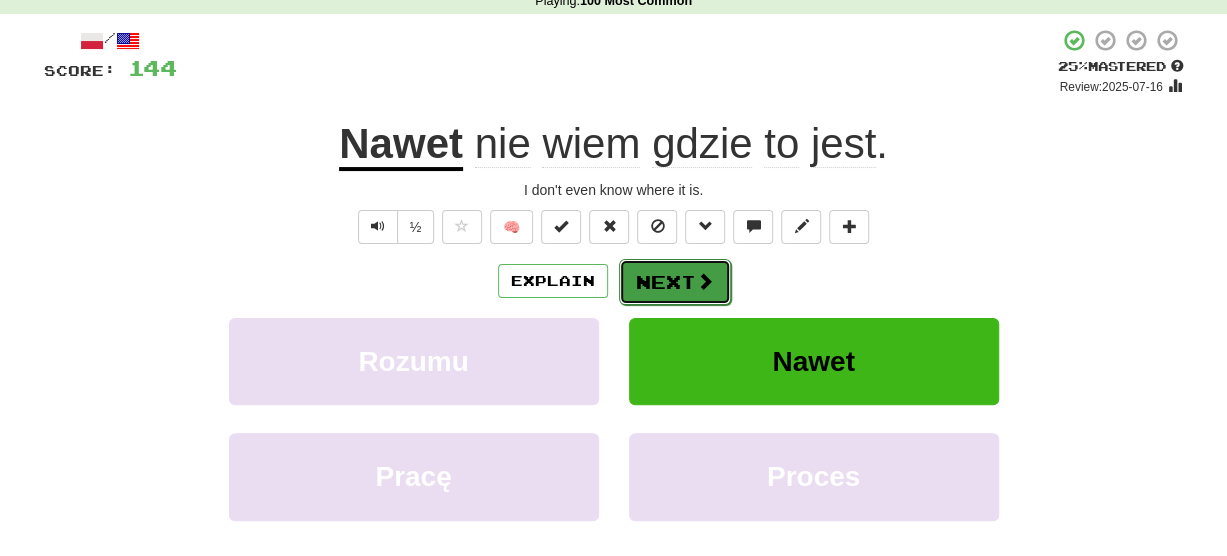 click at bounding box center (705, 281) 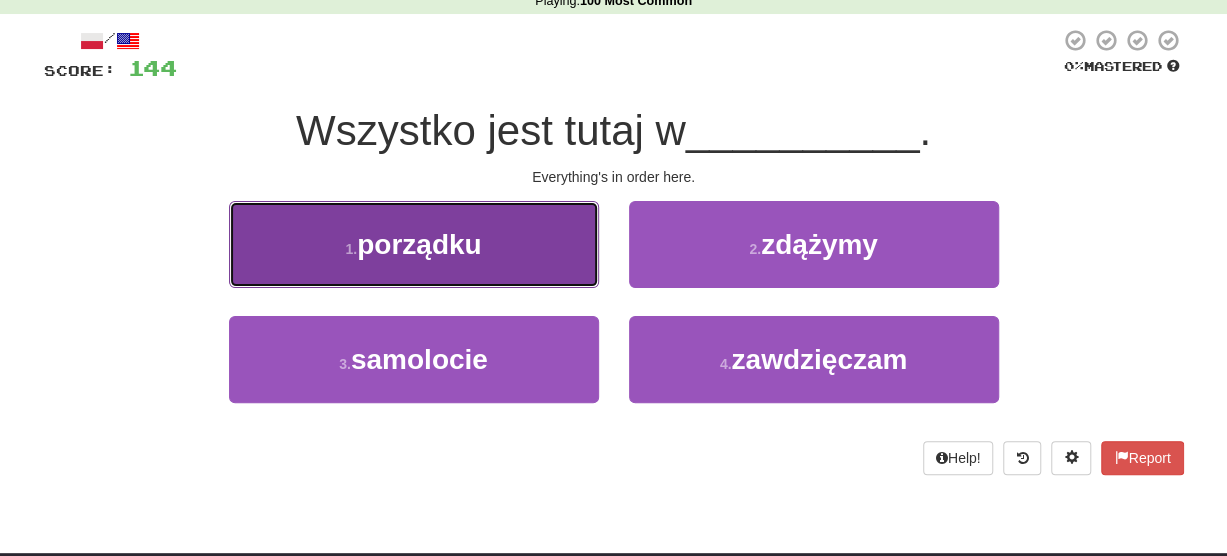 click on "1 .  porządku" at bounding box center [414, 244] 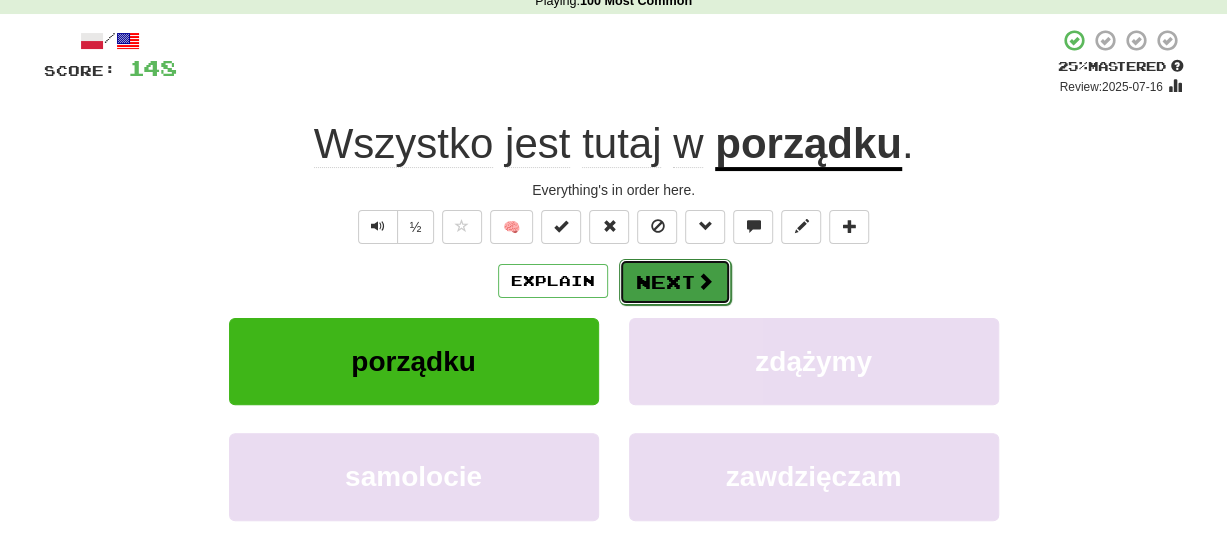 click on "Next" at bounding box center [675, 282] 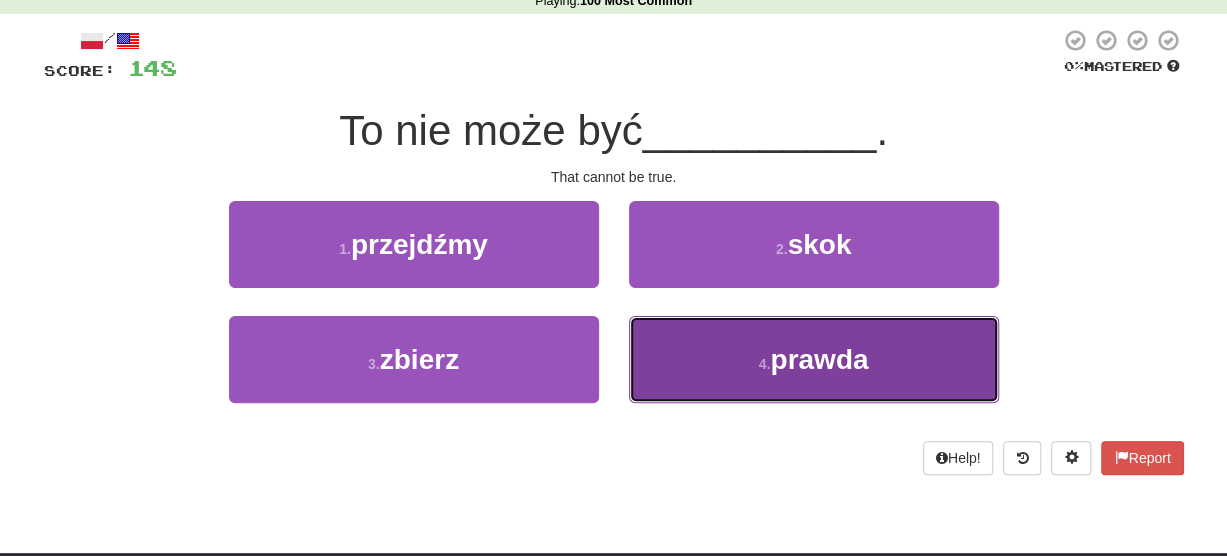 click on "4 .  prawda" at bounding box center [814, 359] 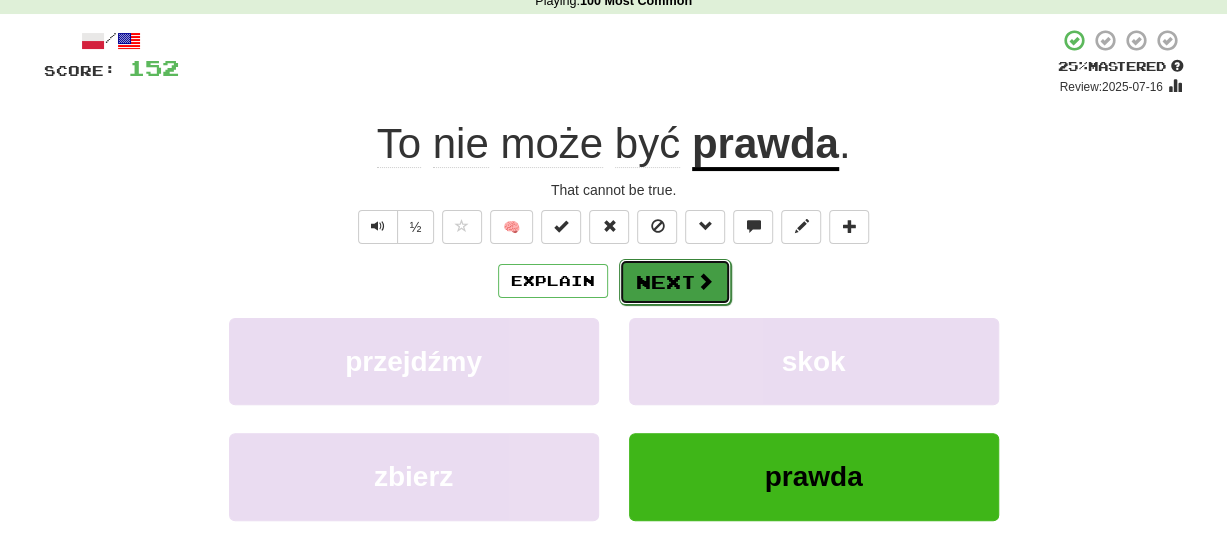 click on "Next" at bounding box center (675, 282) 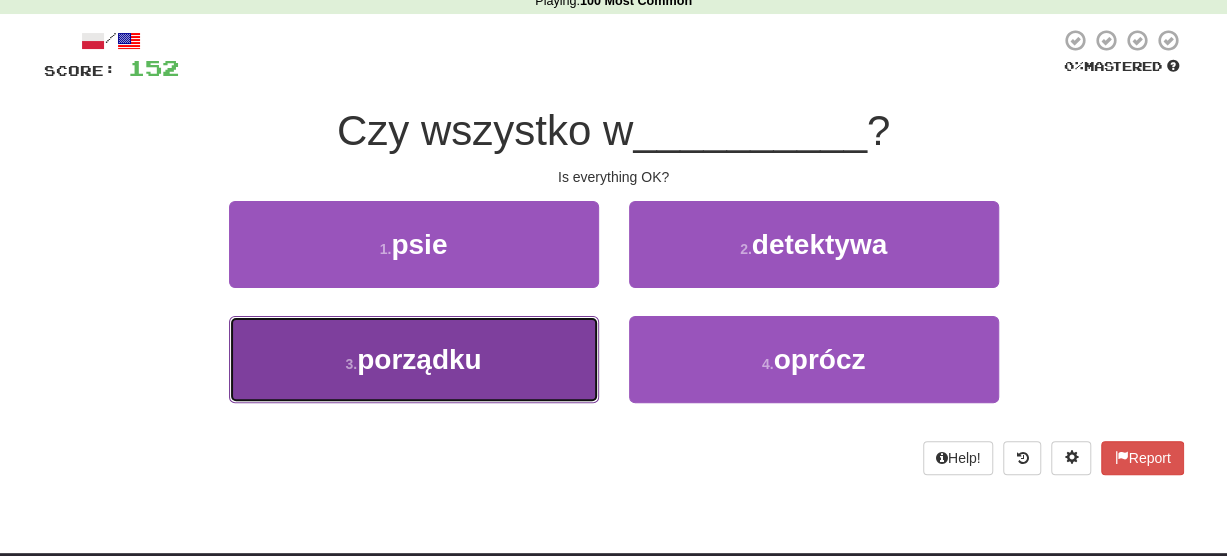 click on "3 .  porządku" at bounding box center [414, 359] 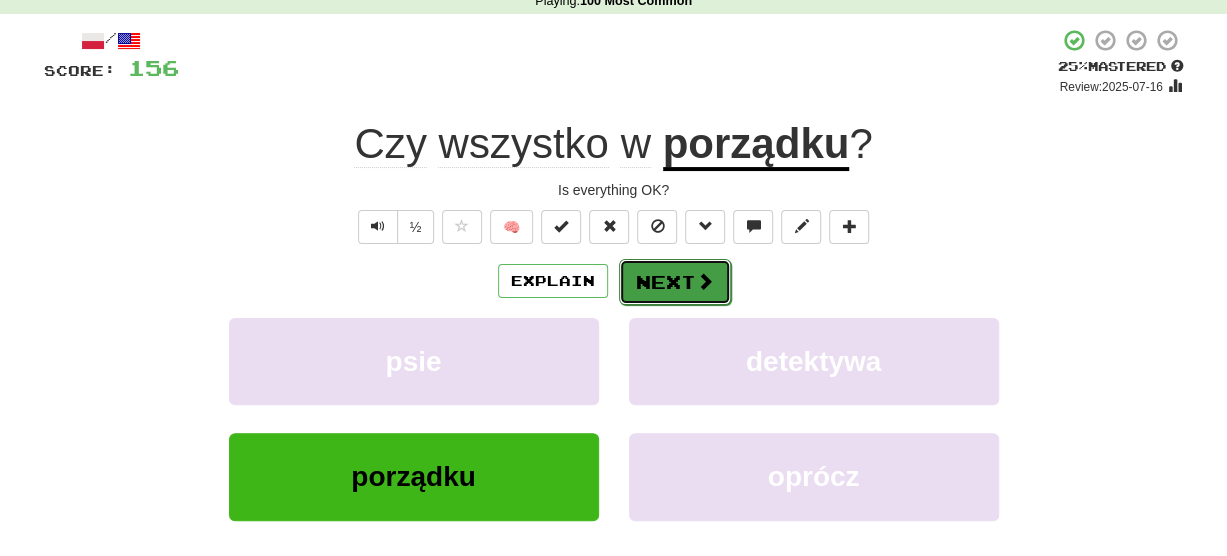 click on "Next" at bounding box center (675, 282) 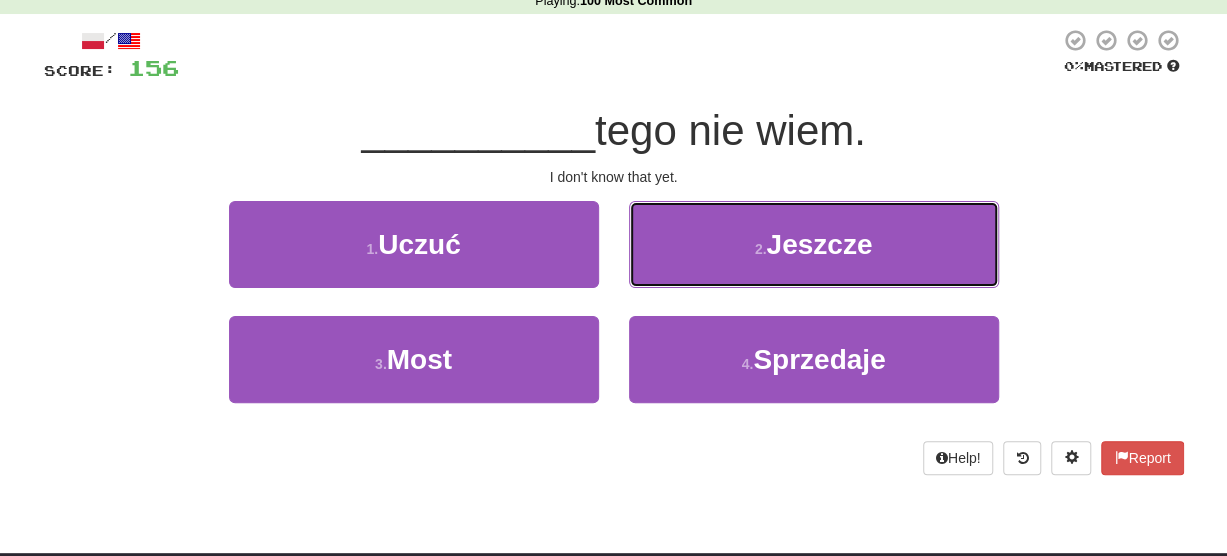 click on "2 .  Jeszcze" at bounding box center [814, 244] 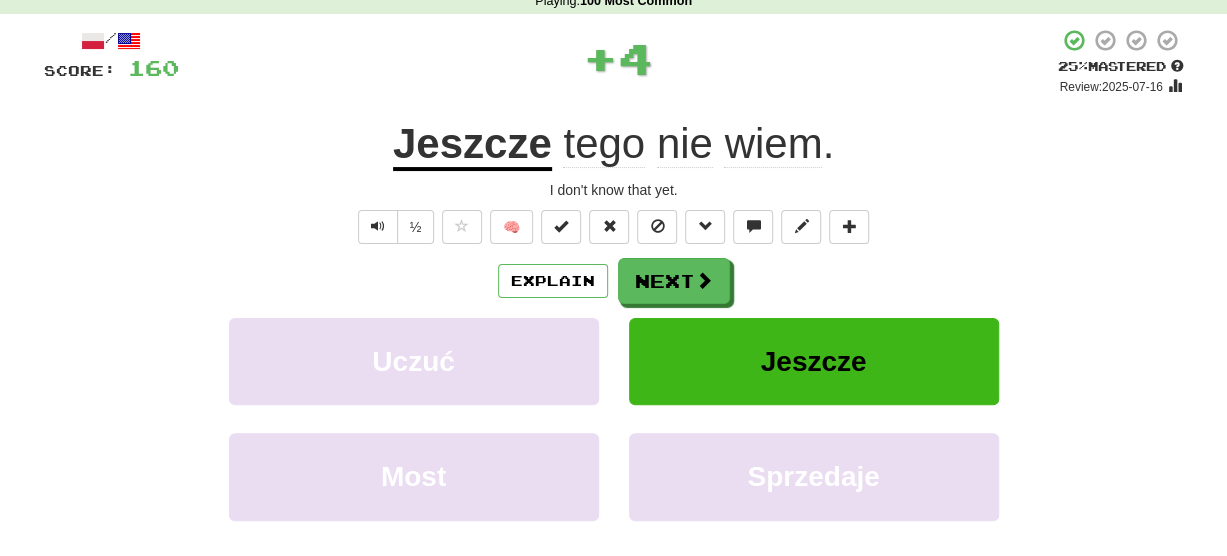 click on "Jeszcze" at bounding box center (472, 145) 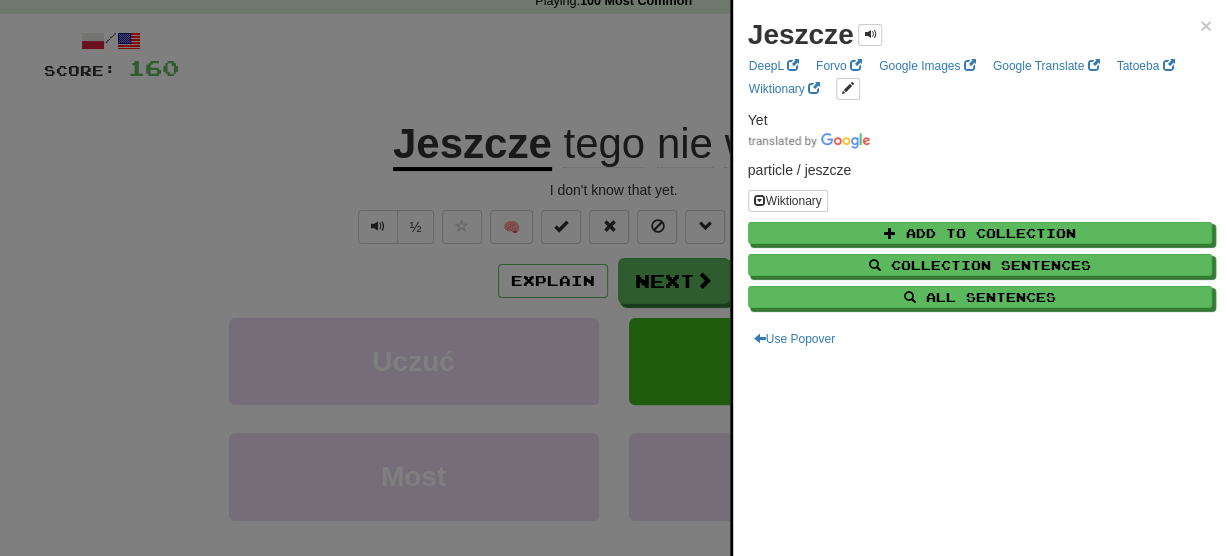 click at bounding box center [613, 278] 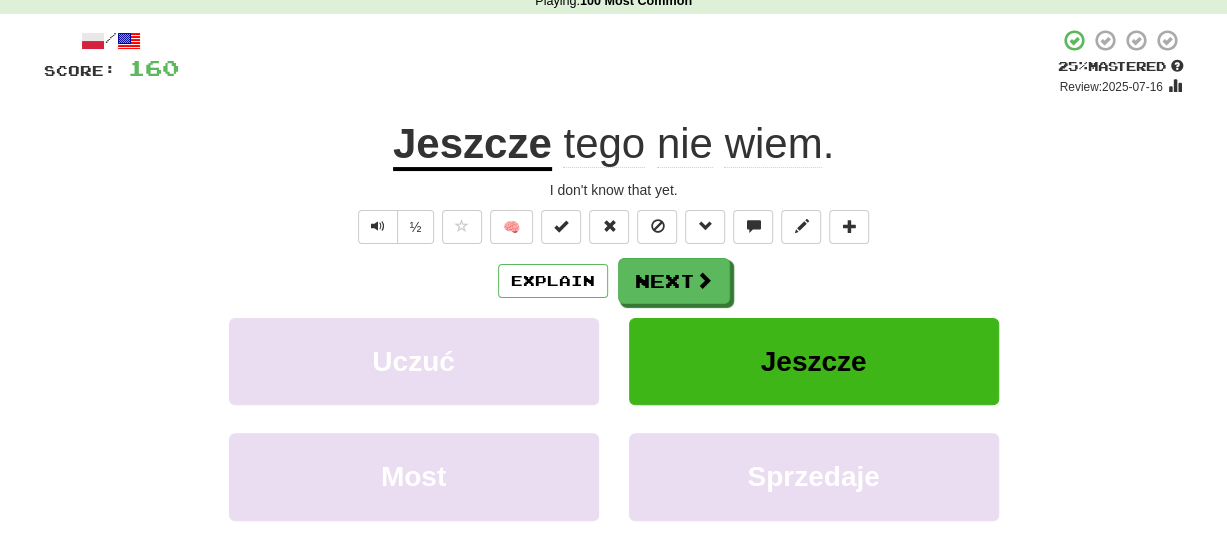 click on "tego" at bounding box center [604, 144] 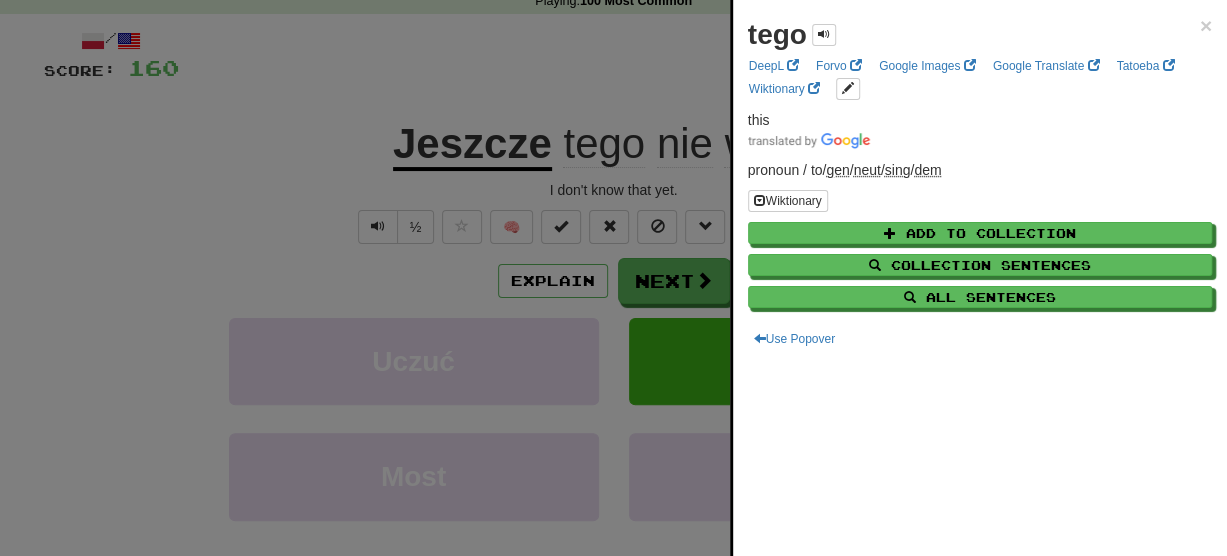 click at bounding box center [613, 278] 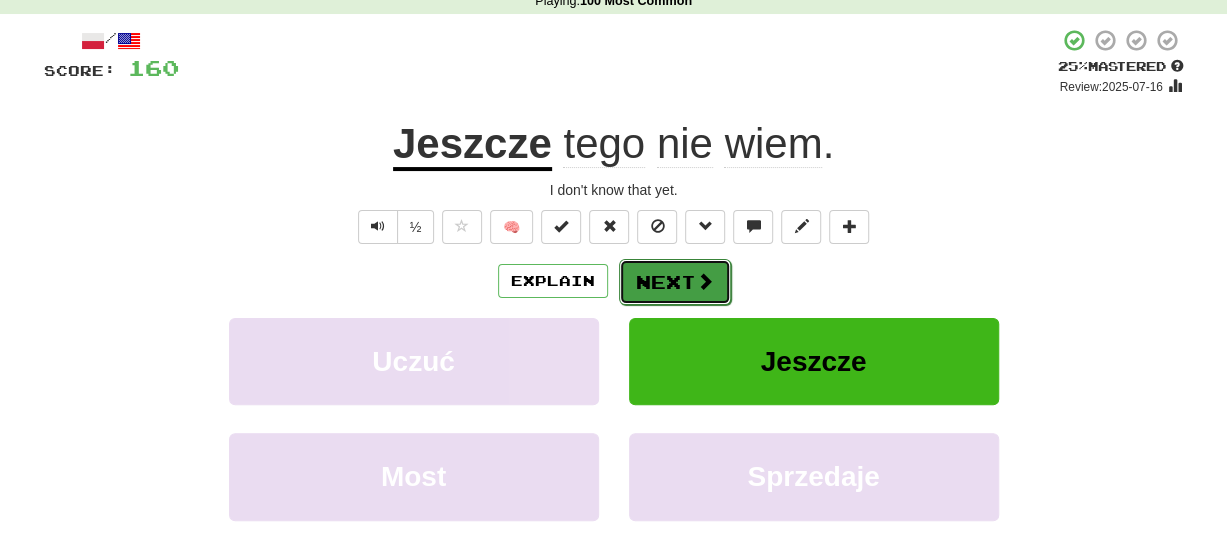 click on "Next" at bounding box center [675, 282] 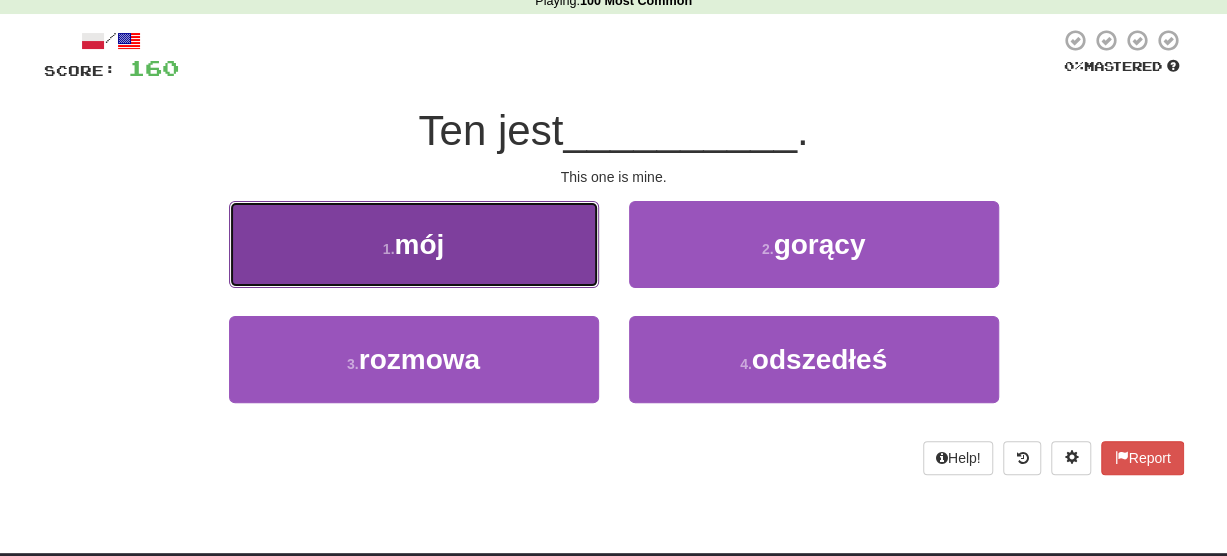 click on "1 .  mój" at bounding box center (414, 244) 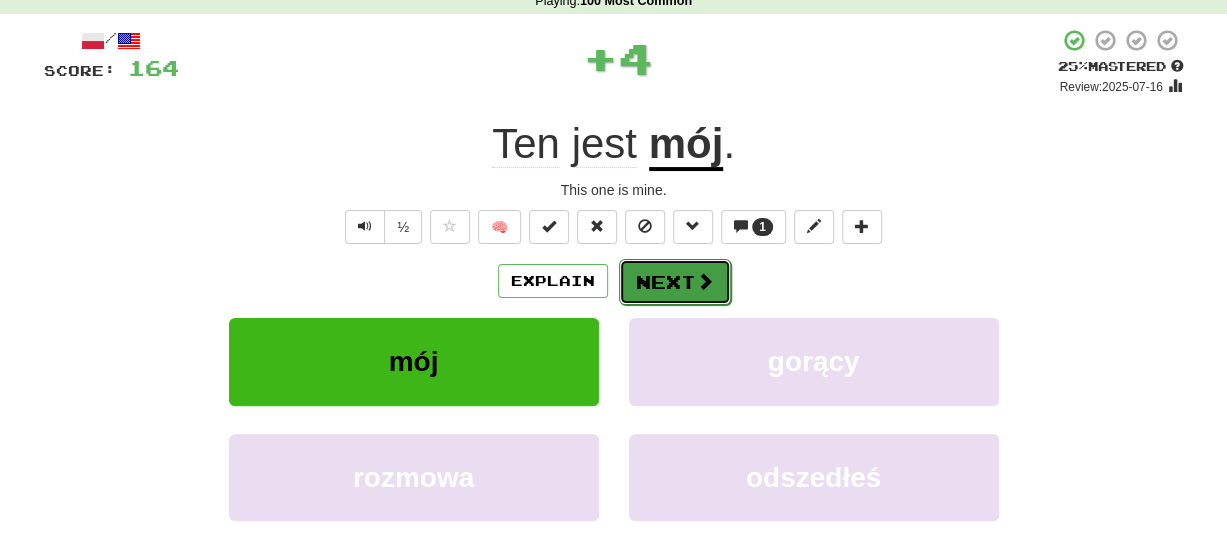 click at bounding box center (705, 281) 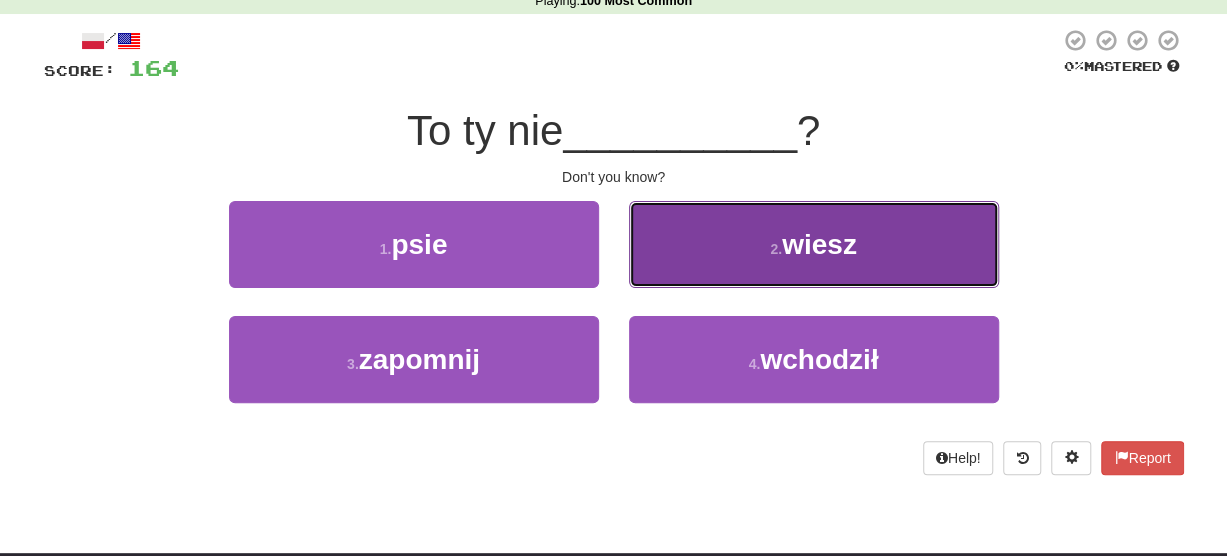 click on "2 .  wiesz" at bounding box center (814, 244) 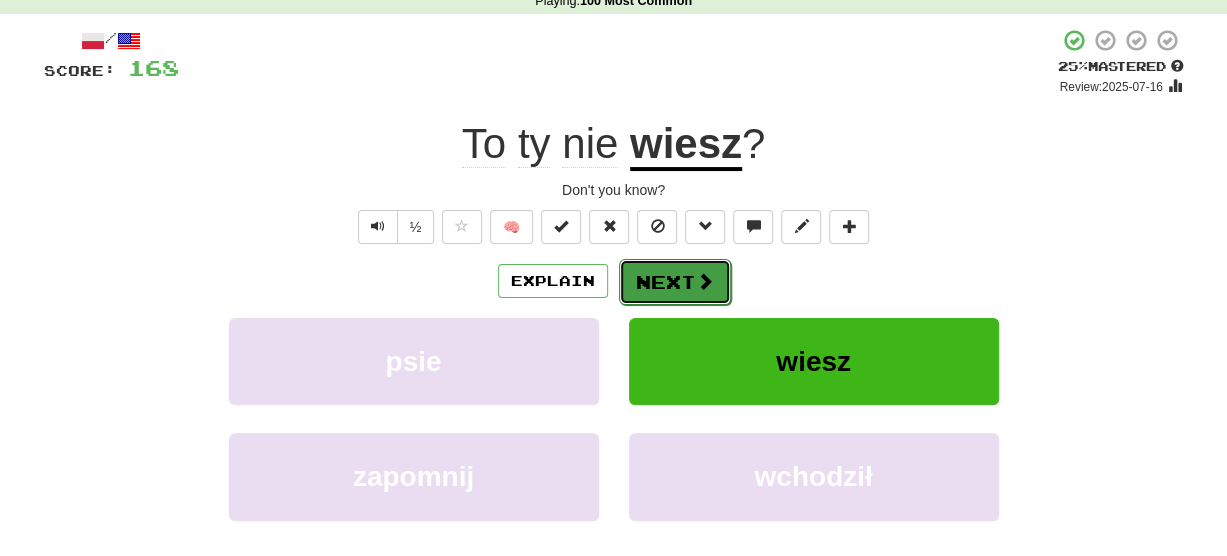 click on "Next" at bounding box center (675, 282) 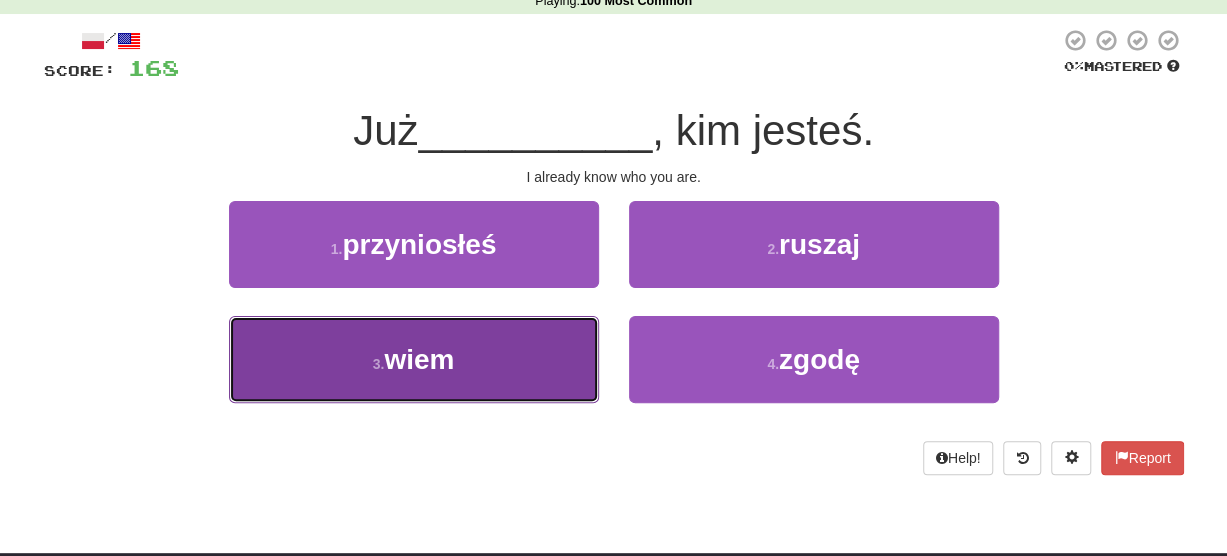 click on "3 .  wiem" at bounding box center [414, 359] 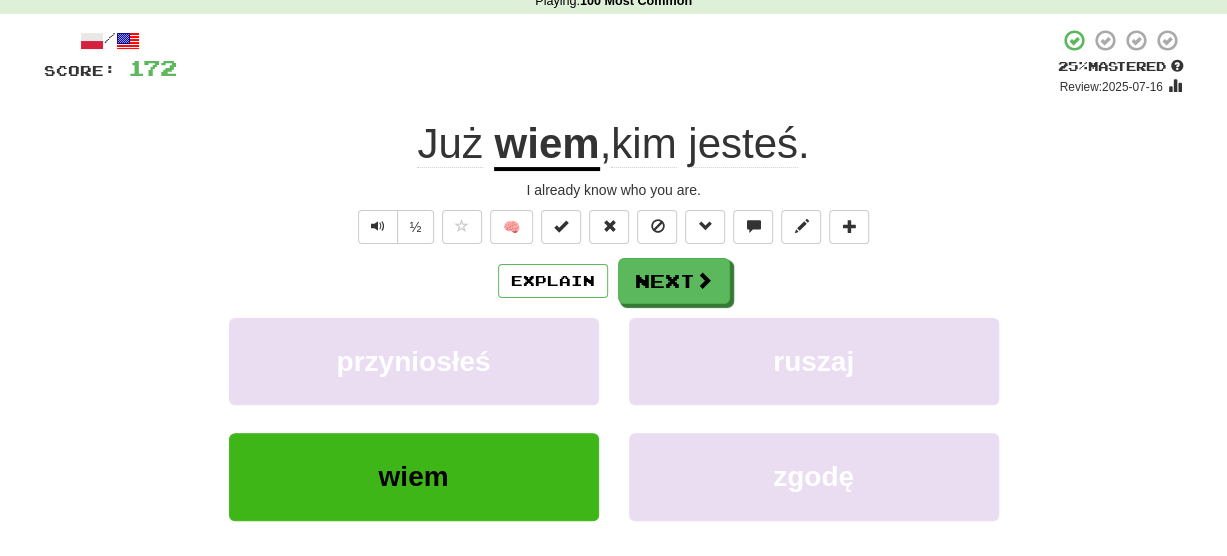click on "kim" at bounding box center [643, 144] 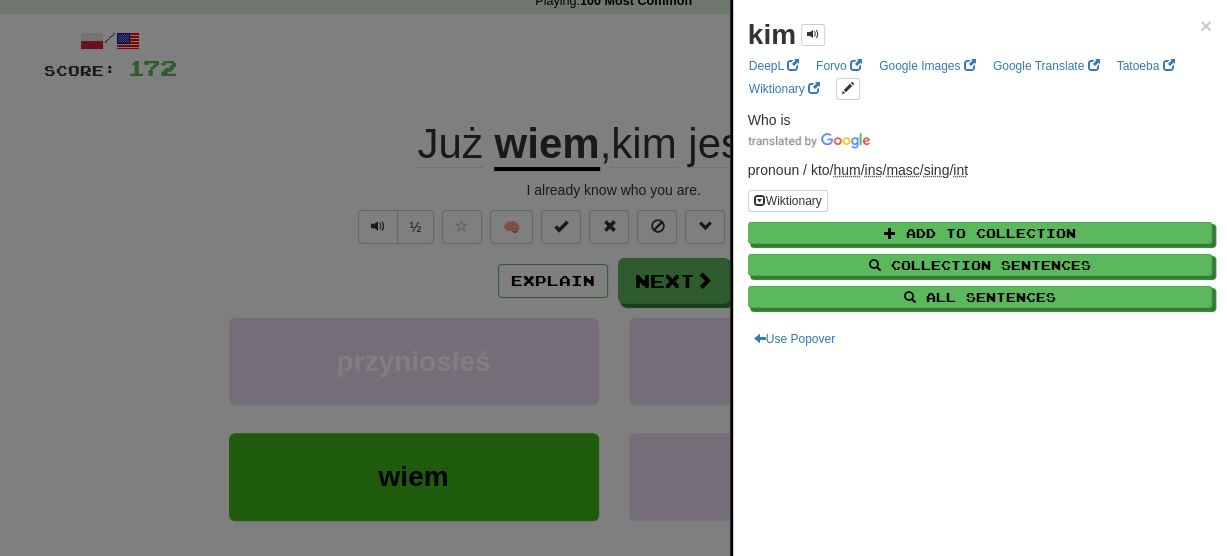 click at bounding box center [613, 278] 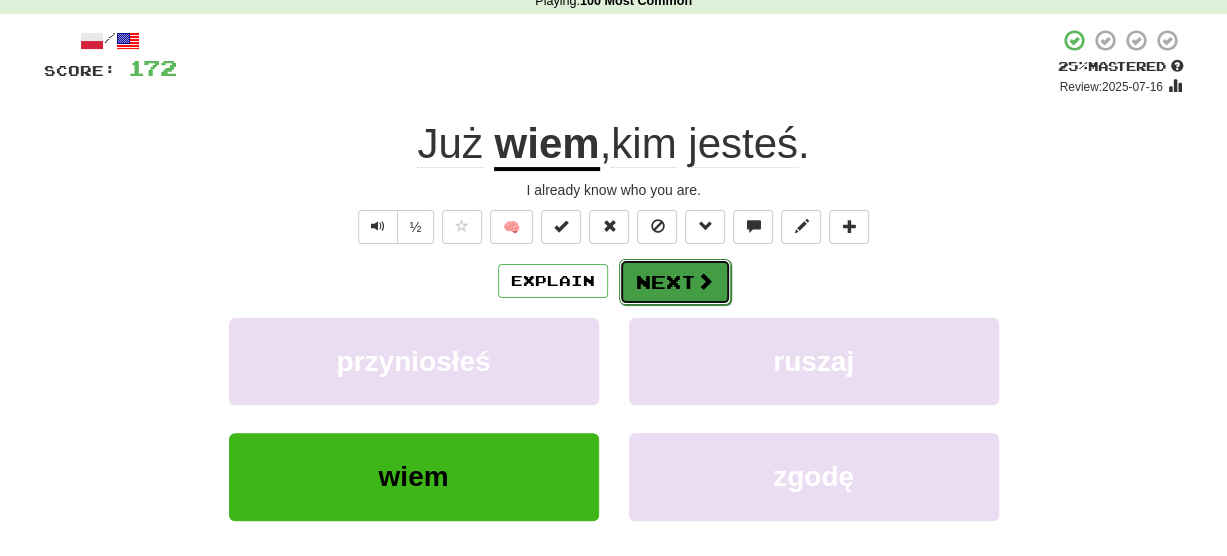click on "Next" at bounding box center (675, 282) 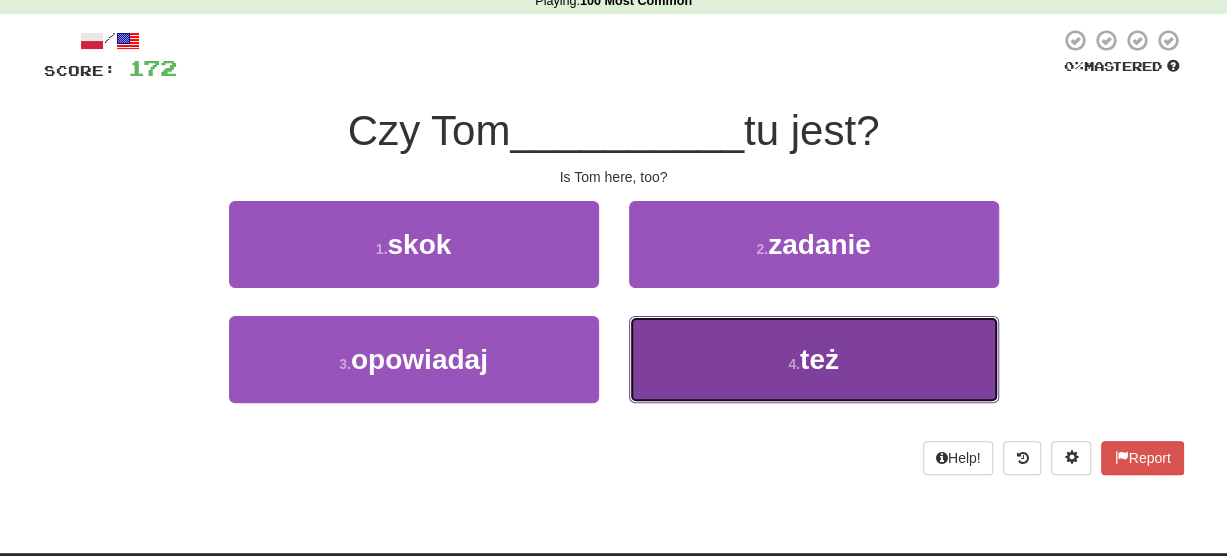click on "4 .  też" at bounding box center (814, 359) 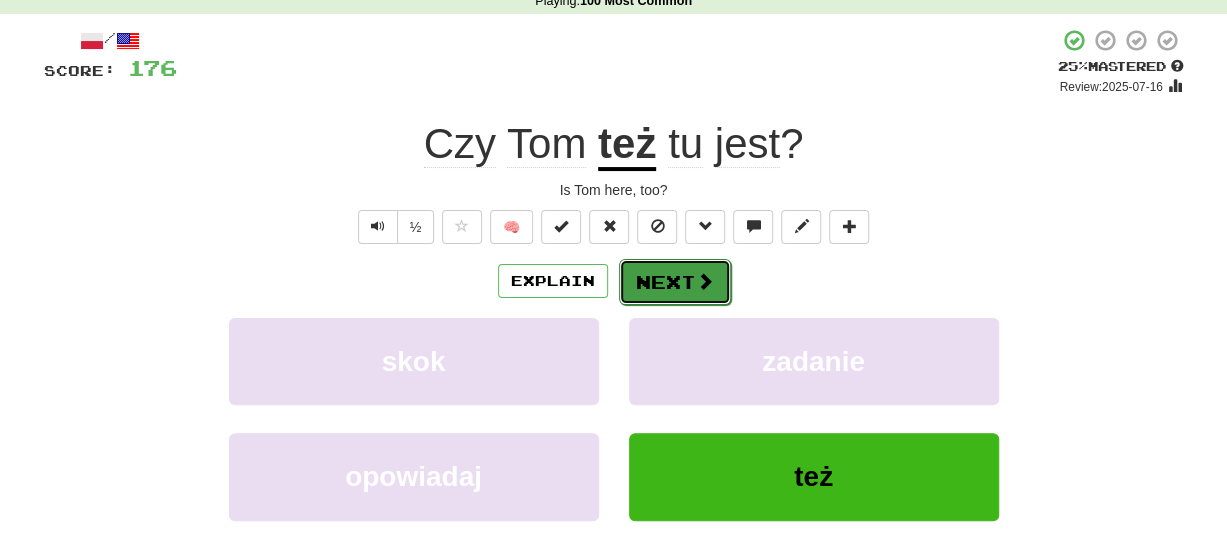 click on "Next" at bounding box center [675, 282] 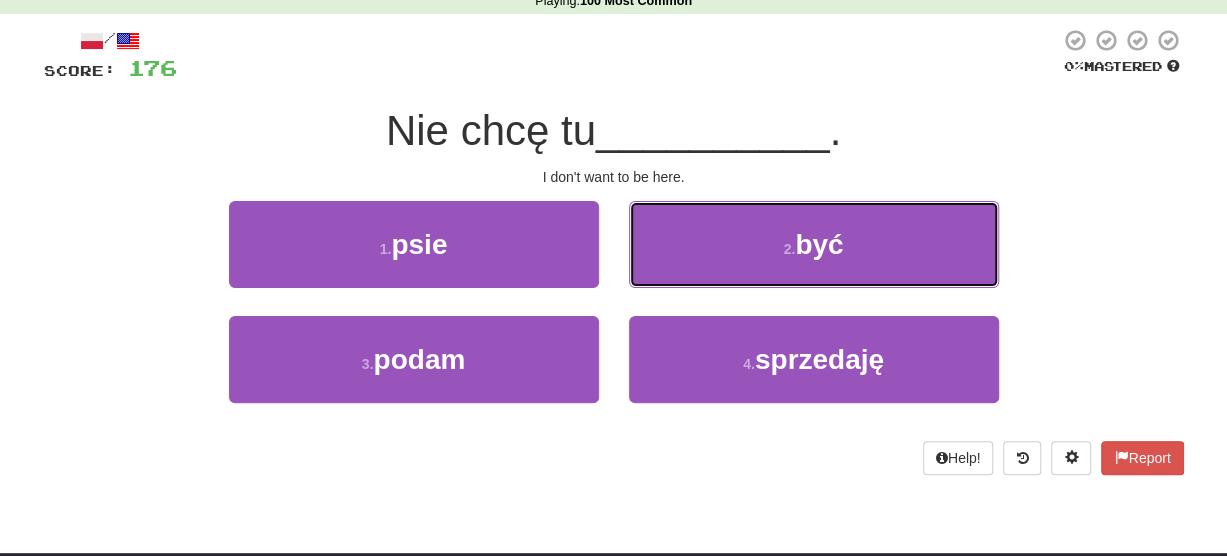 click on "2 .  być" at bounding box center (814, 244) 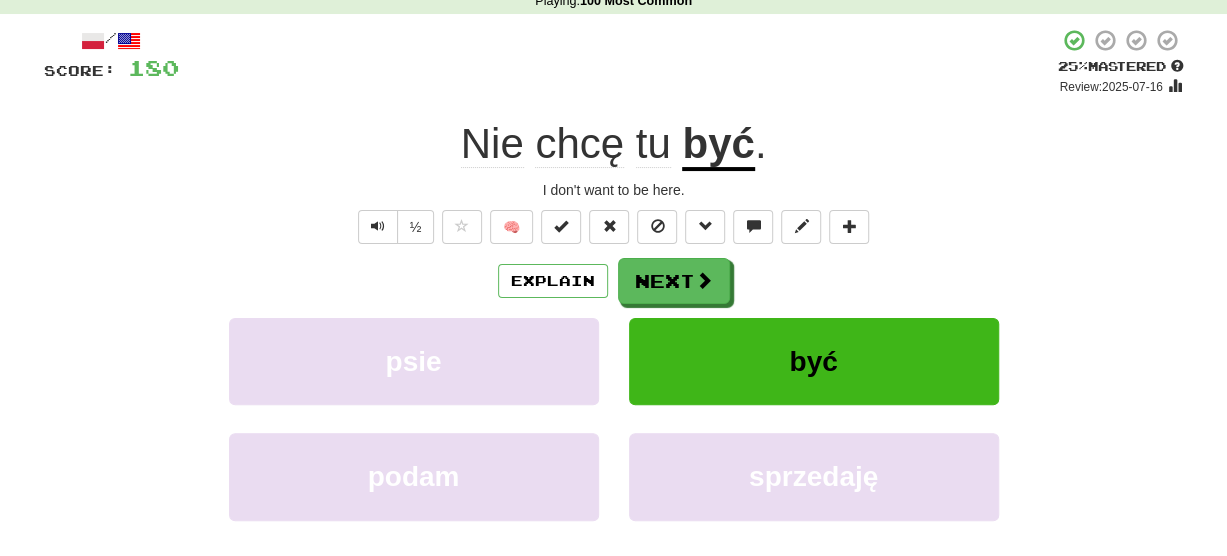 click on "być" at bounding box center [718, 145] 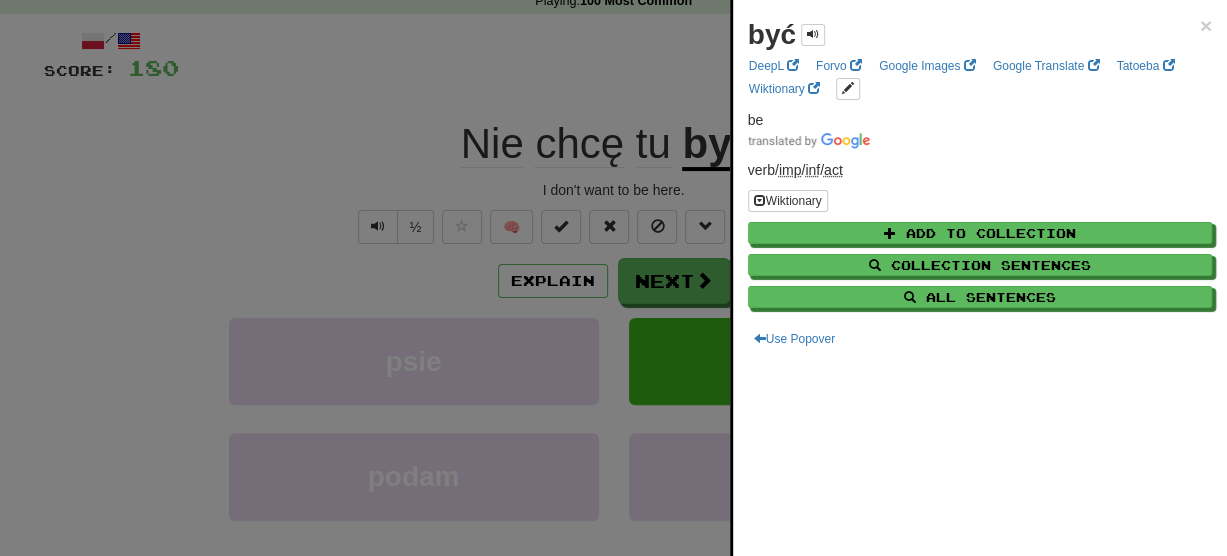click at bounding box center [613, 278] 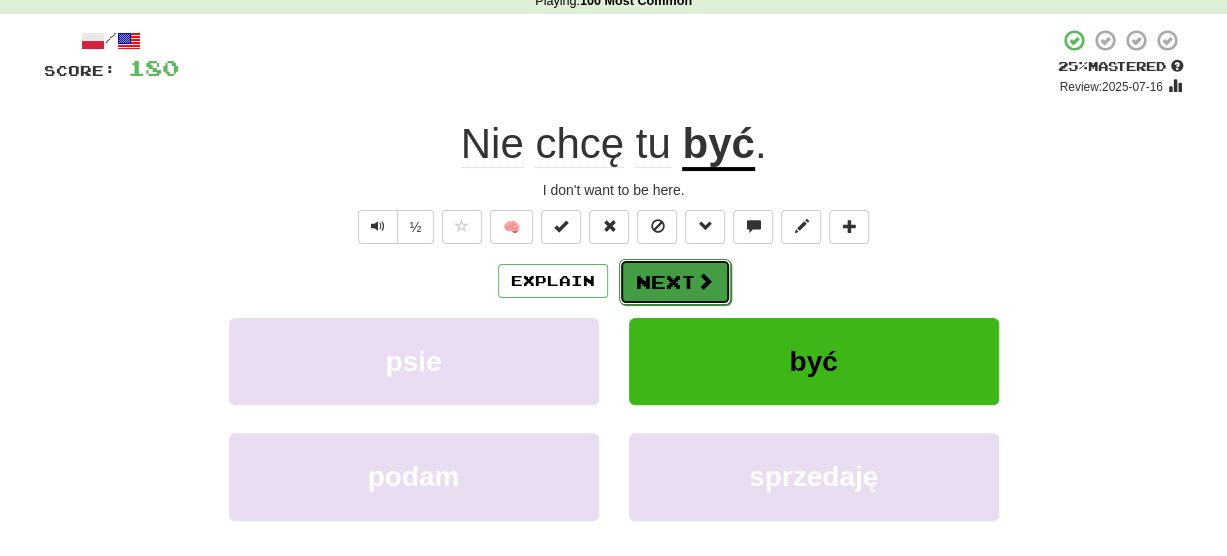 click on "Next" at bounding box center [675, 282] 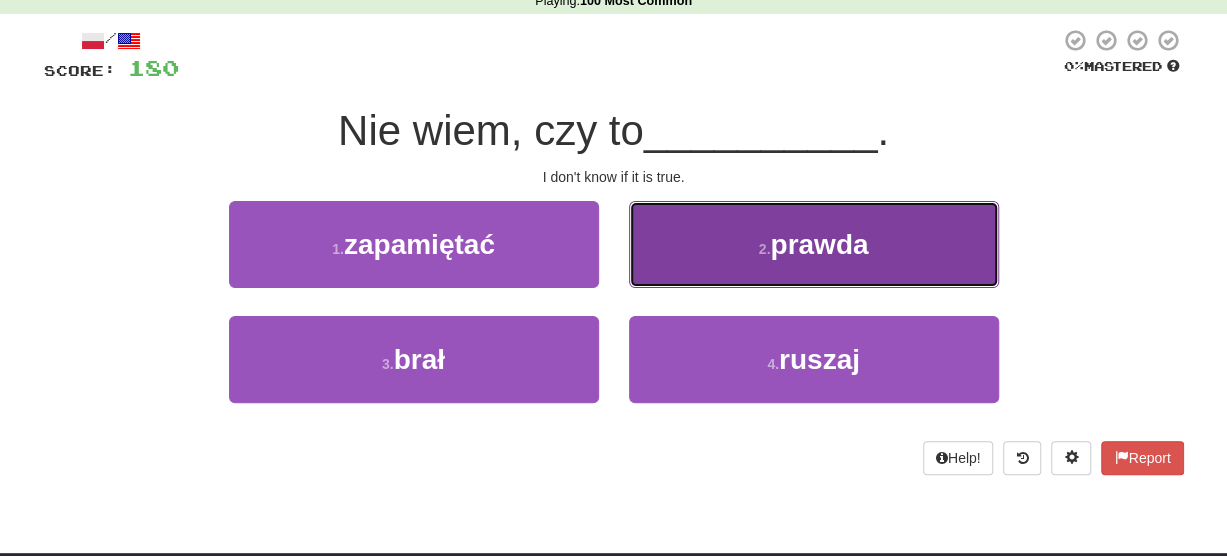 click on "2 .  prawda" at bounding box center (814, 244) 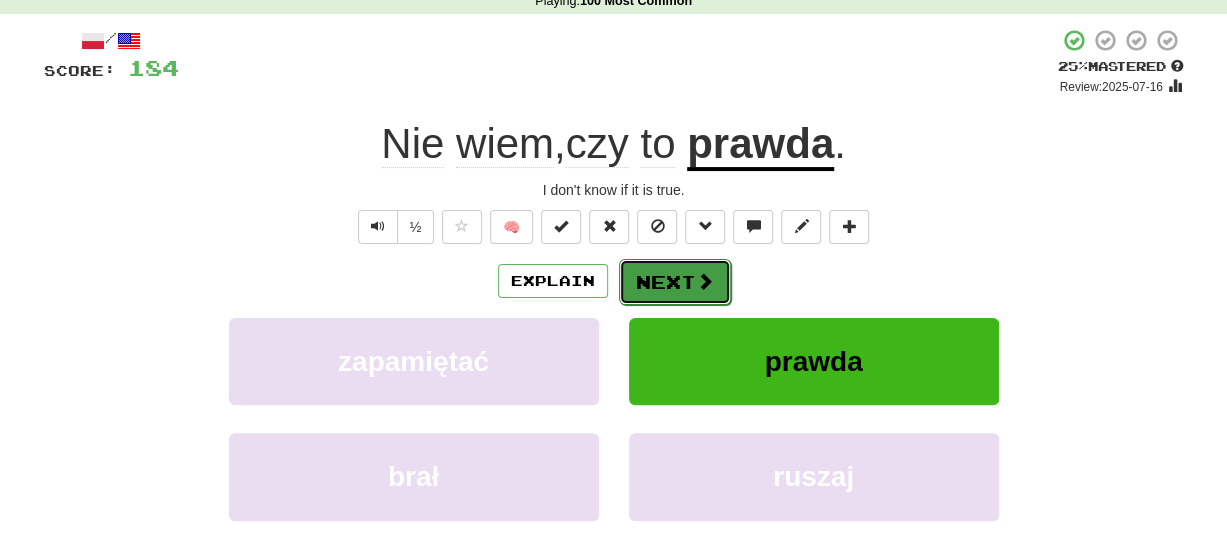 click on "Next" at bounding box center [675, 282] 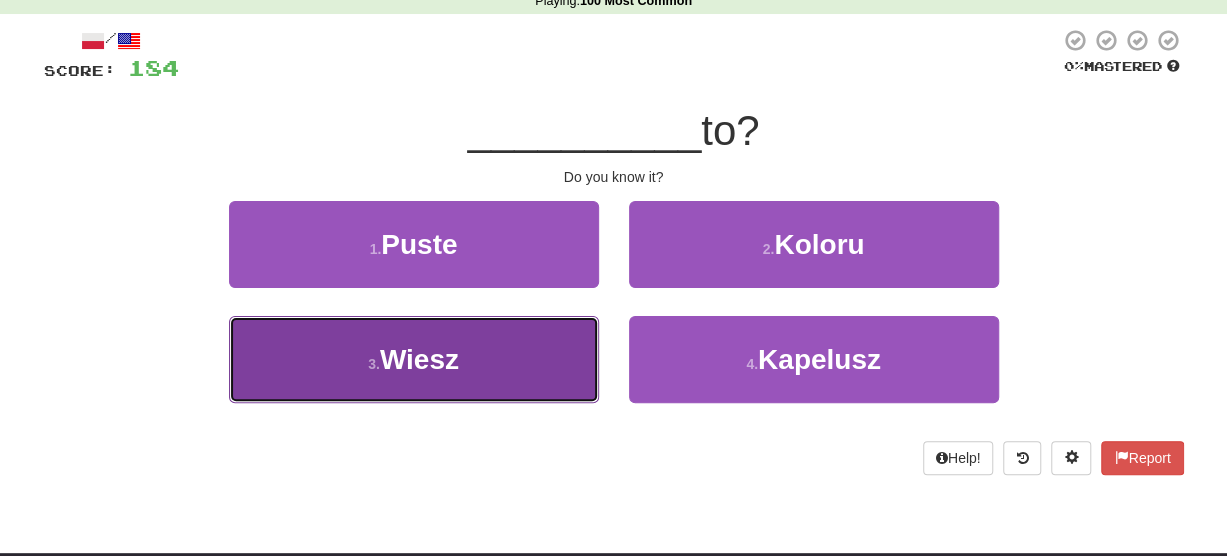 click on "3 .  Wiesz" at bounding box center [414, 359] 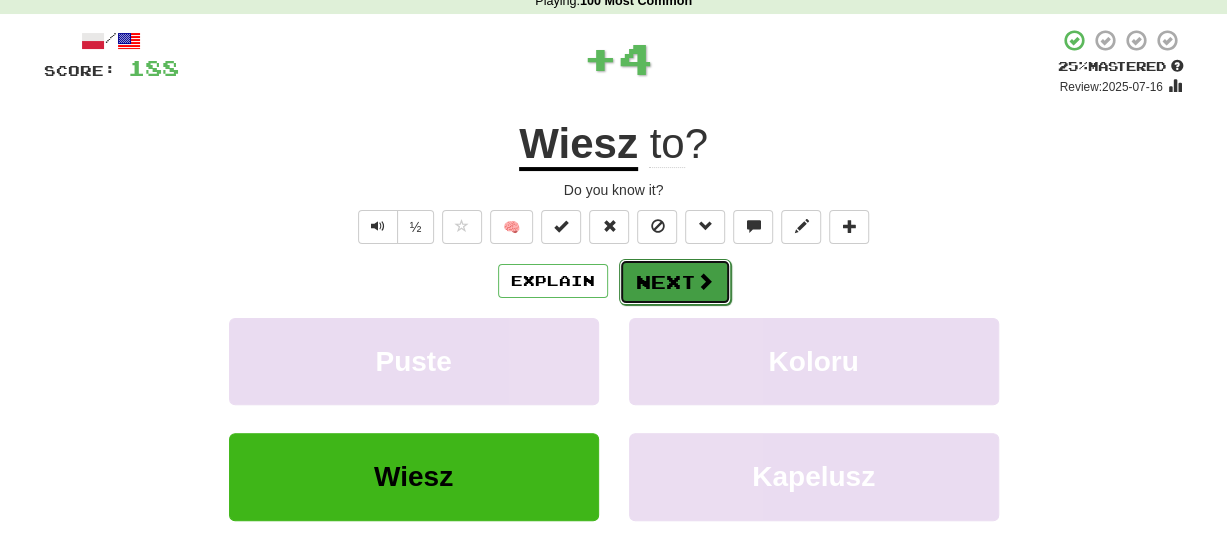 click on "Next" at bounding box center (675, 282) 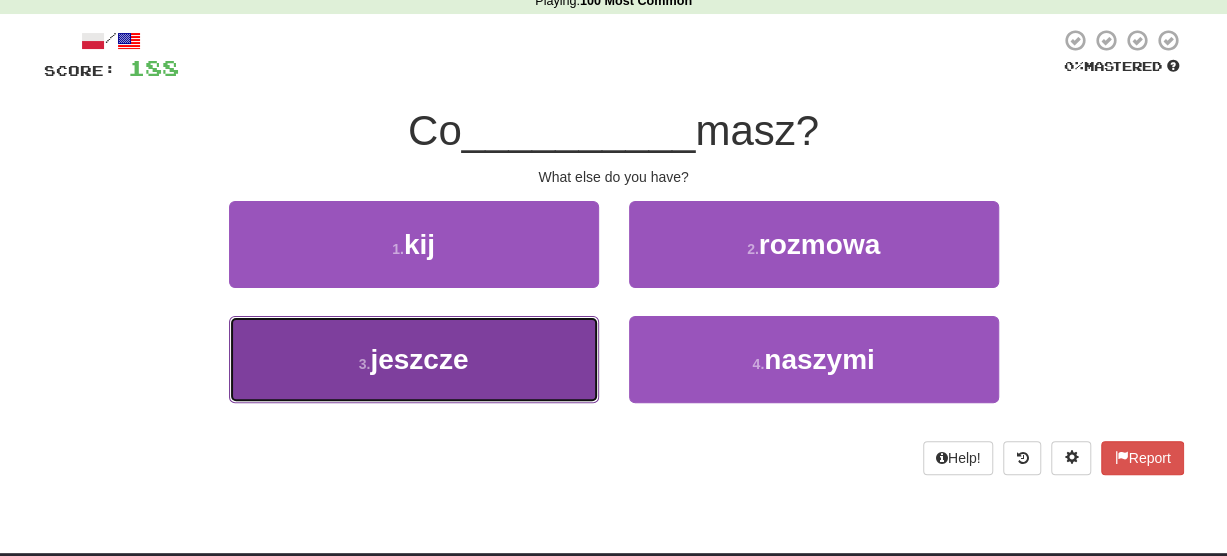 click on "3 .  jeszcze" at bounding box center [414, 359] 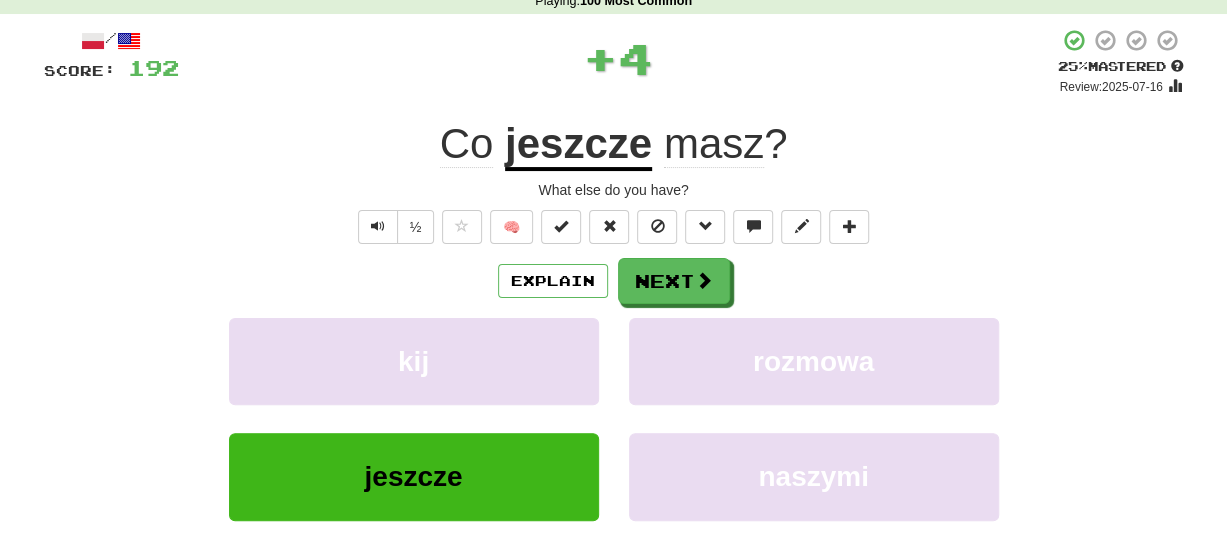 click on "jeszcze" at bounding box center (578, 145) 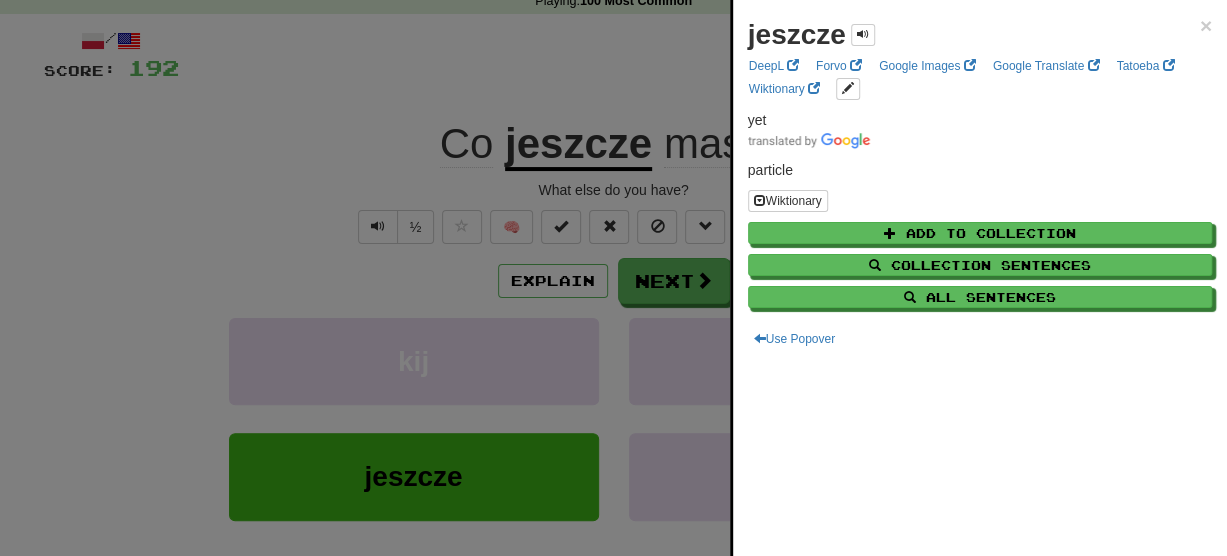 click at bounding box center (613, 278) 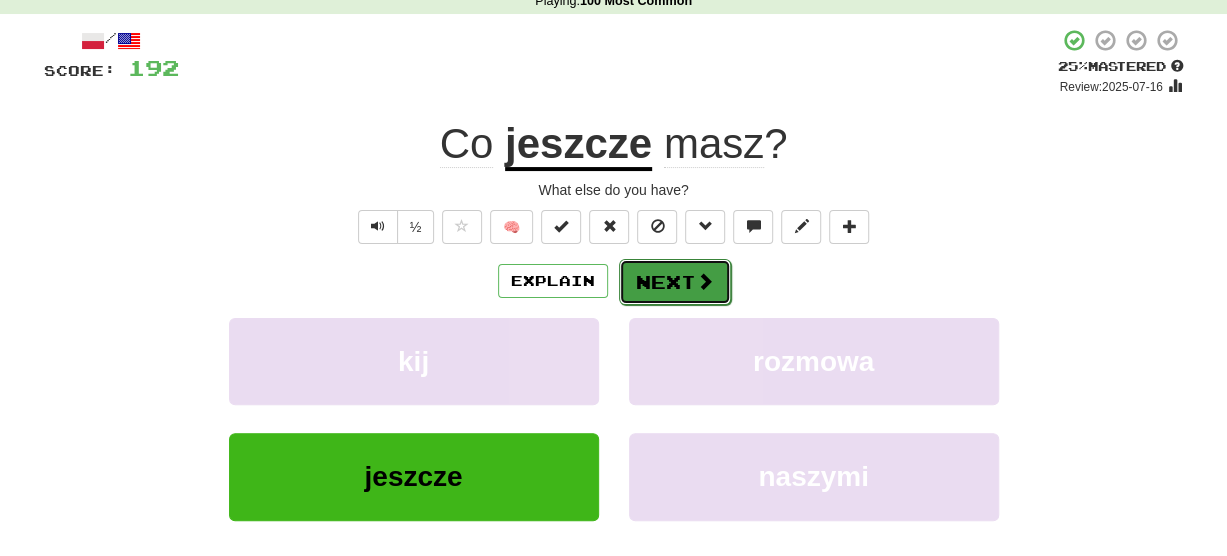 click on "Next" at bounding box center (675, 282) 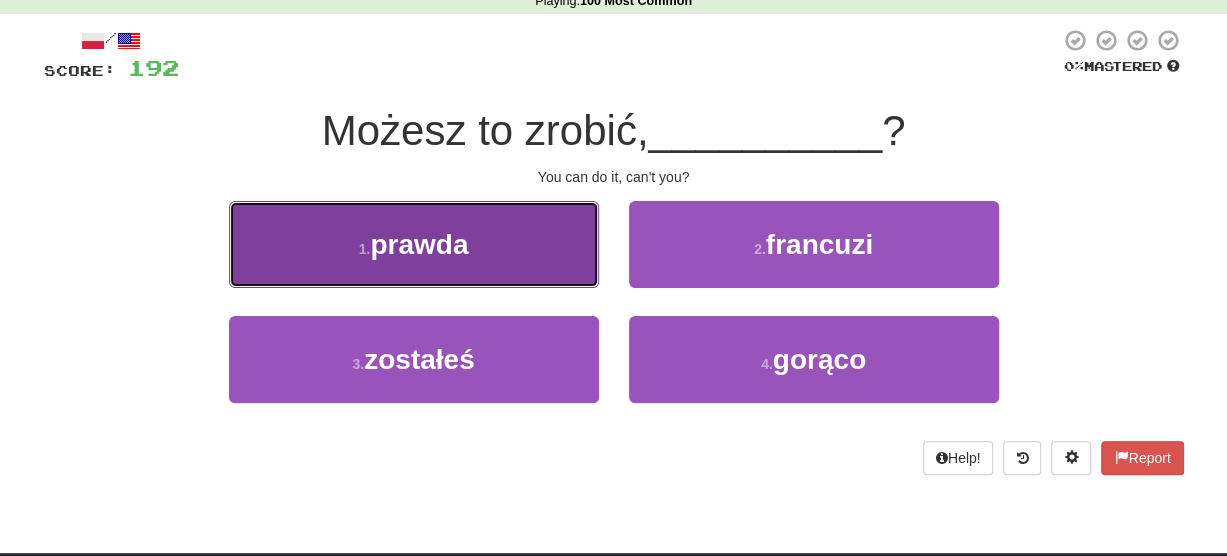 click on "1 .  prawda" at bounding box center [414, 244] 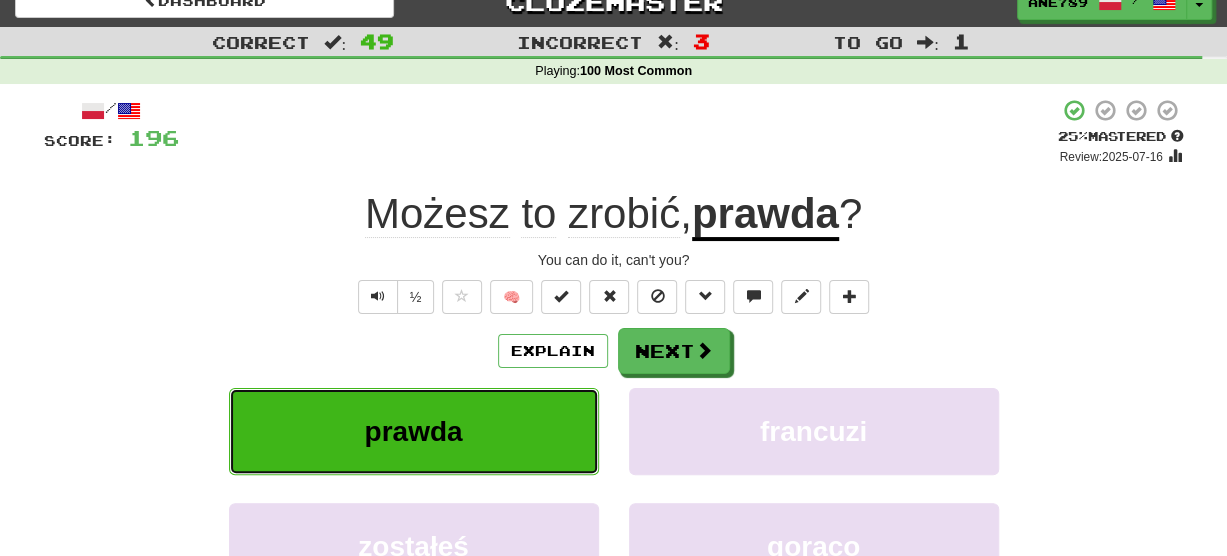 scroll, scrollTop: 22, scrollLeft: 0, axis: vertical 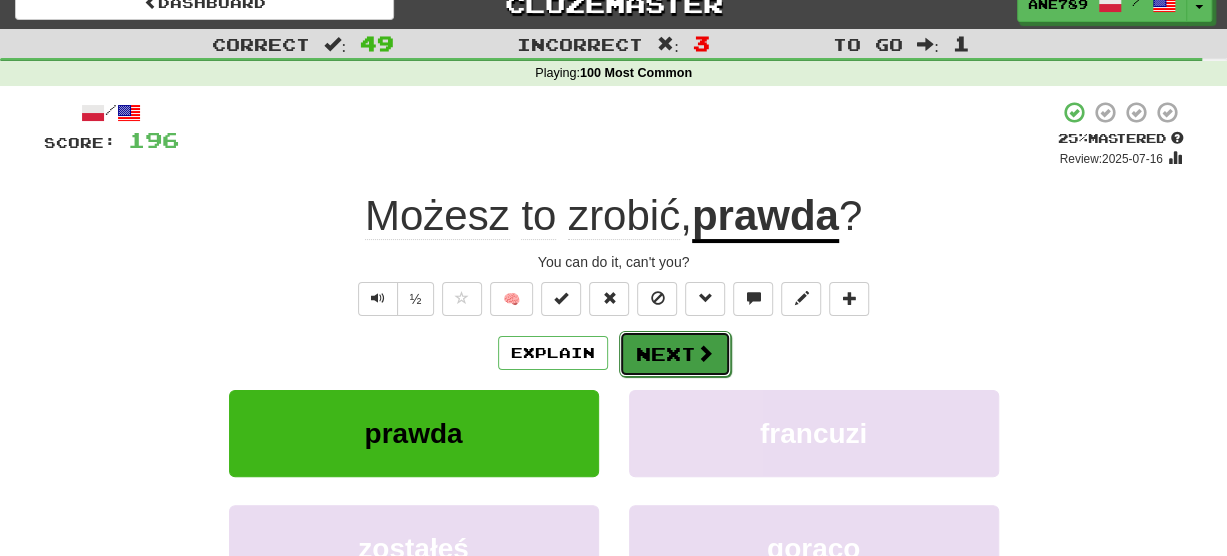 click on "Next" at bounding box center (675, 354) 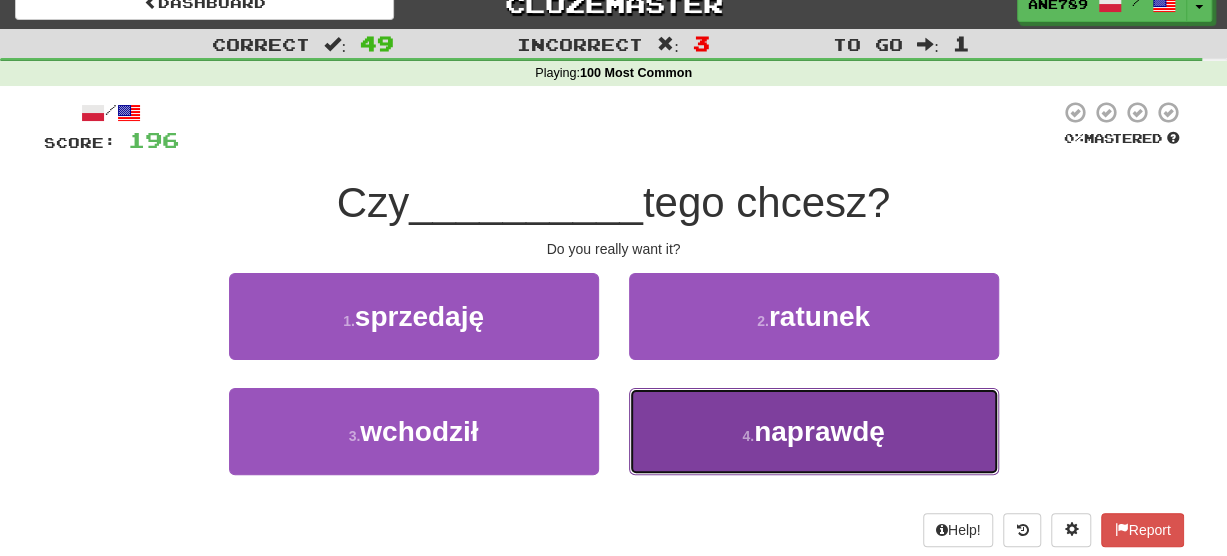 click on "4 .  naprawdę" at bounding box center (814, 431) 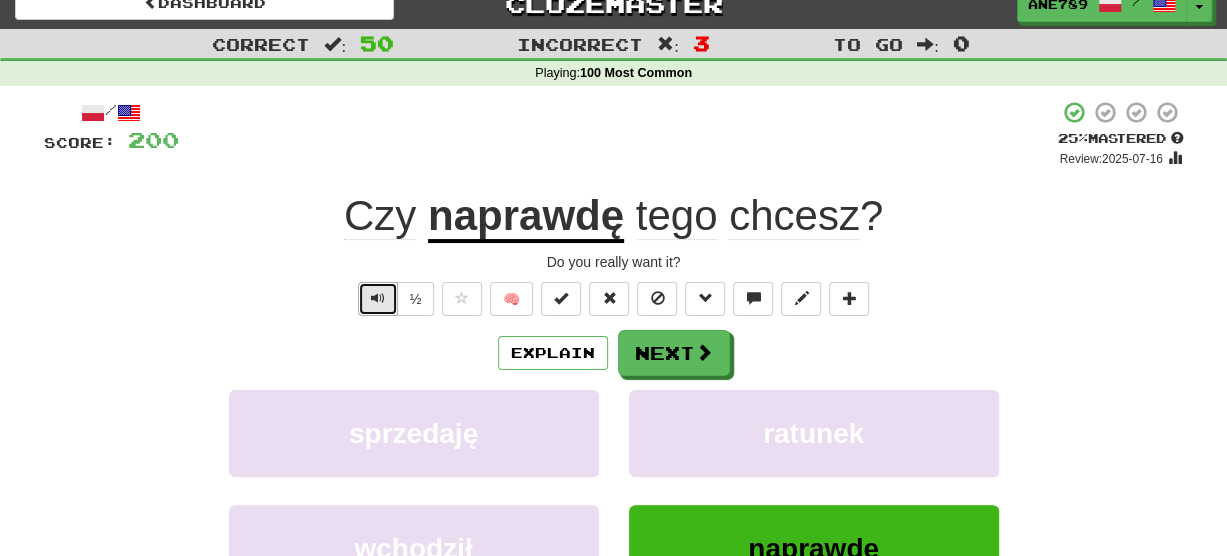 click at bounding box center (378, 299) 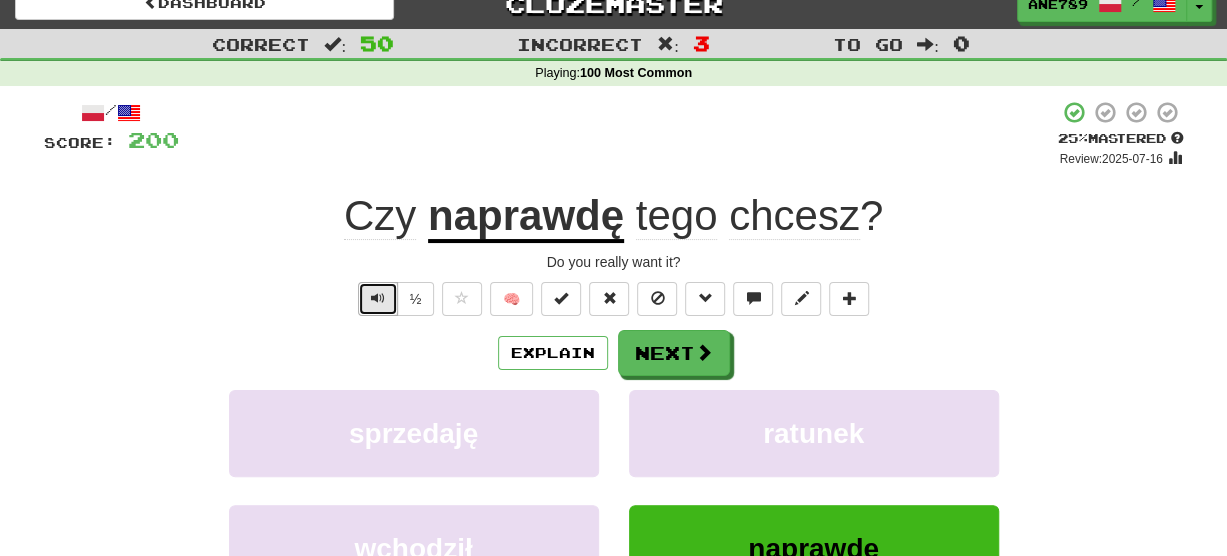 click at bounding box center (378, 299) 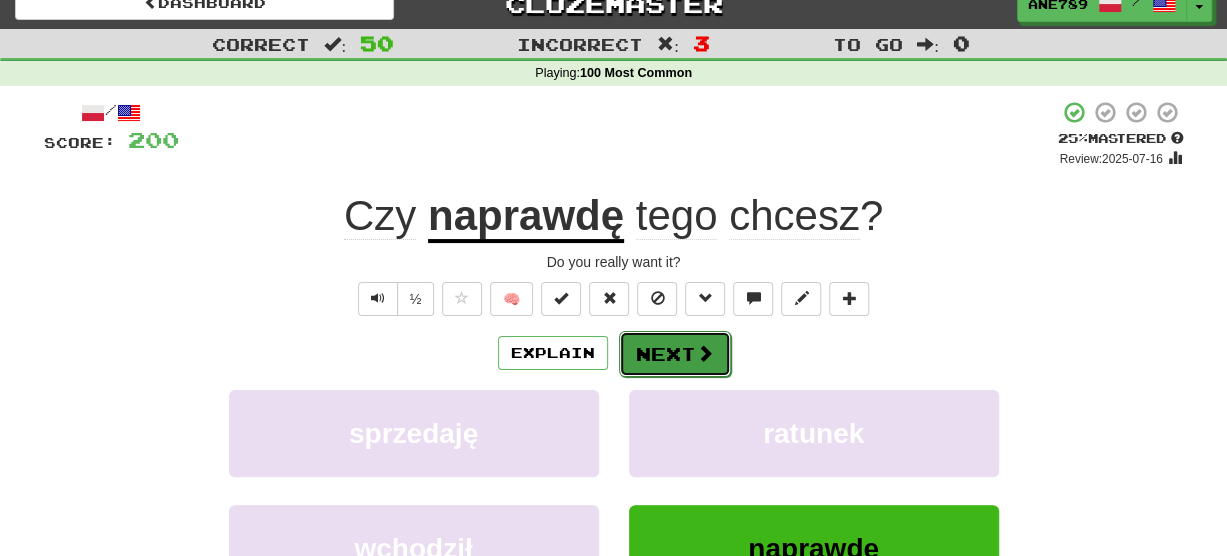 click on "Next" at bounding box center [675, 354] 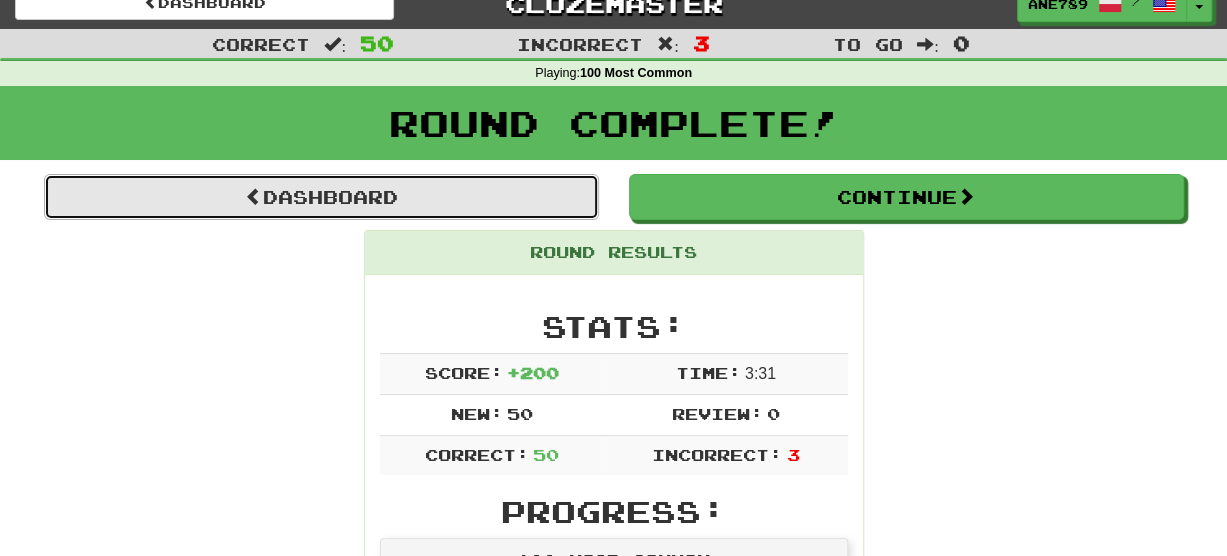 click on "Dashboard" at bounding box center (321, 197) 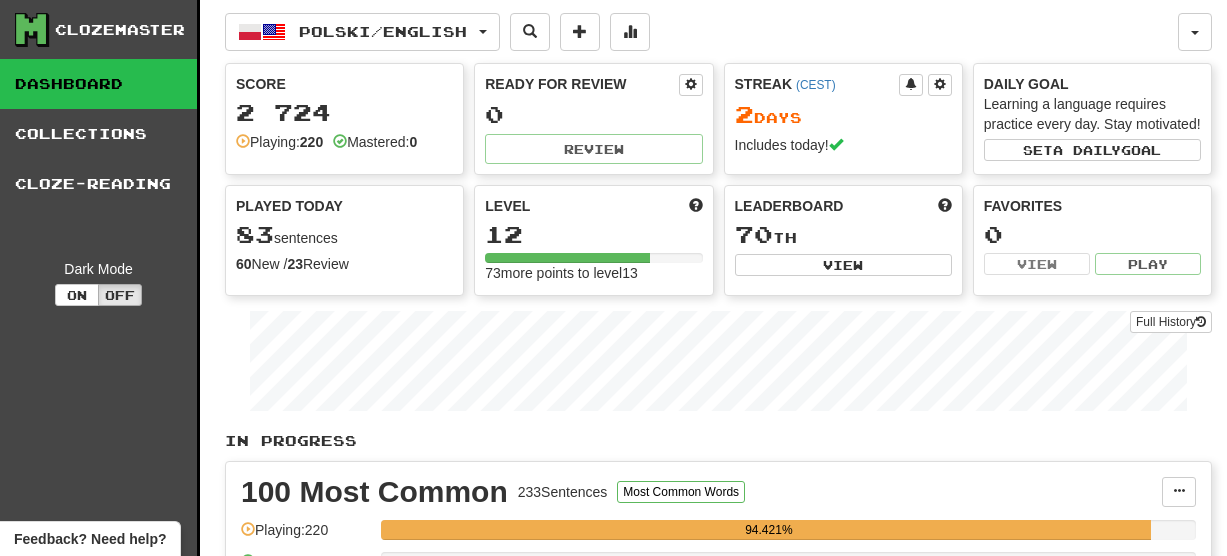 scroll, scrollTop: 0, scrollLeft: 0, axis: both 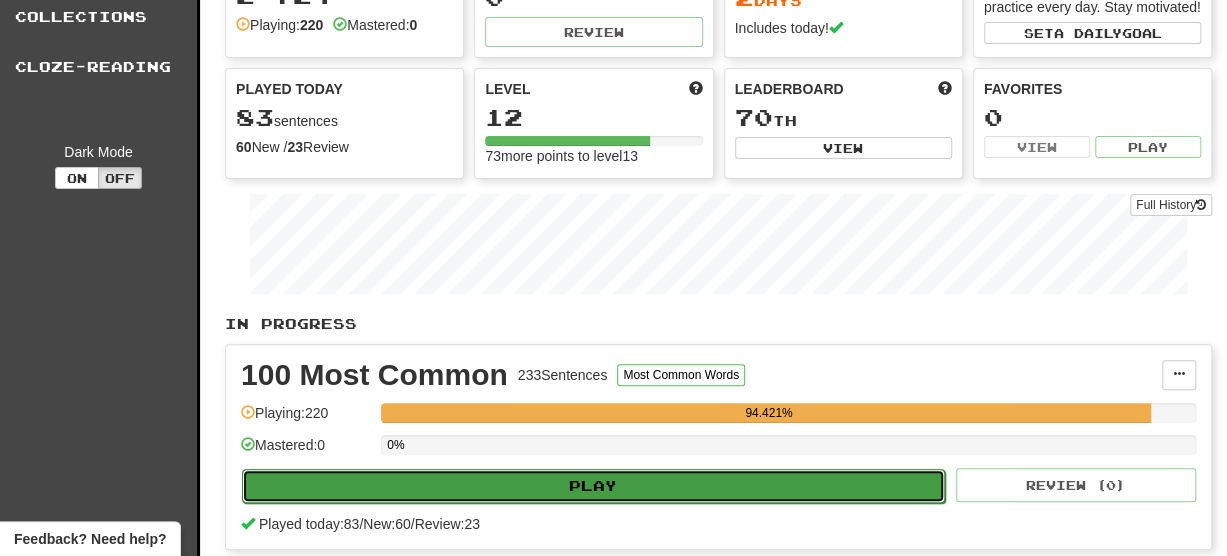 click on "Play" at bounding box center [593, 486] 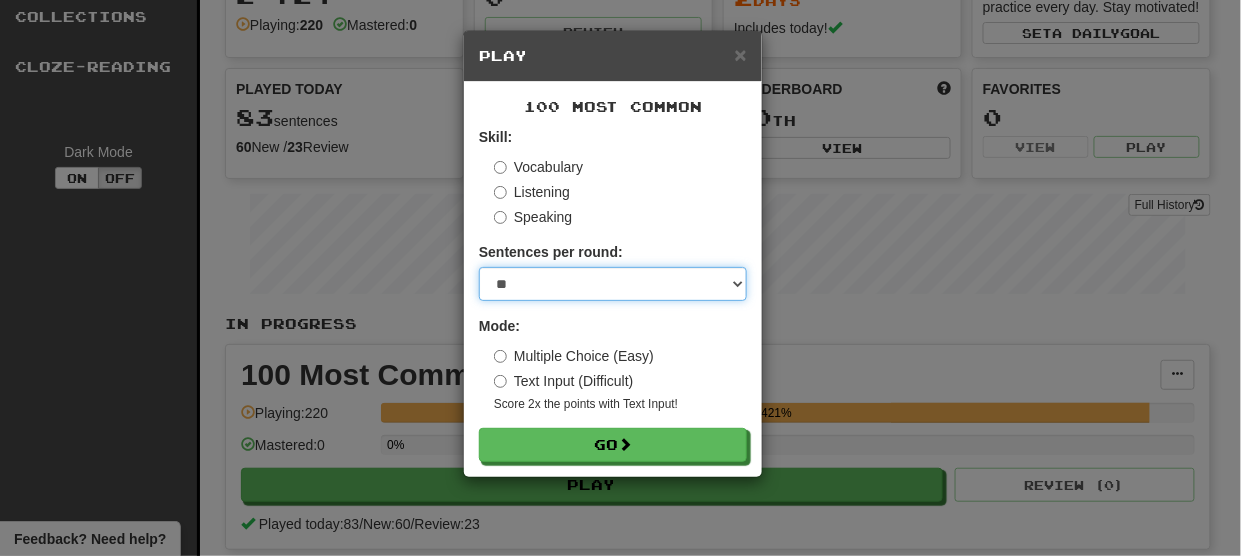 click on "* ** ** ** ** ** *** ********" at bounding box center (613, 284) 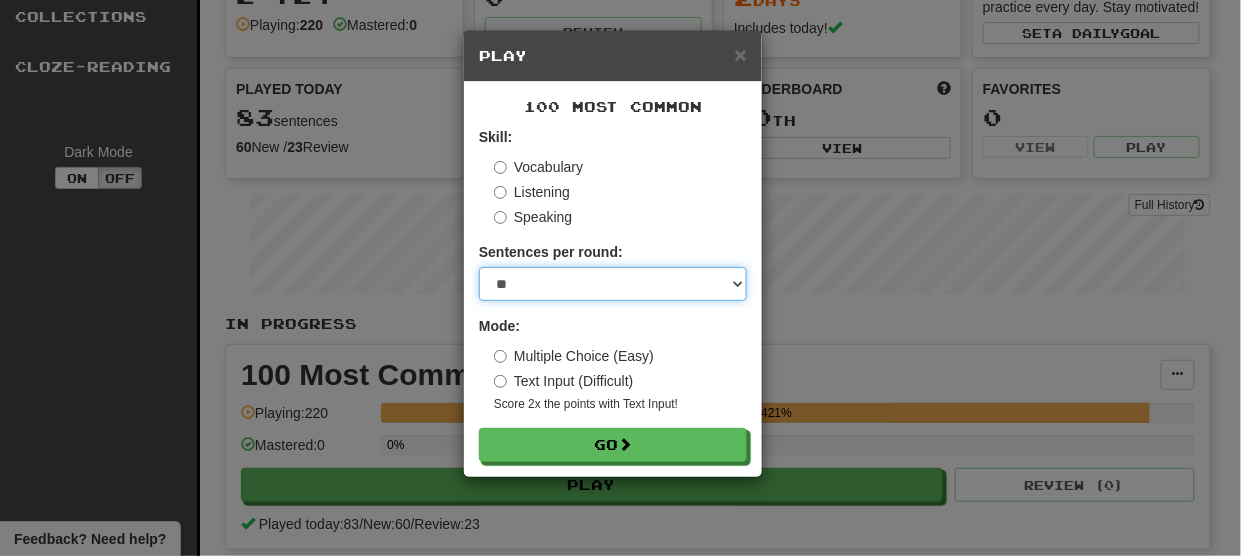 select on "**" 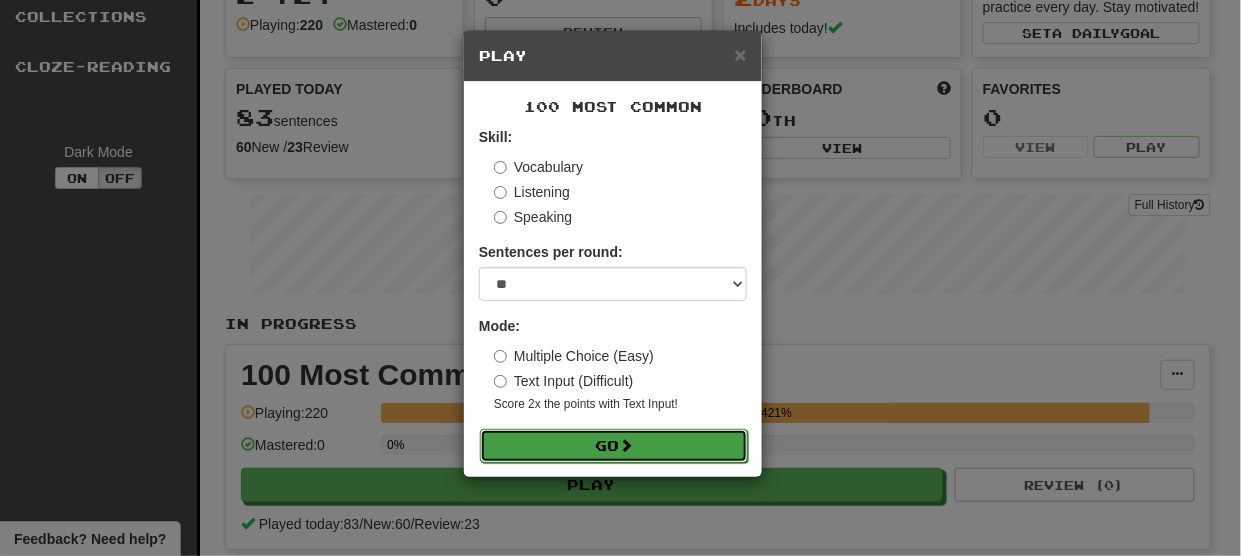 click on "Go" at bounding box center [614, 446] 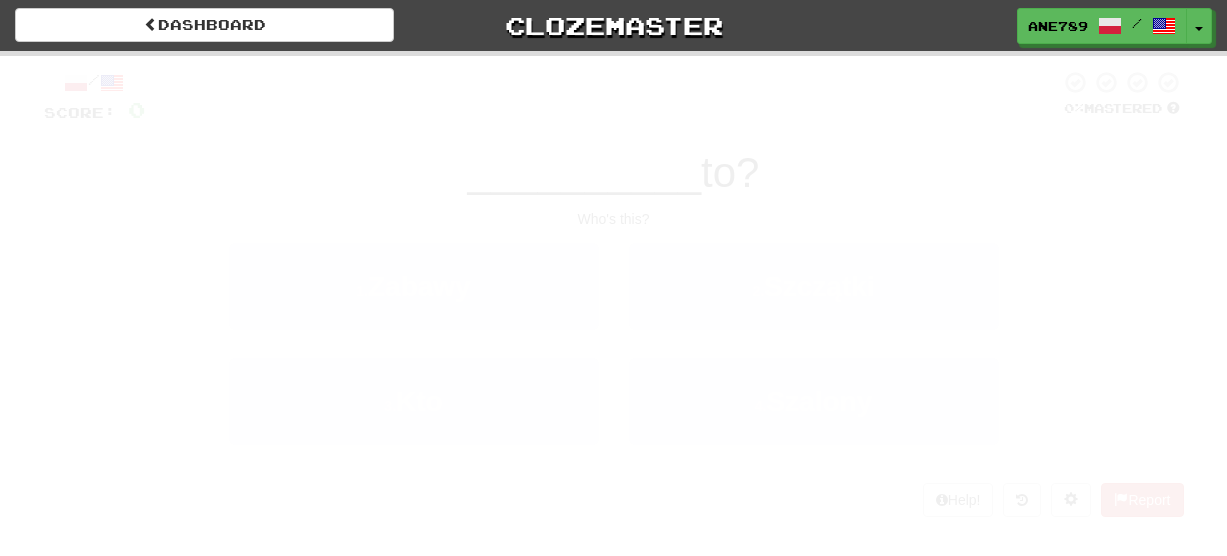 scroll, scrollTop: 0, scrollLeft: 0, axis: both 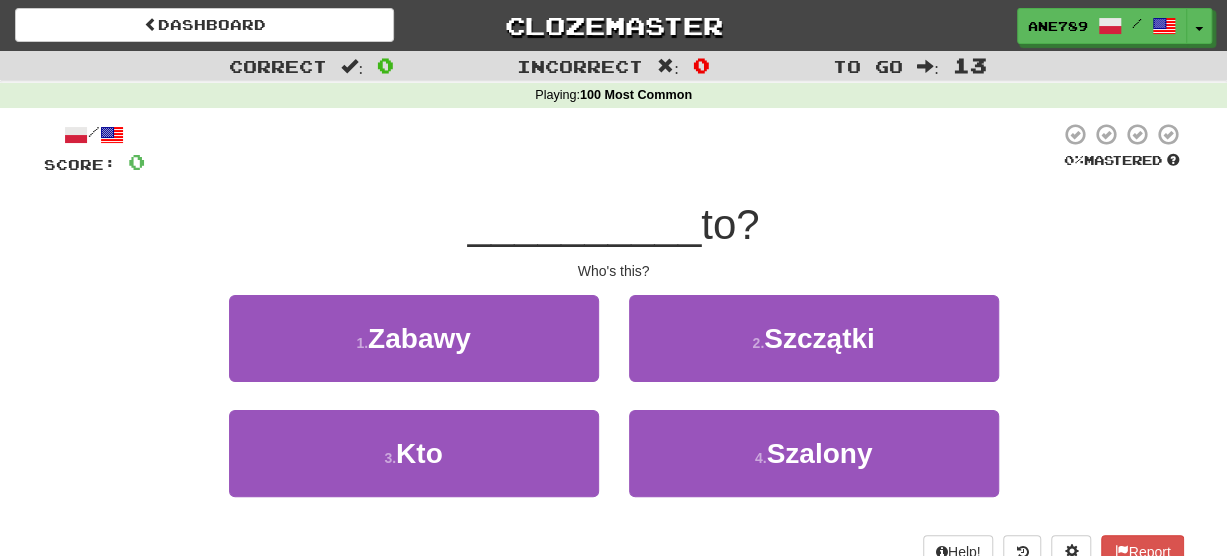click on "3 .  Kto" at bounding box center [414, 467] 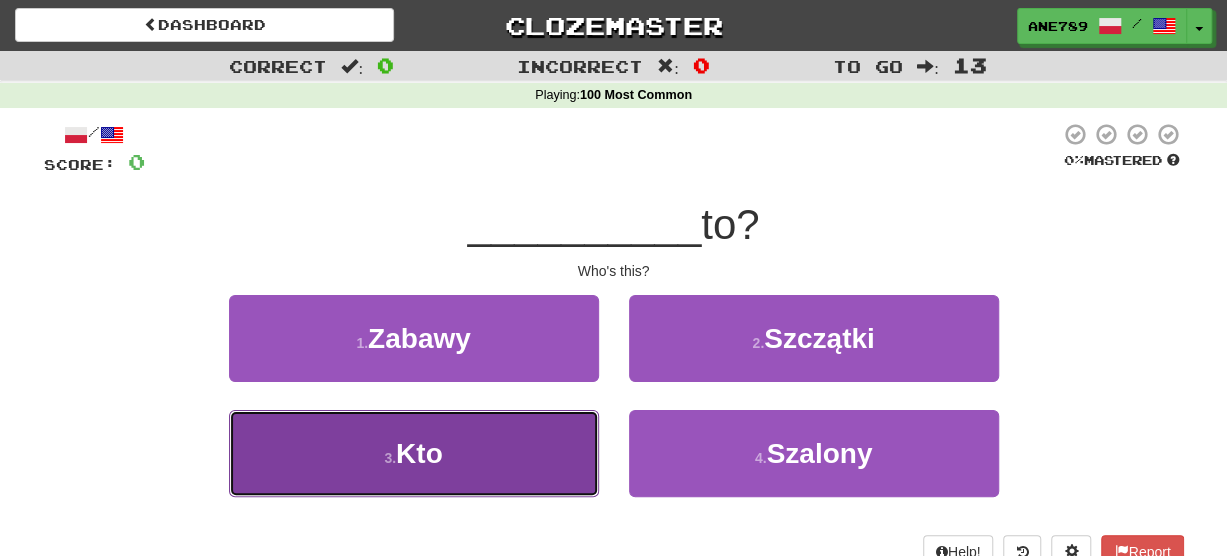 click on "3 .  Kto" at bounding box center (414, 453) 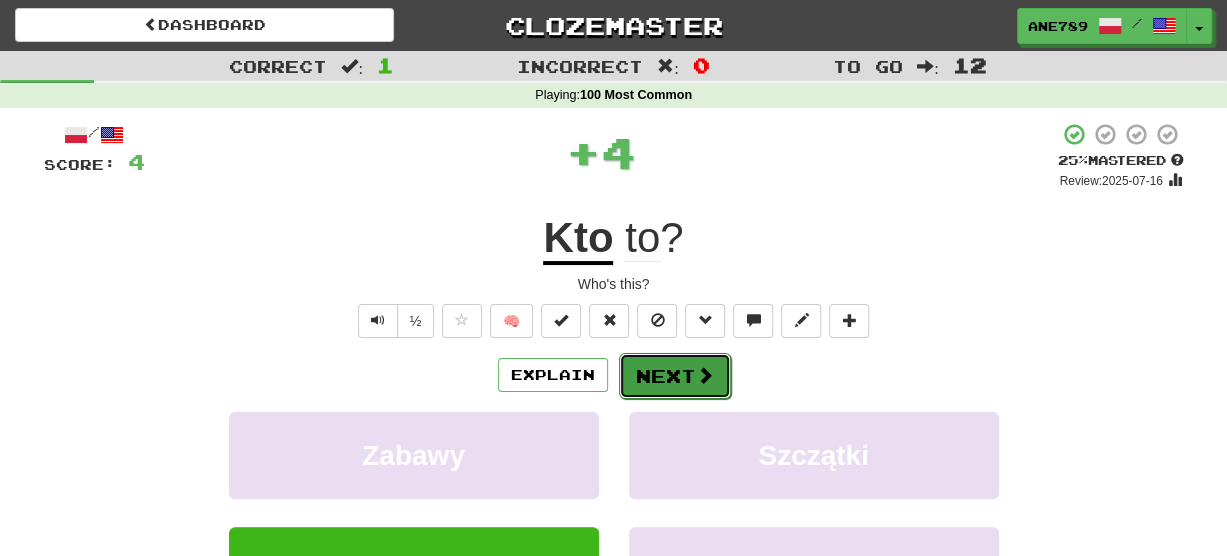 click on "Next" at bounding box center (675, 376) 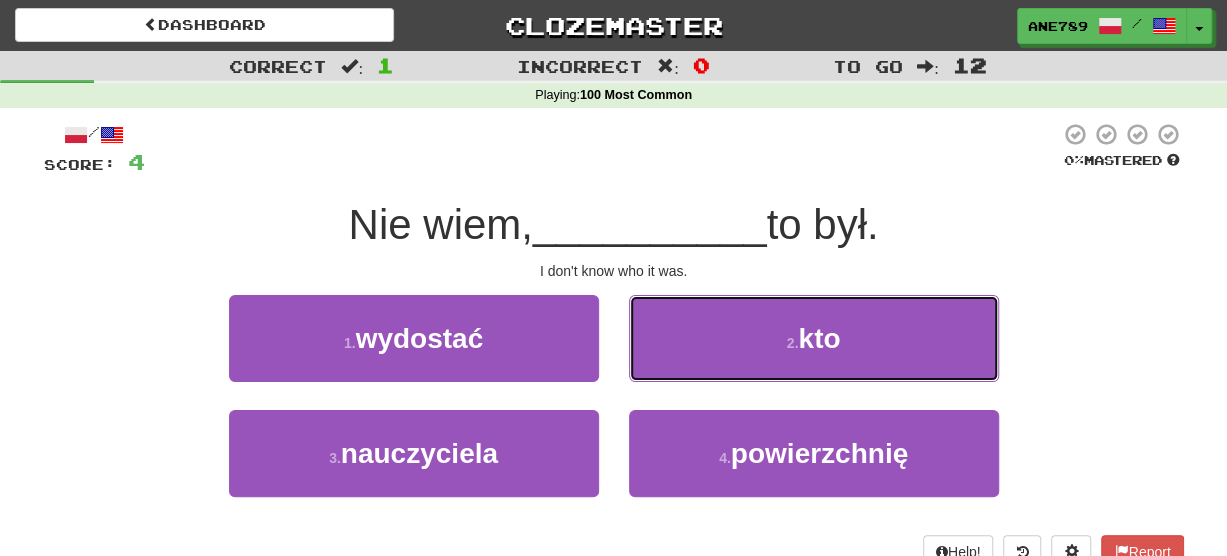 click on "2 .  kto" at bounding box center (814, 338) 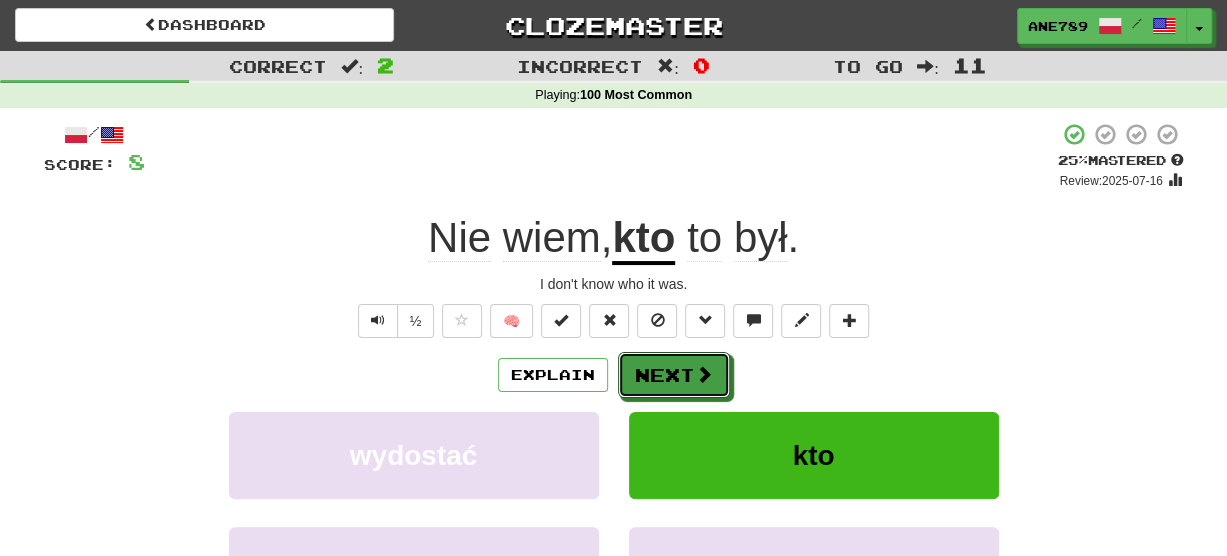 click on "Next" at bounding box center (674, 375) 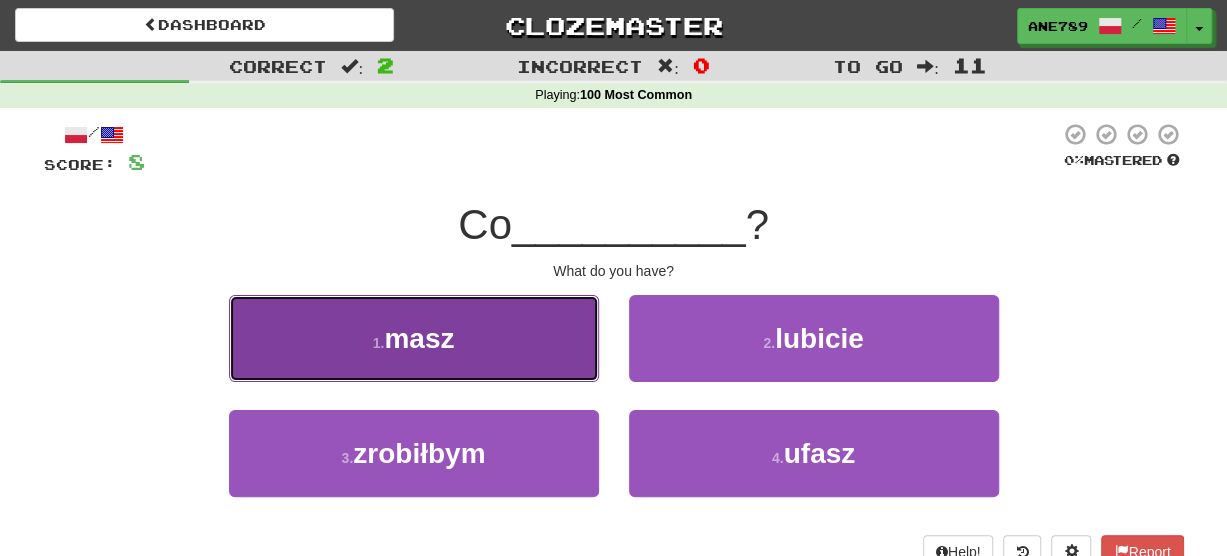 click on "1 .  masz" at bounding box center (414, 338) 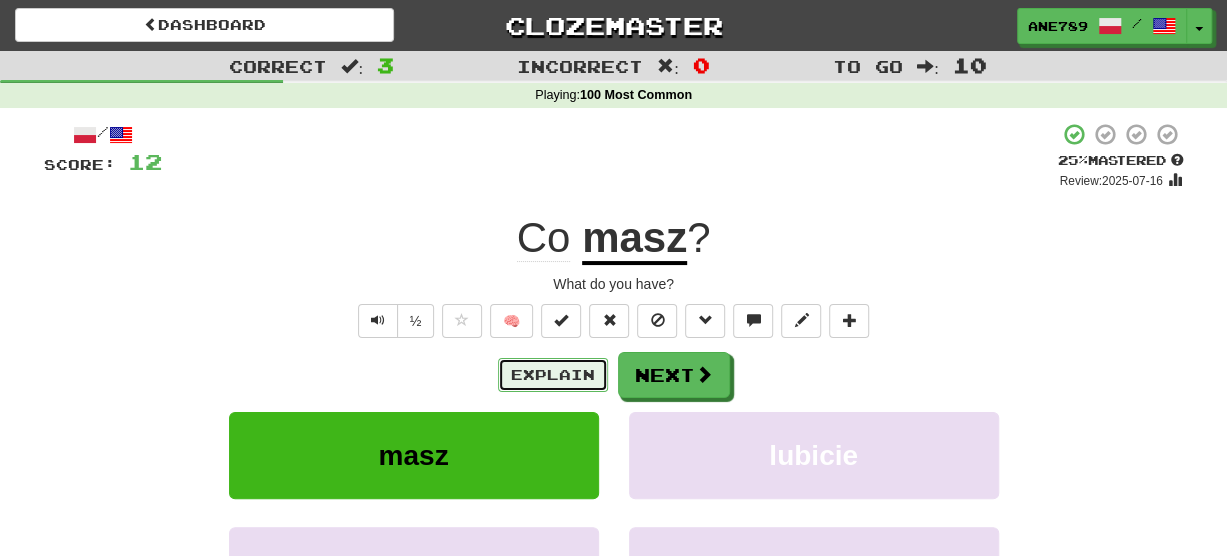click on "Explain" at bounding box center (553, 375) 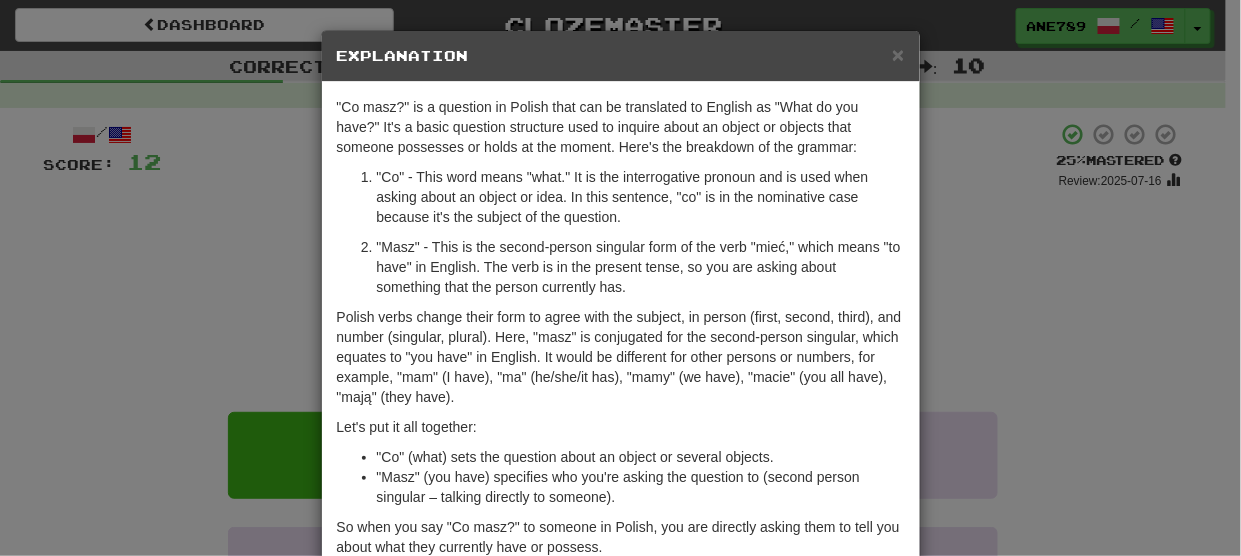 click on "× Explanation "Co masz?" is a question in Polish that can be translated to English as "What do you have?" It's a basic question structure used to inquire about an object or objects that someone possesses or holds at the moment. Here's the breakdown of the grammar:
"Co" - This word means "what." It is the interrogative pronoun and is used when asking about an object or idea. In this sentence, "co" is in the nominative case because it's the subject of the question.
"Masz" - This is the second-person singular form of the verb "mieć," which means "to have" in English. The verb is in the present tense, so you are asking about something that the person currently has.
Let's put it all together:
"Co" (what) sets the question about an object or several objects.
"Masz" (you have) specifies who you're asking the question to (second person singular – talking directly to someone).
In beta. Generated by ChatGPT. Like it? Hate it?  Let us know ! Close" at bounding box center [620, 278] 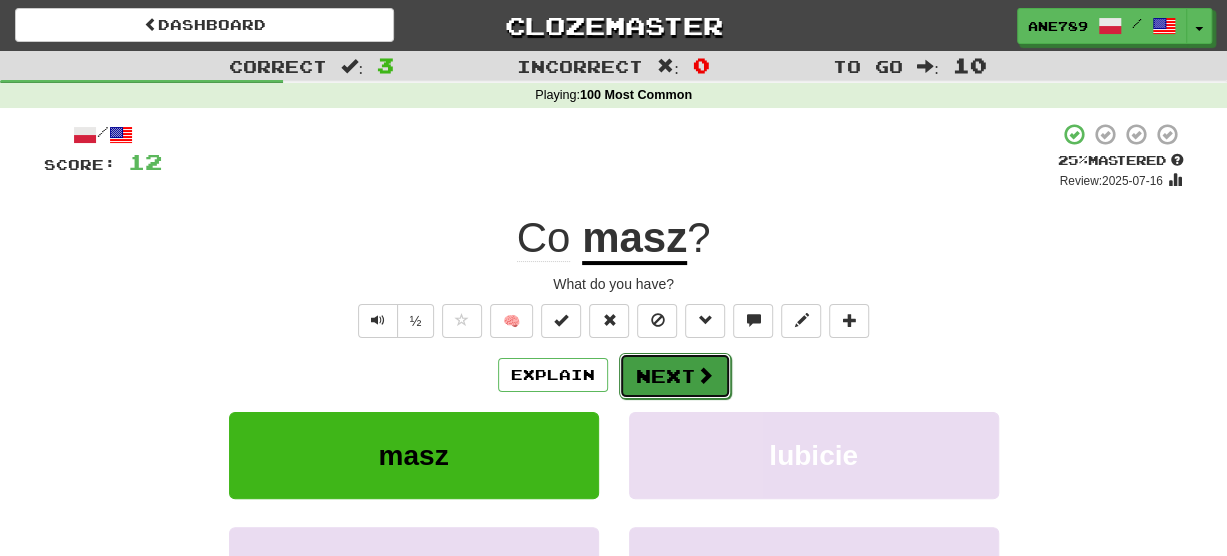 click on "Next" at bounding box center (675, 376) 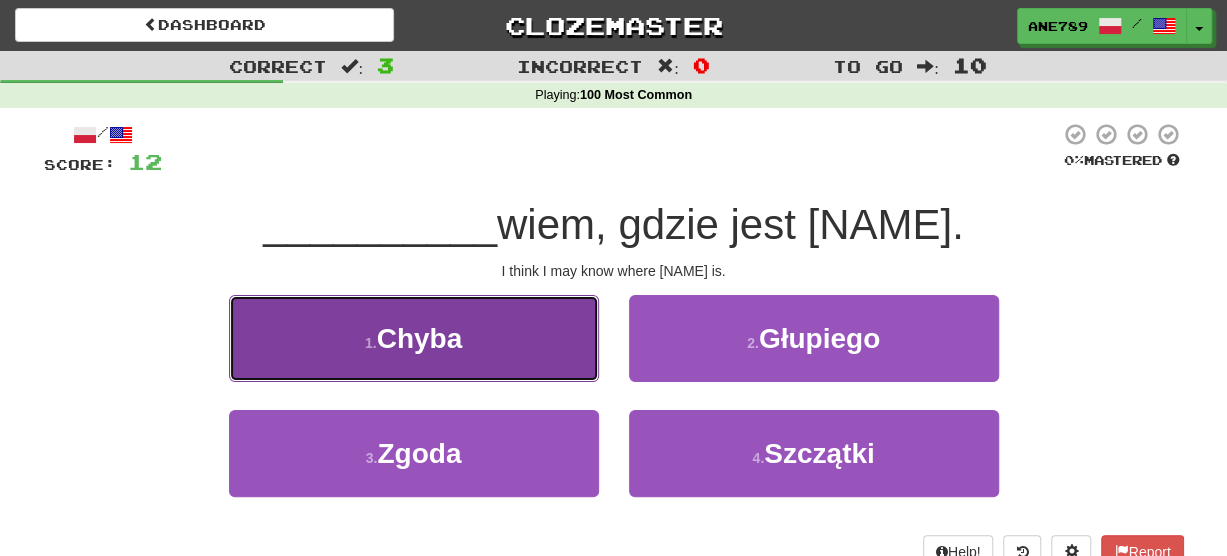 click on "1 .  Chyba" at bounding box center (414, 338) 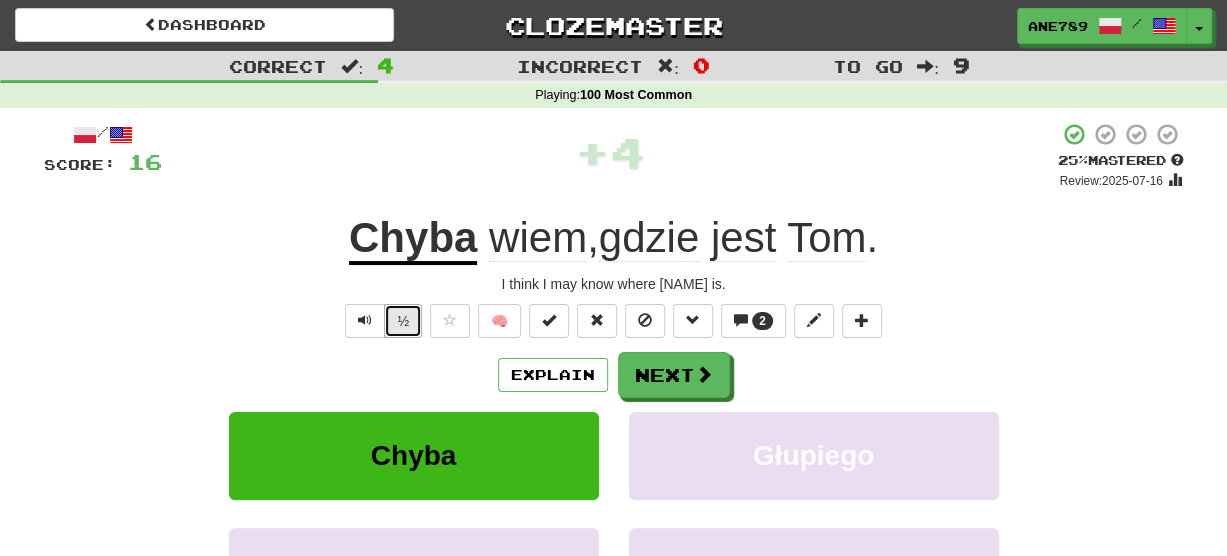 click on "½" at bounding box center (403, 321) 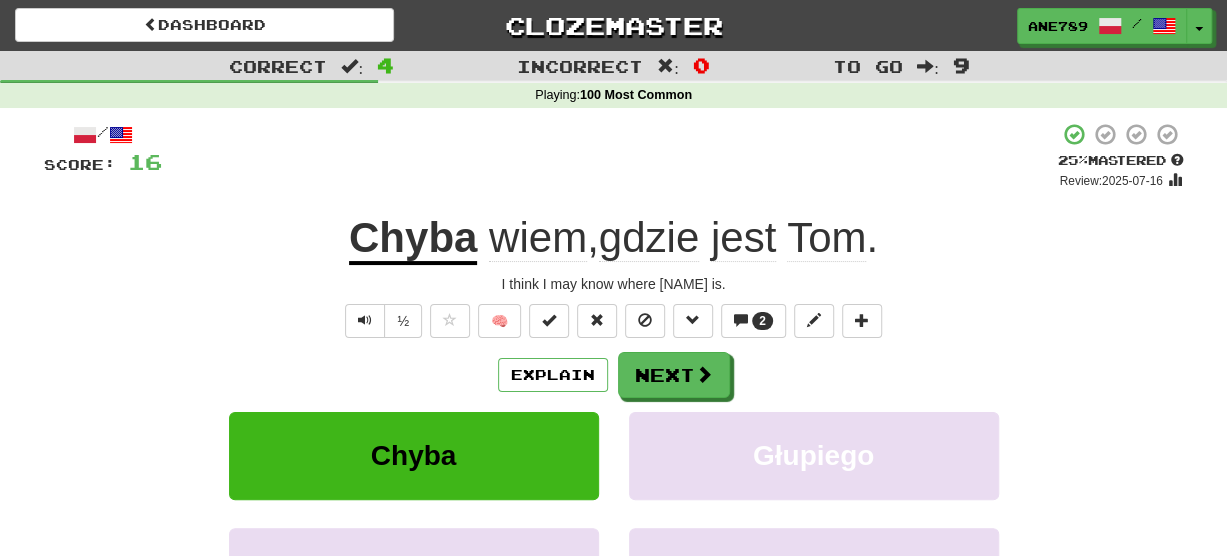 click on "gdzie" at bounding box center (649, 238) 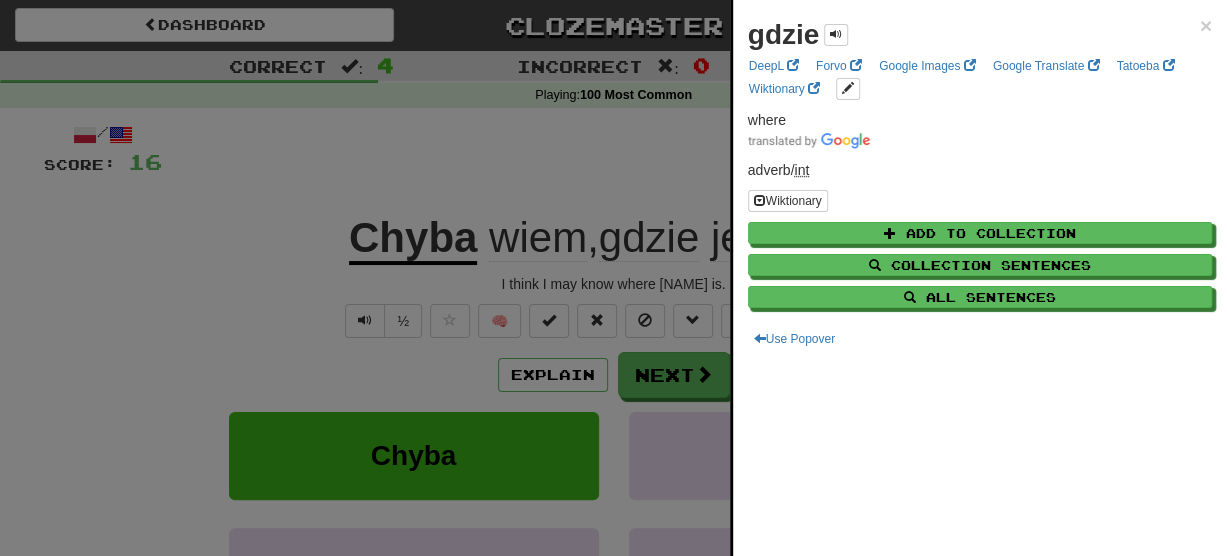 click at bounding box center [613, 278] 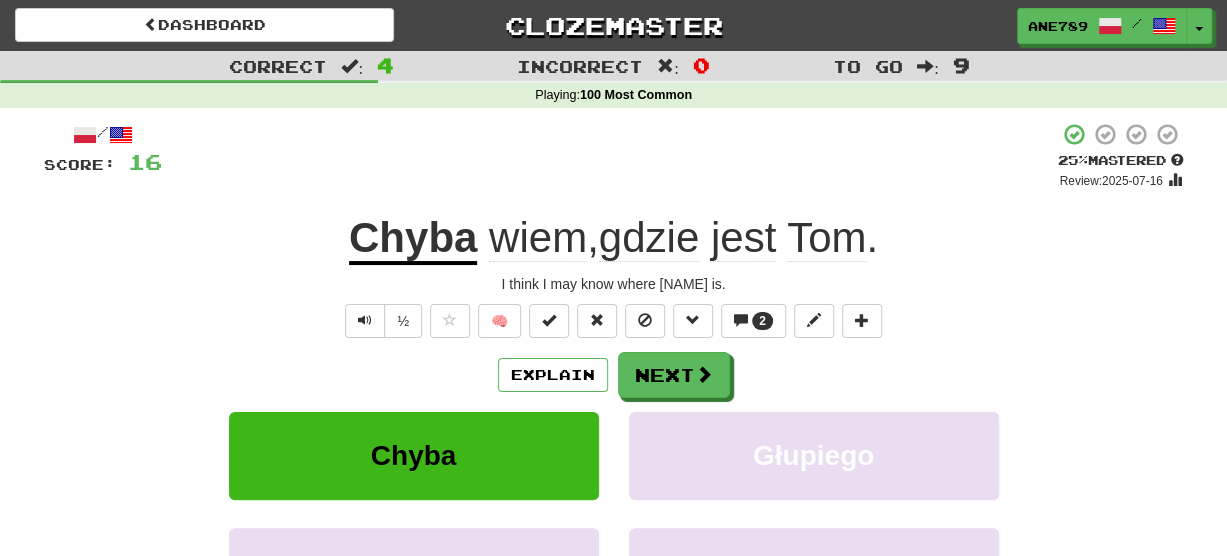 click on "Explain Next Chyba Głupiego Zgoda Szczątki Learn more: Chyba Głupiego Zgoda Szczątki" at bounding box center (614, 512) 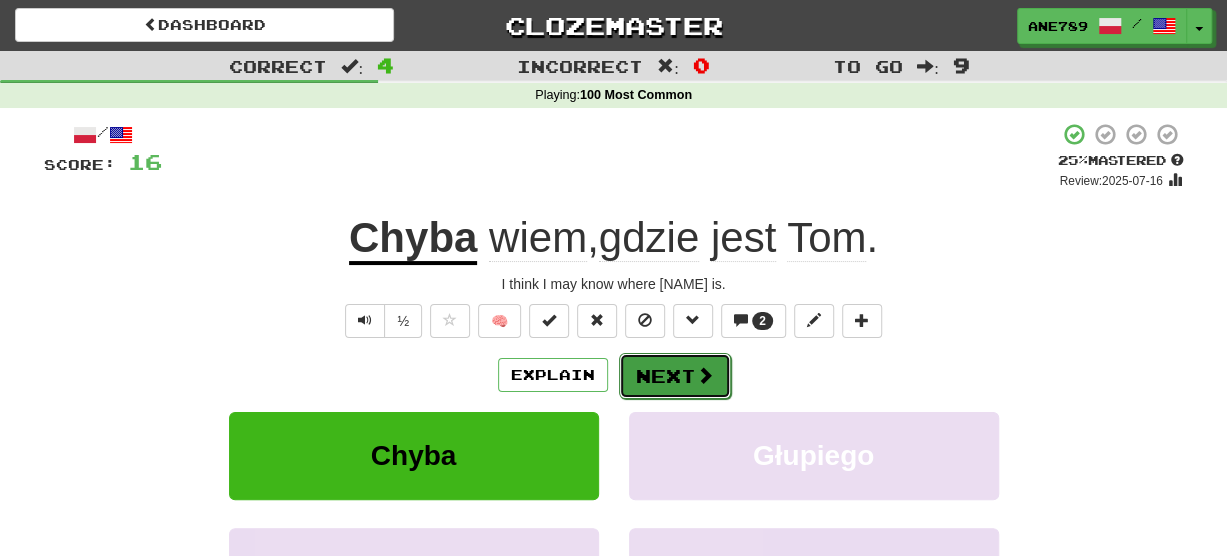 click on "Next" at bounding box center (675, 376) 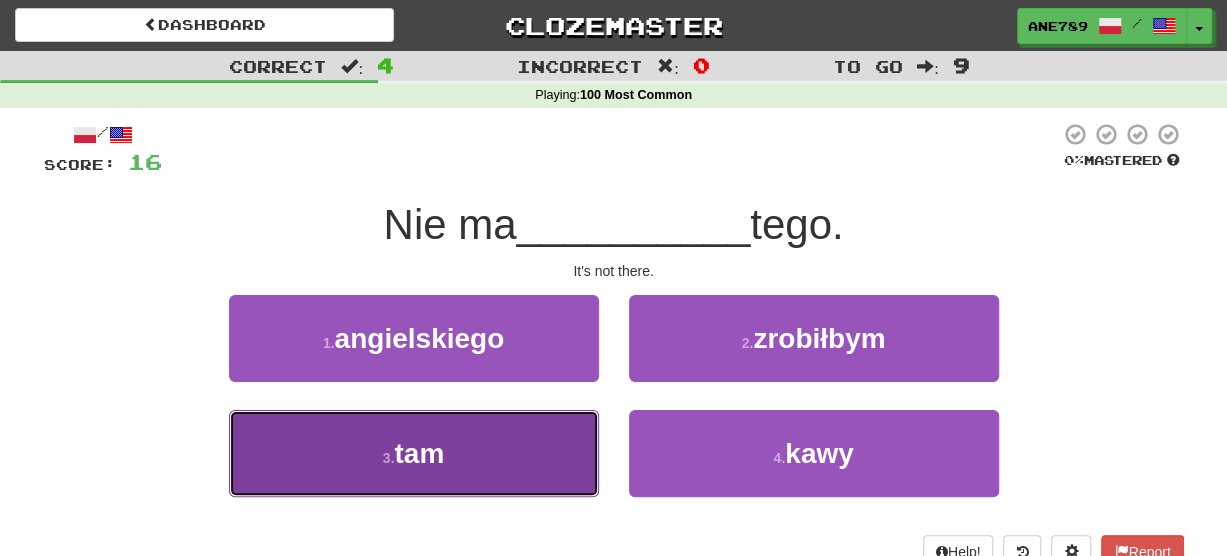 click on "3 .  tam" at bounding box center [414, 453] 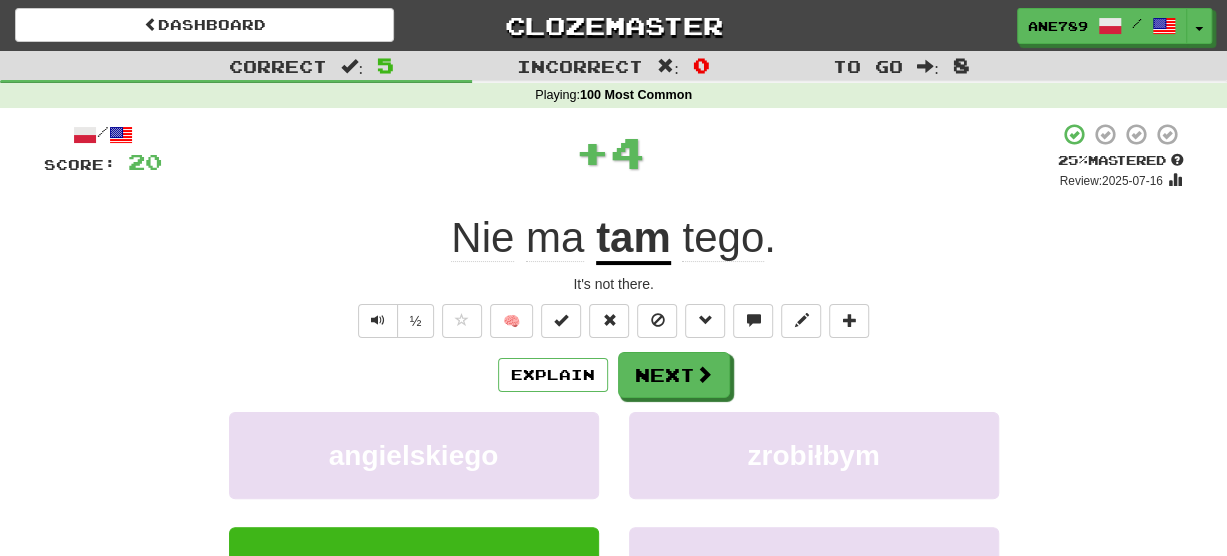 click on "tam" at bounding box center [633, 239] 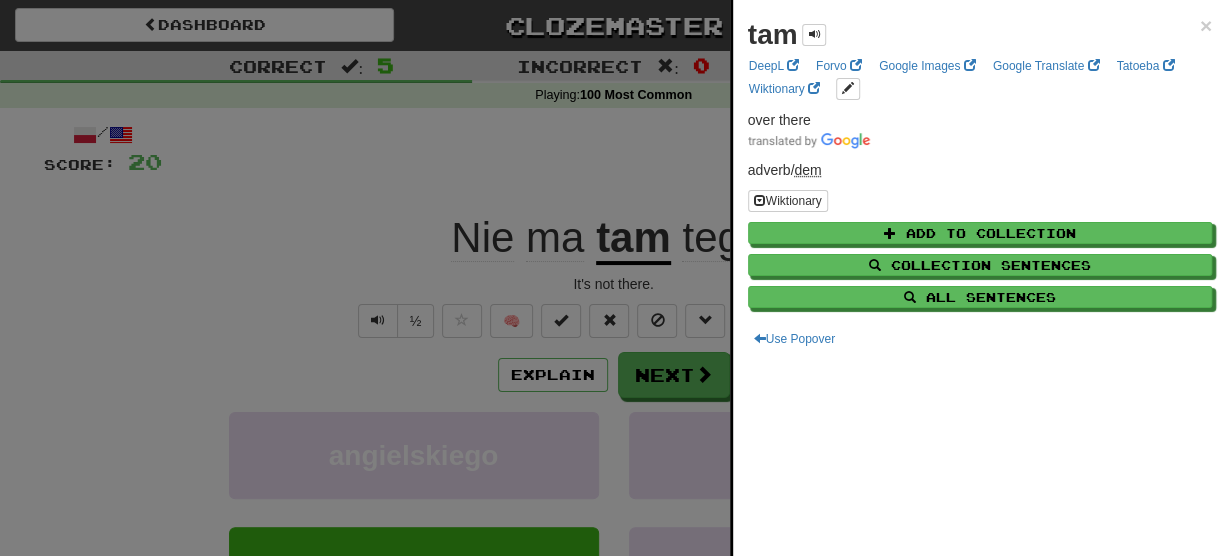 click at bounding box center [613, 278] 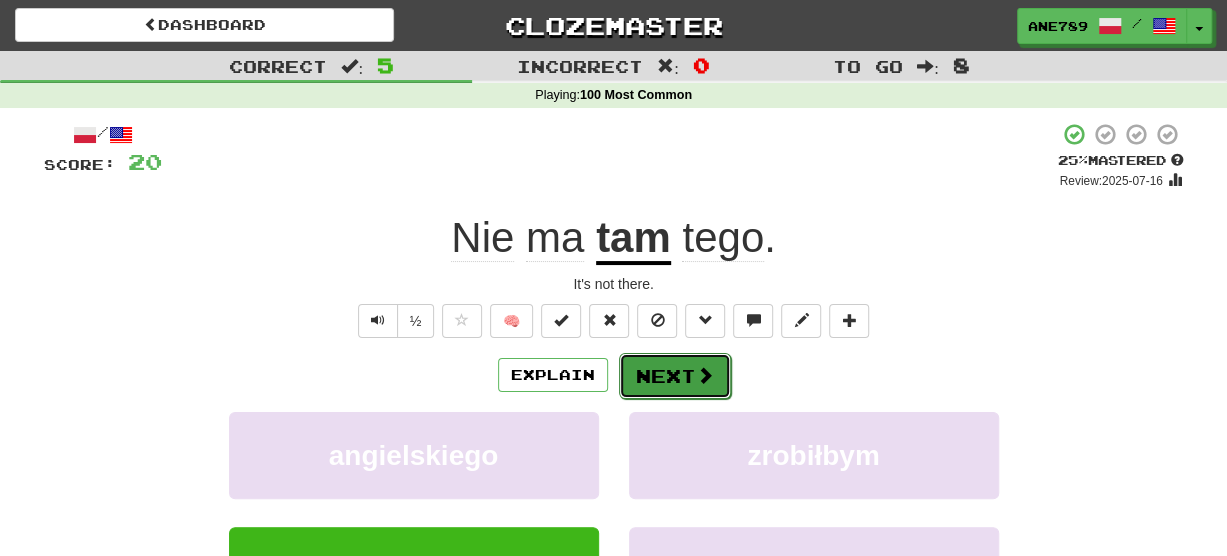 click on "Next" at bounding box center [675, 376] 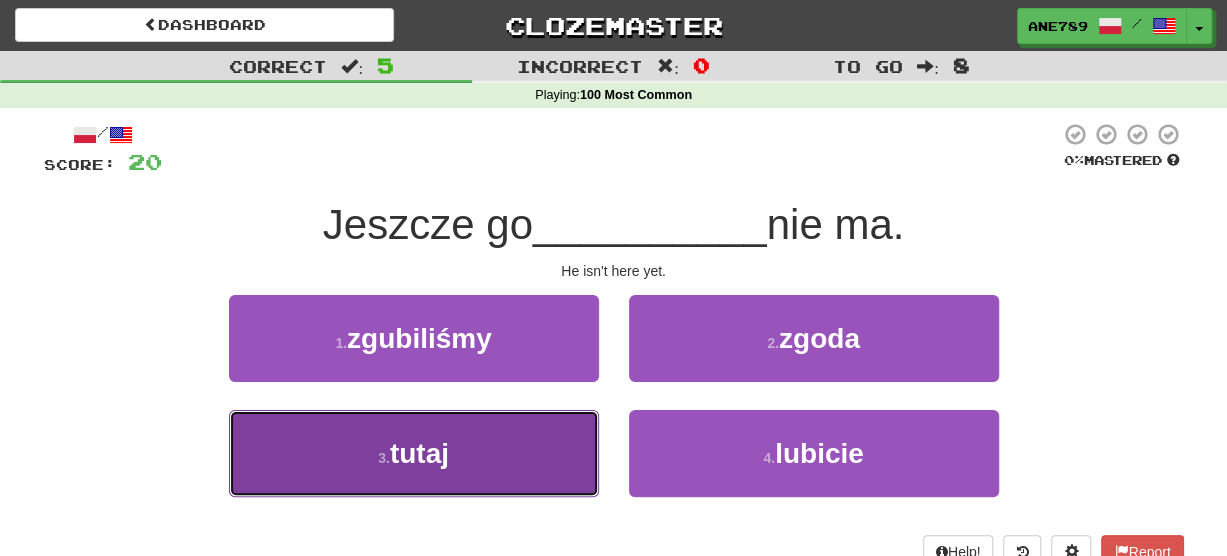 click on "3 .  tutaj" at bounding box center (414, 453) 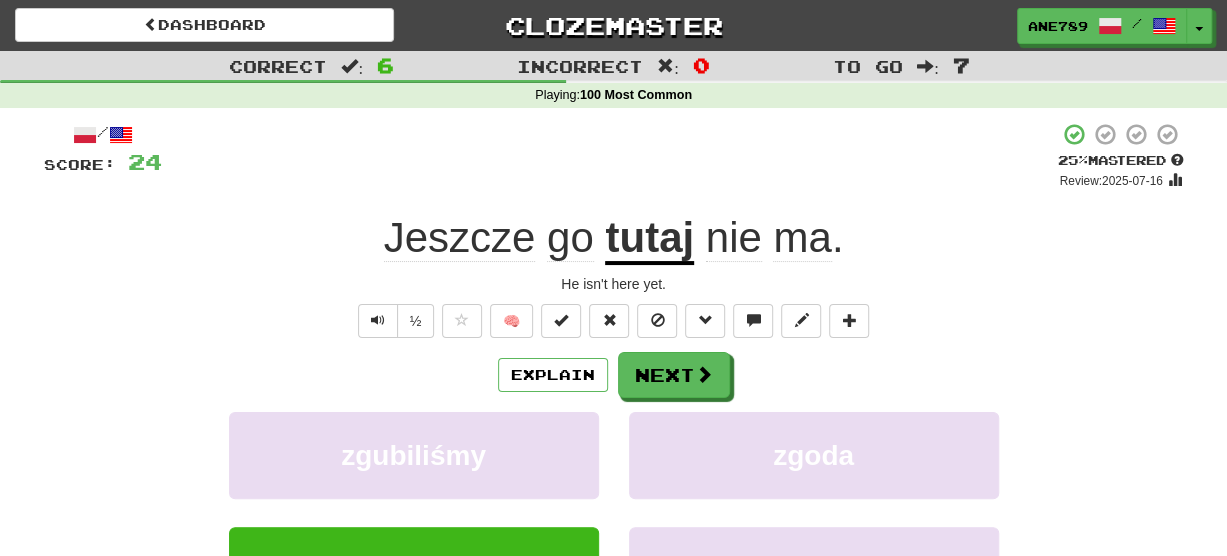 click on "tutaj" at bounding box center [649, 239] 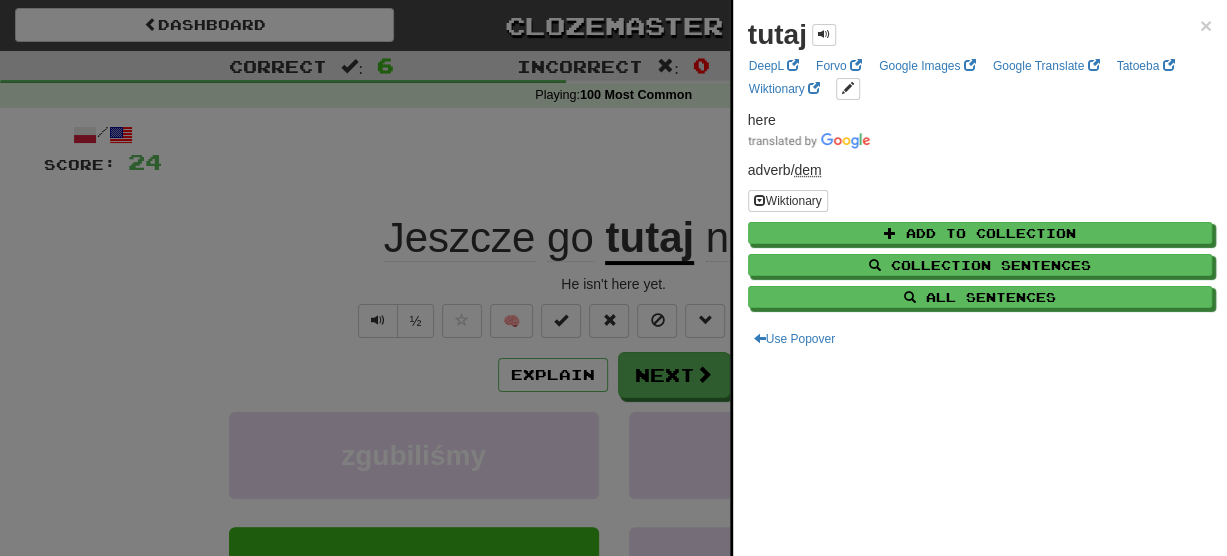 click at bounding box center (613, 278) 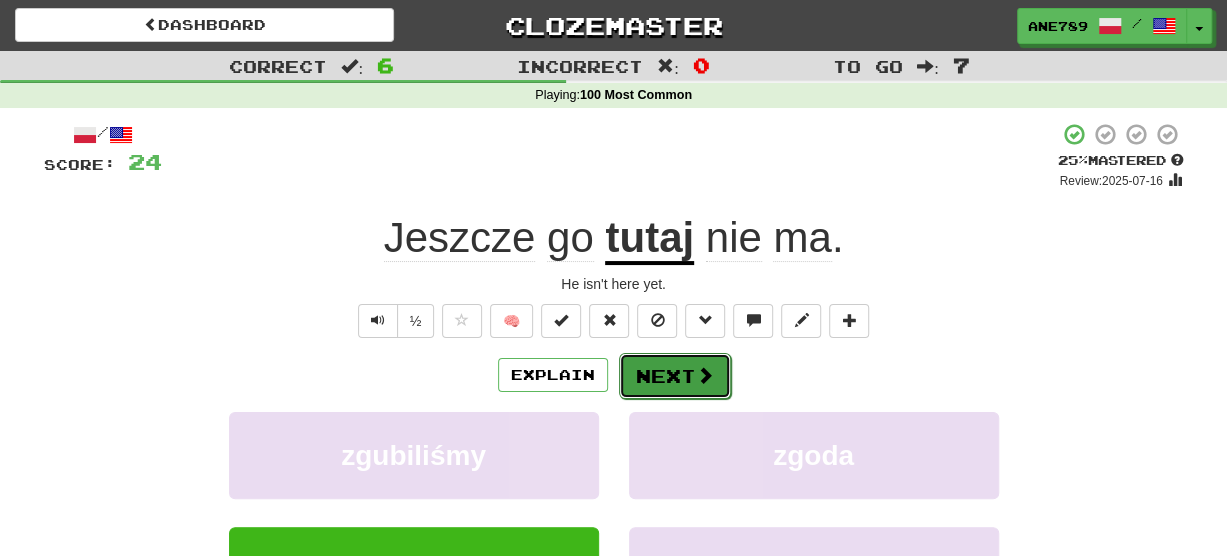 click on "Next" at bounding box center (675, 376) 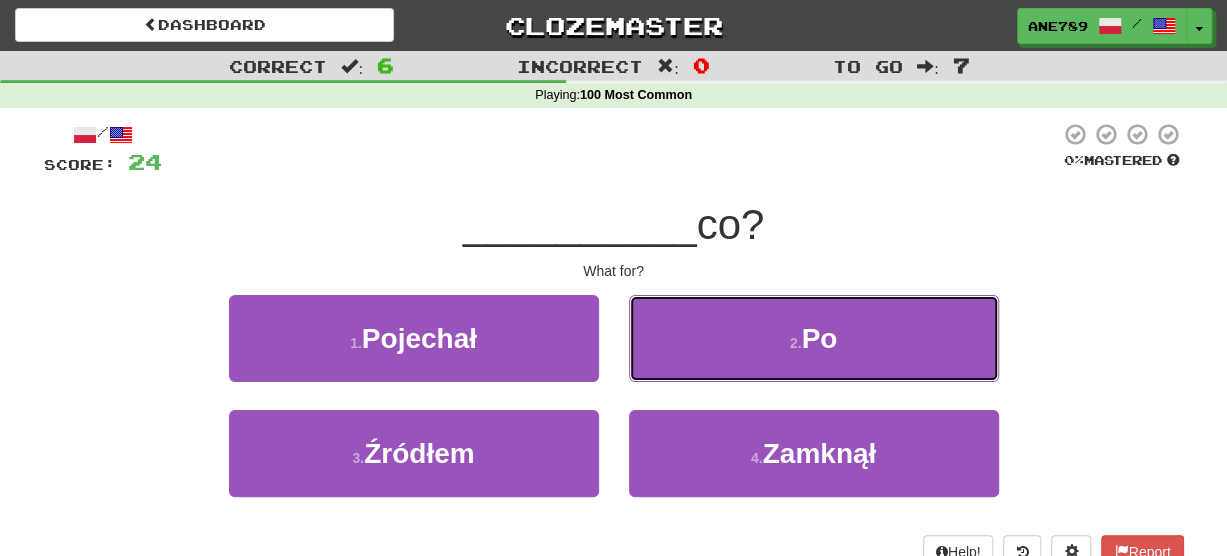 click on "2 .  Po" at bounding box center [814, 338] 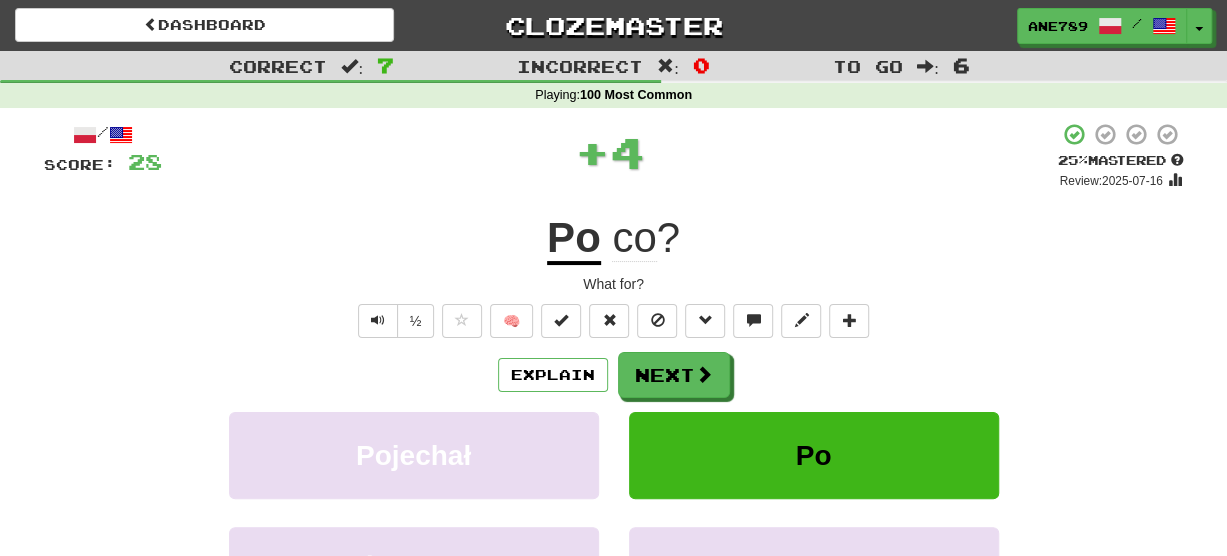 click on "Po" at bounding box center (574, 239) 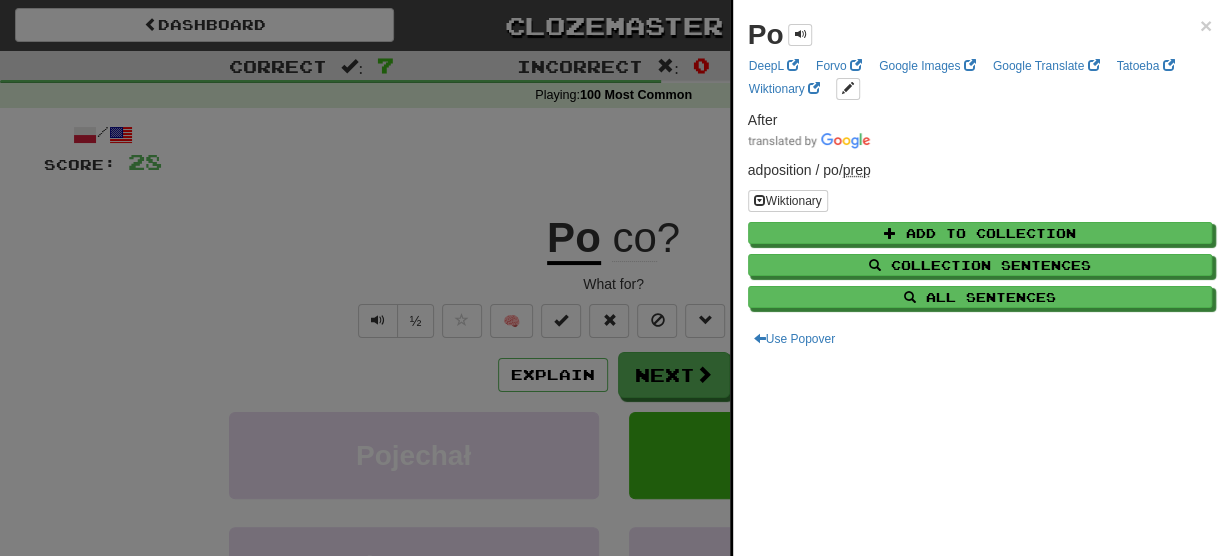 click at bounding box center (613, 278) 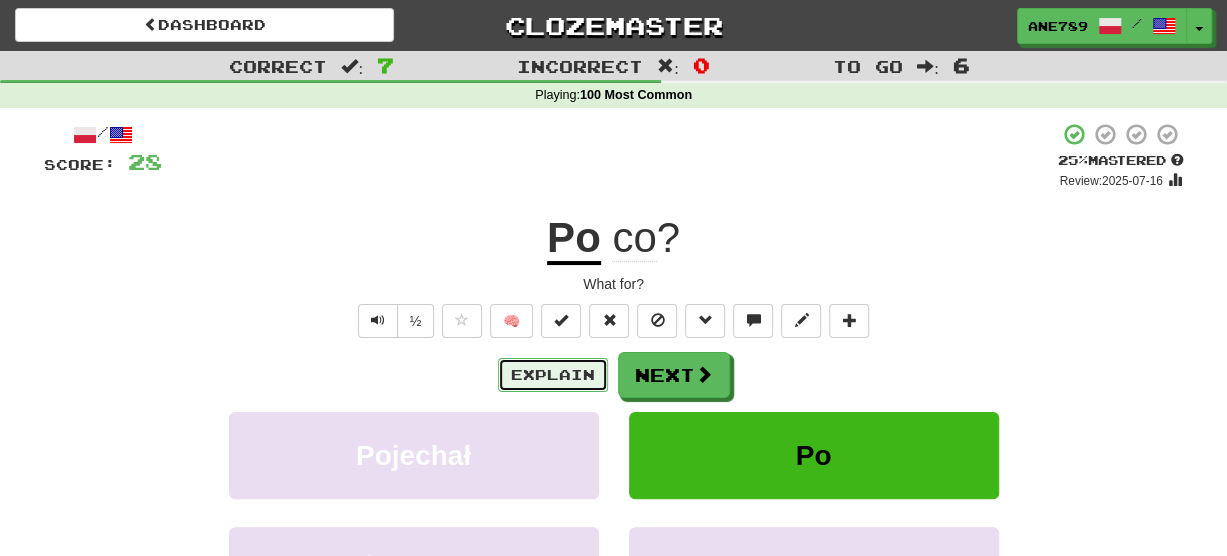 click on "Explain" at bounding box center (553, 375) 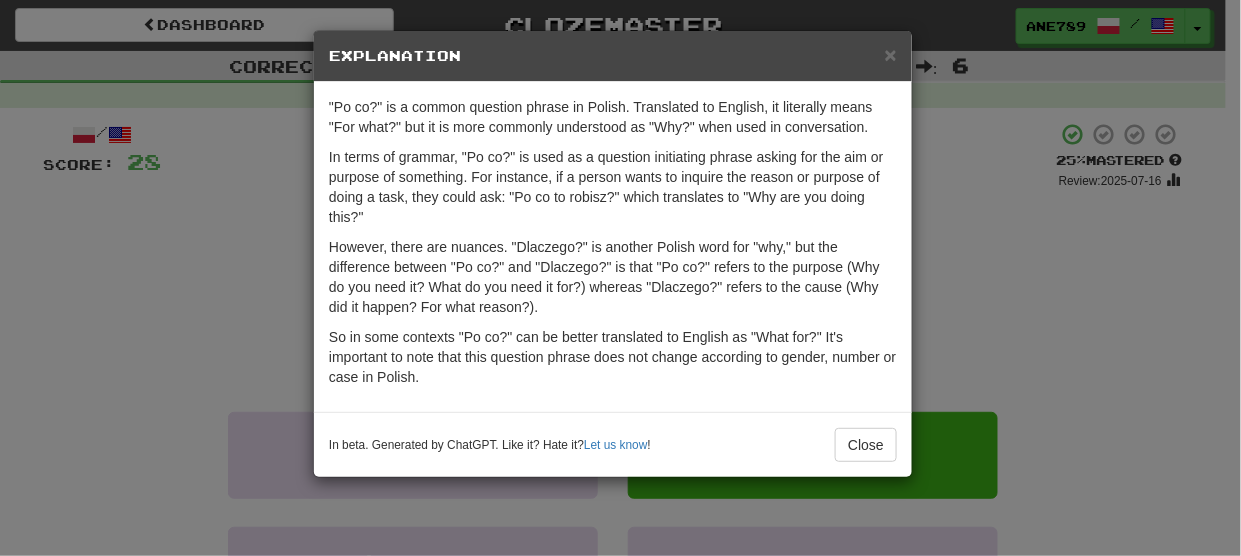 click on "× Explanation "Po co?" is a common question phrase in Polish. Translated to English, it literally means "For what?" but it is more commonly understood as "Why?" when used in conversation.
In terms of grammar, "Po co?" is used as a question initiating phrase asking for the aim or purpose of something. For instance, if a person wants to inquire the reason or purpose of doing a task, they could ask: "Po co to robisz?" which translates to "Why are you doing this?"
However, there are nuances. "Dlaczego?" is another Polish word for "why," but the difference between "Po co?" and "Dlaczego?" is that "Po co?" refers to the purpose (Why do you need it? What do you need it for?) whereas "Dlaczego?" refers to the cause (Why did it happen? For what reason?).
So in some contexts "Po co?" can be better translated to English as "What for?" It's important to note that this question phrase does not change according to gender, number or case in Polish. In beta. Generated by ChatGPT. Like it? Hate it?  Let us know ! Close" at bounding box center [620, 278] 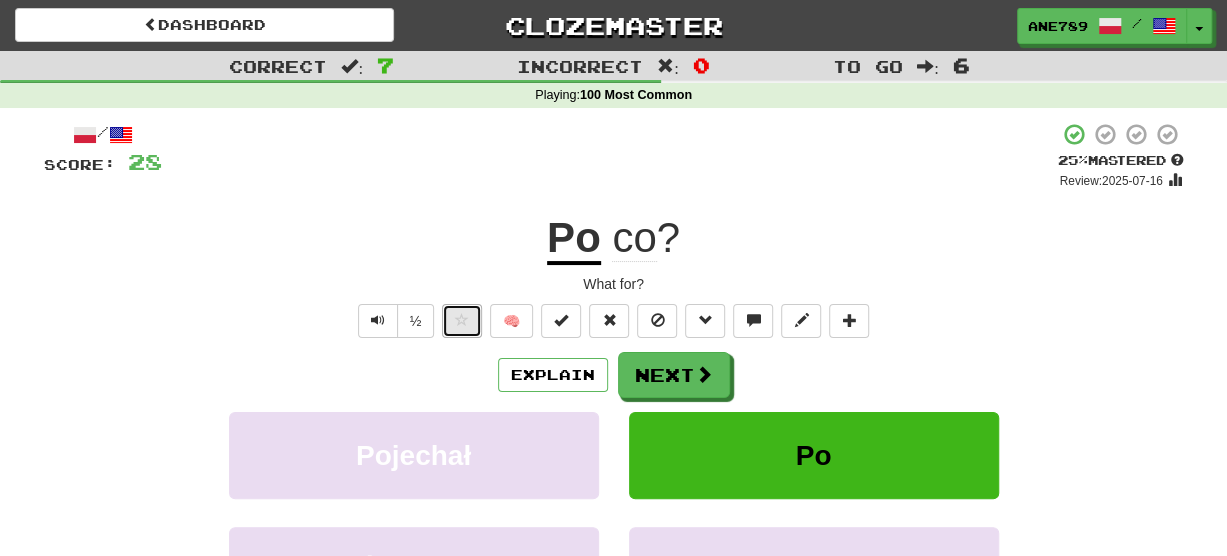 click at bounding box center [462, 320] 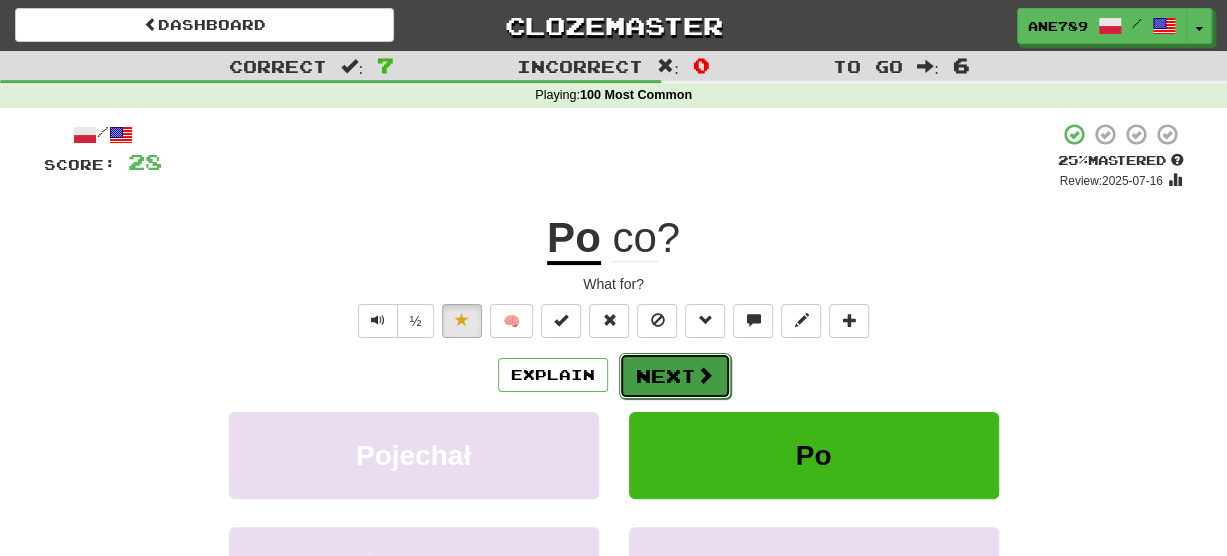 click on "Next" at bounding box center [675, 376] 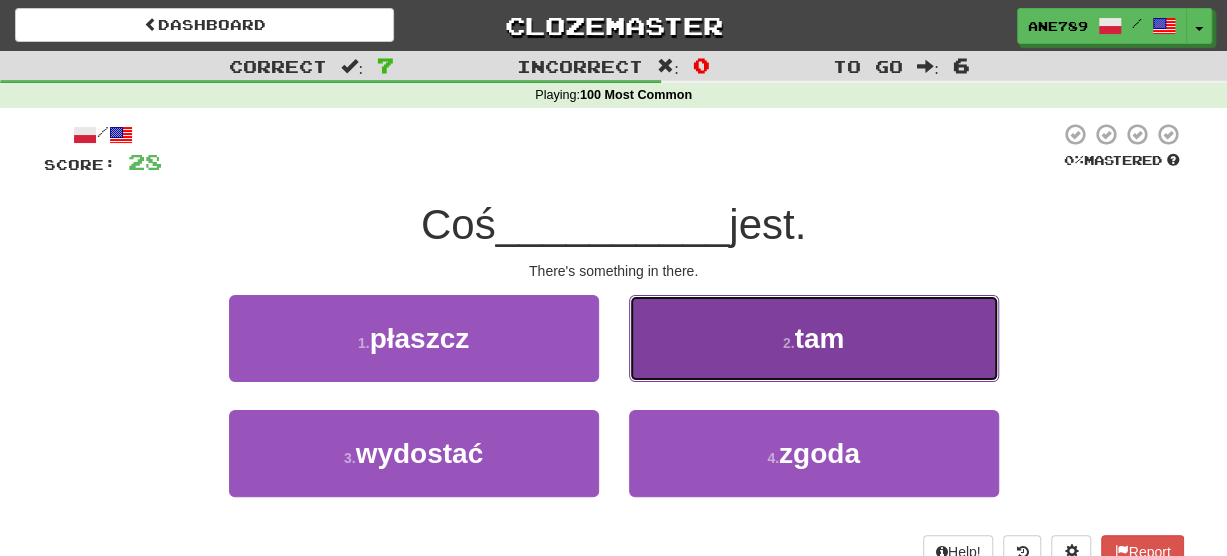 click on "2 .  tam" at bounding box center (814, 338) 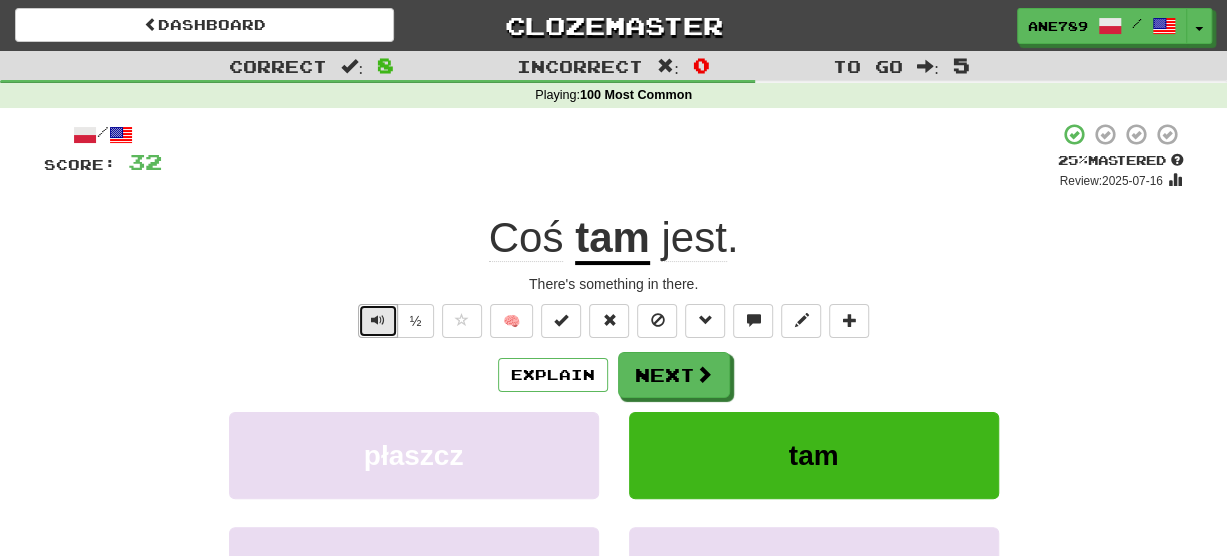 click at bounding box center [378, 321] 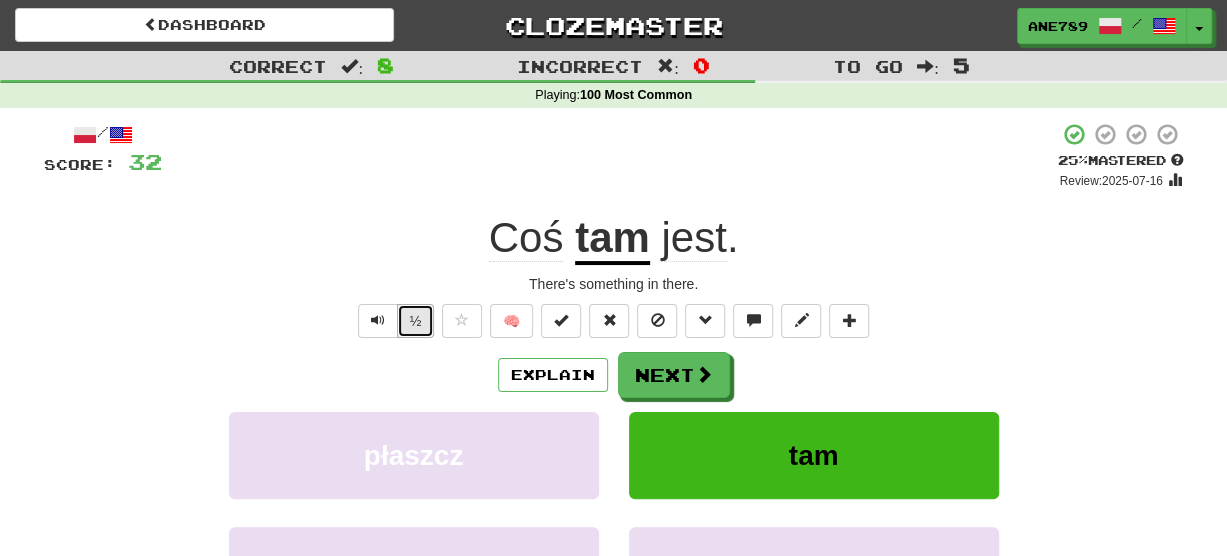 click on "½" at bounding box center [416, 321] 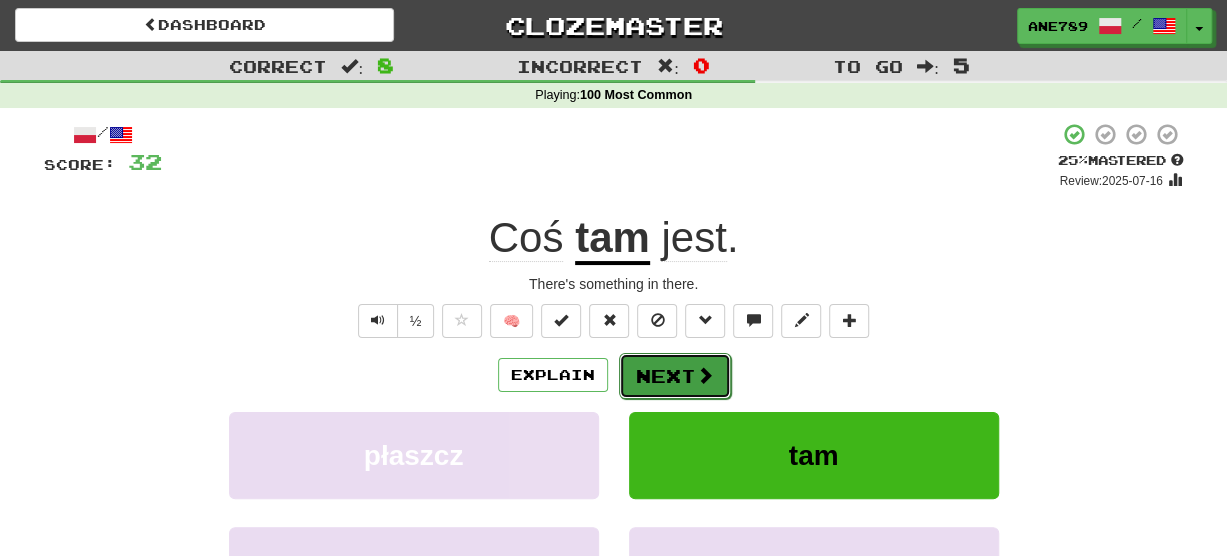 click at bounding box center (705, 375) 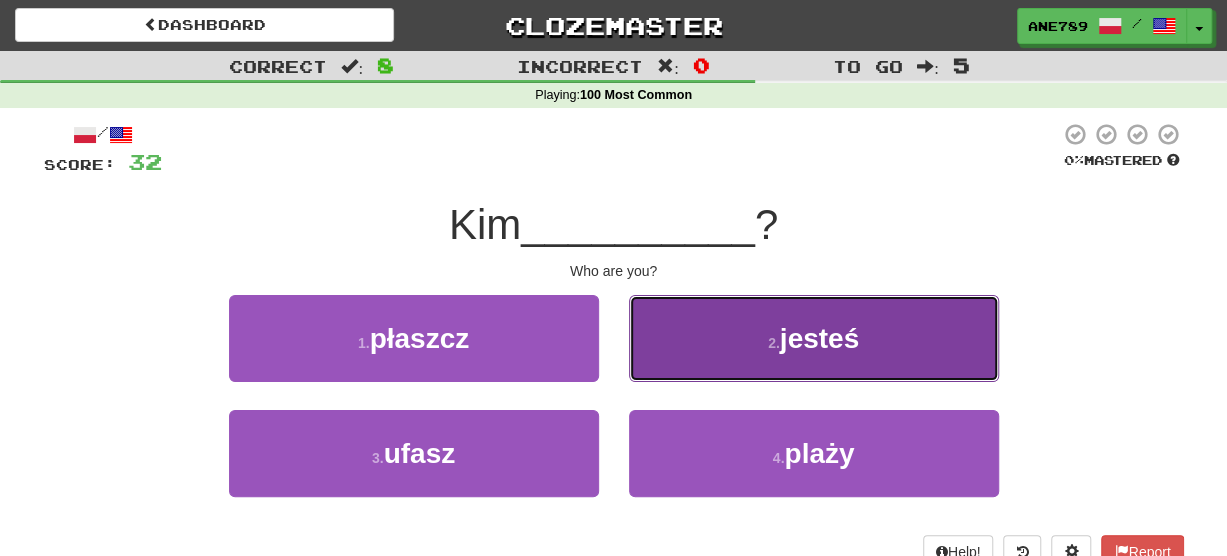 click on "2 .  jesteś" at bounding box center [814, 338] 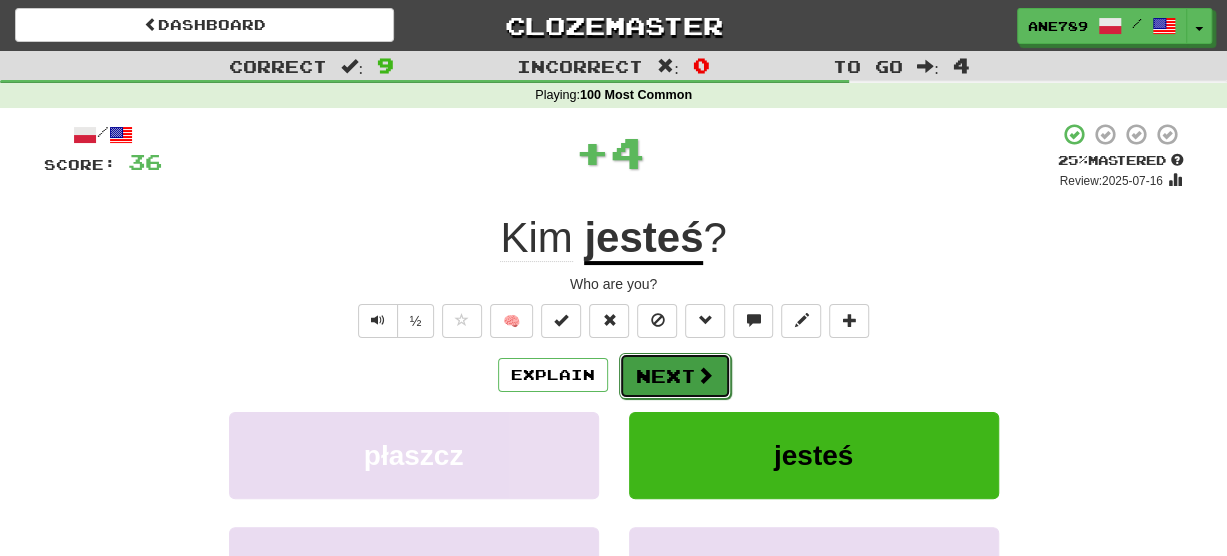 click on "Next" at bounding box center (675, 376) 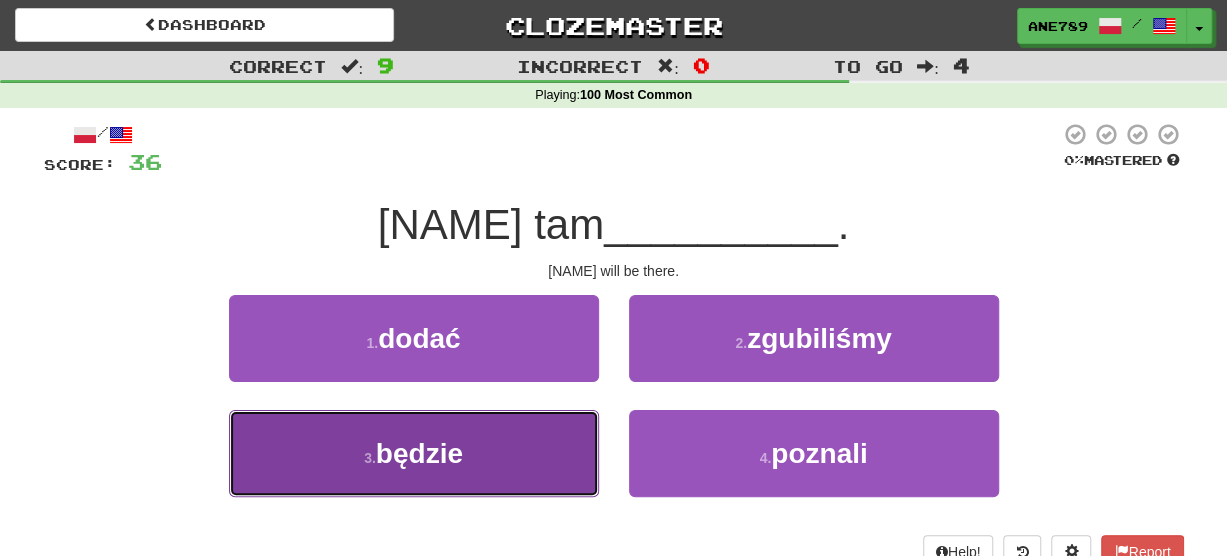 click on "3 .  będzie" at bounding box center (414, 453) 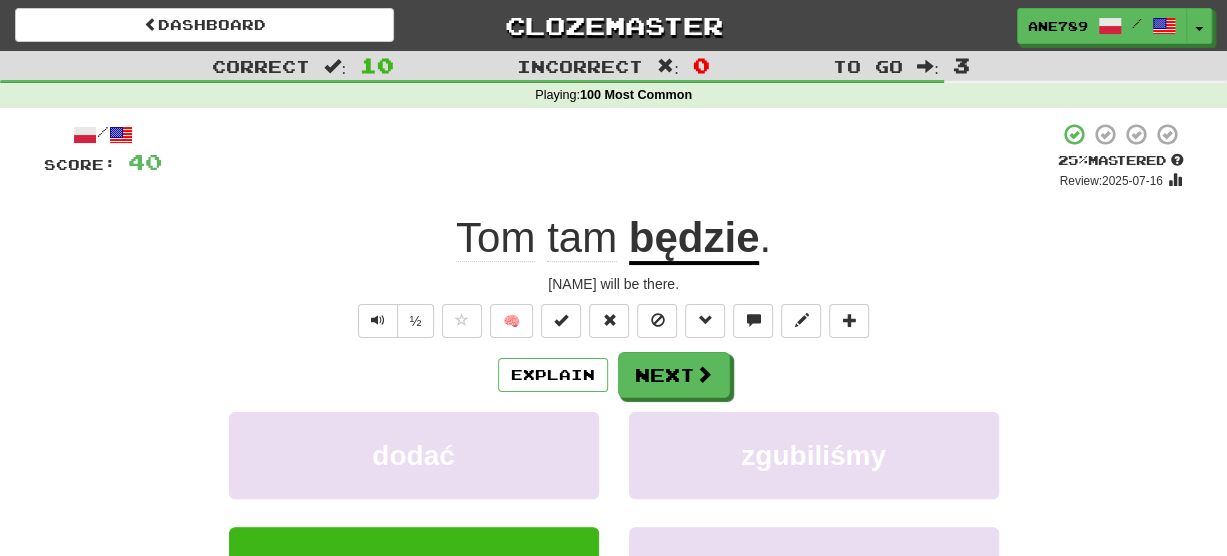 click on "będzie" at bounding box center (694, 239) 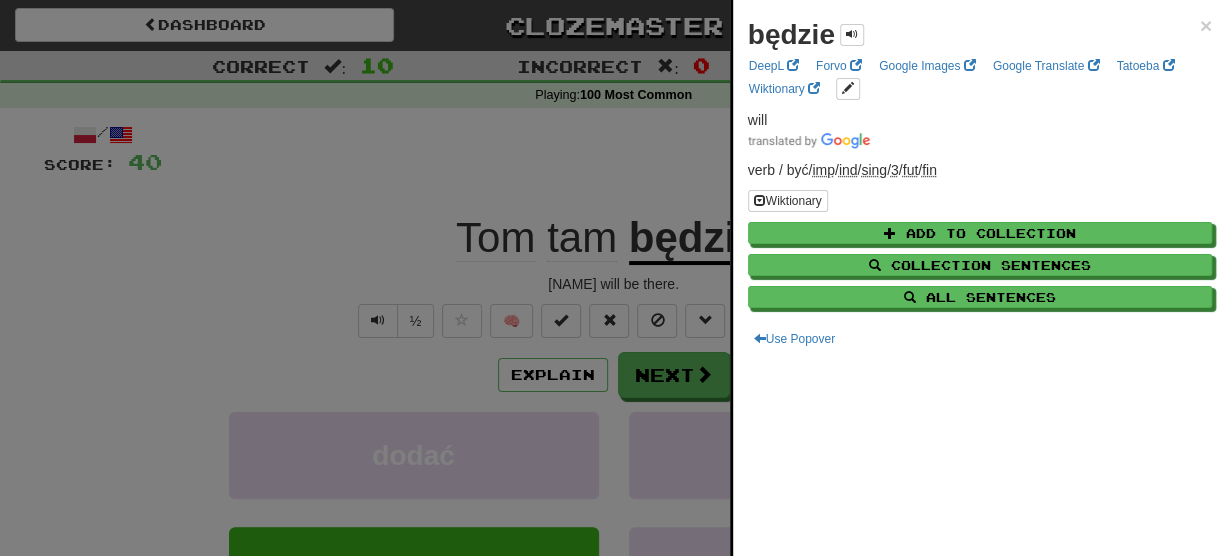click at bounding box center (613, 278) 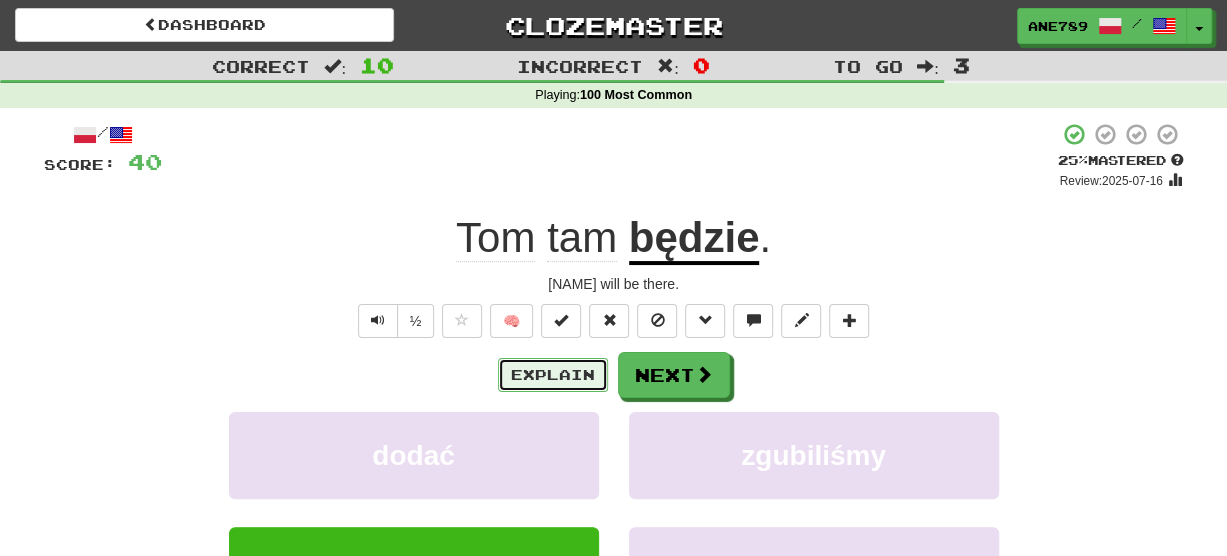 click on "Explain" at bounding box center [553, 375] 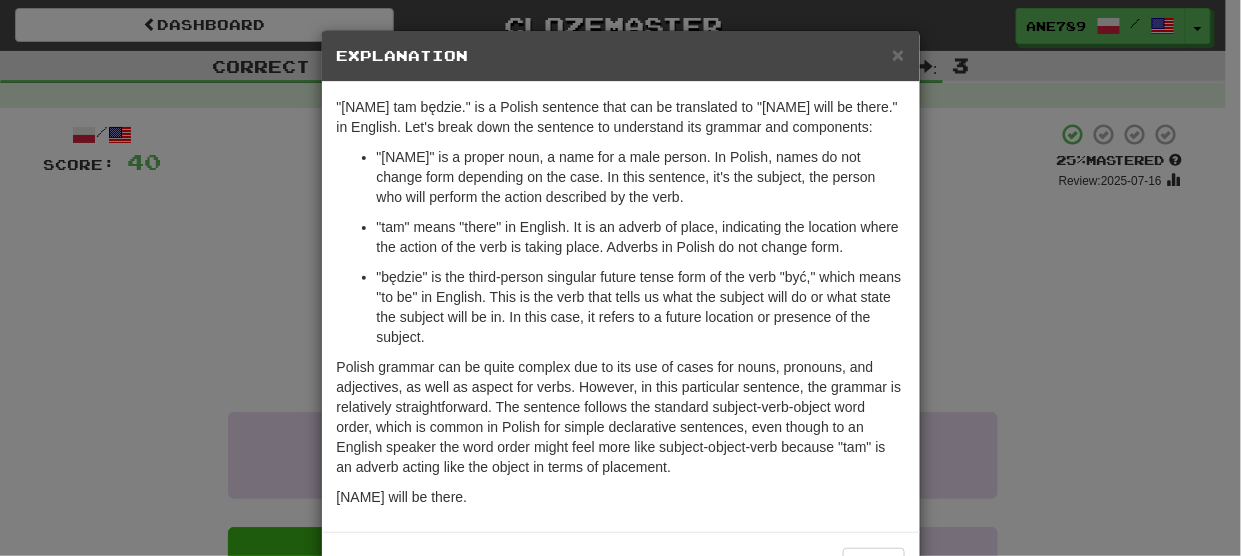 click on "× Explanation "Tom tam będzie." is a Polish sentence that can be translated to "Tom will be there." in English. Let's break down the sentence to understand its grammar and components:
"Tom" is a proper noun, a name for a male person. In Polish, names do not change form depending on the case. In this sentence, it's the subject, the person who will perform the action described by the verb.
"tam" means "there" in English. It is an adverb of place, indicating the location where the action of the verb is taking place. Adverbs in Polish do not change form.
"będzie" is the third-person singular future tense form of the verb "być," which means "to be" in English. This is the verb that tells us what the subject will do or what state the subject will be in. In this case, it refers to a future location or presence of the subject.
In beta. Generated by ChatGPT. Like it? Hate it?  Let us know ! Close" at bounding box center (620, 278) 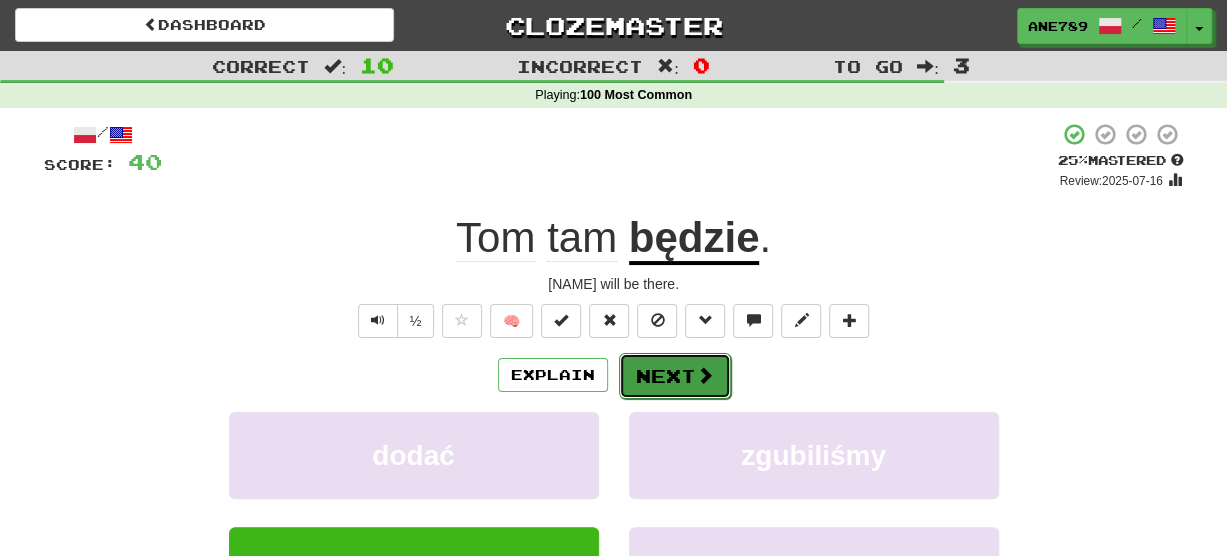 click on "Next" at bounding box center (675, 376) 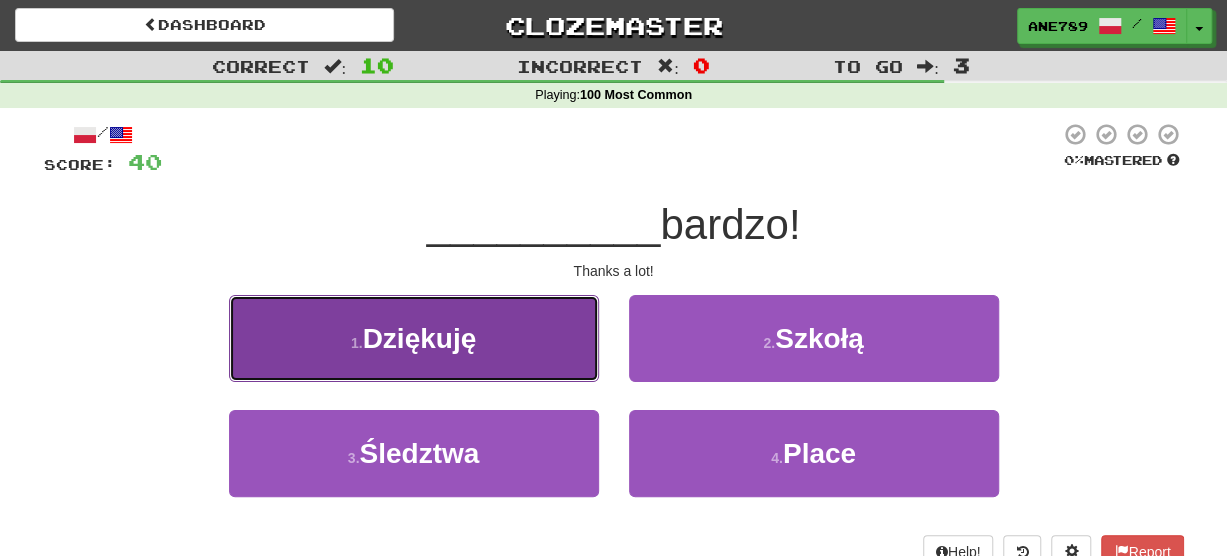 click on "Dziękuję" at bounding box center [420, 338] 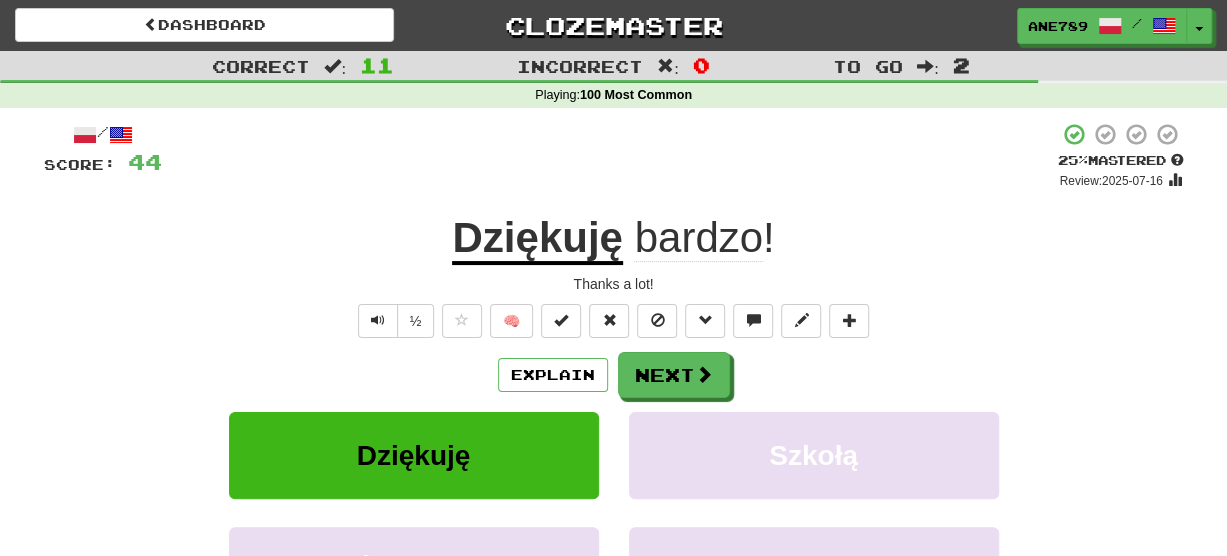 click on "bardzo" at bounding box center [698, 238] 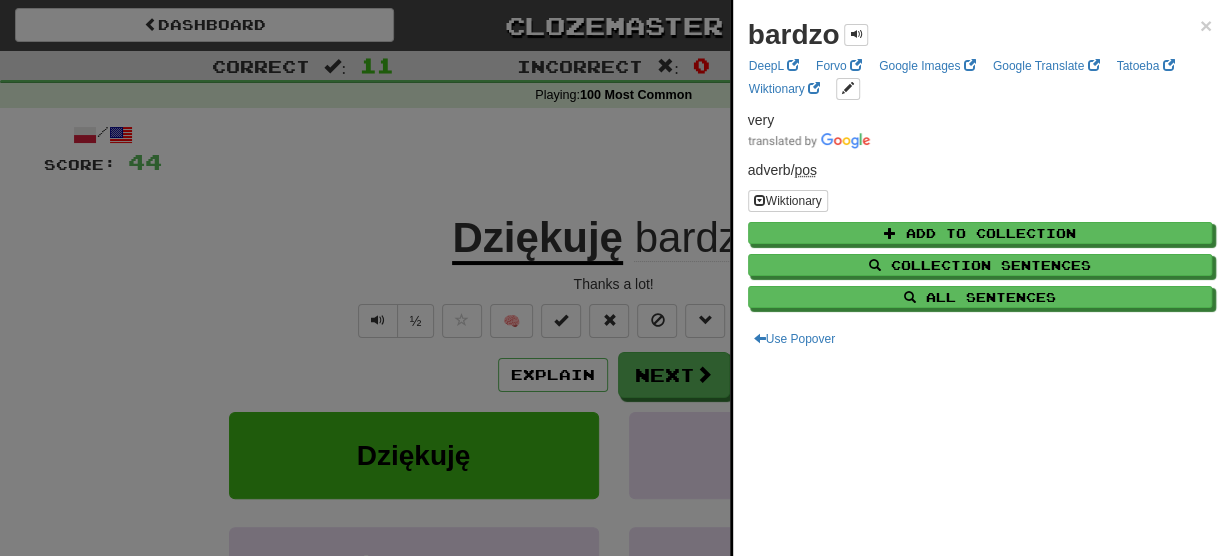 click at bounding box center [613, 278] 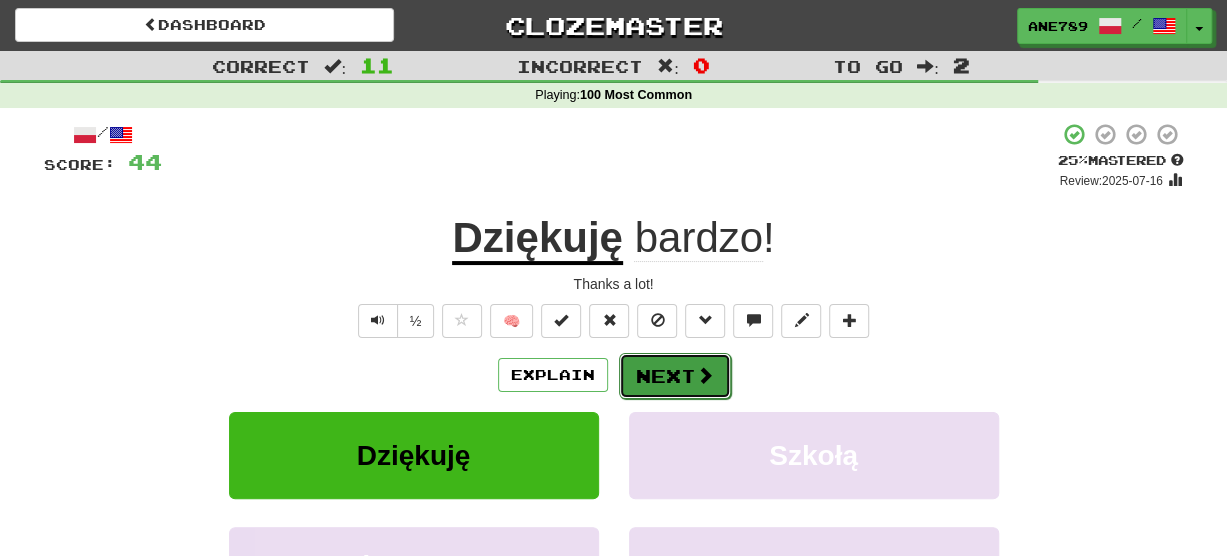 click on "Next" at bounding box center (675, 376) 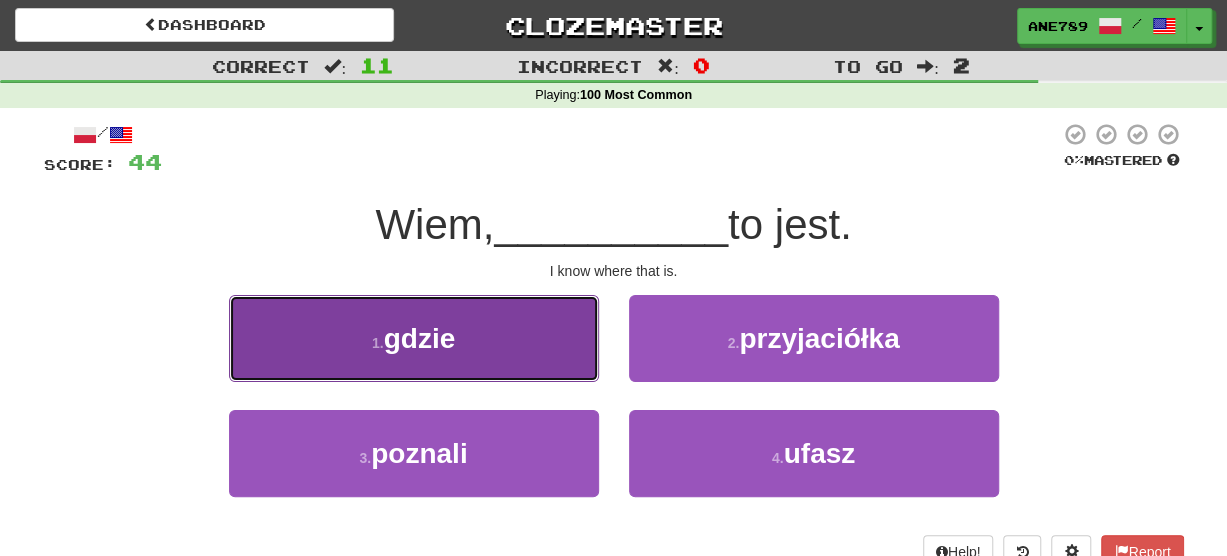 click on "1 .  gdzie" at bounding box center [414, 338] 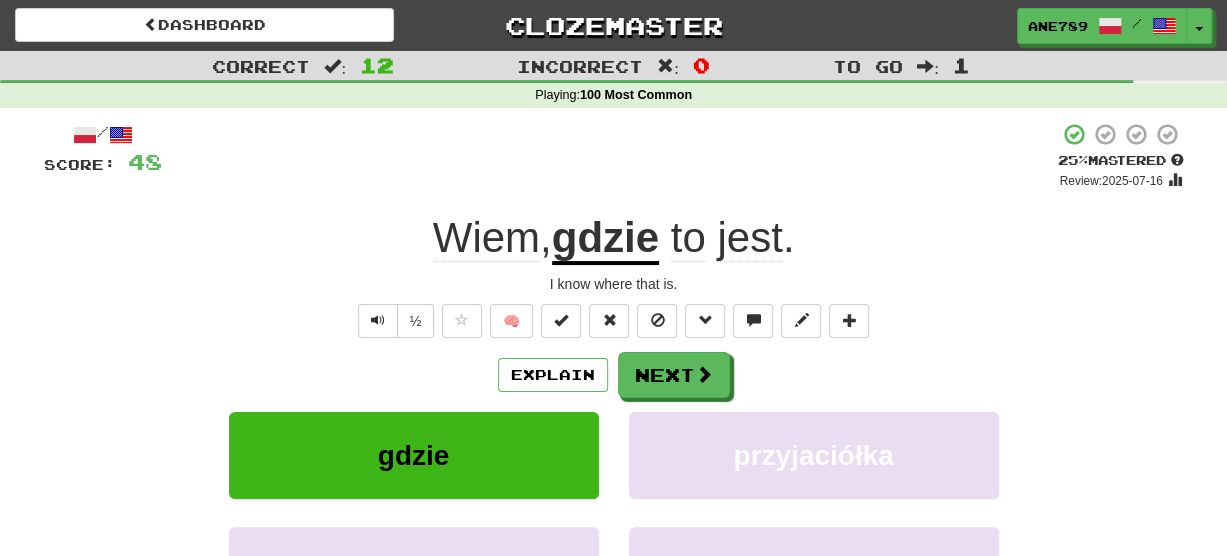 click on "/  Score:   48 + 4 25 %  Mastered Review:  2025-07-16 Wiem ,  gdzie   to   jest . I know where that is. ½ 🧠 Explain Next gdzie przyjaciółka poznali ufasz Learn more: gdzie przyjaciółka poznali ufasz  Help!  Report Sentence Source" at bounding box center [614, 435] 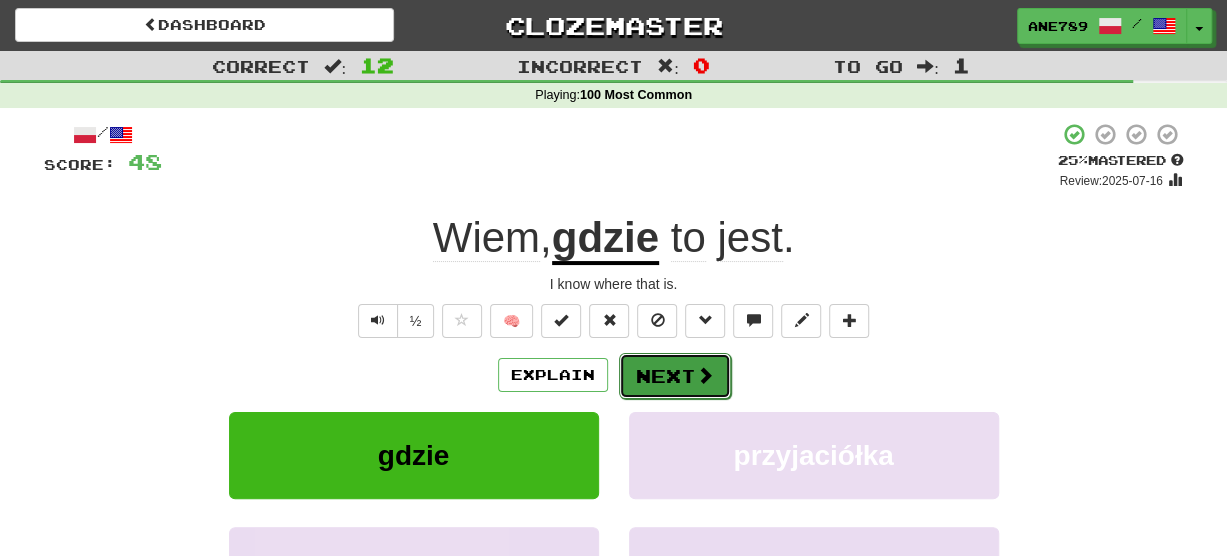 click on "Next" at bounding box center [675, 376] 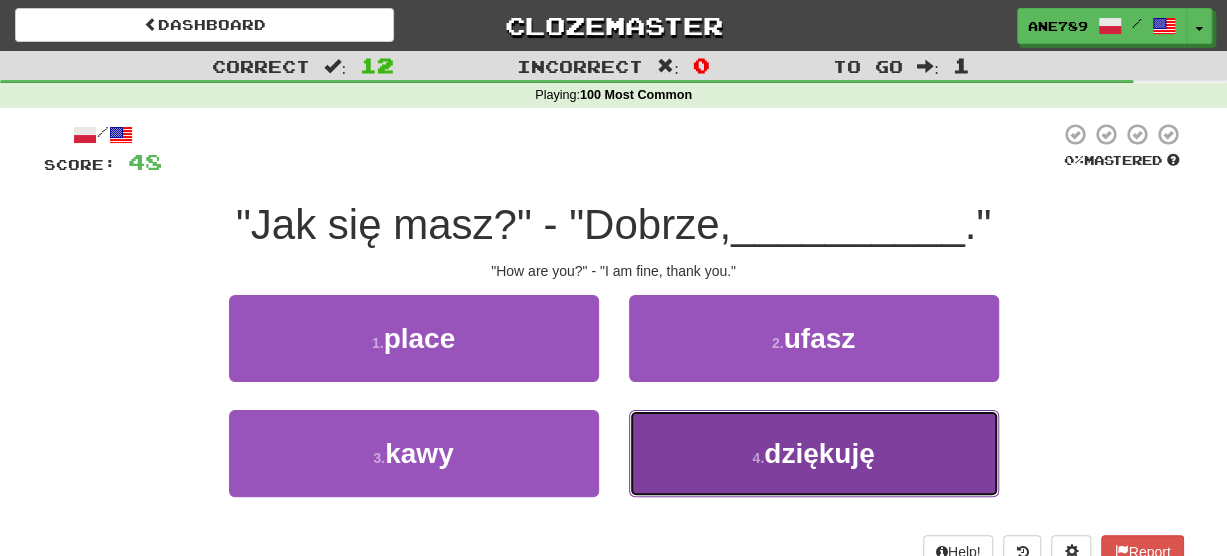 click on "dziękuję" at bounding box center [819, 453] 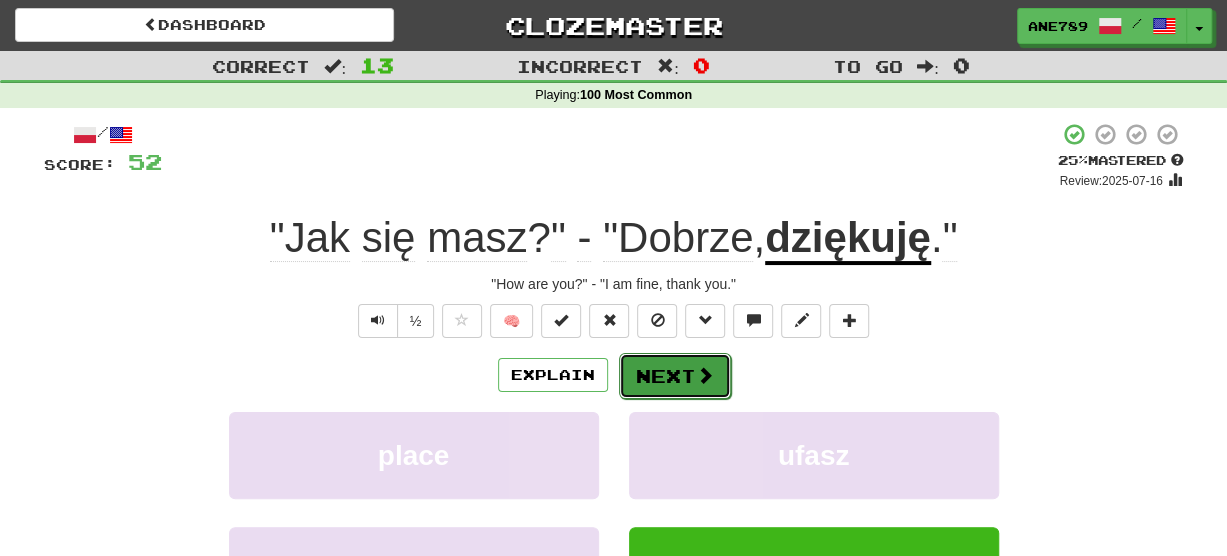 click at bounding box center (705, 375) 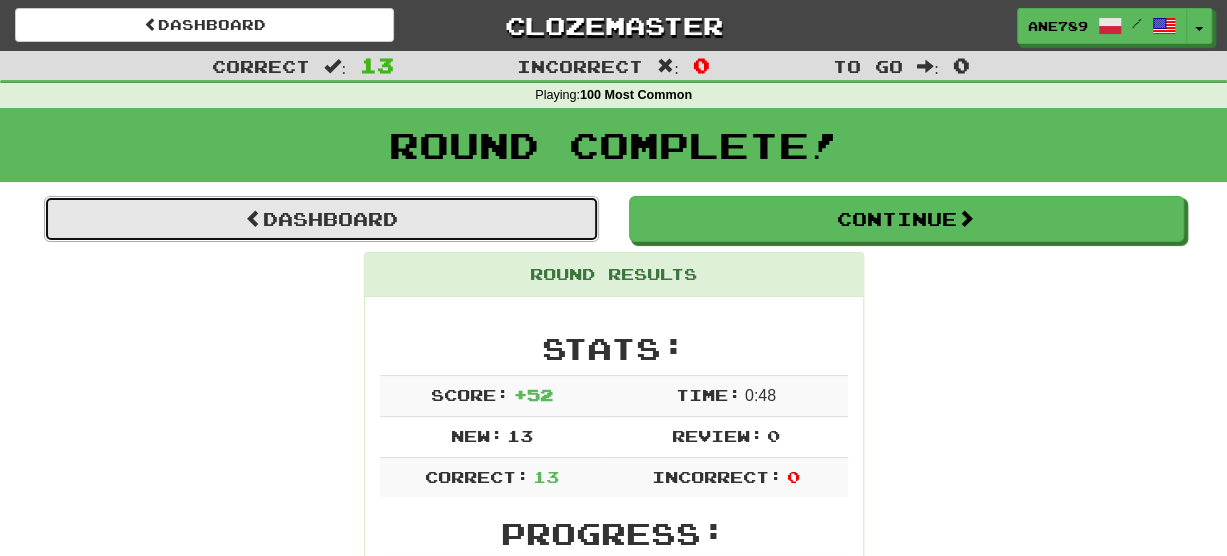 click on "Dashboard" at bounding box center (321, 219) 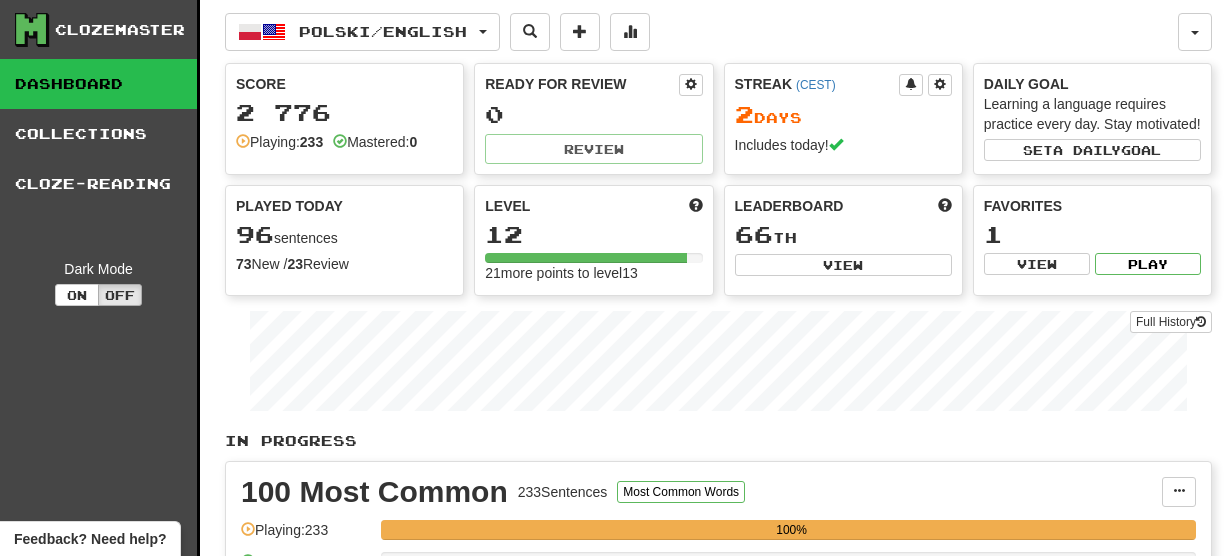 scroll, scrollTop: 0, scrollLeft: 0, axis: both 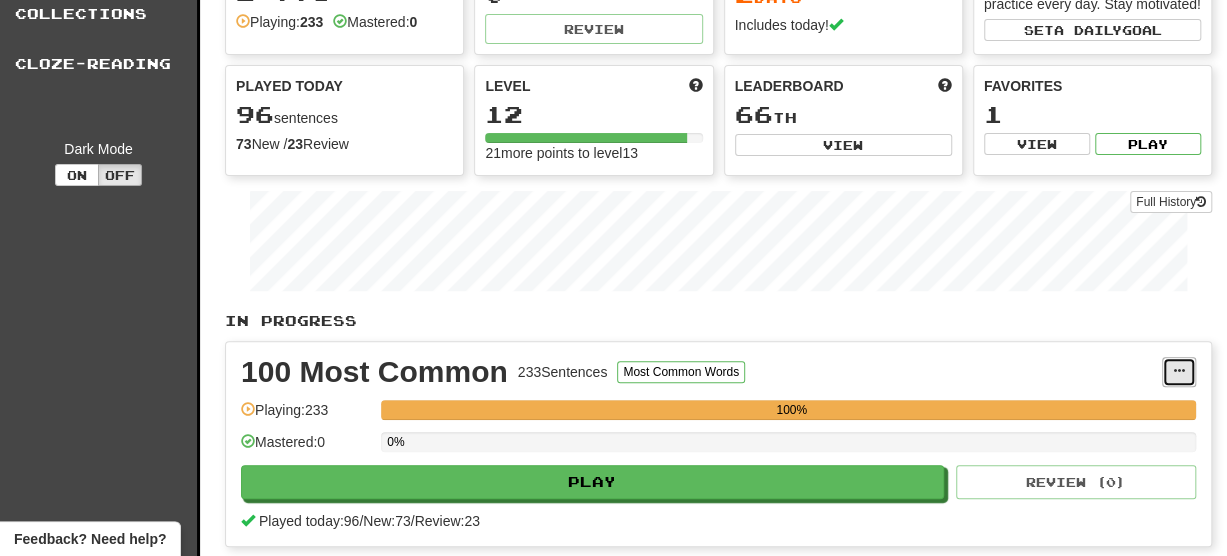 click at bounding box center [1179, 371] 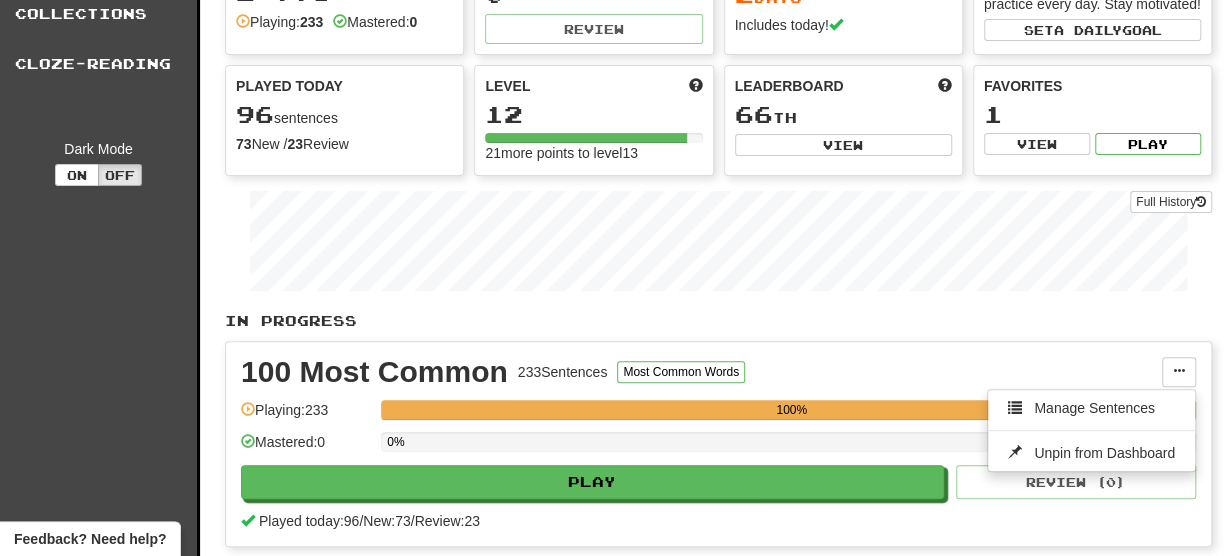click on "100 Most Common 233  Sentences Most Common Words Manage Sentences Unpin from Dashboard  Playing:  233 100%  Mastered:  0 0% Play Review ( 0 )   Played today:  96  /  New:  73  /  Review:  23" at bounding box center (718, 444) 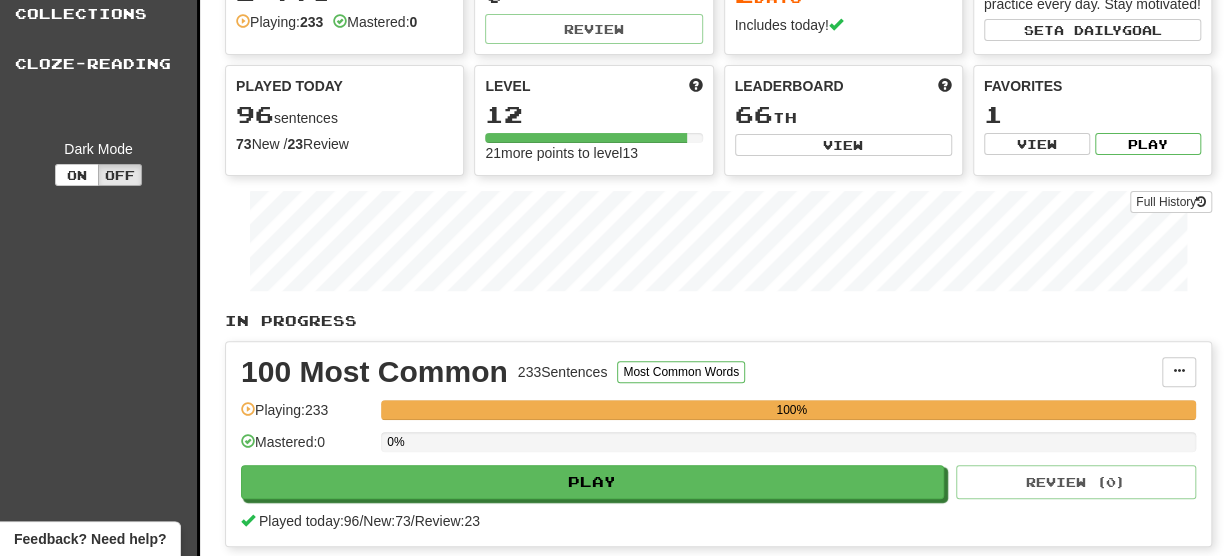 scroll, scrollTop: 24, scrollLeft: 0, axis: vertical 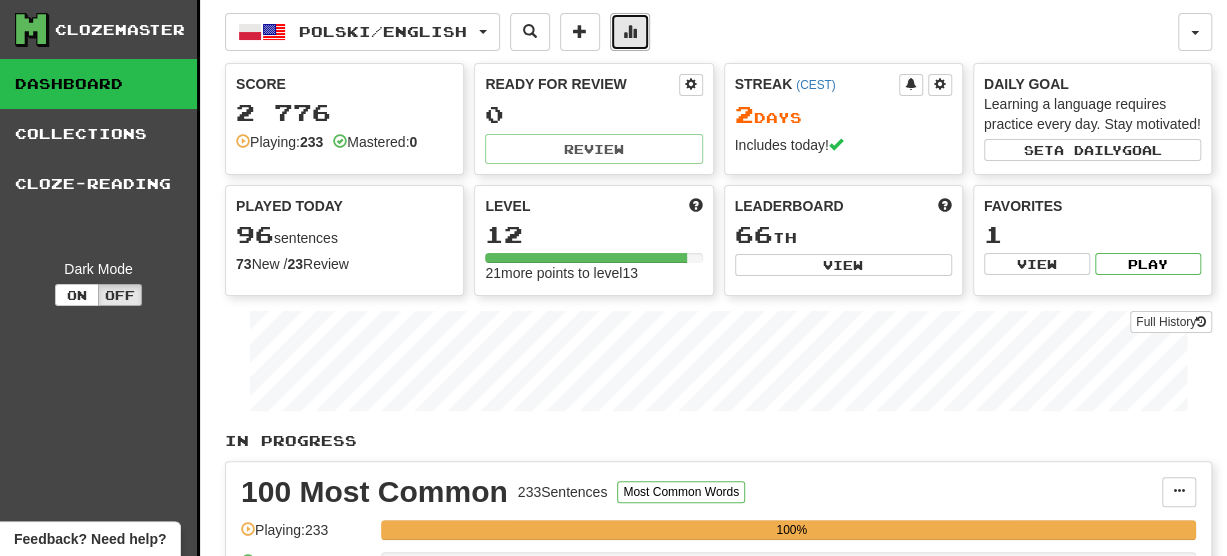 click at bounding box center [630, 32] 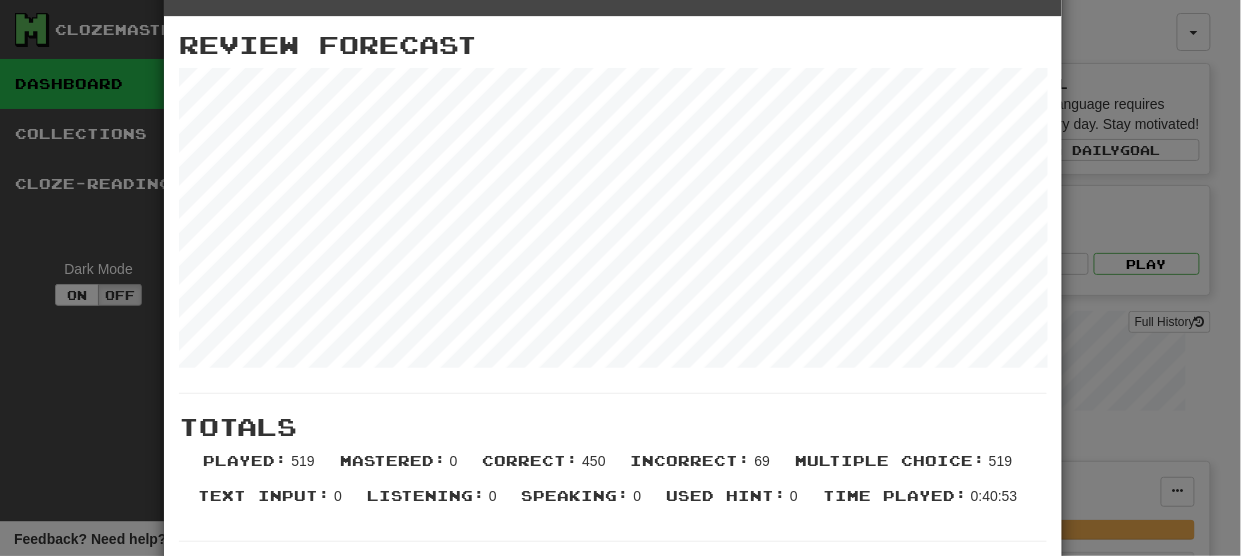 scroll, scrollTop: 66, scrollLeft: 0, axis: vertical 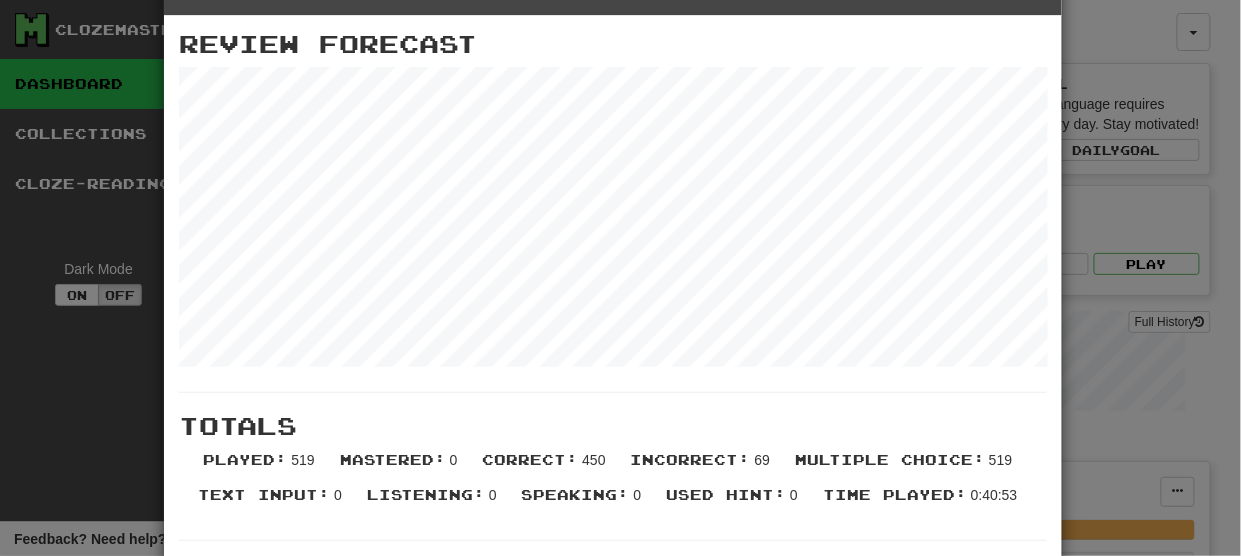 click on "× More Stats Review Forecast Totals Played :   519 Mastered :   0 Correct :   450 Incorrect :   69 Multiple Choice :   519 Text Input :   0 Listening :   0 Speaking :   0 Used Hint :   0 Time Played :   0:40:53 Cloze Mastery % Mastered Count 0 % 0 25 % 73 50 % 118 75 % 42 100 % 0 Stats Per Day Close" at bounding box center [620, 278] 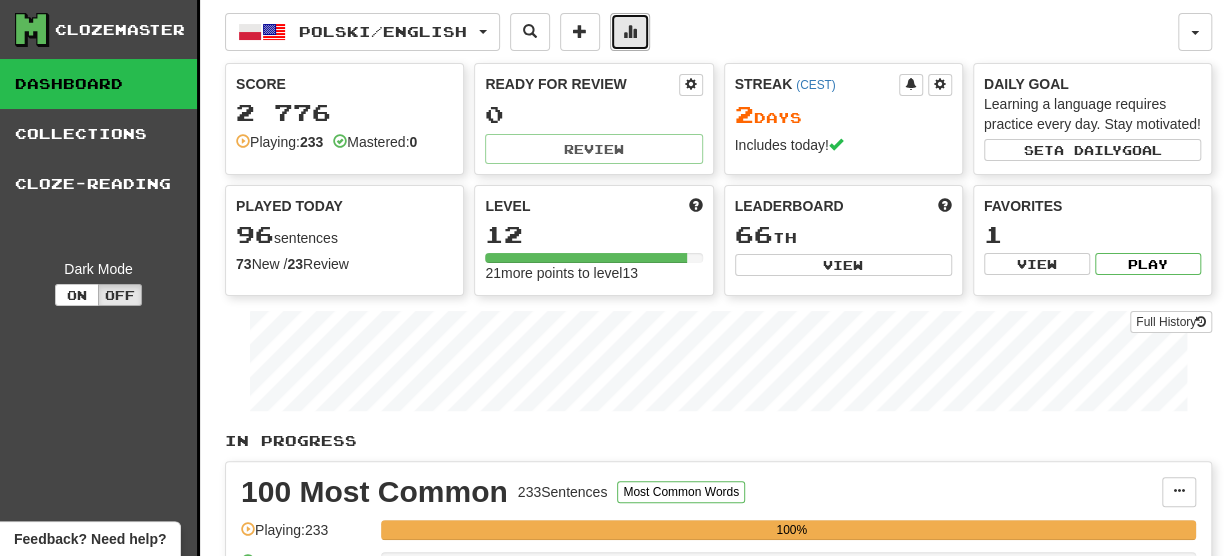 click at bounding box center [630, 31] 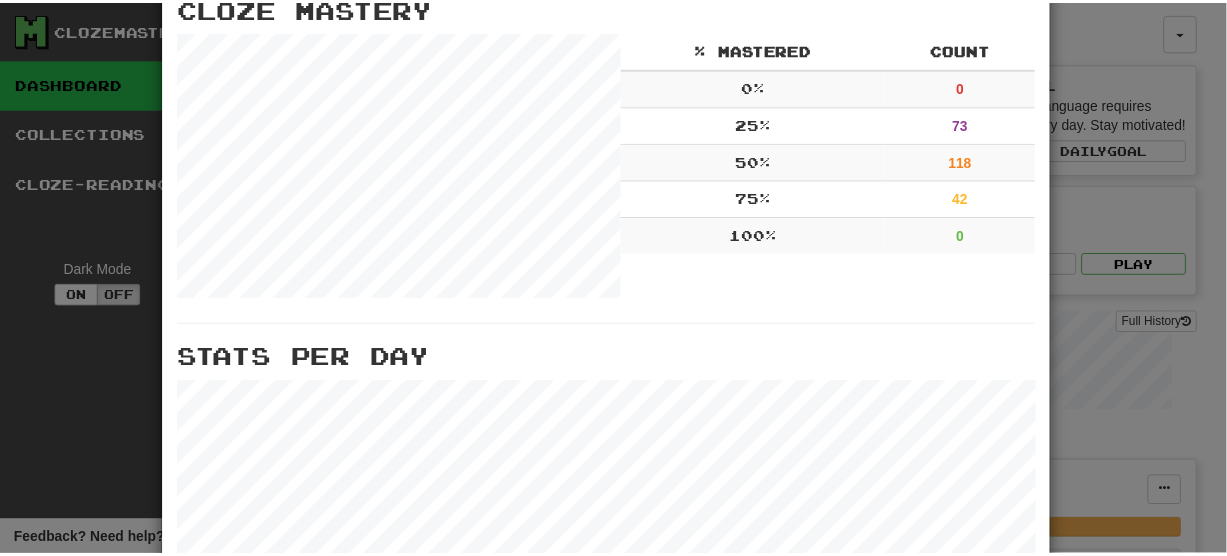 scroll, scrollTop: 874, scrollLeft: 0, axis: vertical 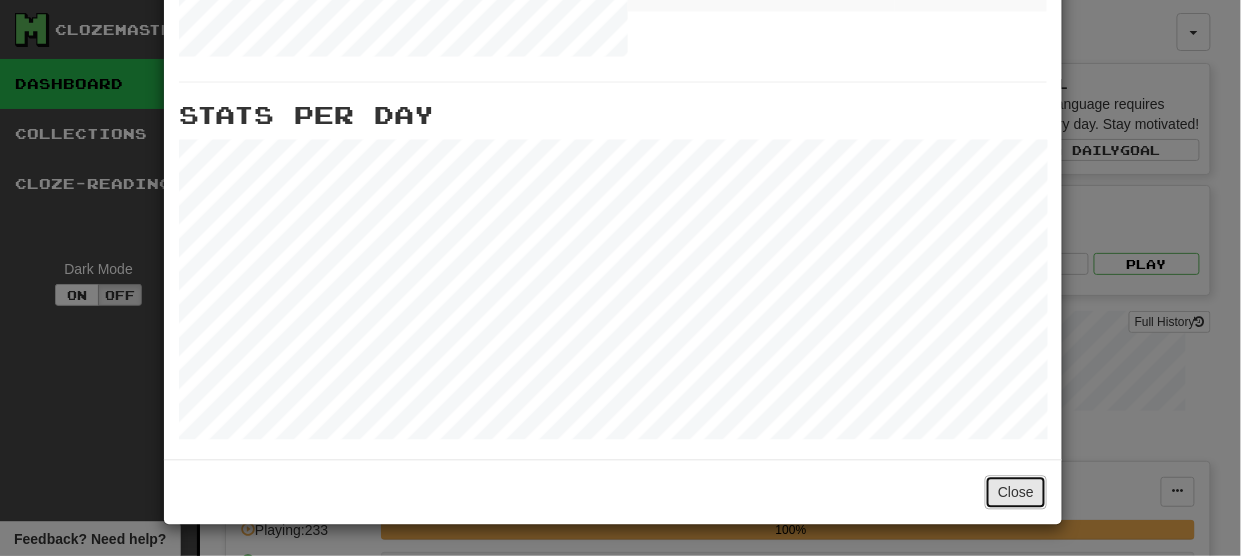 click on "Close" at bounding box center [1016, 493] 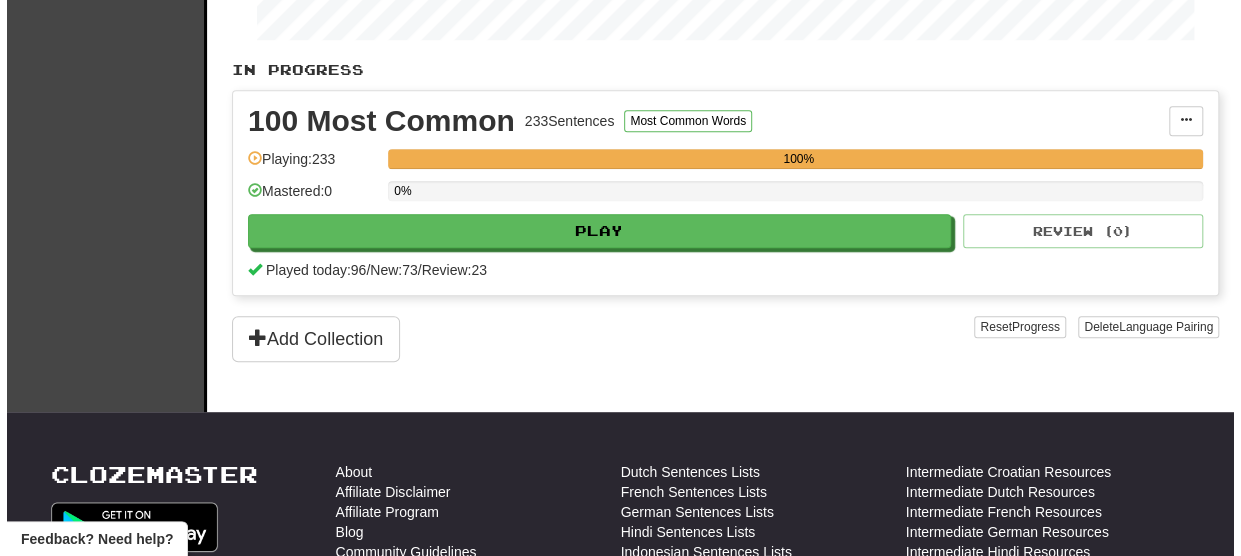 scroll, scrollTop: 378, scrollLeft: 0, axis: vertical 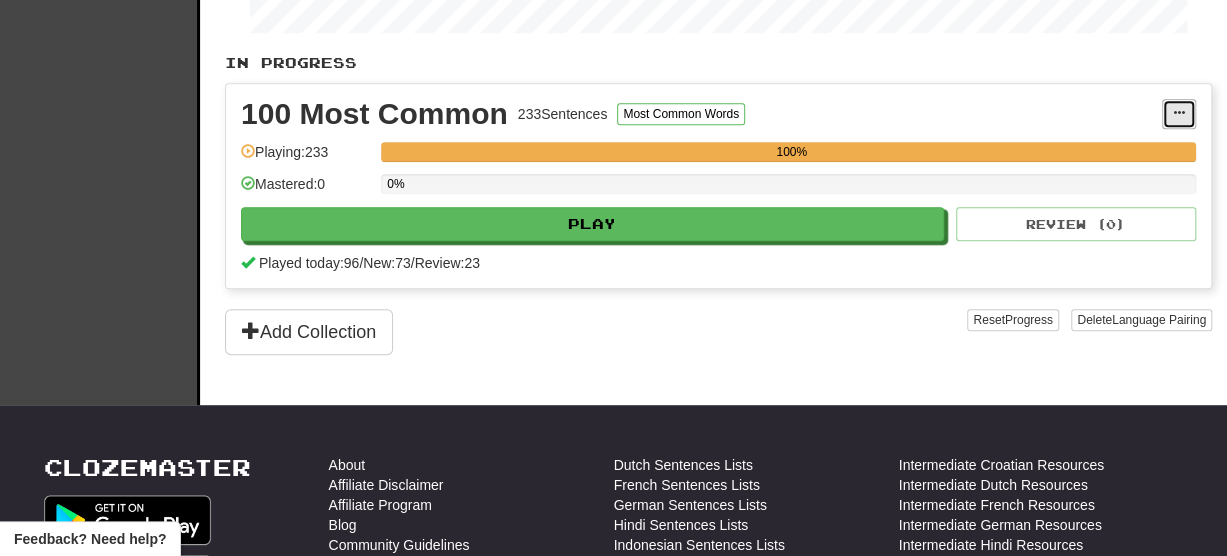 click at bounding box center [1179, 113] 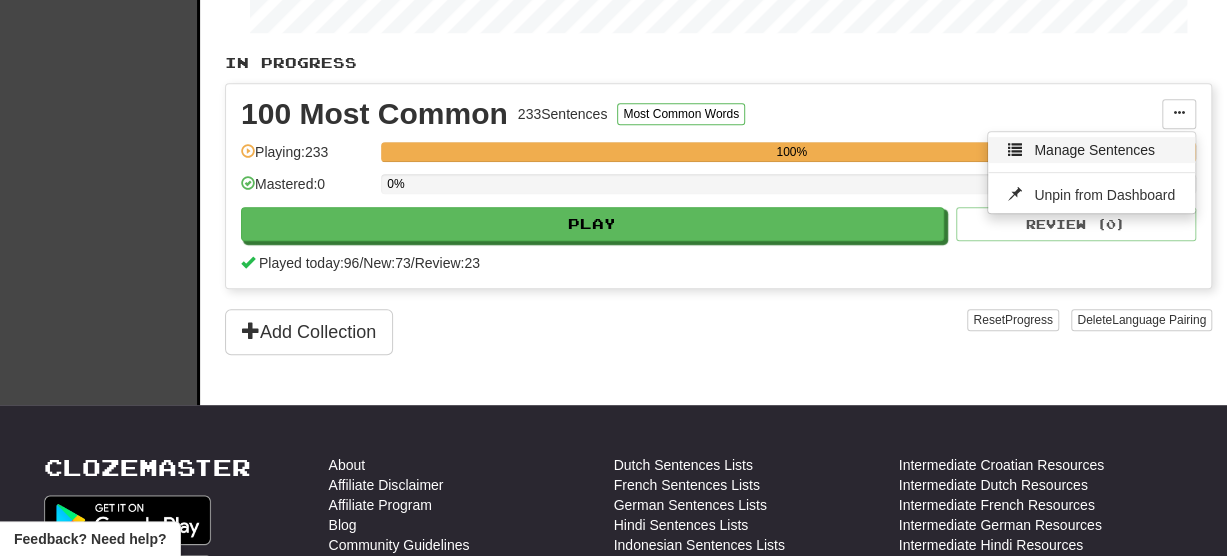 click on "Manage Sentences" at bounding box center [1094, 150] 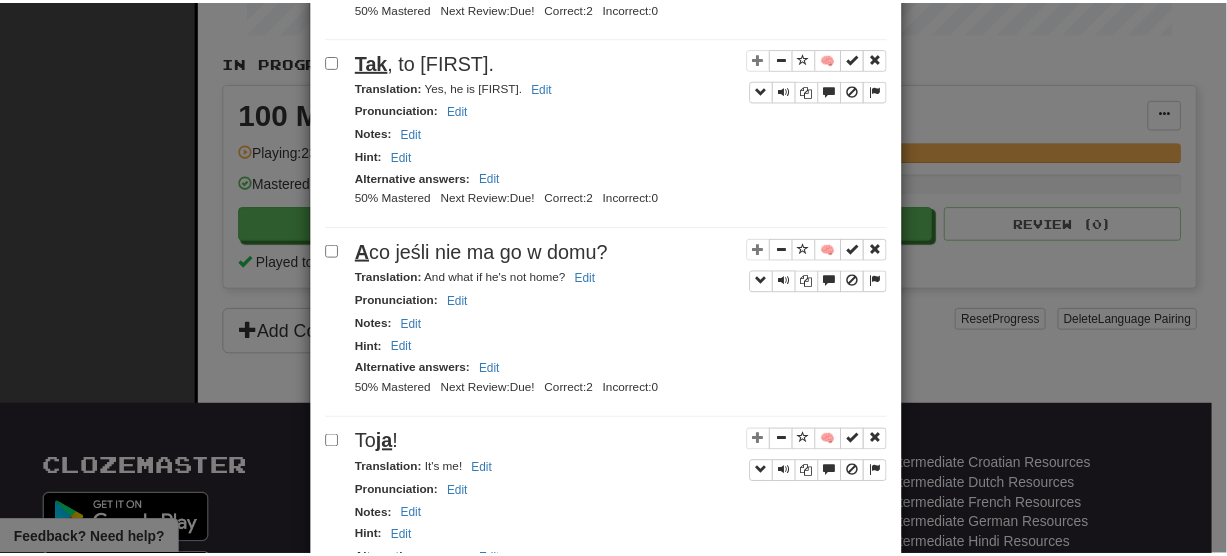 scroll, scrollTop: 3627, scrollLeft: 0, axis: vertical 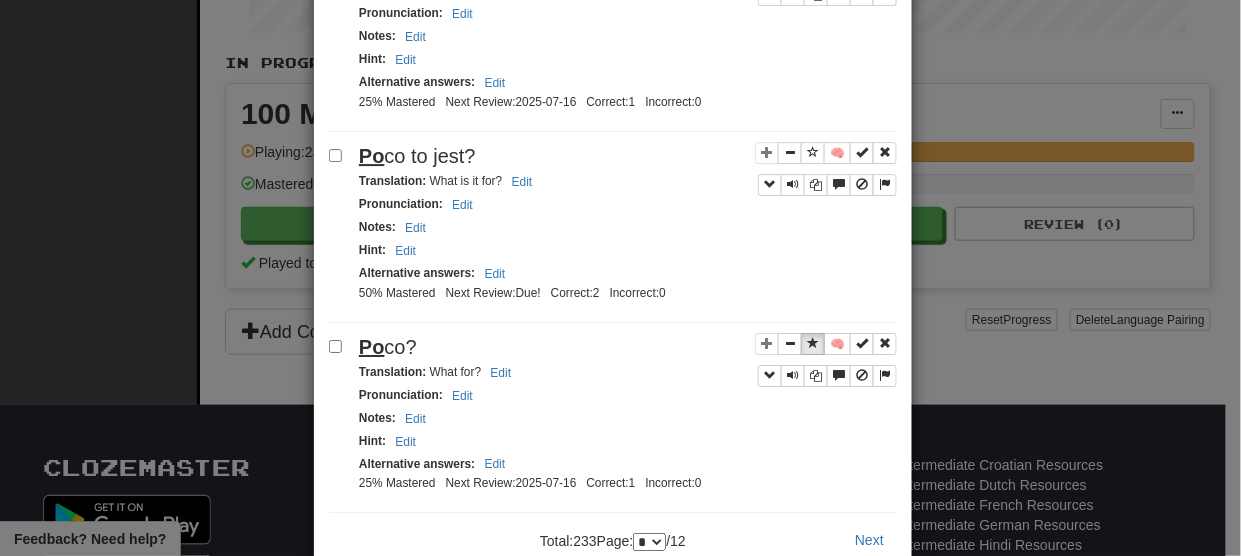 click on "**********" at bounding box center [620, 278] 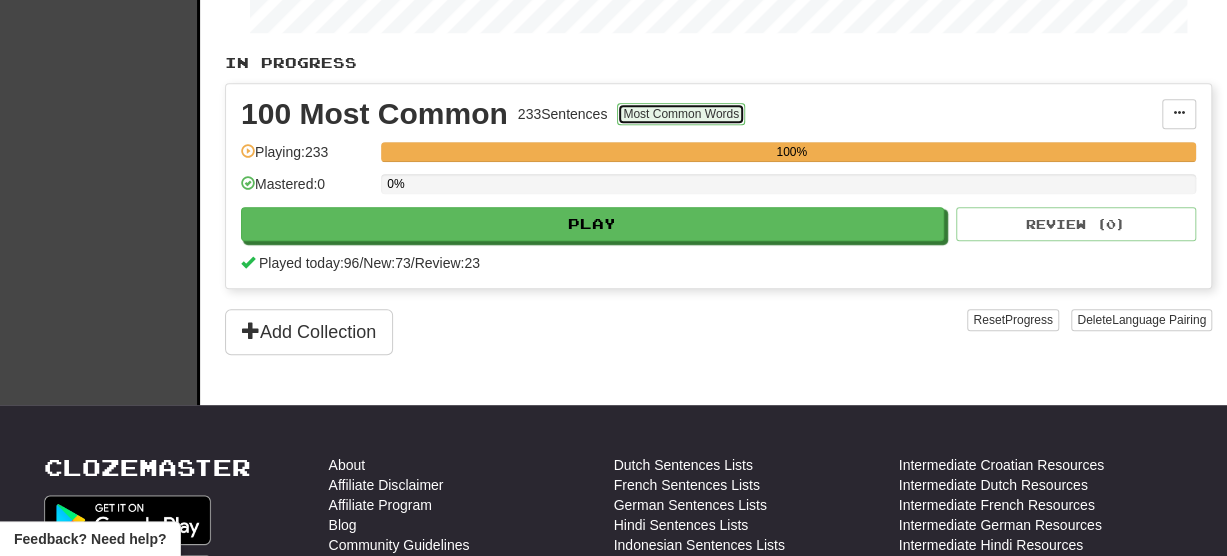 click on "Most Common Words" at bounding box center [681, 114] 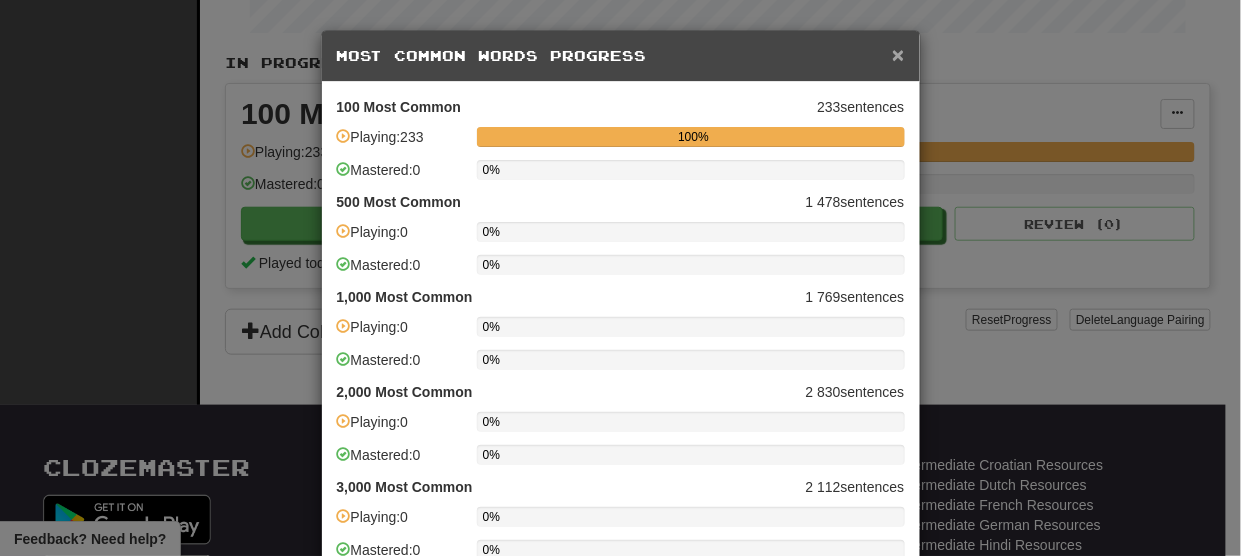 click on "×" at bounding box center (898, 54) 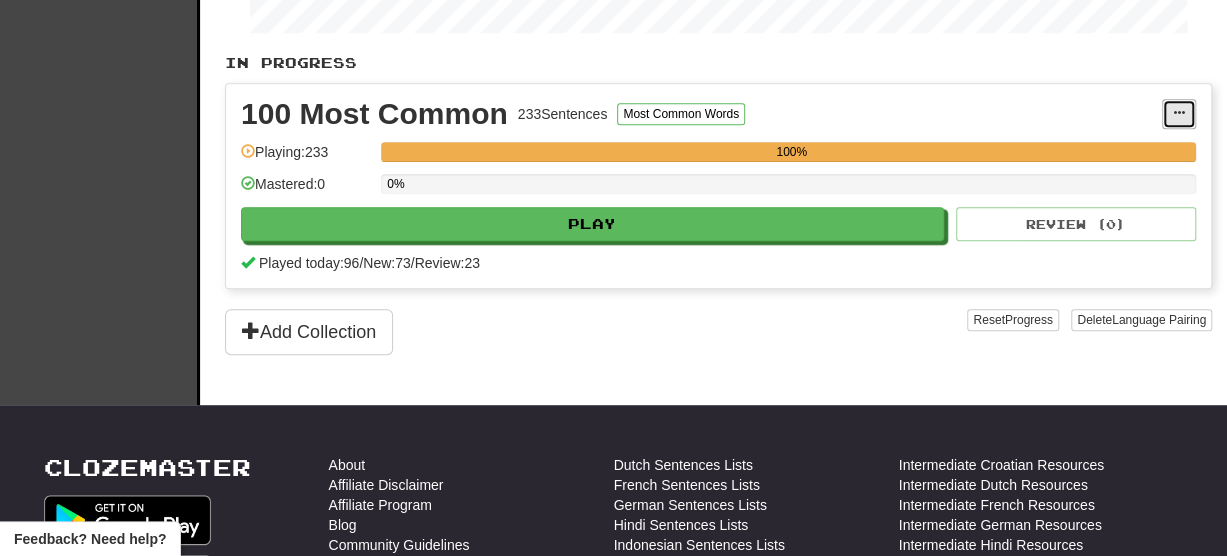 click at bounding box center (1179, 113) 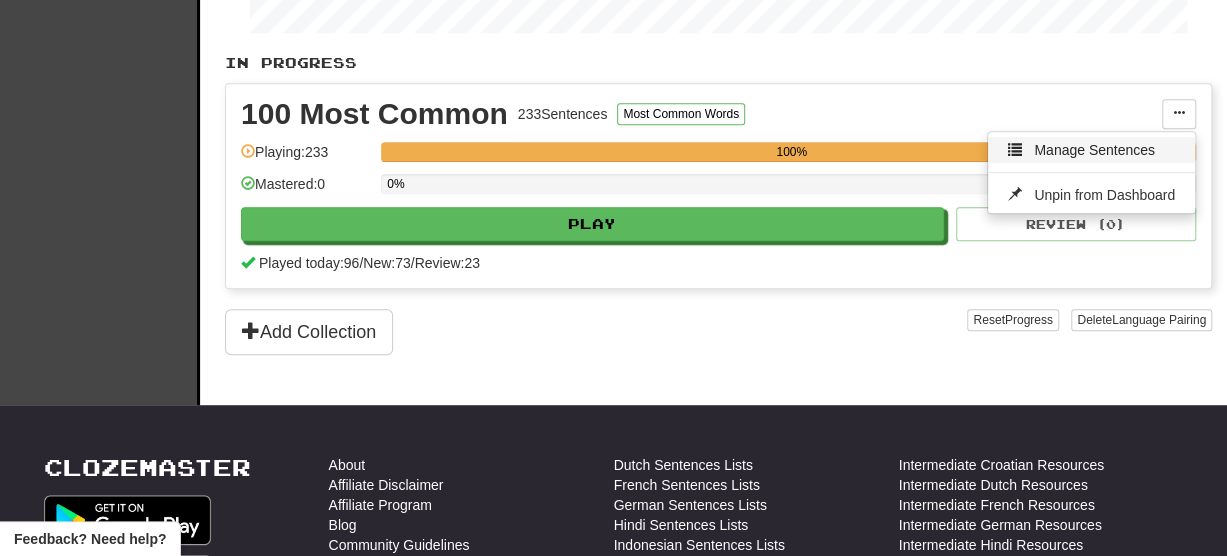 click at bounding box center [1015, 149] 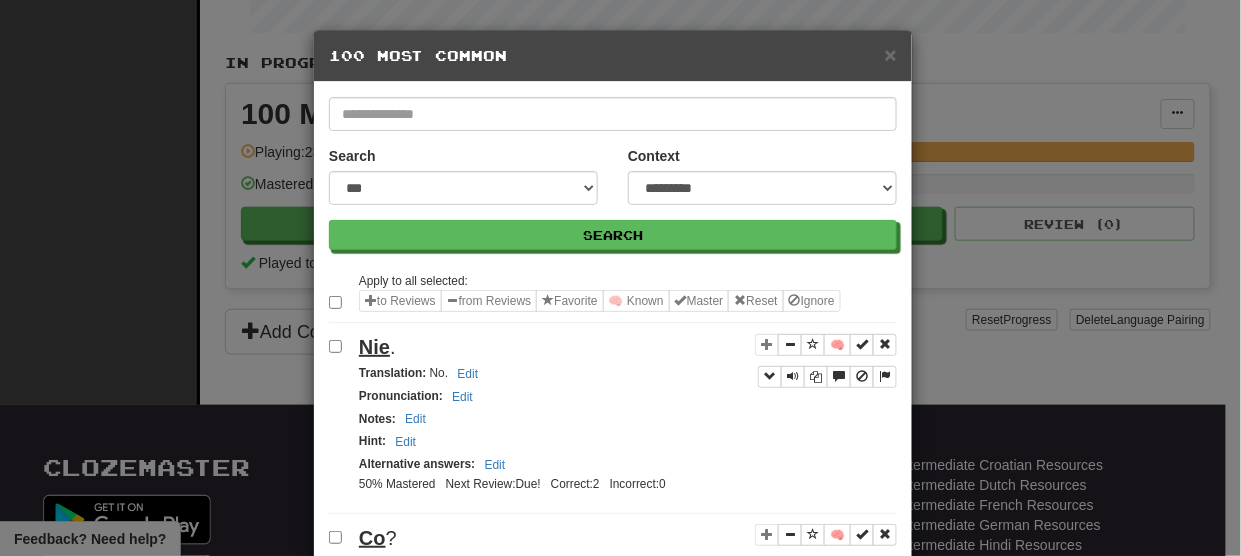 click on "**********" at bounding box center [620, 278] 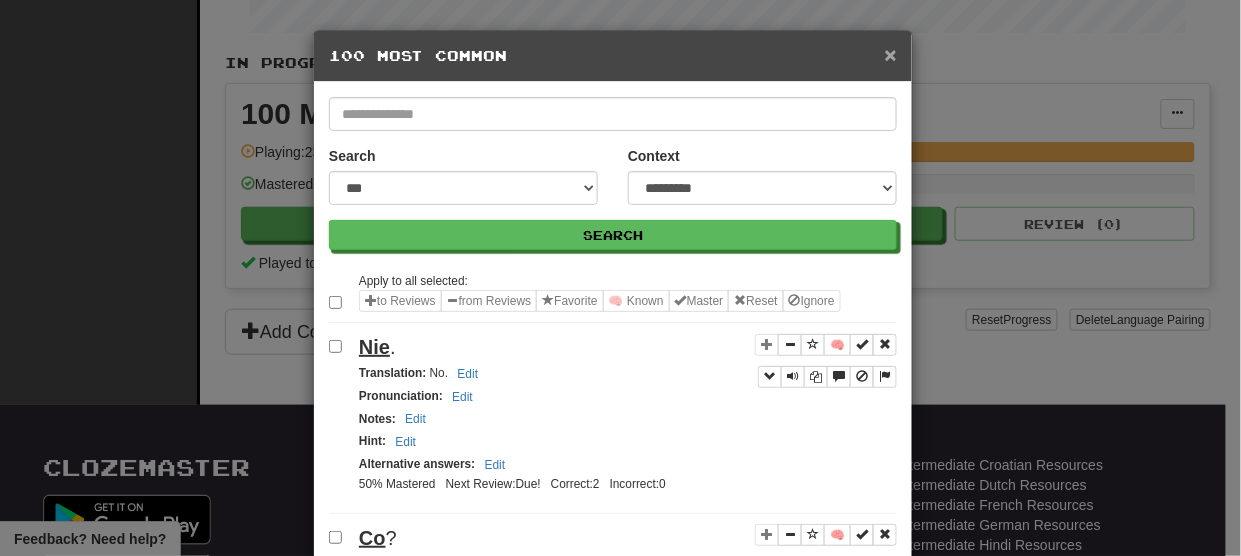 click on "×" at bounding box center (891, 54) 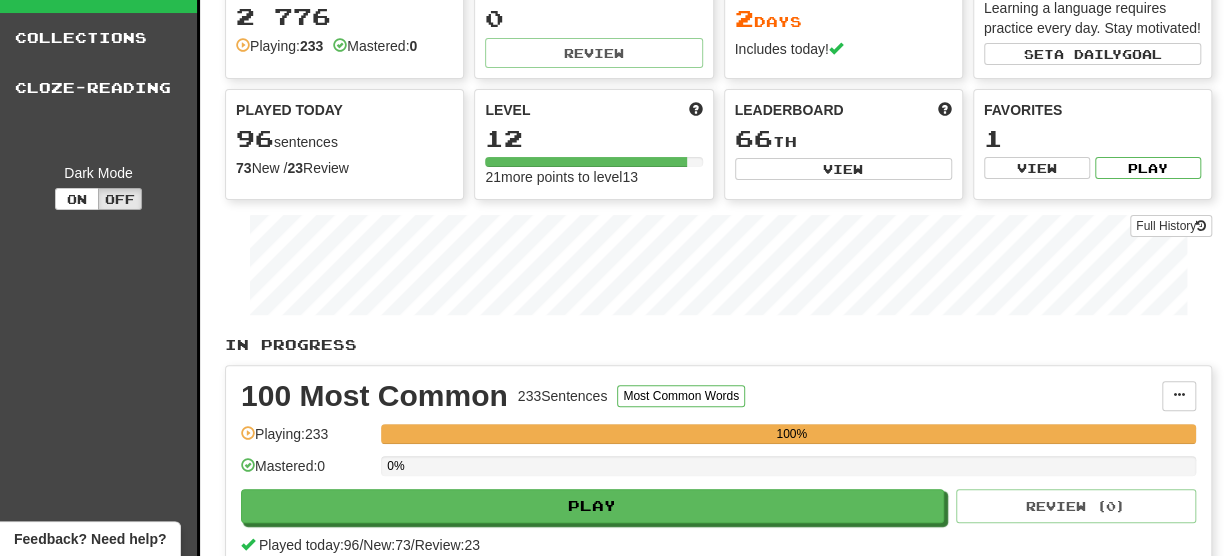 scroll, scrollTop: 0, scrollLeft: 0, axis: both 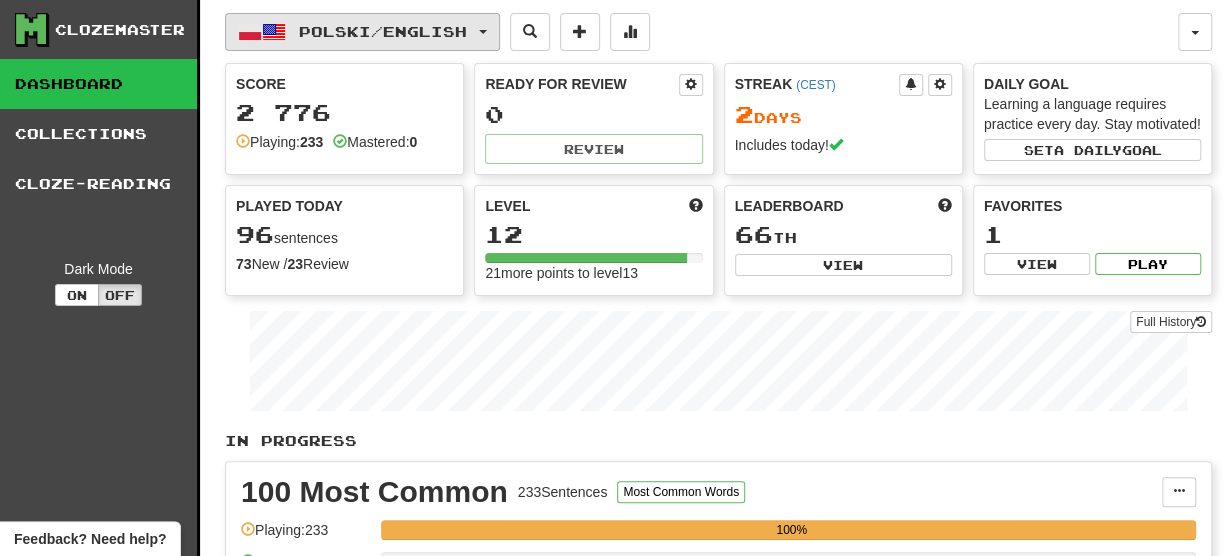 click on "Polski  /  English" at bounding box center (362, 32) 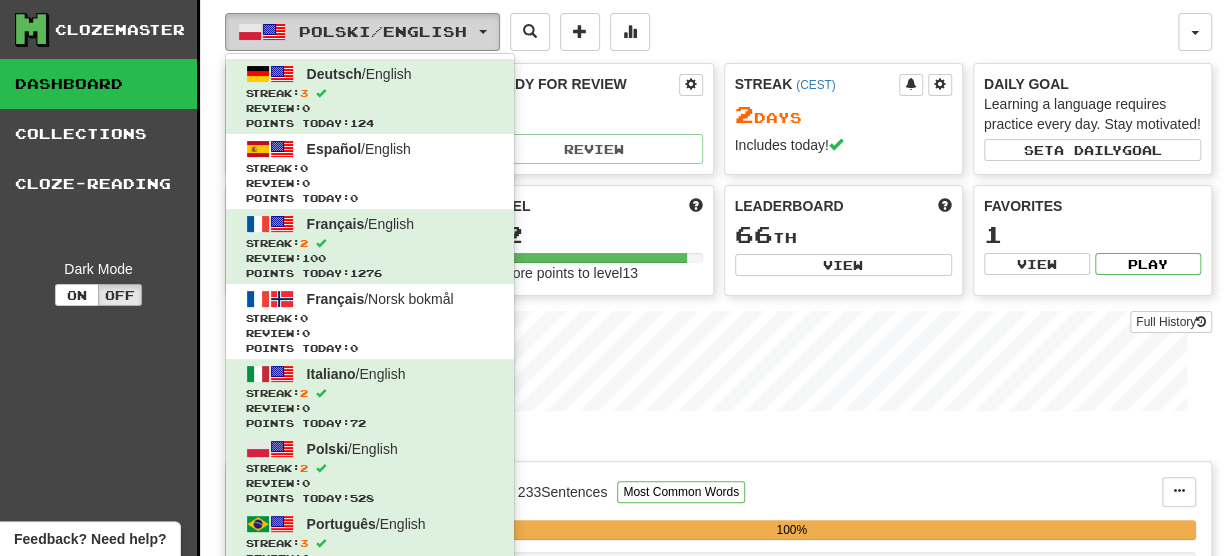 click on "Polski  /  English" at bounding box center [362, 32] 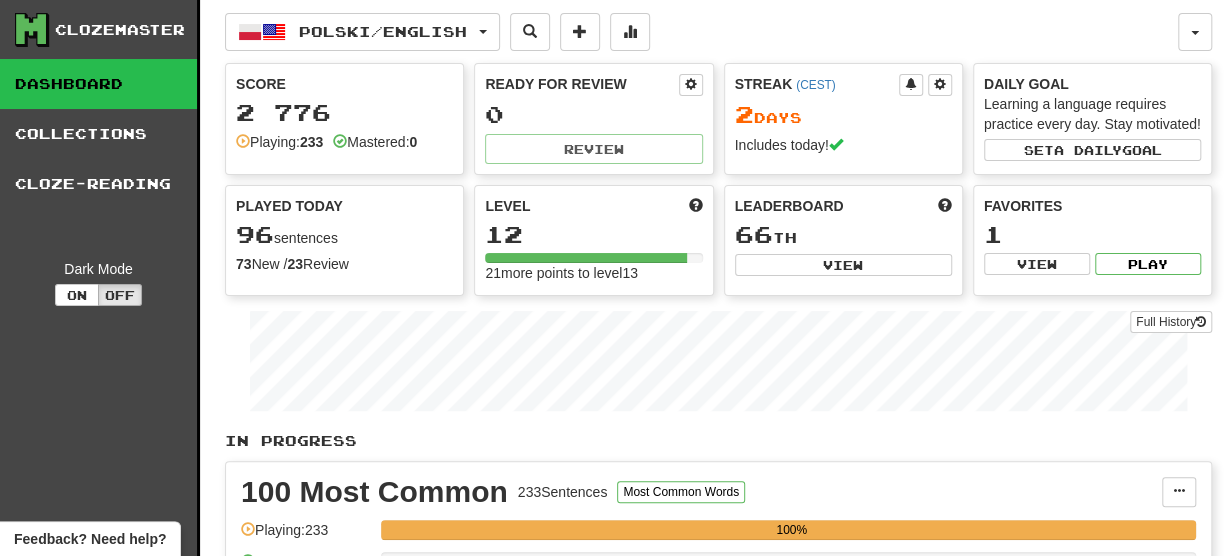 click on "96  sentences" at bounding box center (344, 235) 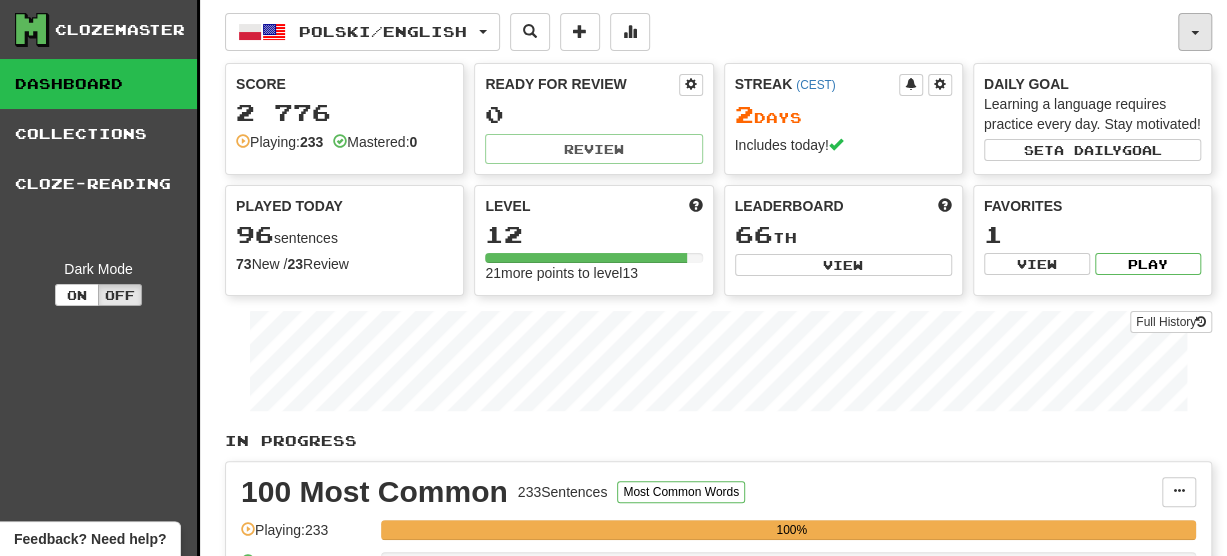 click at bounding box center (1195, 32) 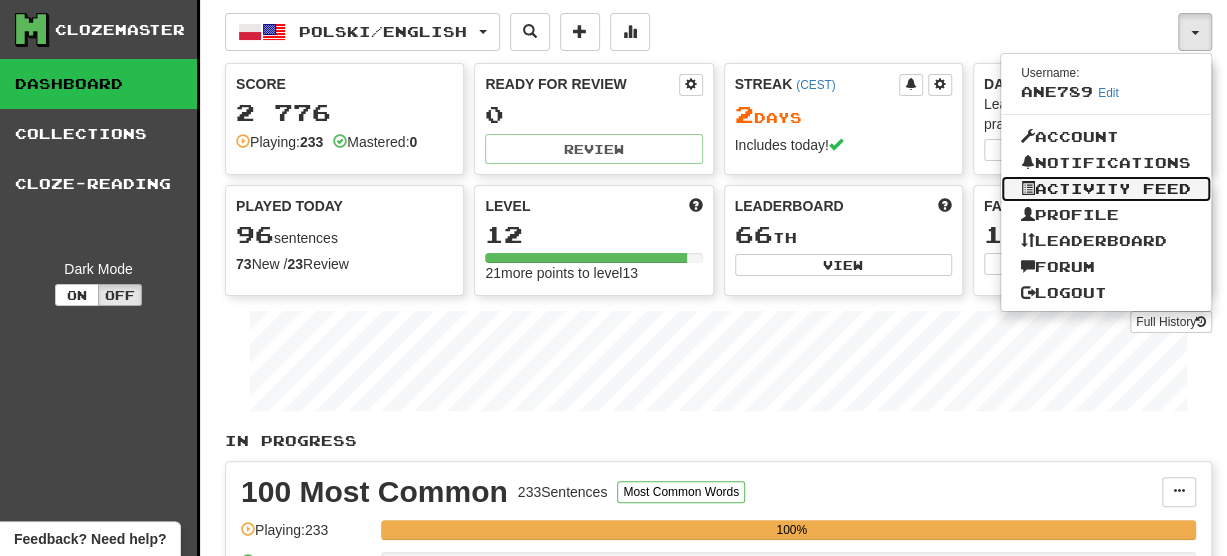 click on "Activity Feed" at bounding box center (1106, 189) 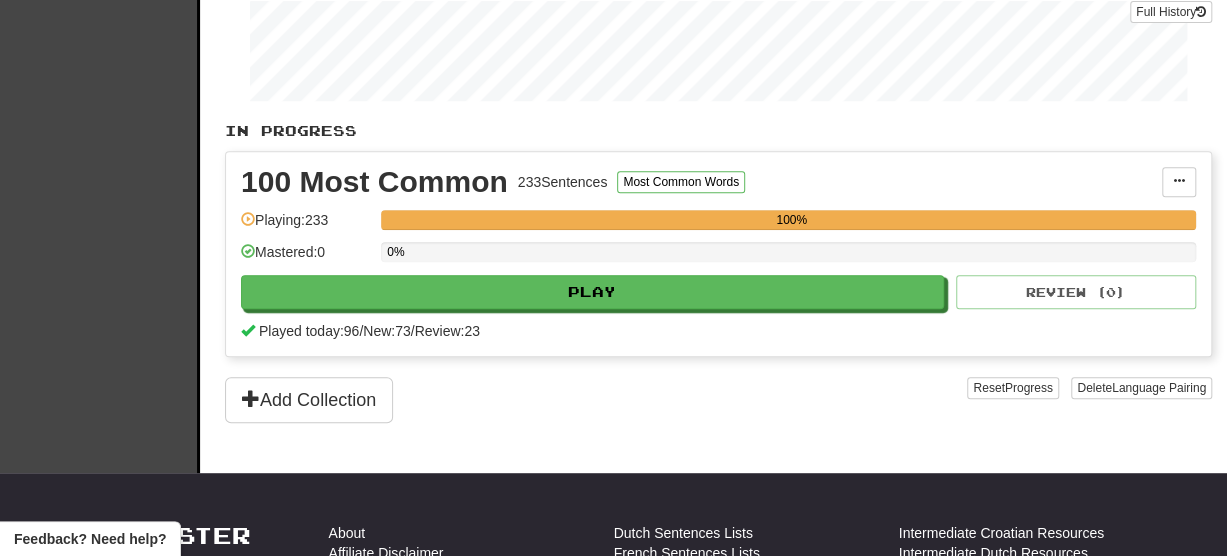 scroll, scrollTop: 342, scrollLeft: 0, axis: vertical 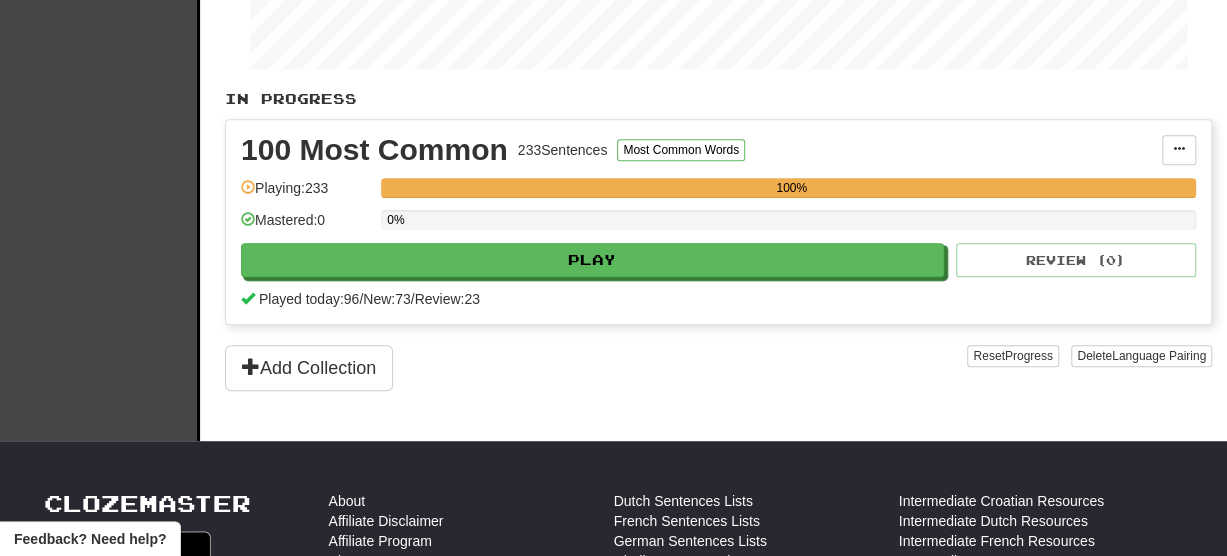 click on "100 Most Common" at bounding box center (374, 150) 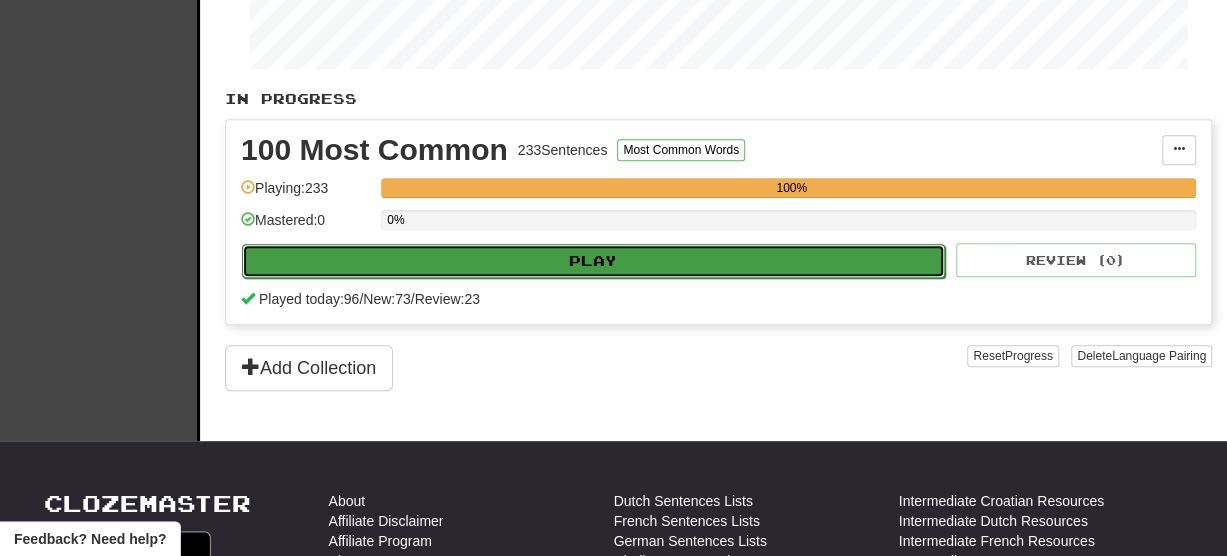click on "Play" at bounding box center (593, 261) 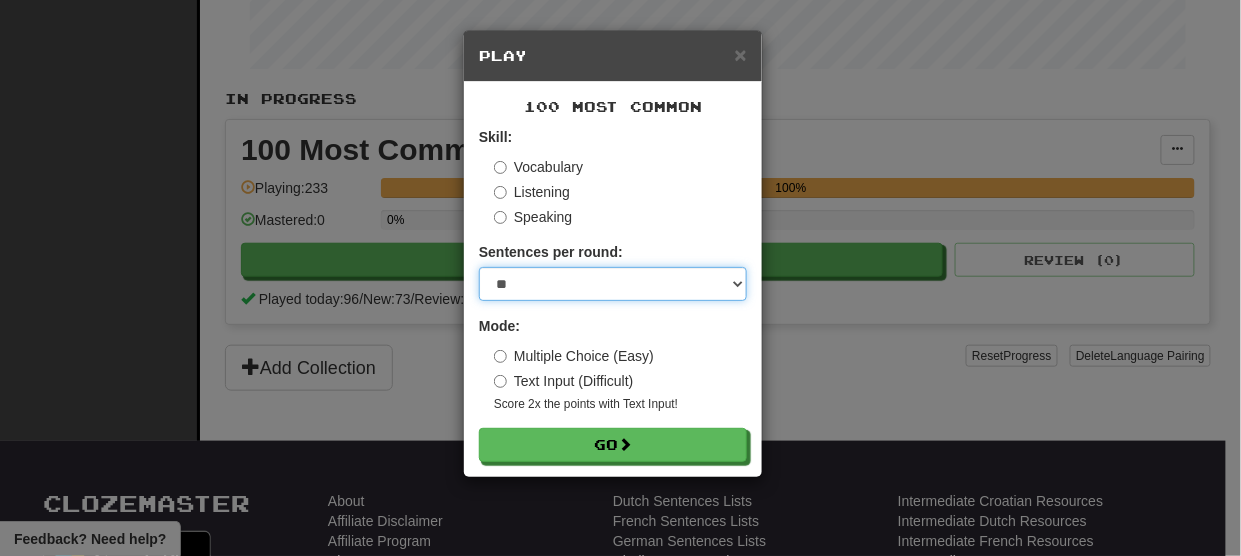 click on "* ** ** ** ** ** *** ********" at bounding box center (613, 284) 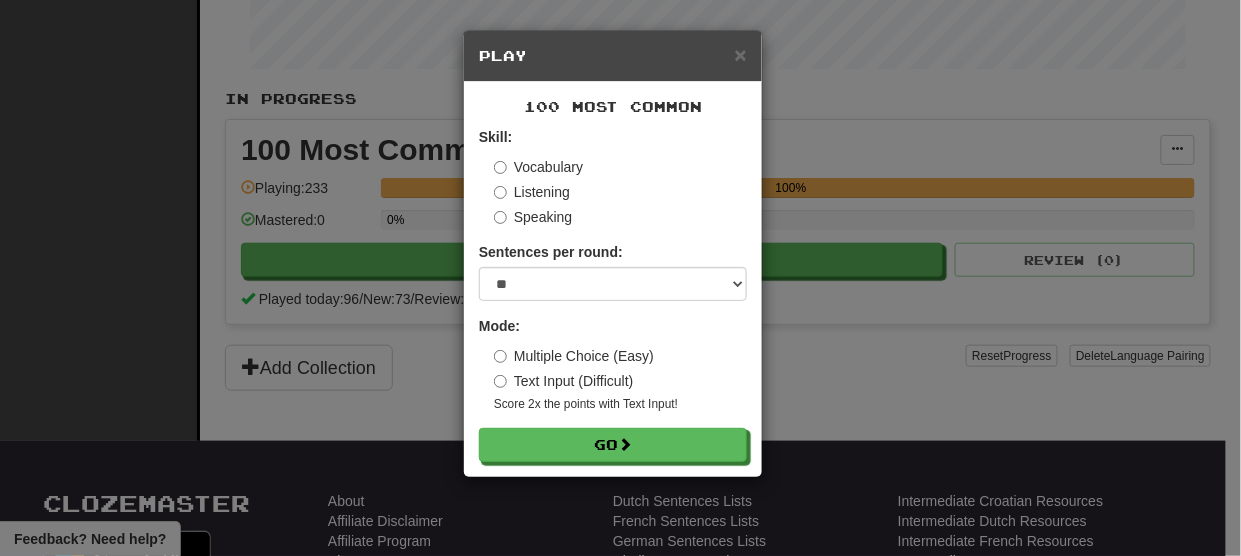 click on "× Play 100 Most Common Skill: Vocabulary Listening Speaking Sentences per round: * ** ** ** ** ** *** ******** Mode: Multiple Choice (Easy) Text Input (Difficult) Score 2x the points with Text Input ! Go" at bounding box center (620, 278) 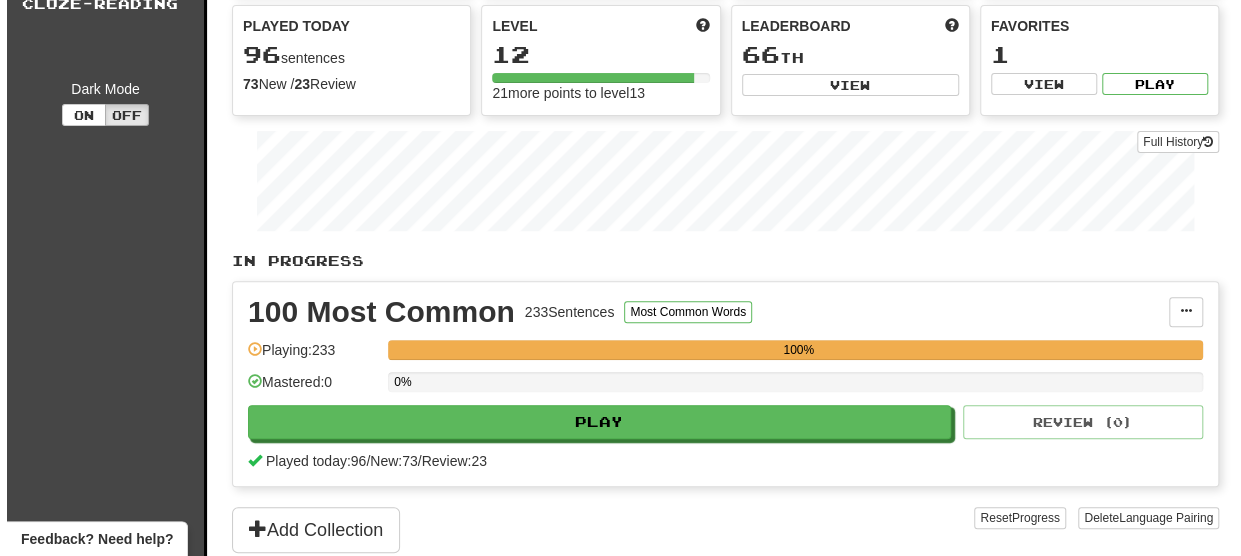 scroll, scrollTop: 0, scrollLeft: 0, axis: both 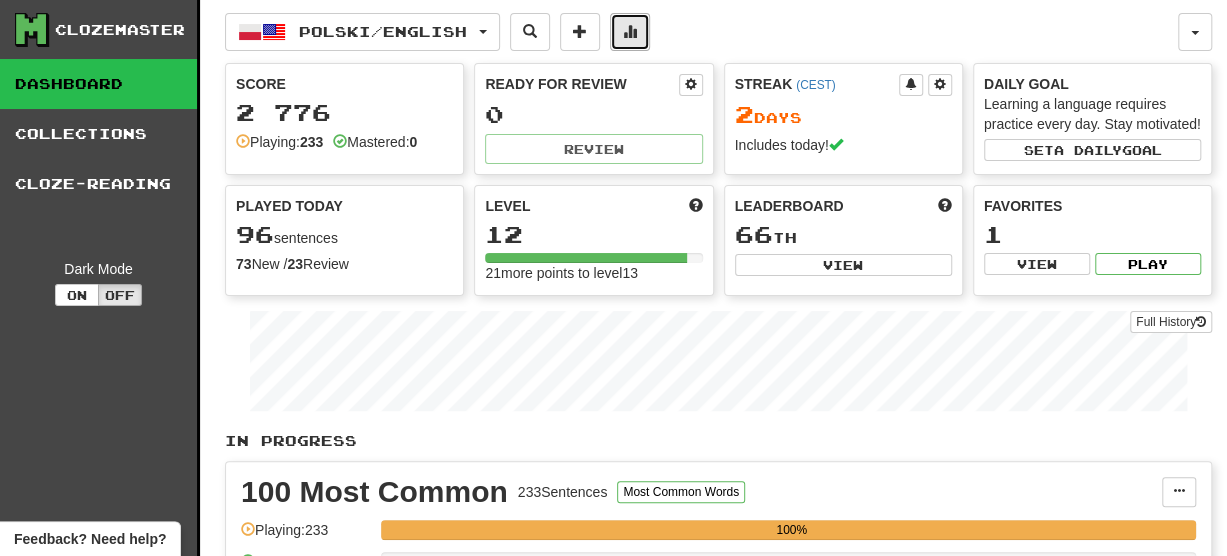 click at bounding box center (630, 31) 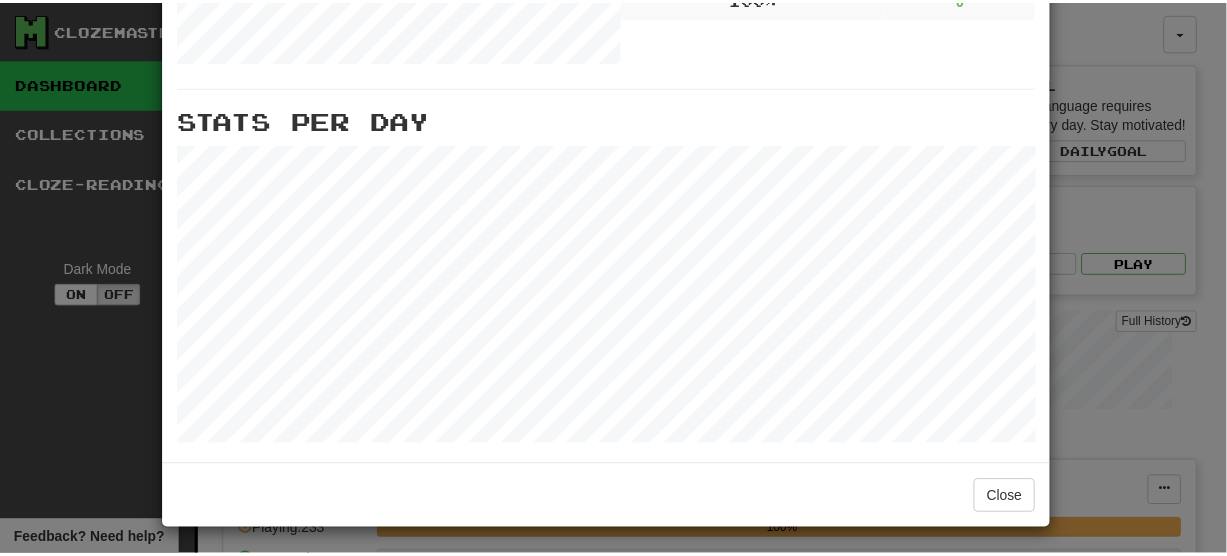scroll, scrollTop: 874, scrollLeft: 0, axis: vertical 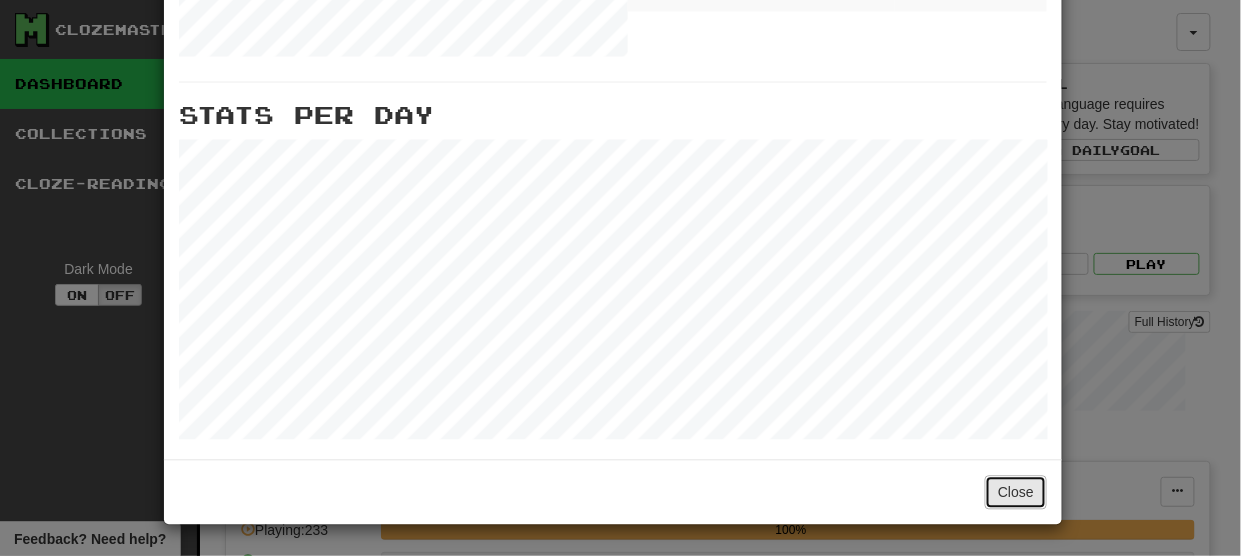 click on "Close" at bounding box center (1016, 493) 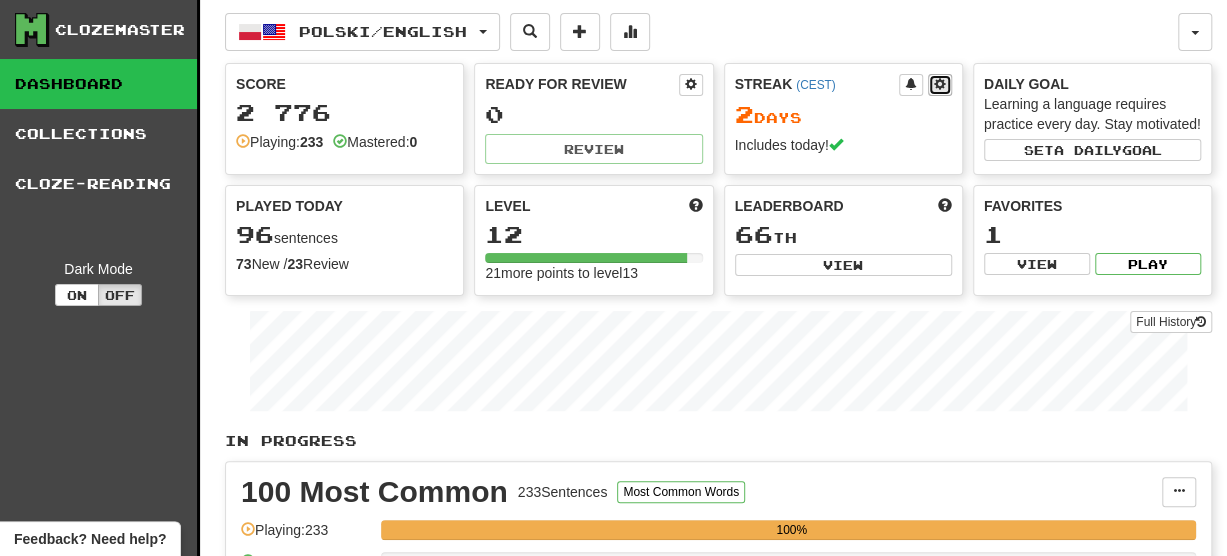 click at bounding box center [940, 84] 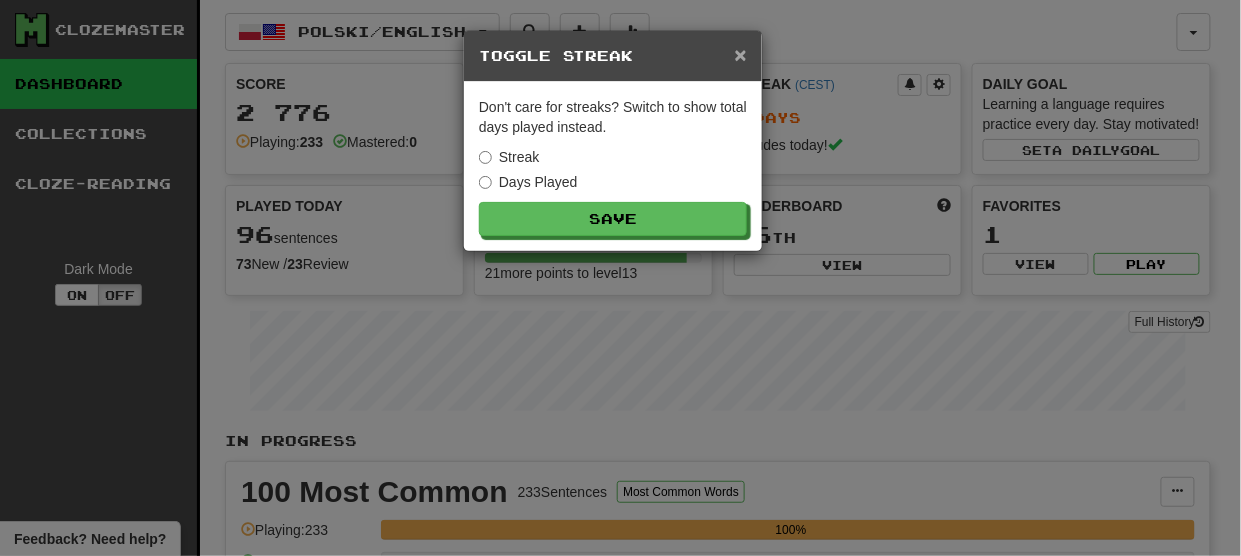 click on "×" at bounding box center [741, 54] 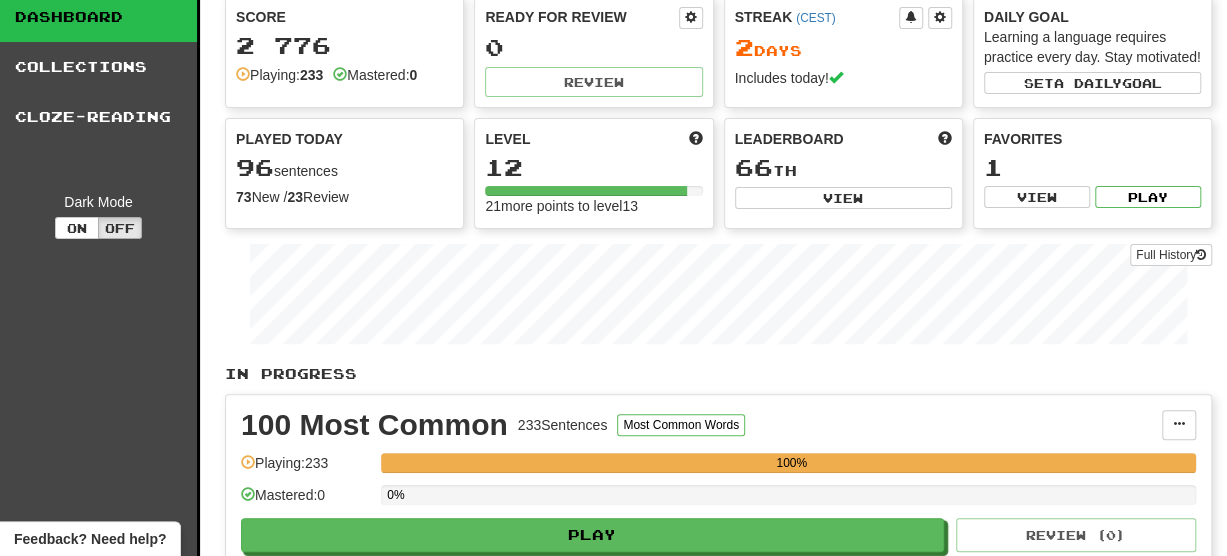 scroll, scrollTop: 65, scrollLeft: 0, axis: vertical 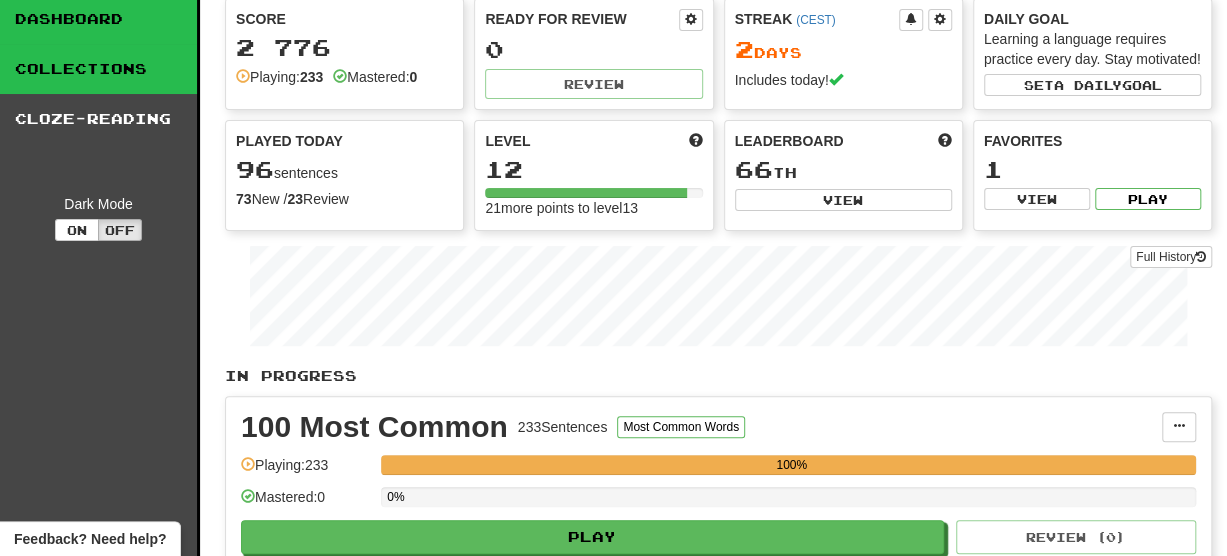 click on "Collections" at bounding box center (98, 69) 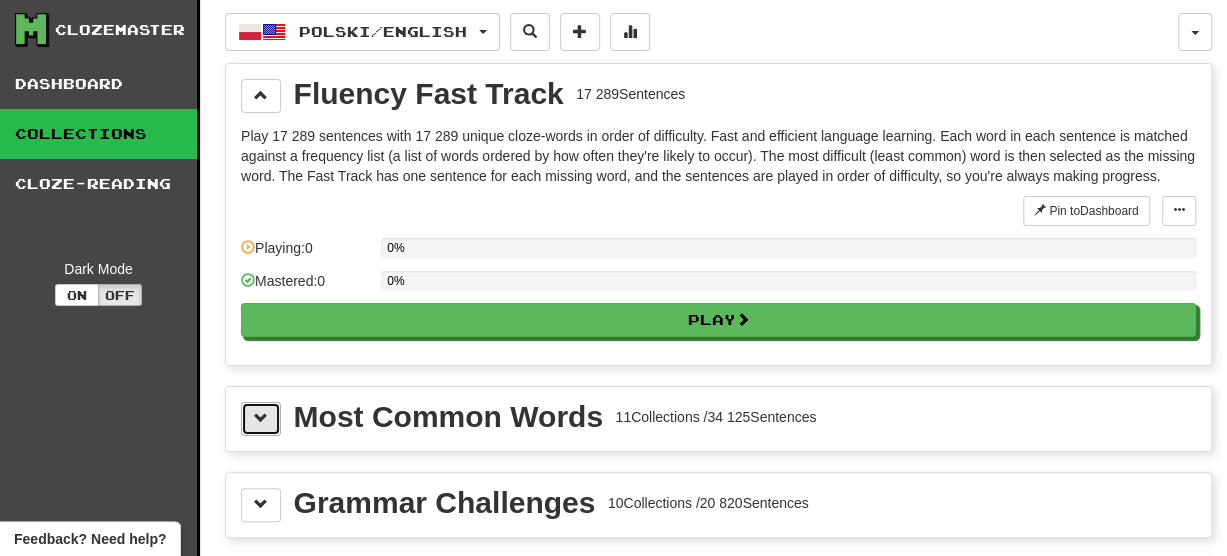 click at bounding box center [261, 418] 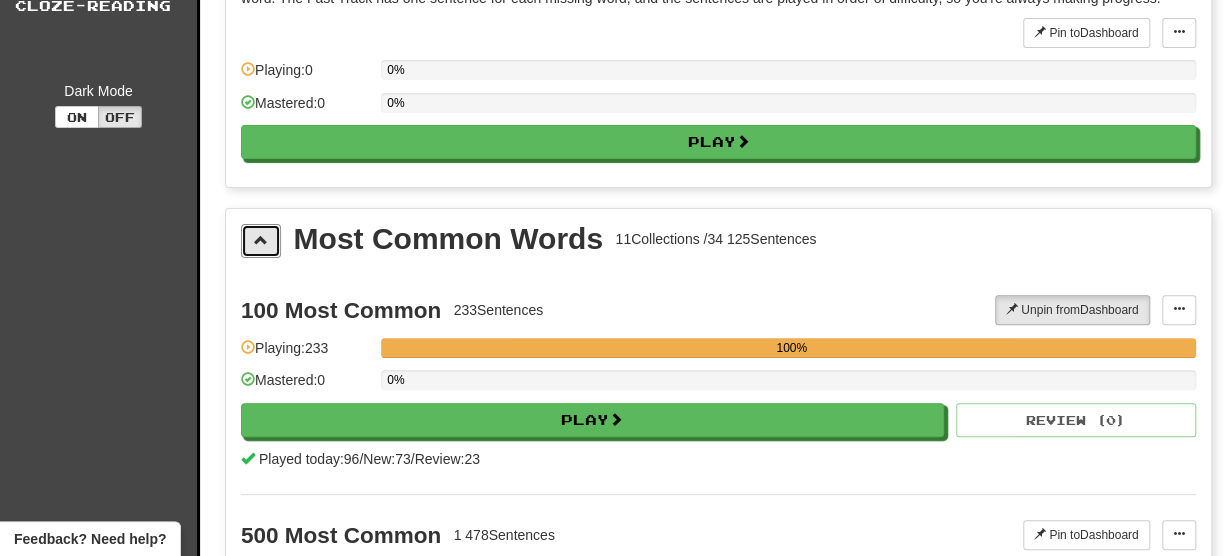 scroll, scrollTop: 192, scrollLeft: 0, axis: vertical 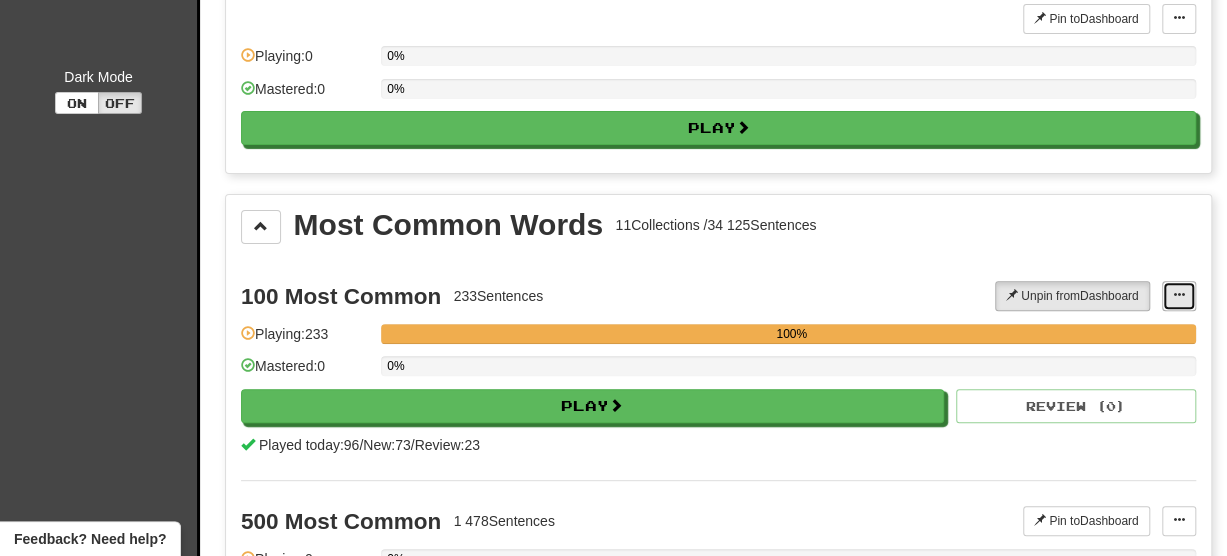 click at bounding box center [1179, 296] 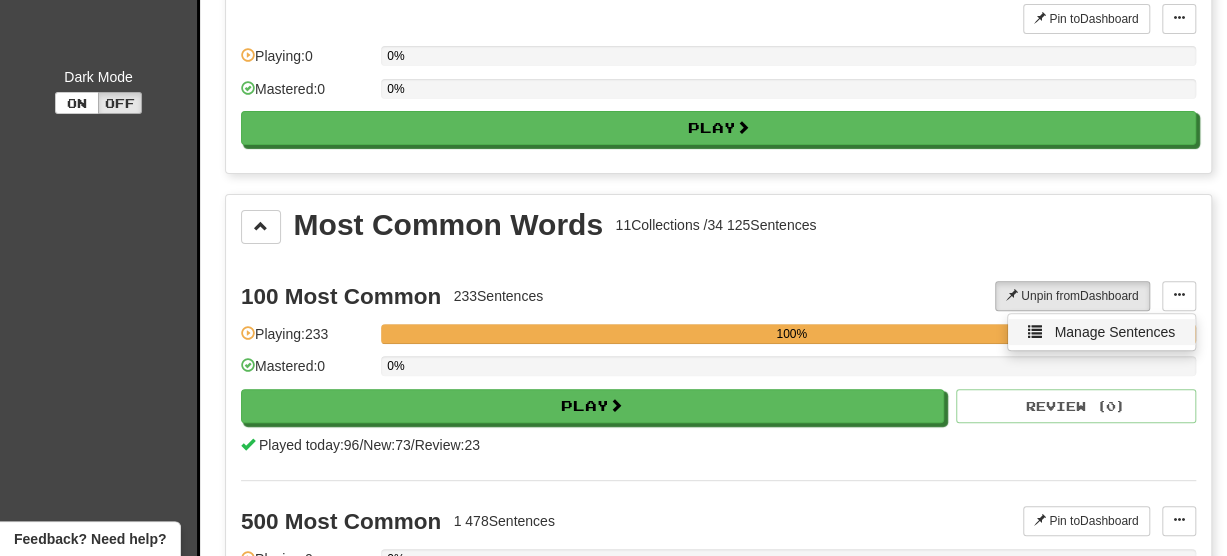 click on "Manage Sentences" at bounding box center [1101, 332] 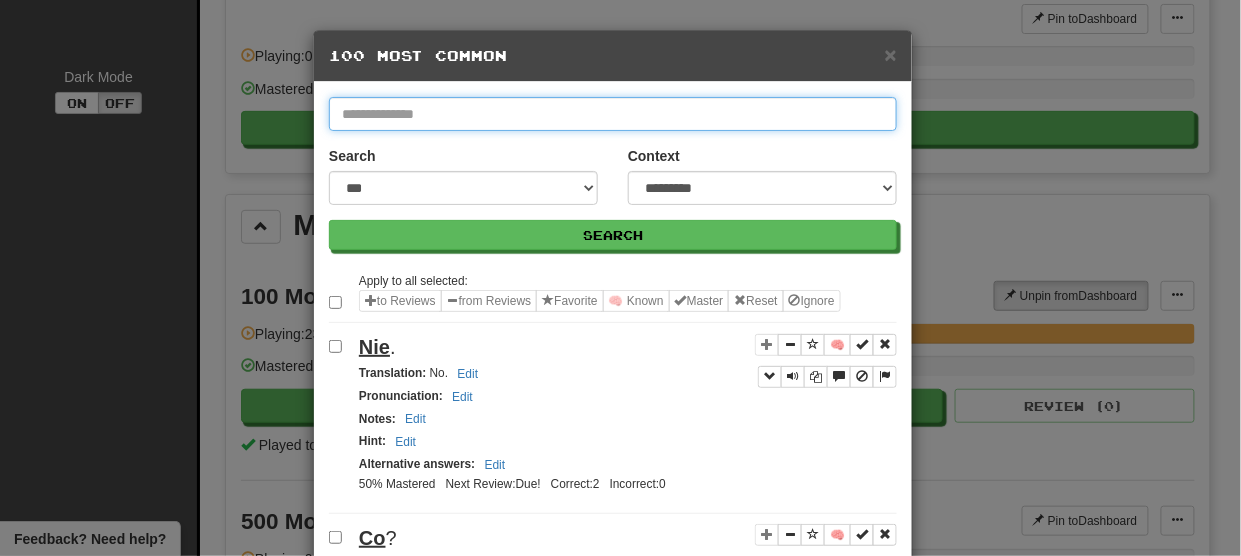 click at bounding box center [613, 114] 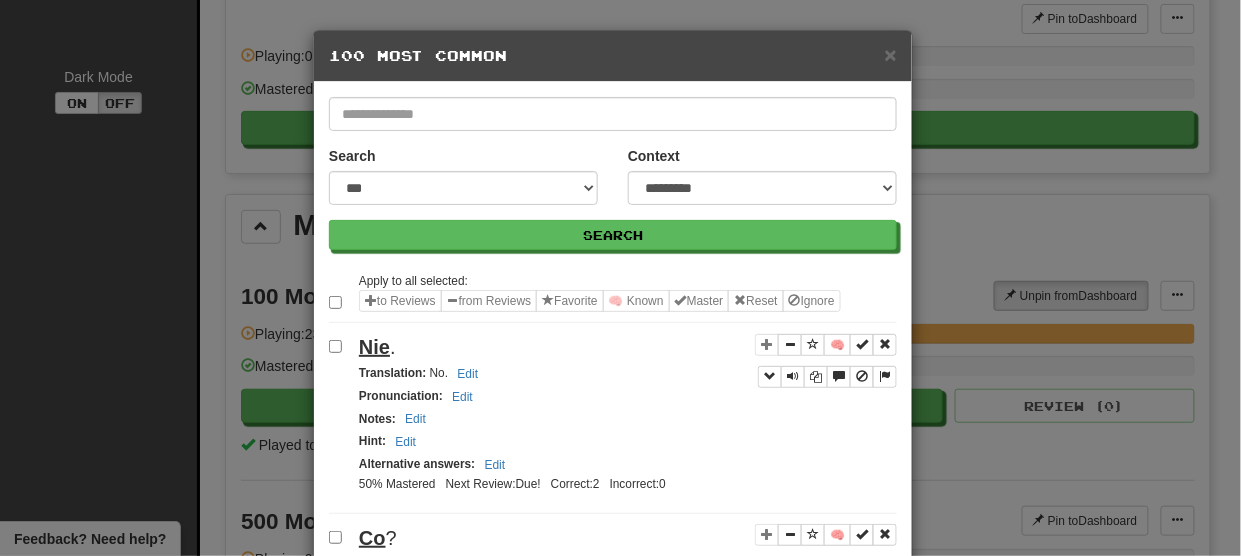 click on "× 100 Most Common" at bounding box center [613, 56] 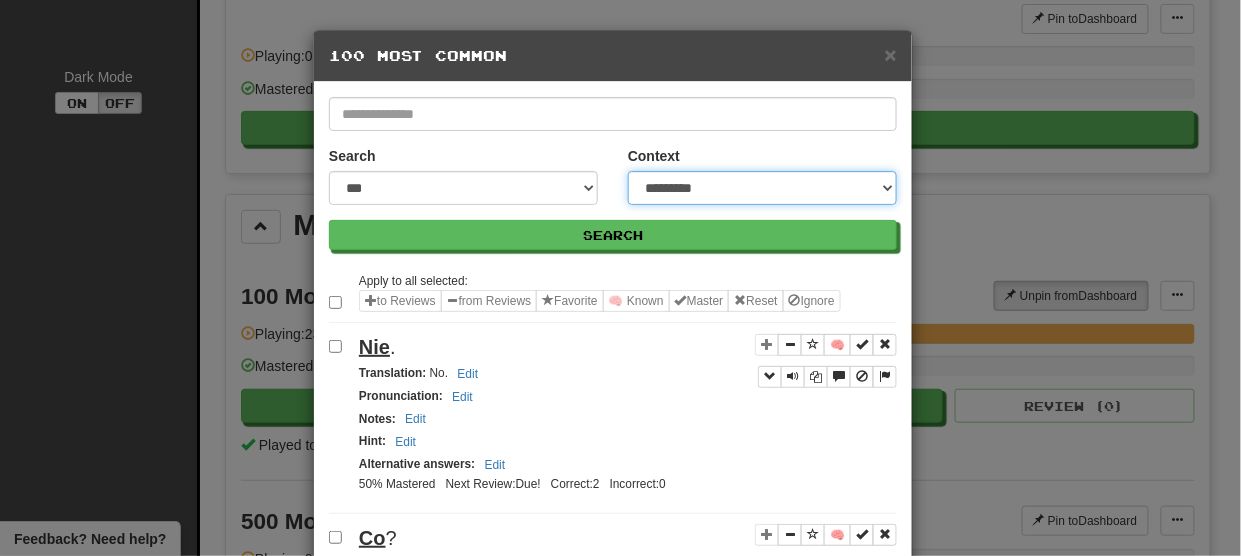 click on "**********" at bounding box center (762, 188) 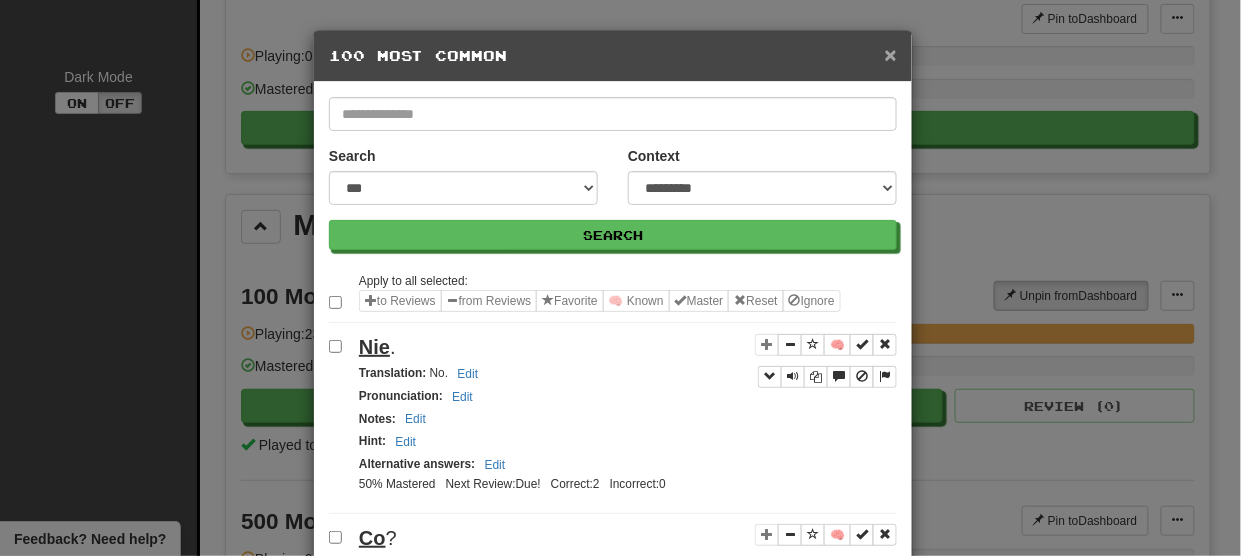 click on "×" at bounding box center (891, 54) 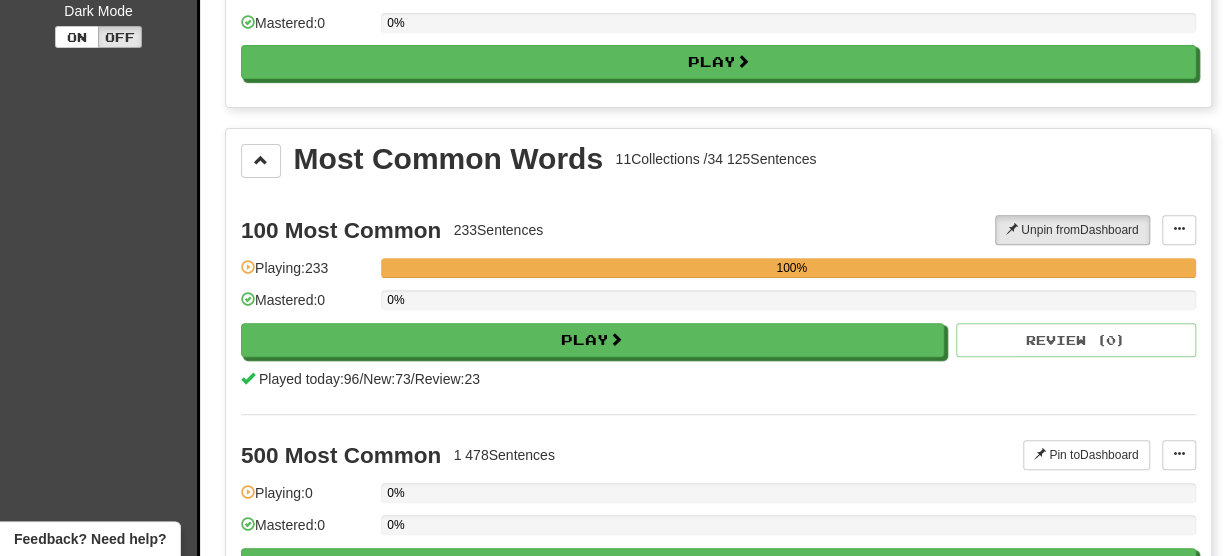 scroll, scrollTop: 262, scrollLeft: 0, axis: vertical 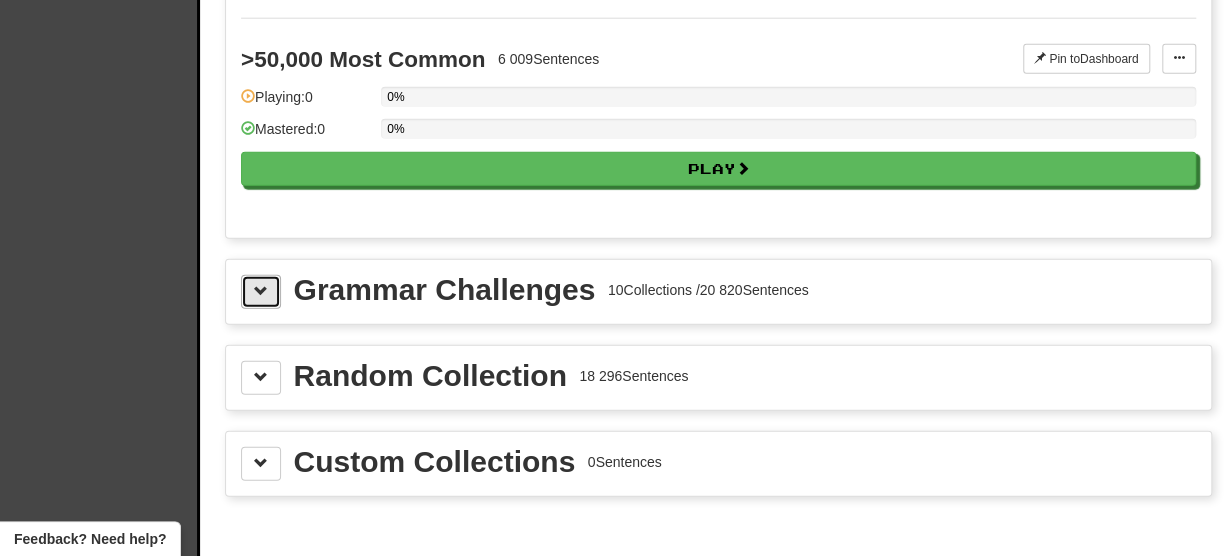 click at bounding box center (261, 292) 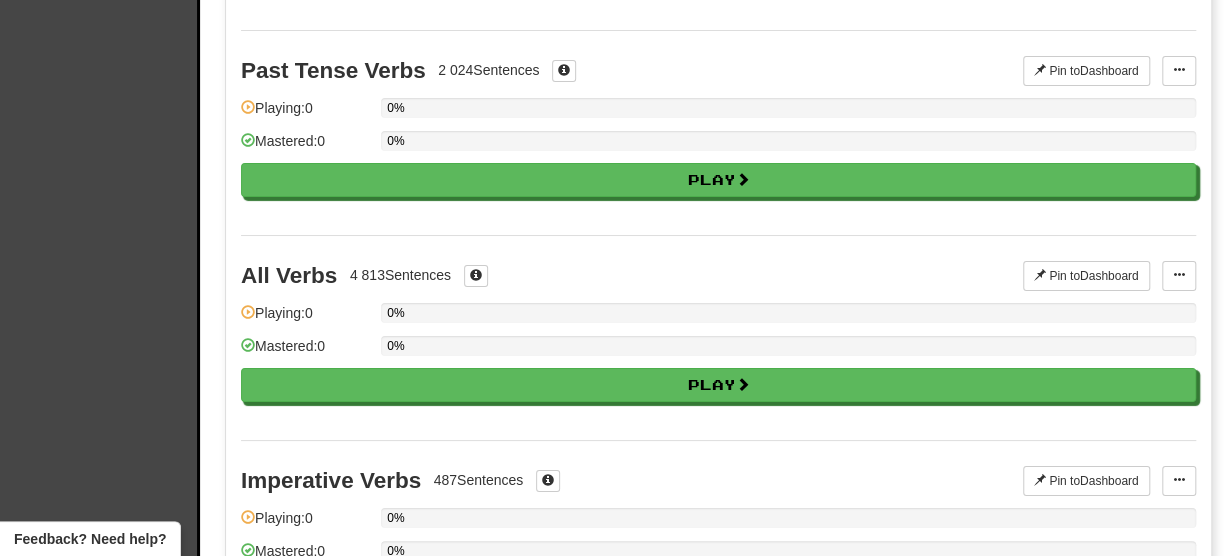 scroll, scrollTop: 3639, scrollLeft: 0, axis: vertical 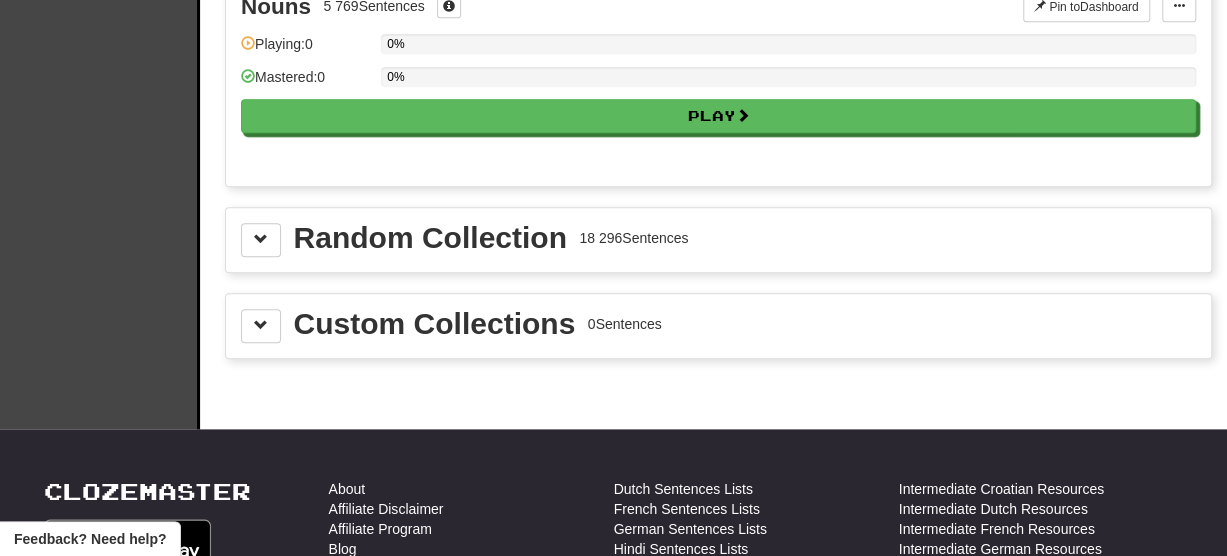 click on "Custom Collections" at bounding box center (435, 324) 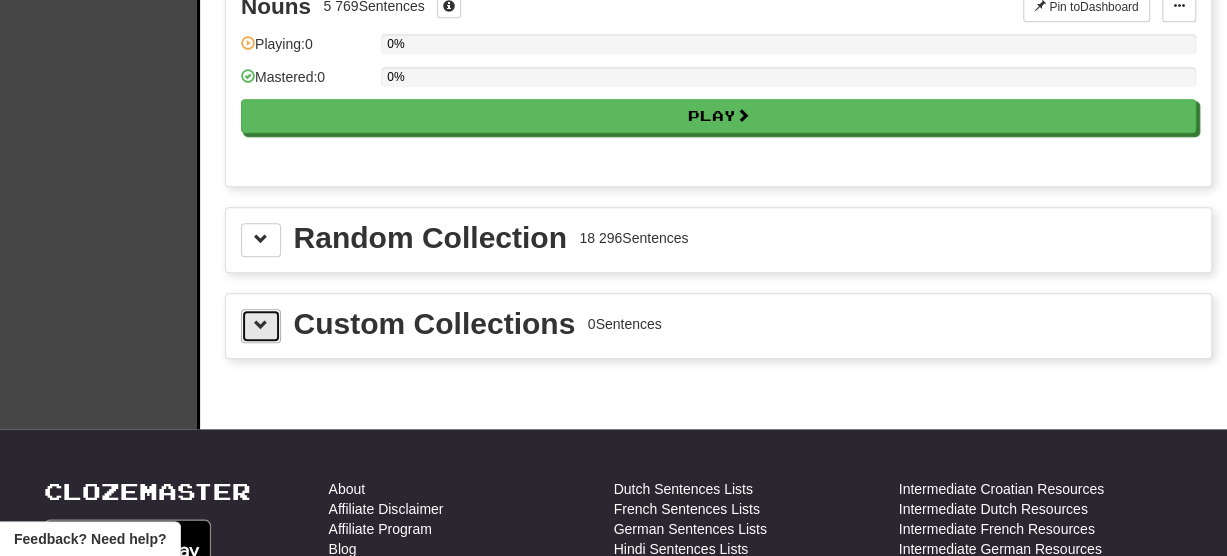 click at bounding box center [261, 326] 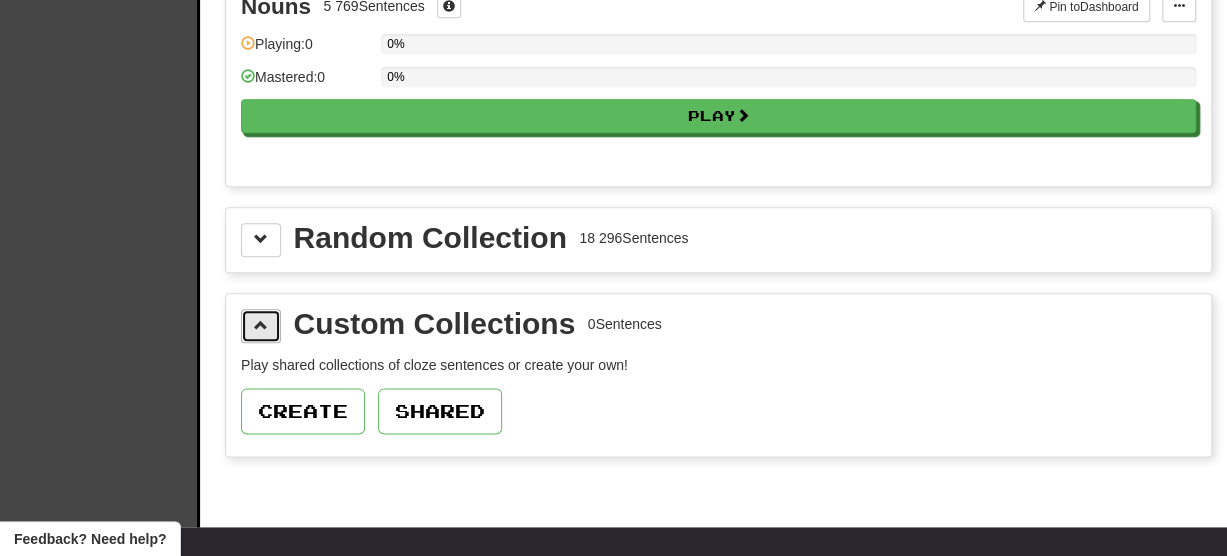 click at bounding box center (261, 326) 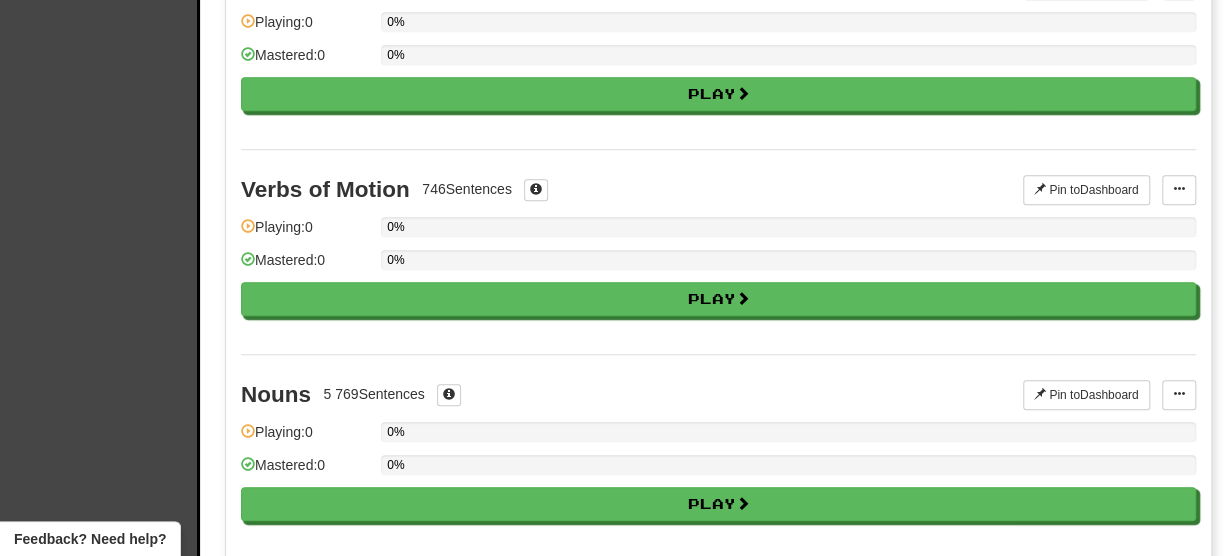 scroll, scrollTop: 4289, scrollLeft: 0, axis: vertical 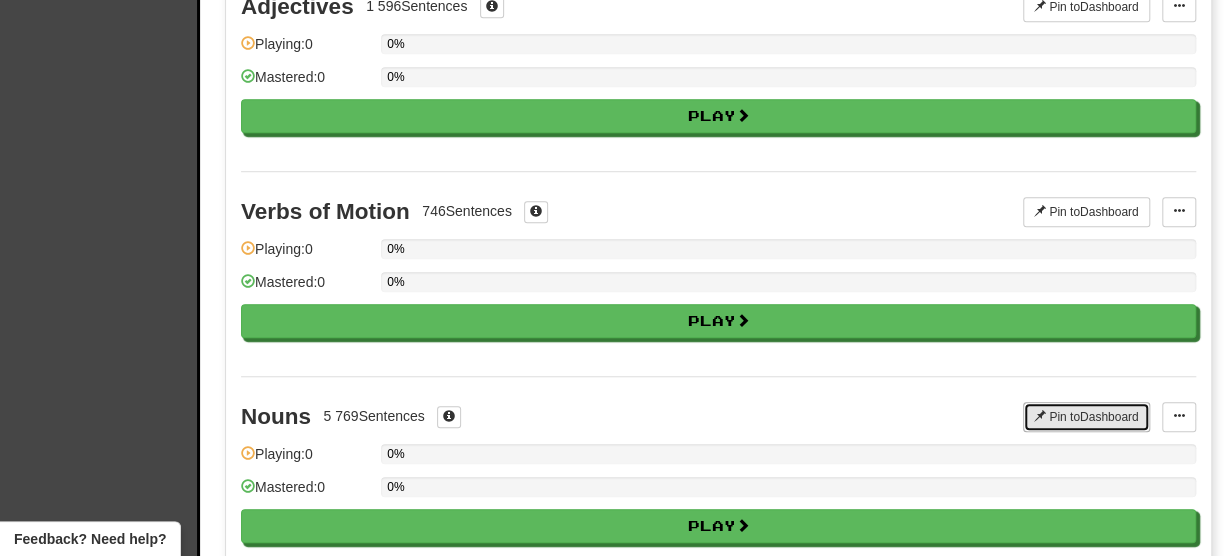 click on "Pin to  Dashboard" at bounding box center (1086, 417) 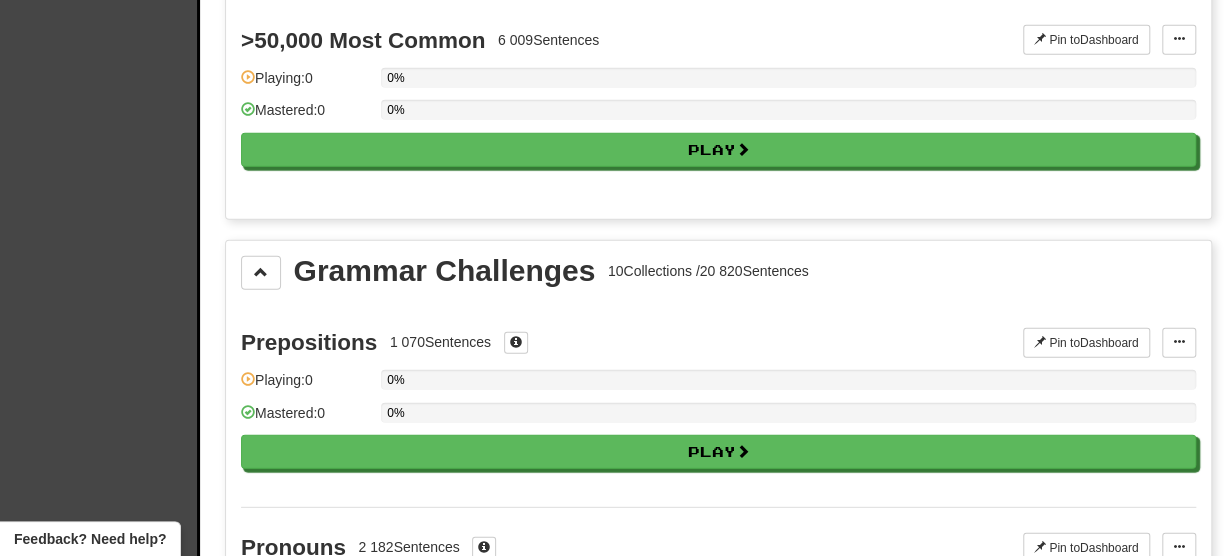 scroll, scrollTop: 2533, scrollLeft: 0, axis: vertical 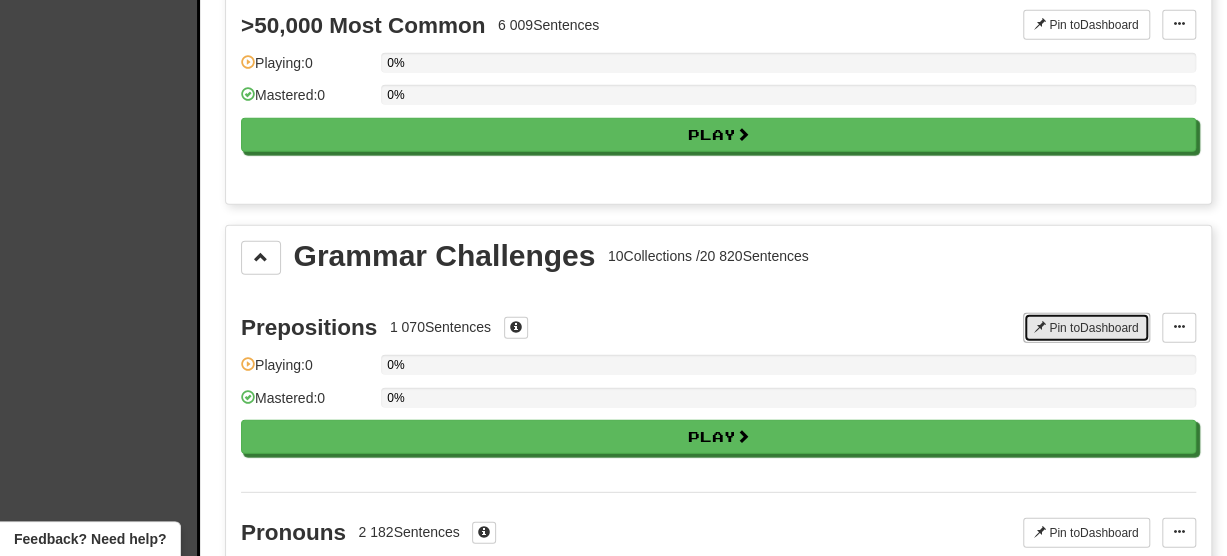 click on "Pin to  Dashboard" at bounding box center (1086, 328) 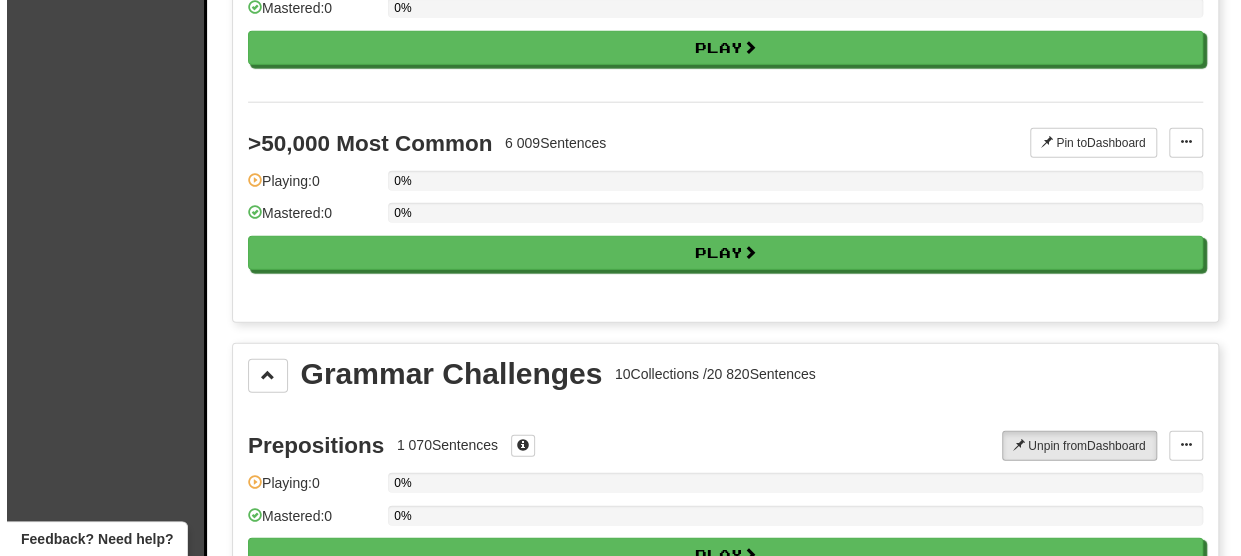 scroll, scrollTop: 0, scrollLeft: 0, axis: both 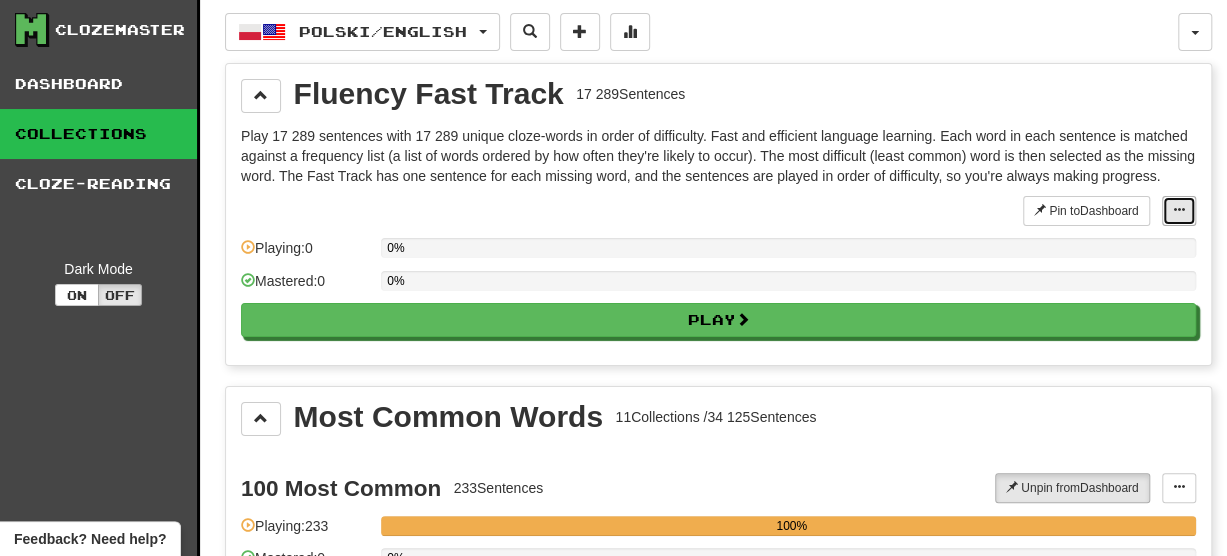 click at bounding box center [1179, 211] 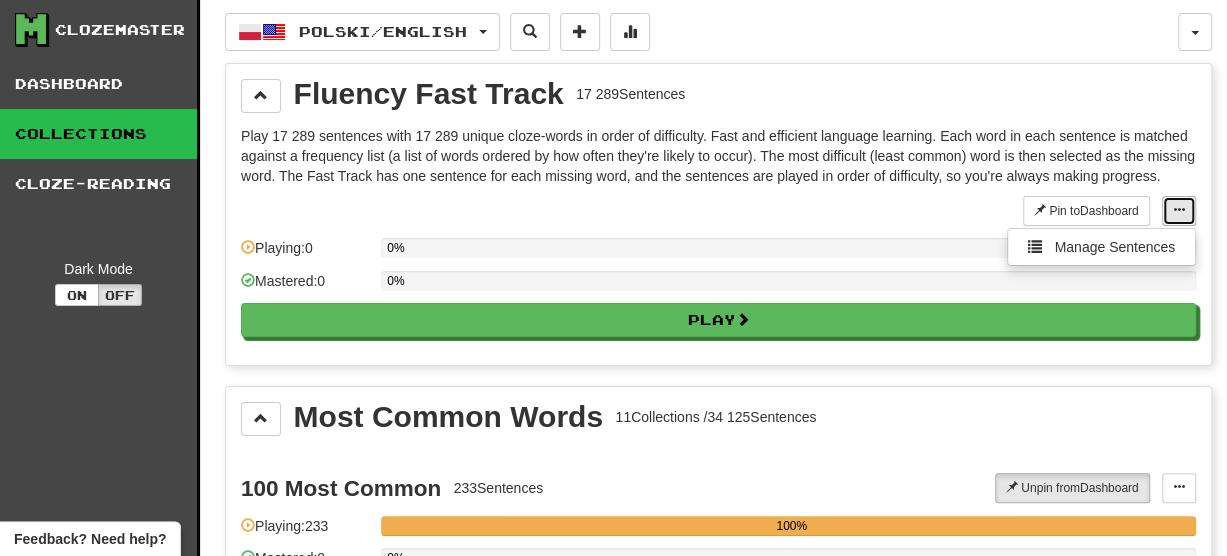 click at bounding box center [1179, 211] 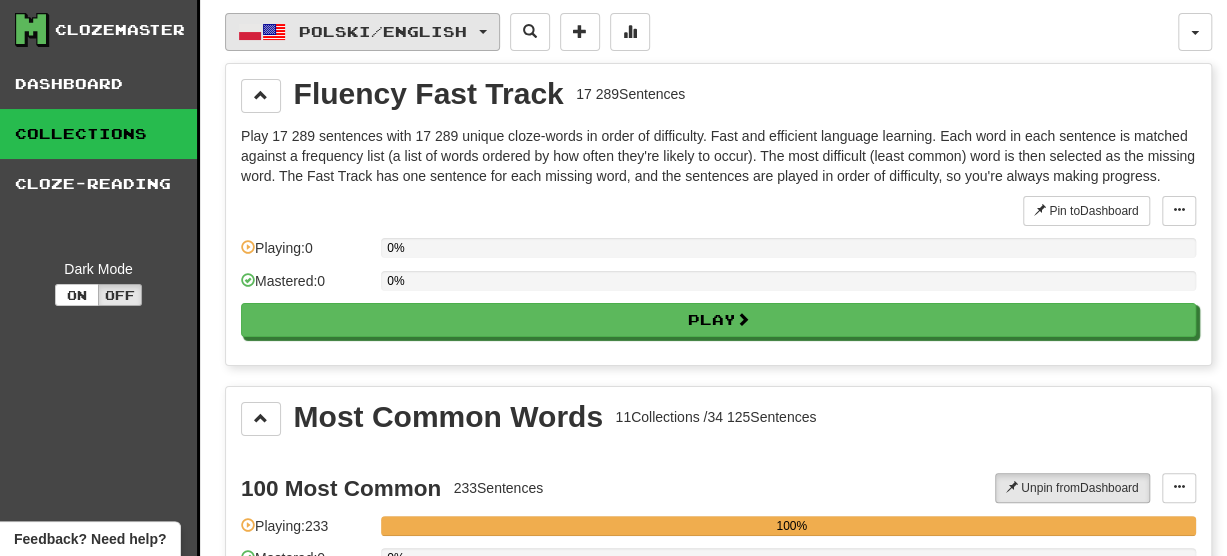 click on "Polski  /  English" at bounding box center [362, 32] 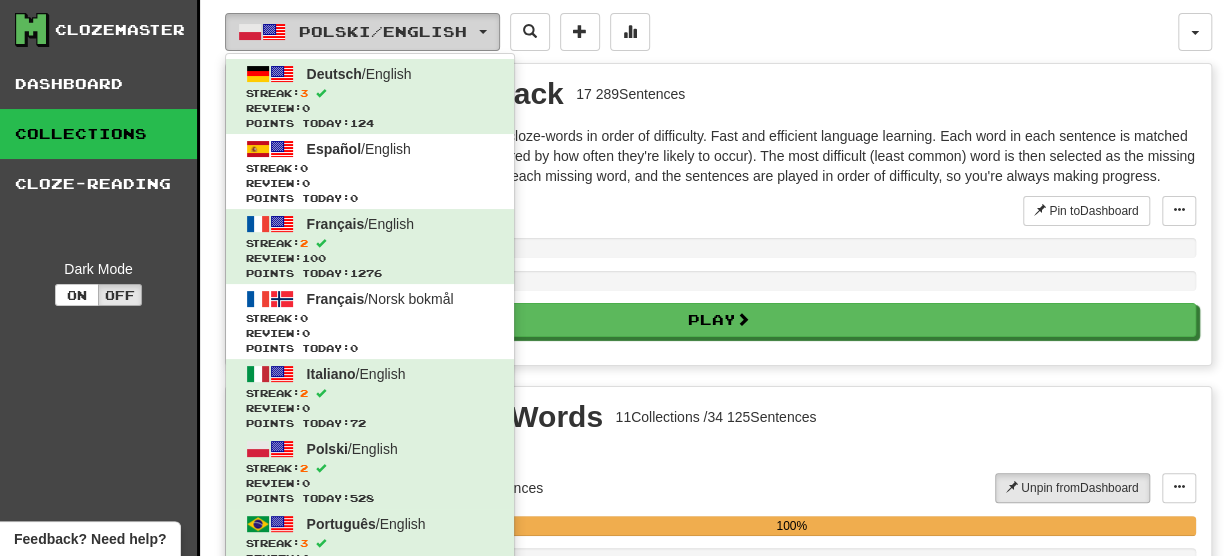 click on "Polski  /  English" at bounding box center (362, 32) 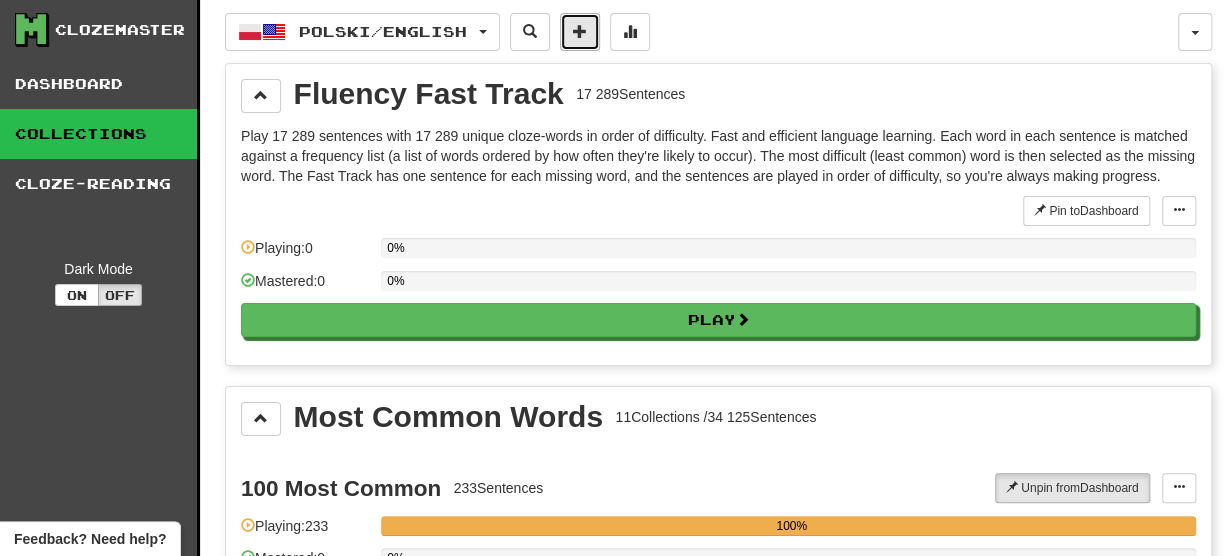 click at bounding box center (580, 31) 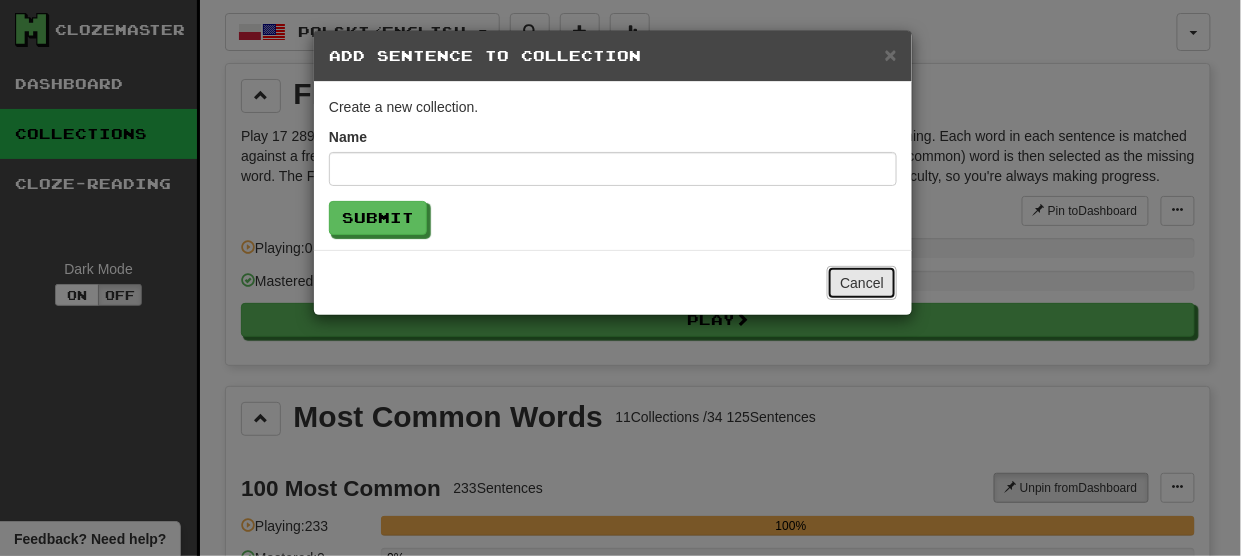 click on "Cancel" at bounding box center [862, 283] 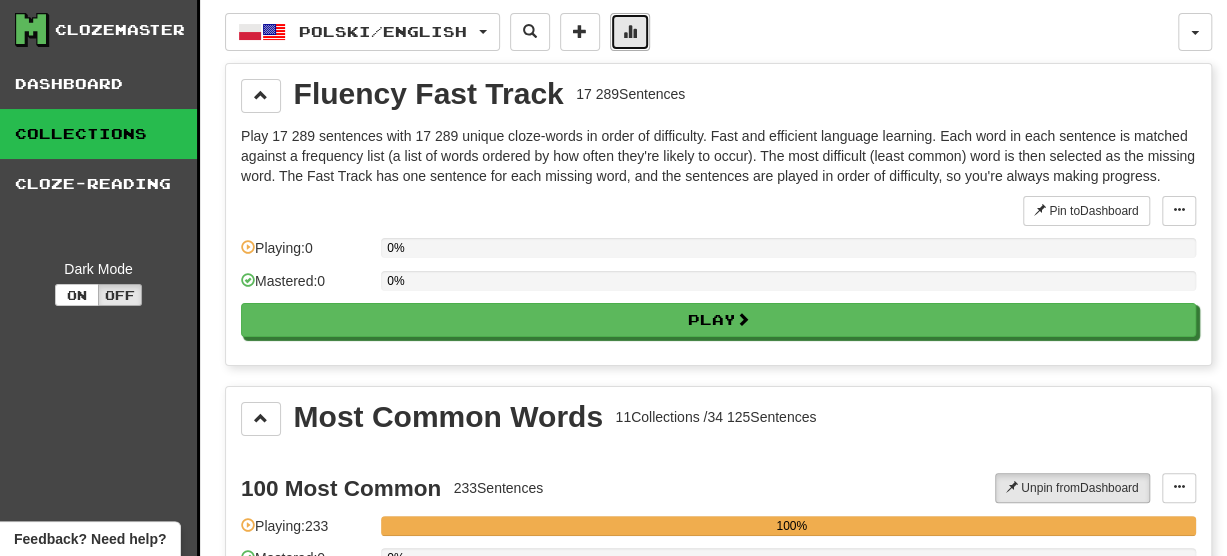 click at bounding box center (630, 31) 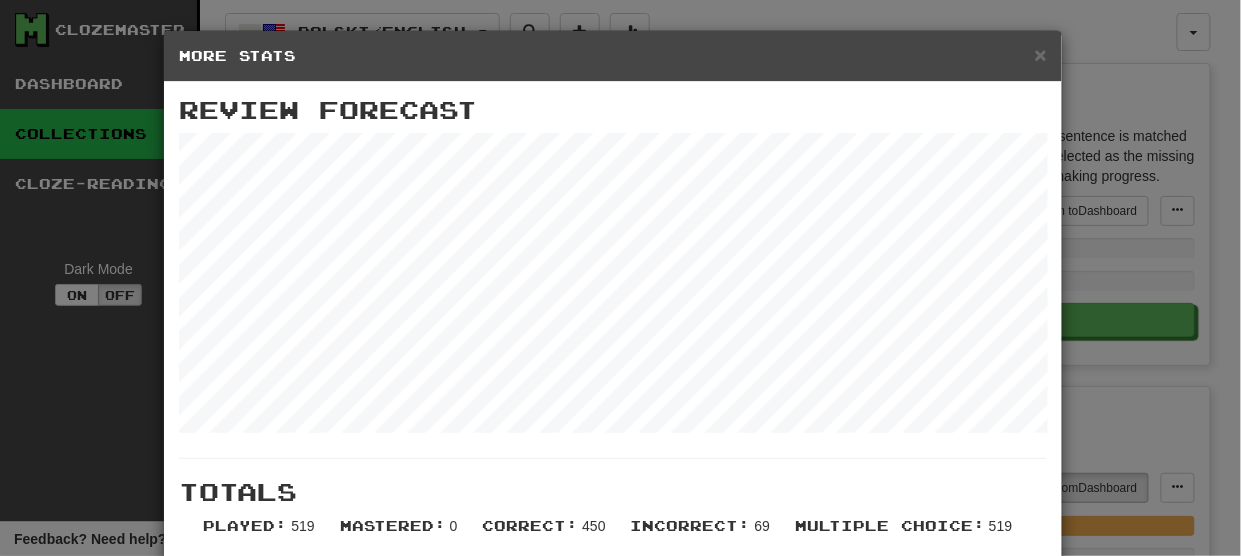 click on "Played :" at bounding box center (246, 525) 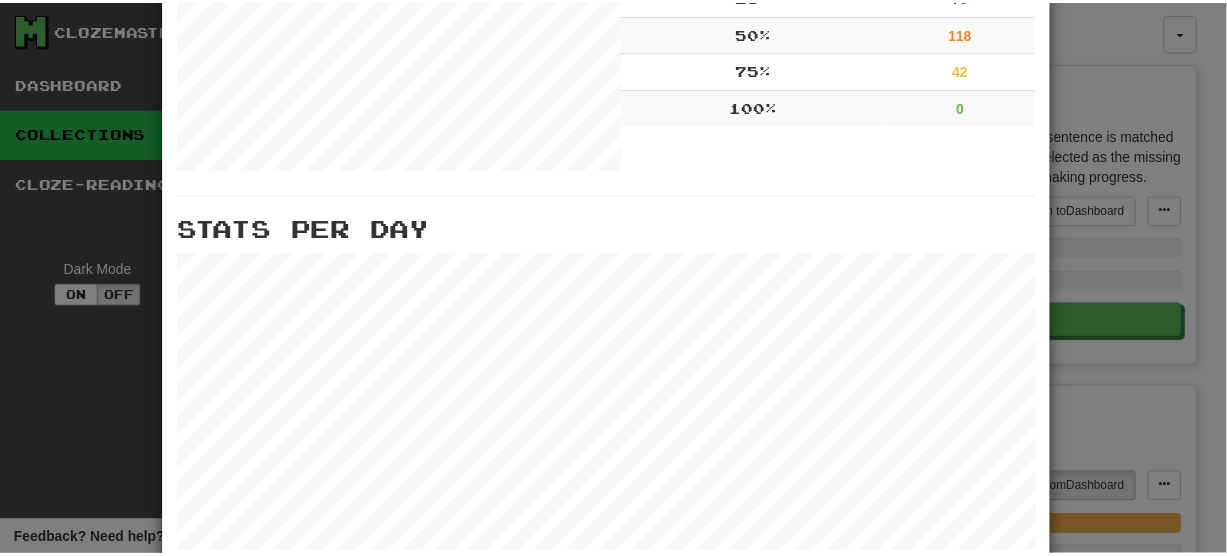 scroll, scrollTop: 874, scrollLeft: 0, axis: vertical 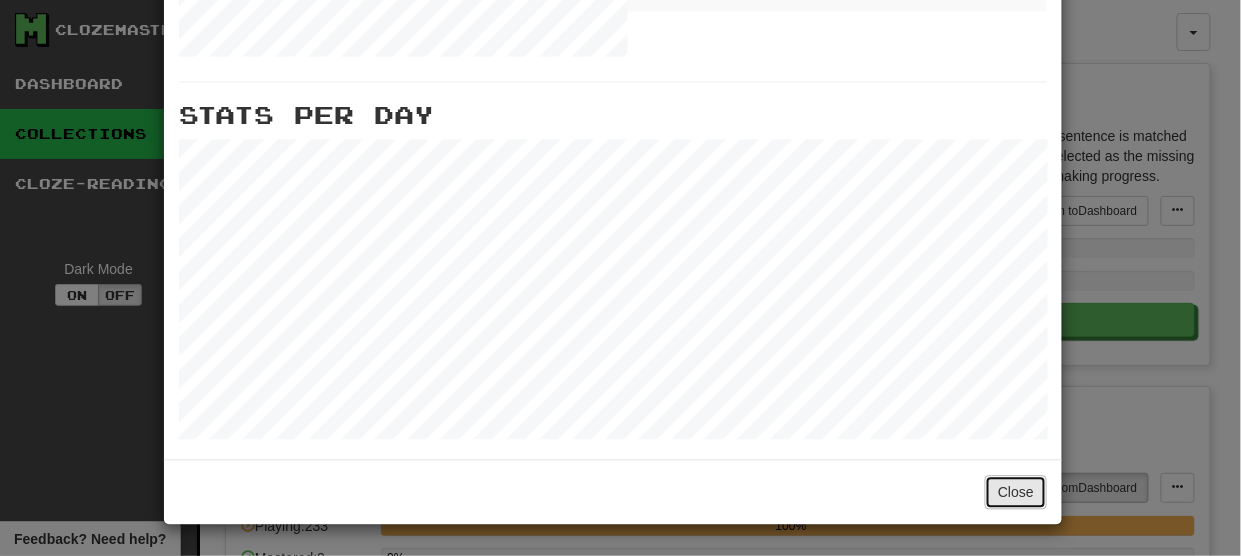 click on "Close" at bounding box center (1016, 493) 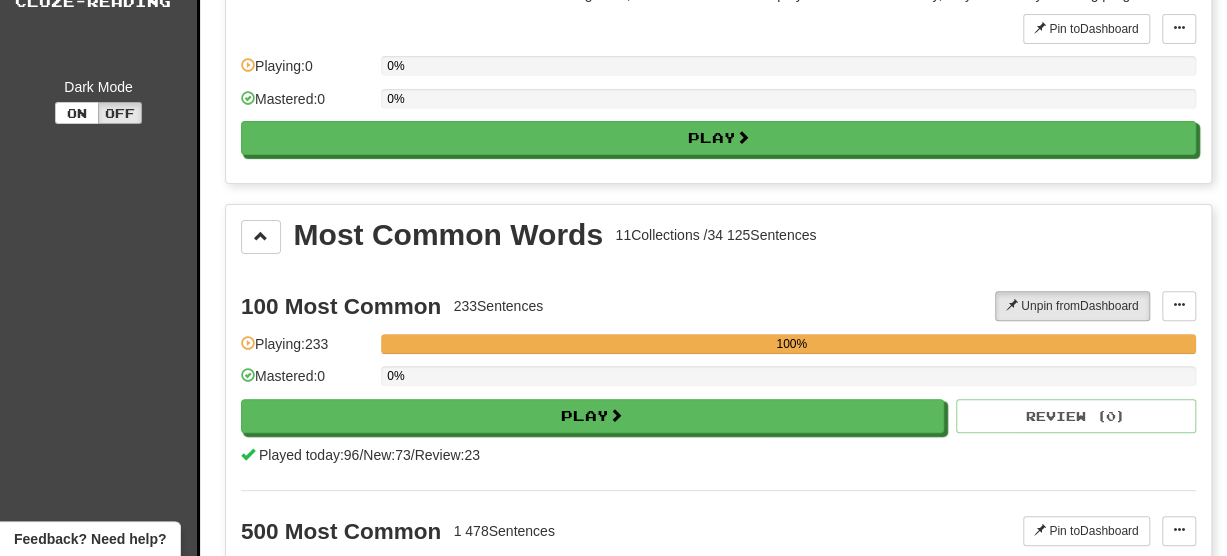 scroll, scrollTop: 240, scrollLeft: 0, axis: vertical 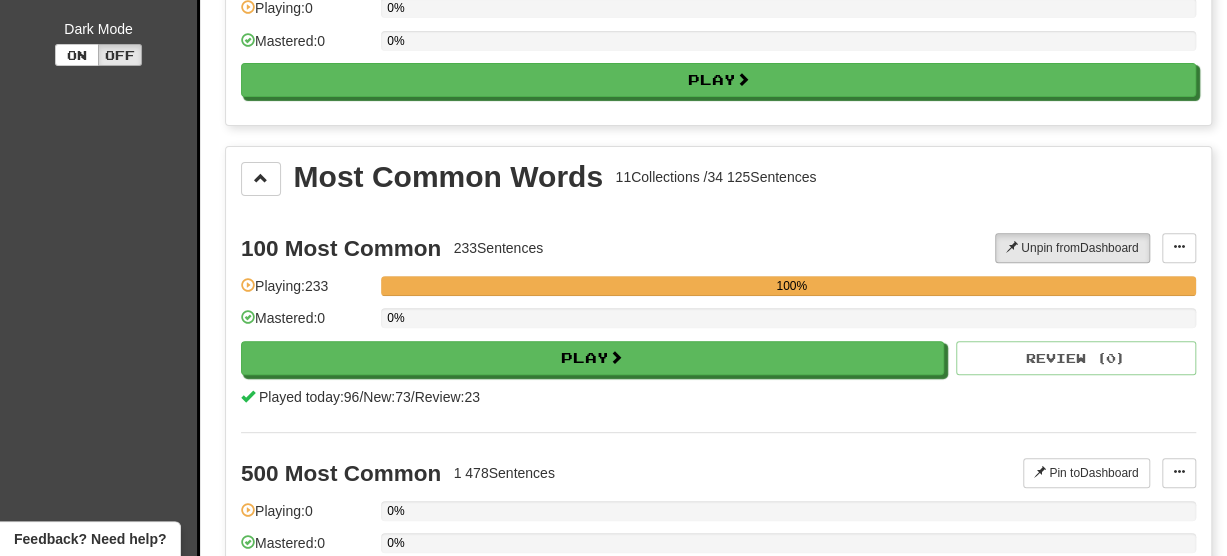 click on "Review:  23" at bounding box center (447, 397) 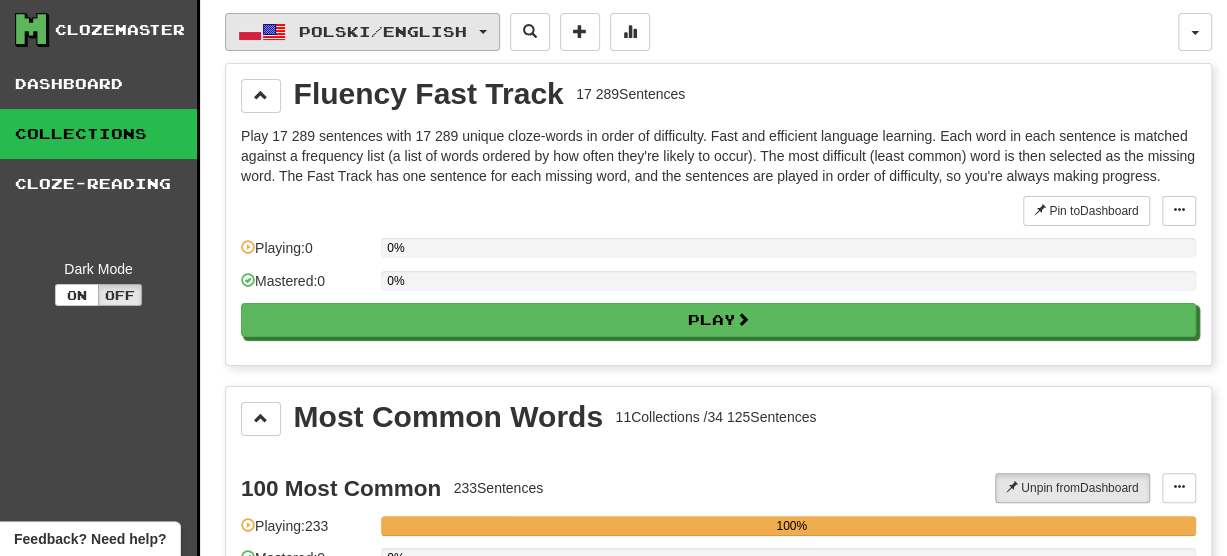 click on "Polski  /  English" at bounding box center (362, 32) 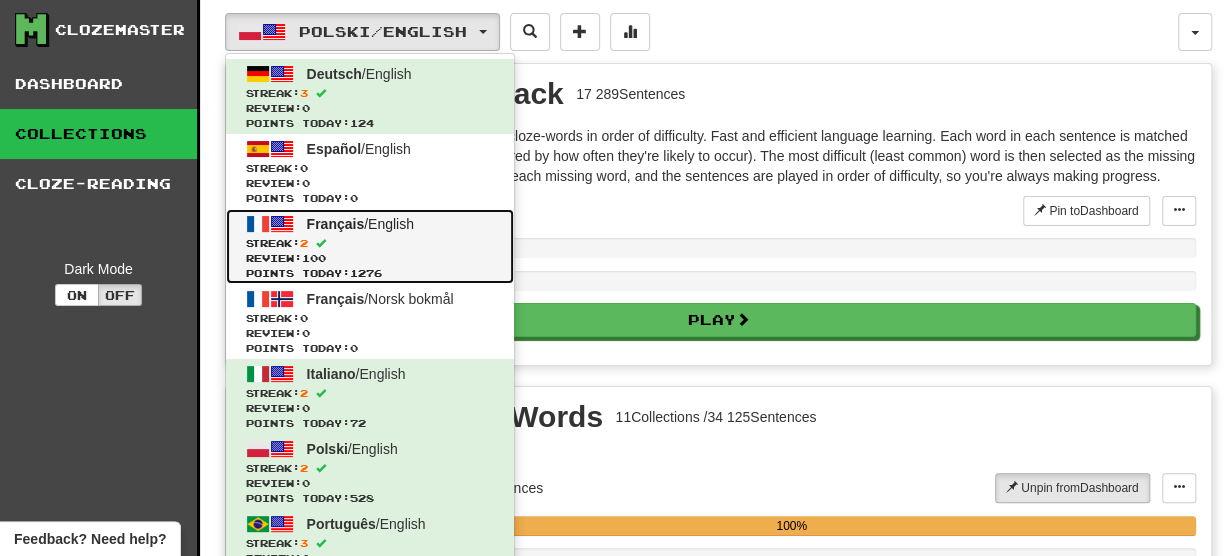 click on "Français  /  English Streak:  2   Review:  100 Points today:  1276" at bounding box center (370, 246) 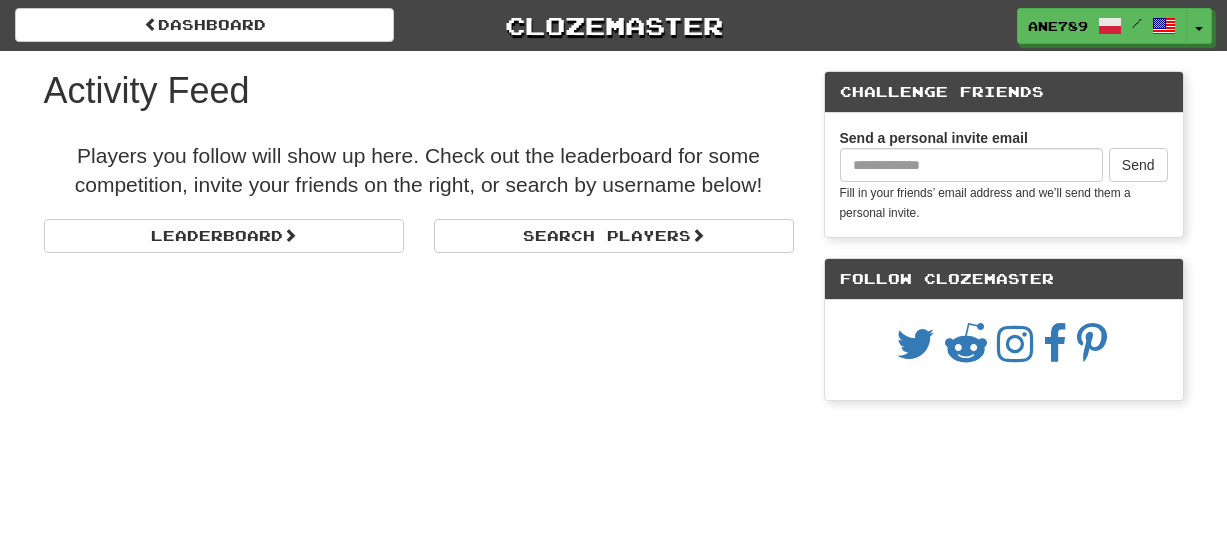 scroll, scrollTop: 0, scrollLeft: 0, axis: both 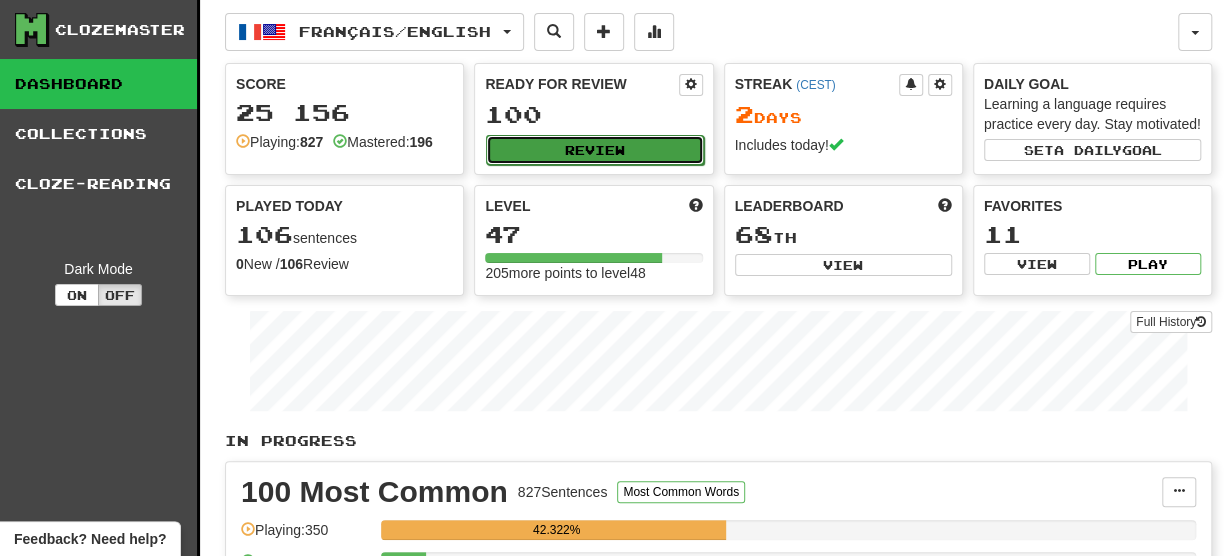 click on "Review" at bounding box center [594, 150] 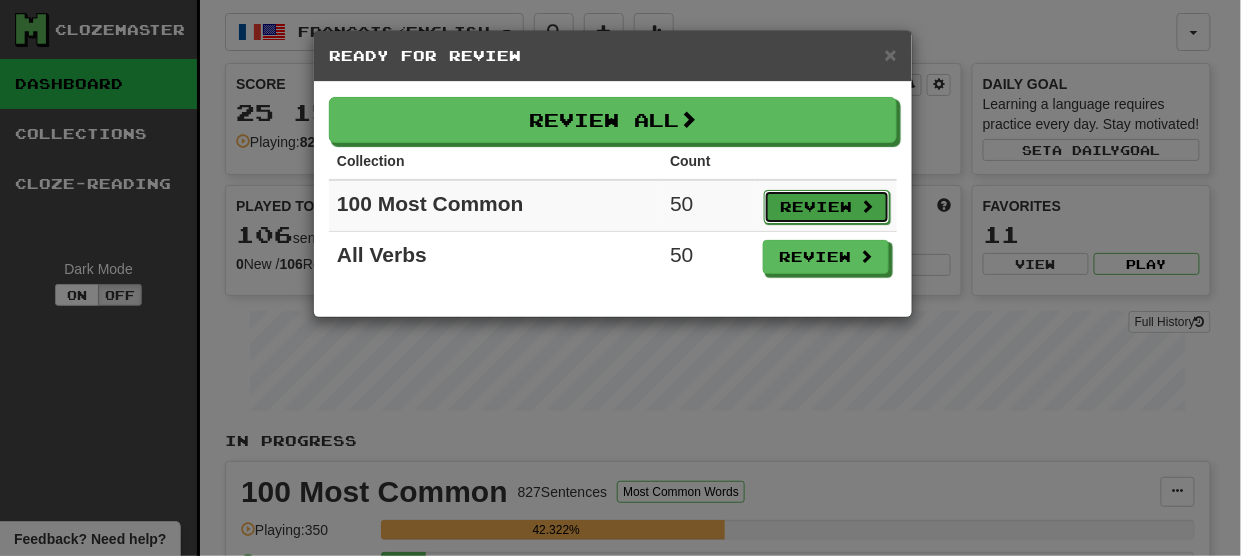click on "Review" at bounding box center [827, 207] 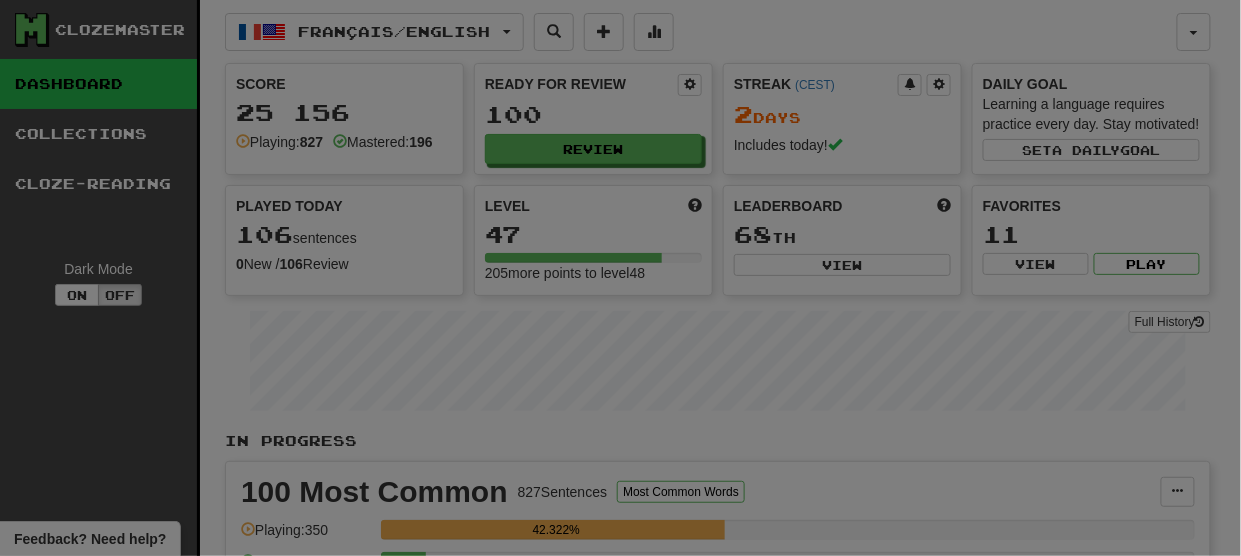 select on "**" 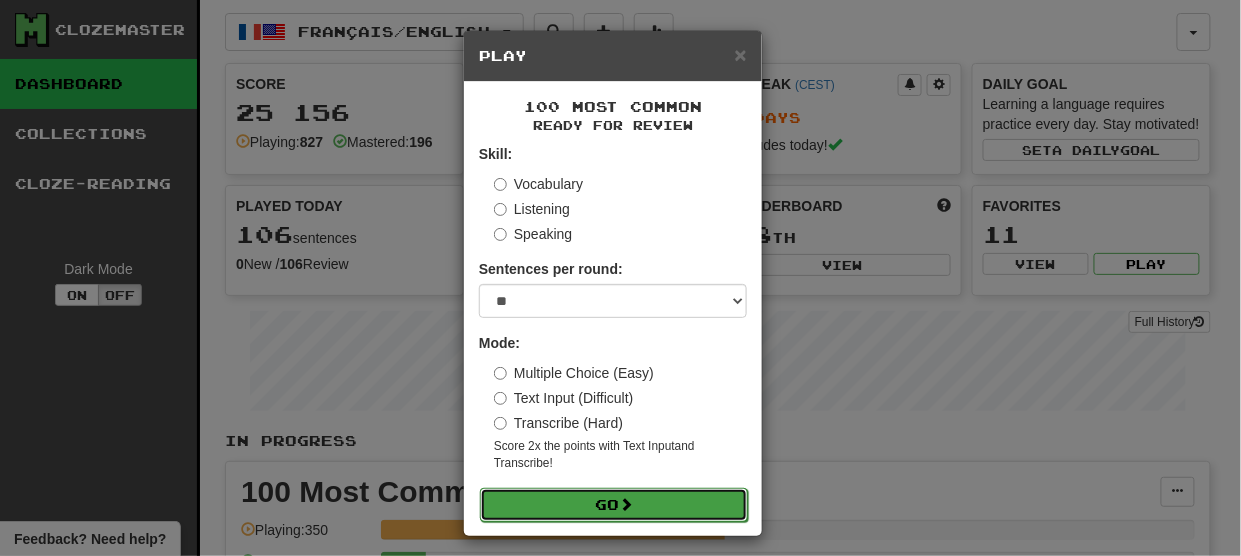 click on "Go" at bounding box center (614, 505) 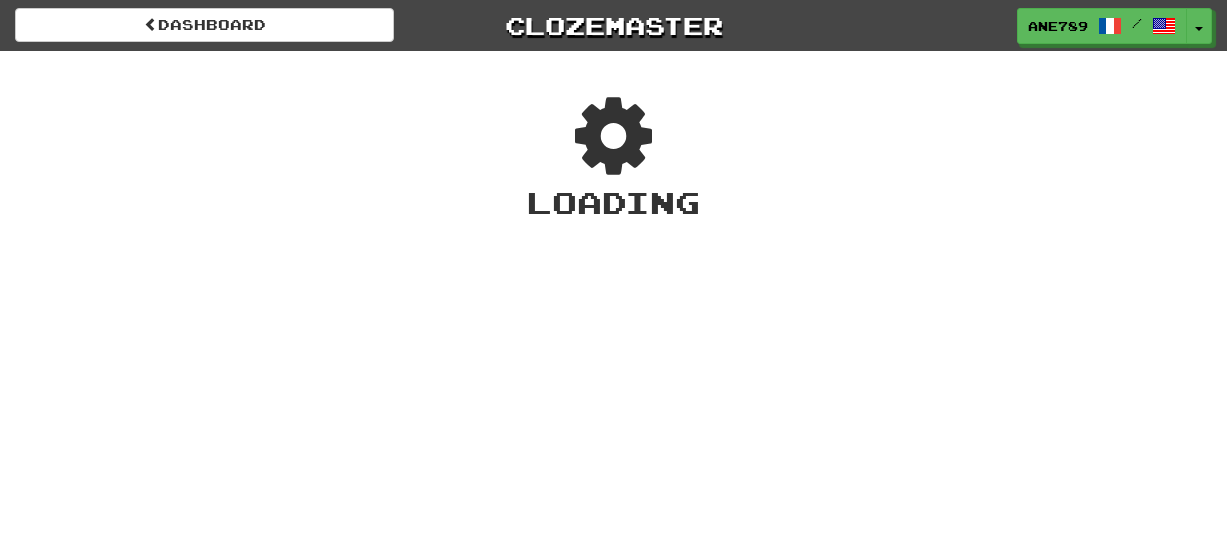 scroll, scrollTop: 0, scrollLeft: 0, axis: both 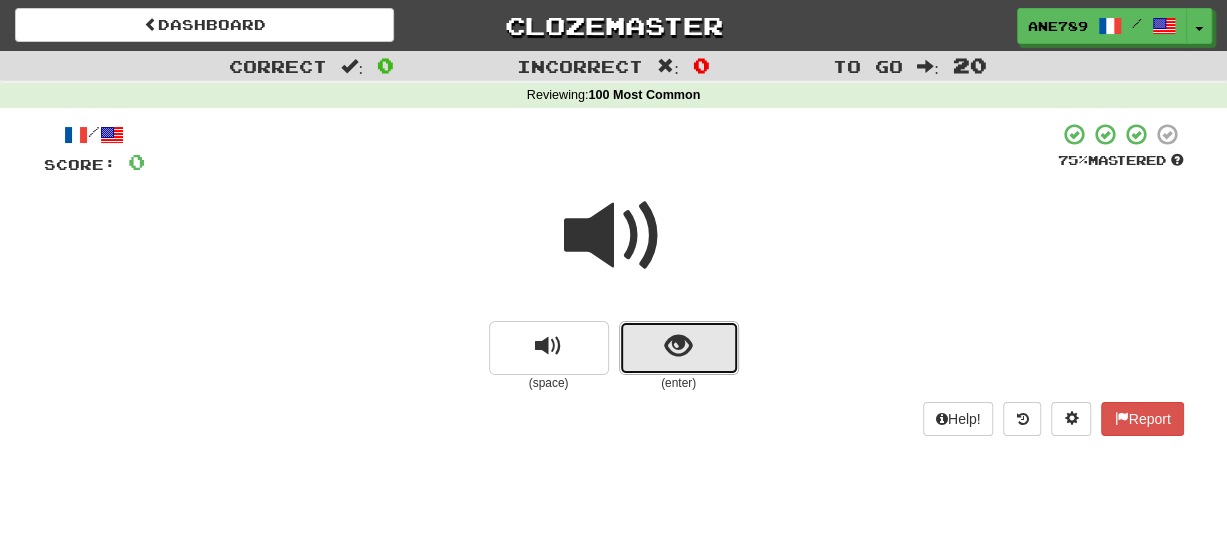 click at bounding box center (678, 346) 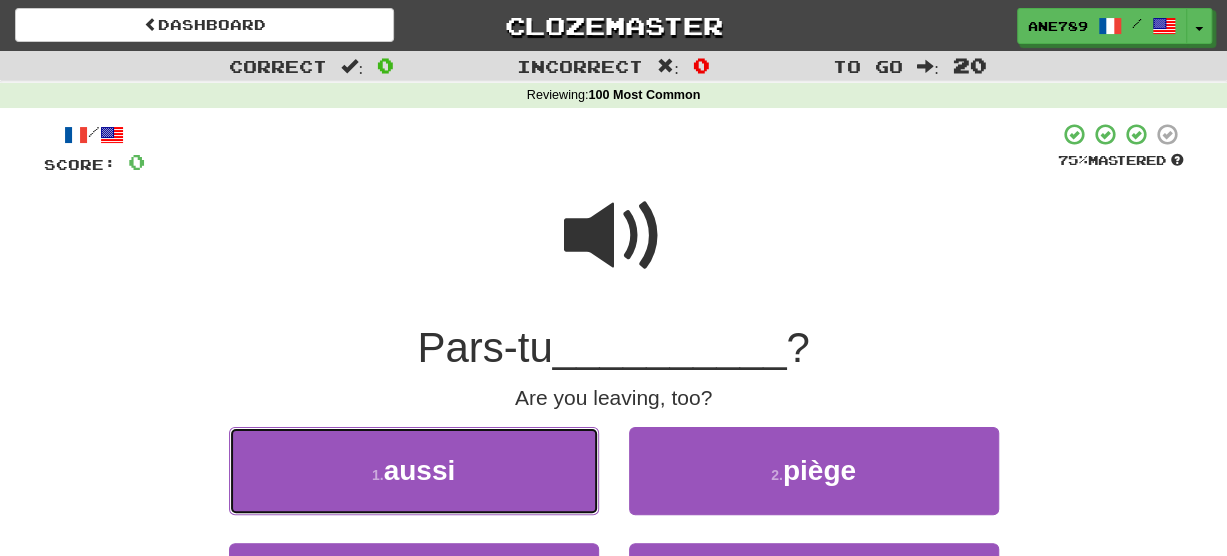 drag, startPoint x: 440, startPoint y: 465, endPoint x: 987, endPoint y: 284, distance: 576.1684 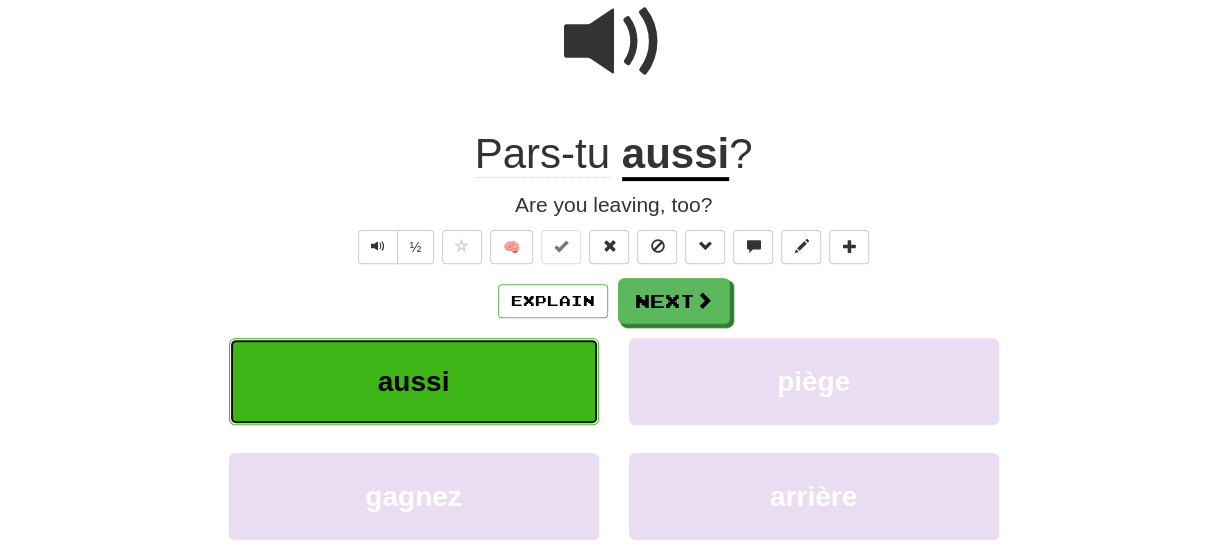 scroll, scrollTop: 221, scrollLeft: 0, axis: vertical 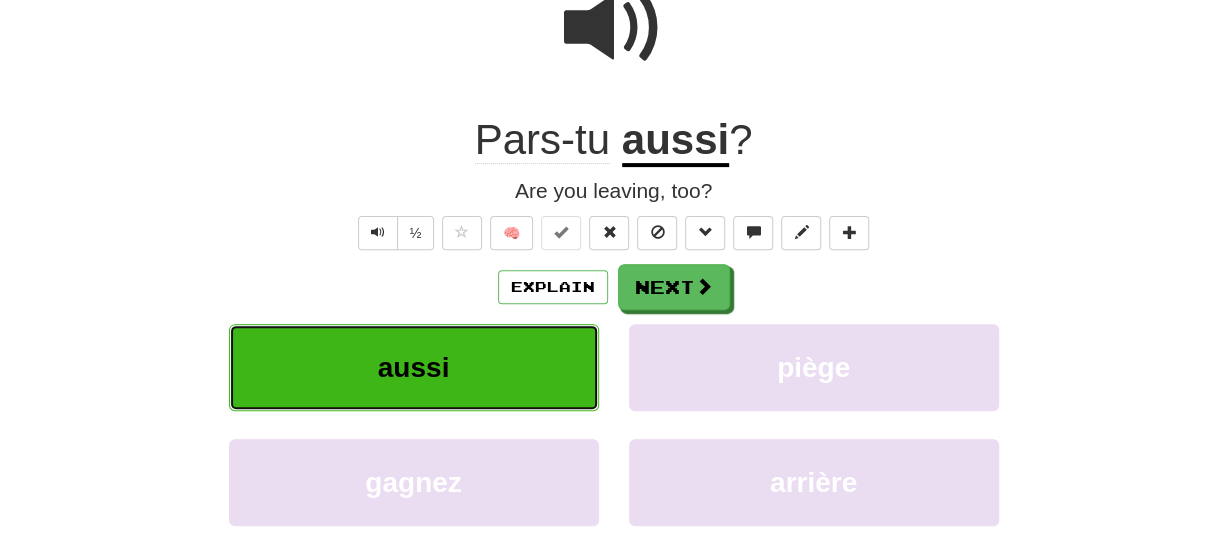 type 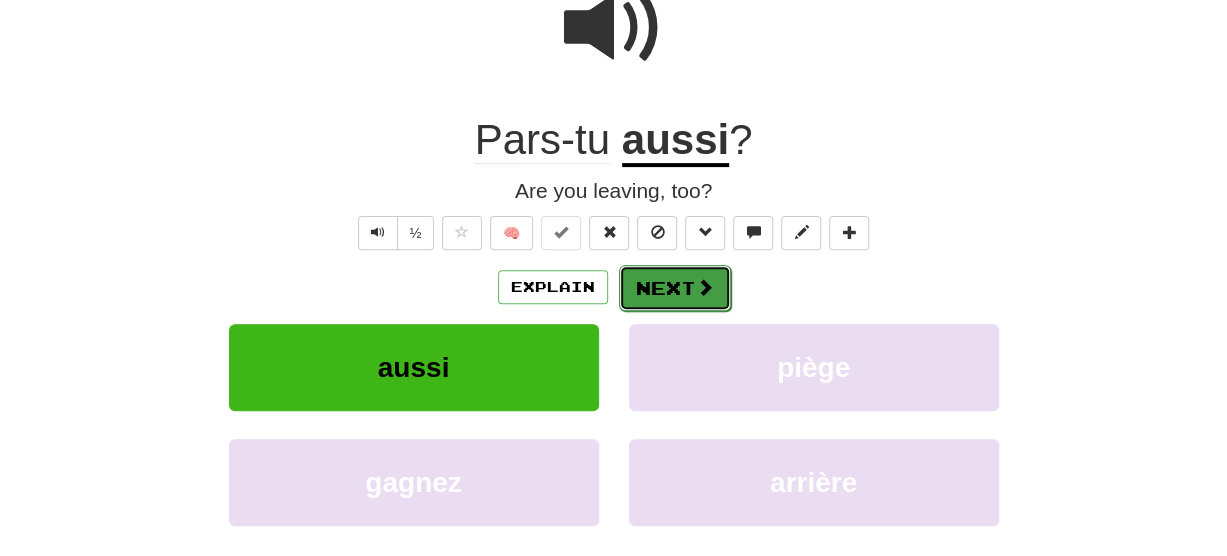 click on "Next" at bounding box center [675, 288] 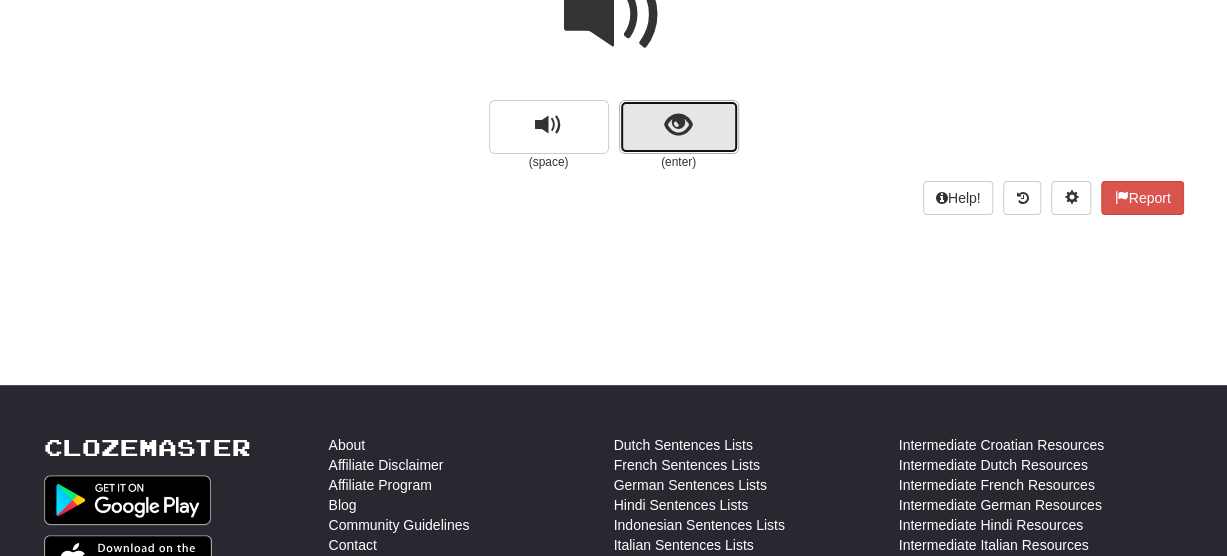 click at bounding box center (679, 127) 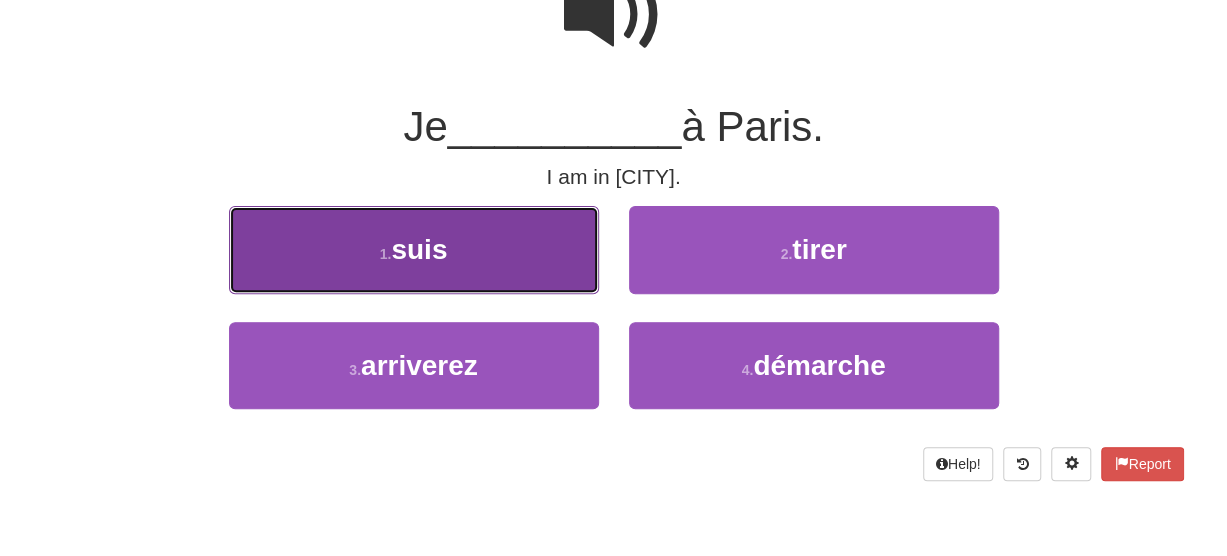 click on "1 .  suis" at bounding box center (414, 249) 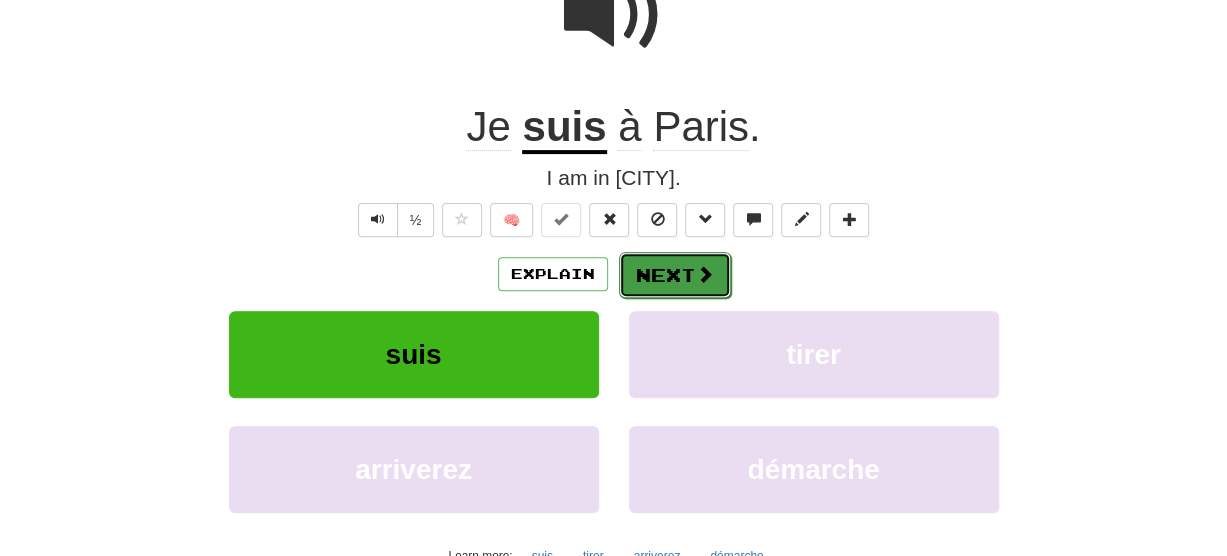 click on "Next" at bounding box center (675, 275) 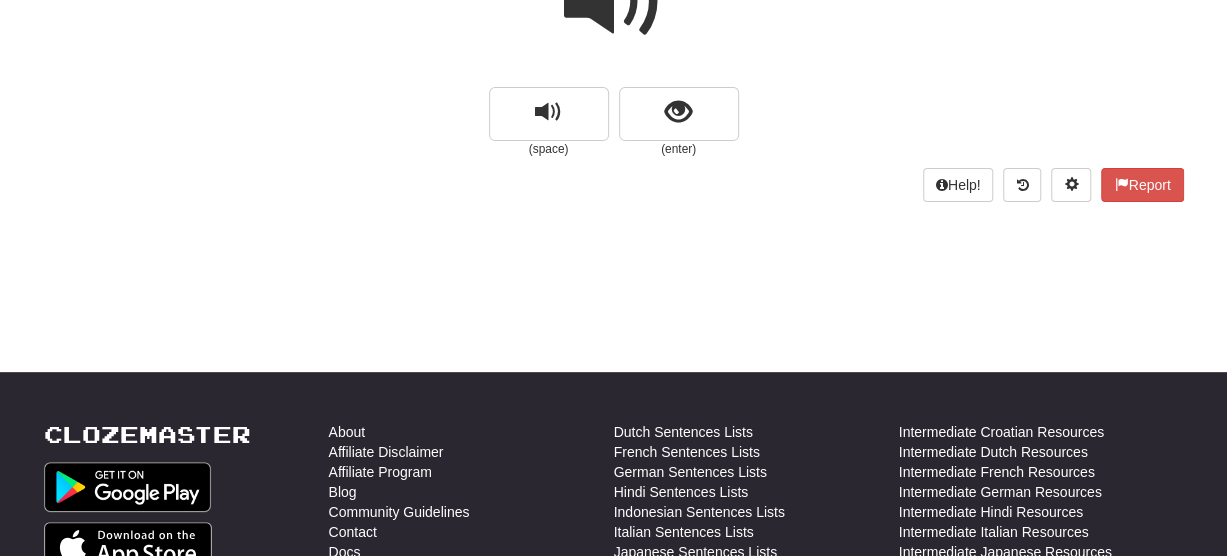 click at bounding box center (614, 15) 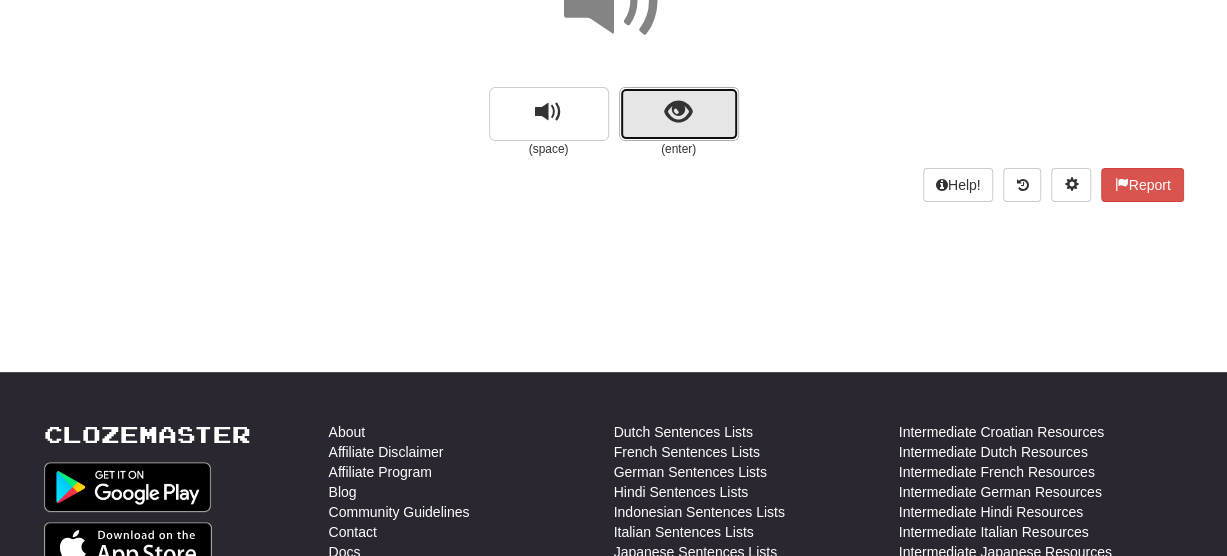 click at bounding box center (679, 114) 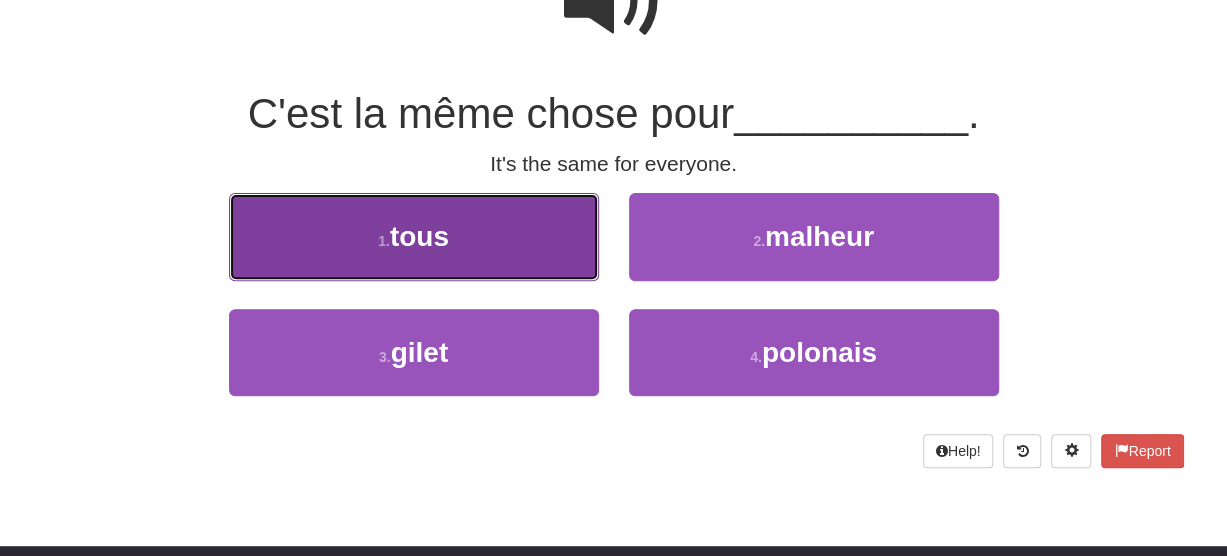click on "1 .  tous" at bounding box center [414, 236] 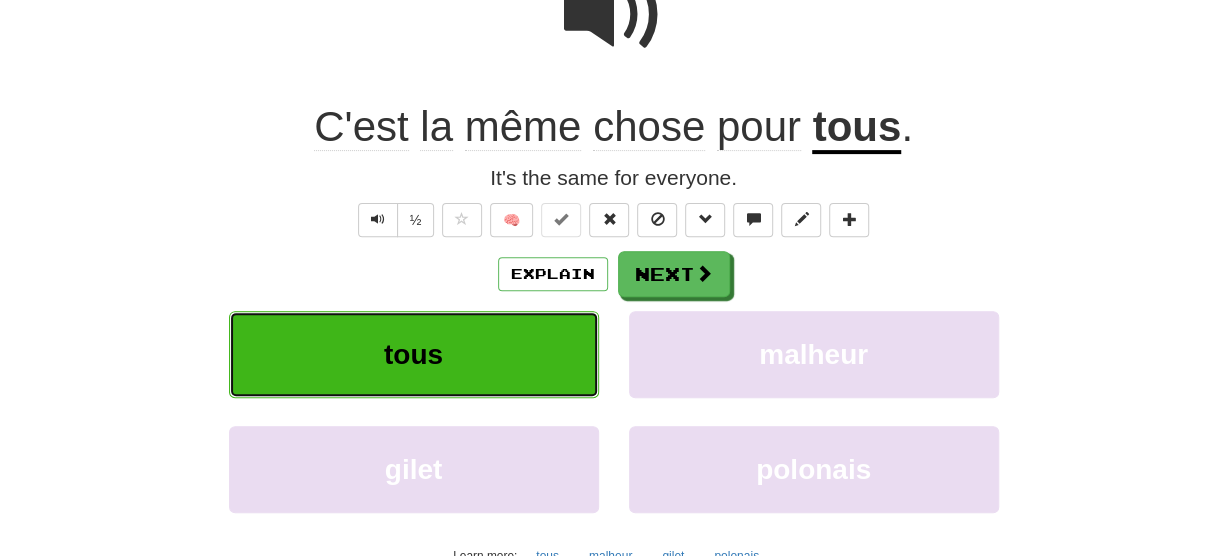 scroll, scrollTop: 247, scrollLeft: 0, axis: vertical 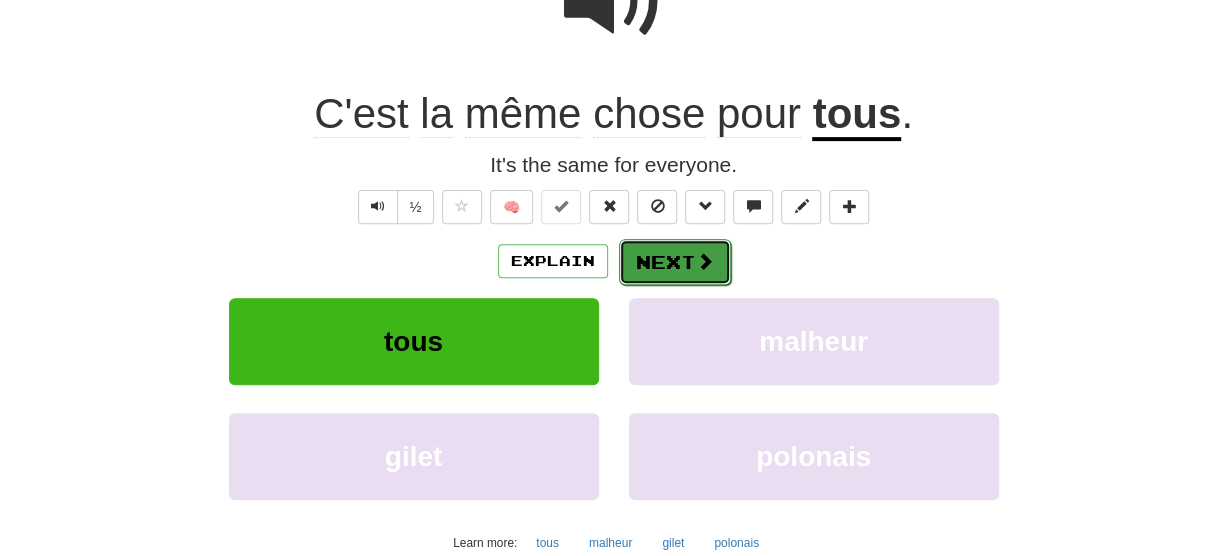 click at bounding box center [705, 261] 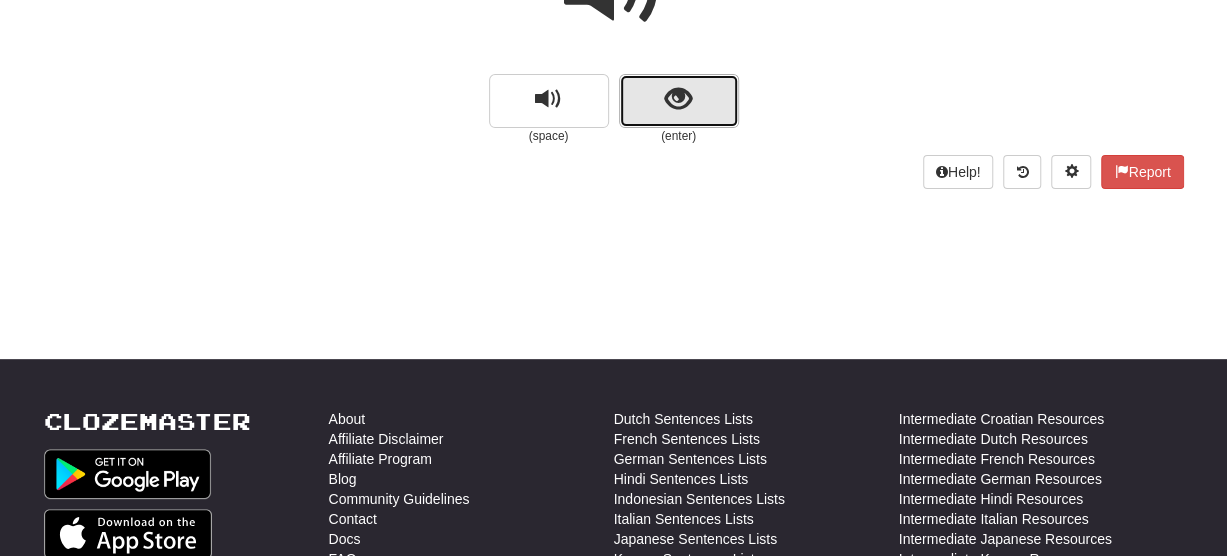 click at bounding box center (678, 99) 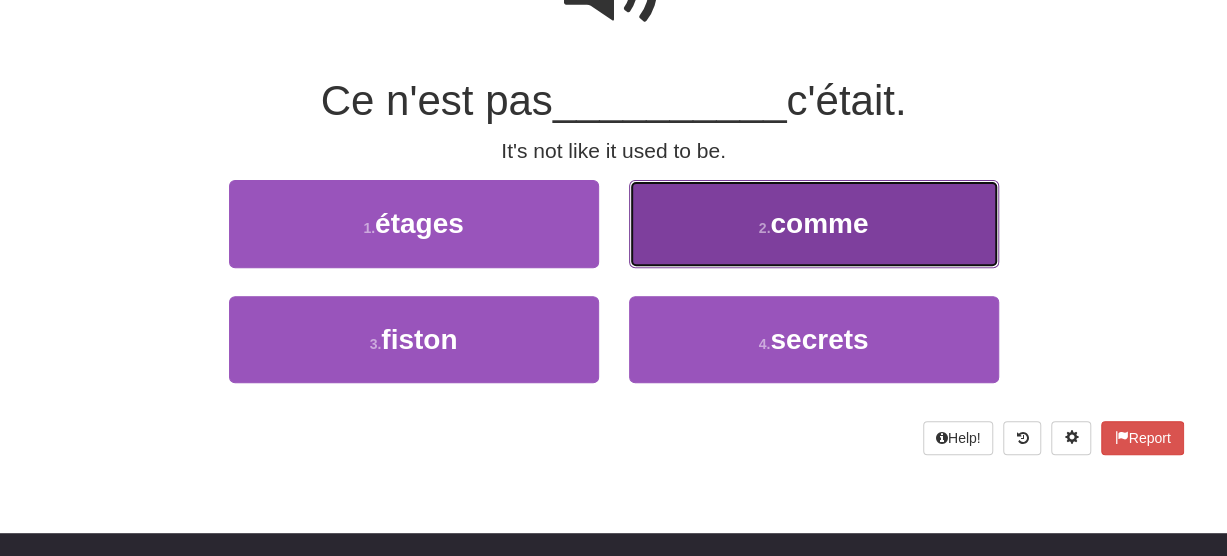click on "comme" at bounding box center (819, 223) 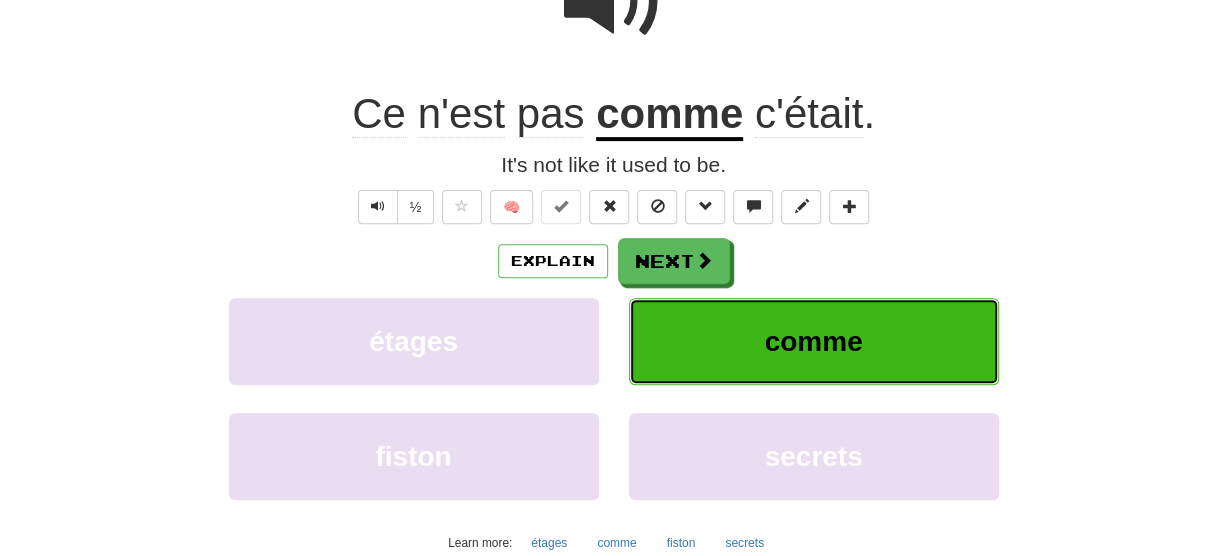 scroll, scrollTop: 260, scrollLeft: 0, axis: vertical 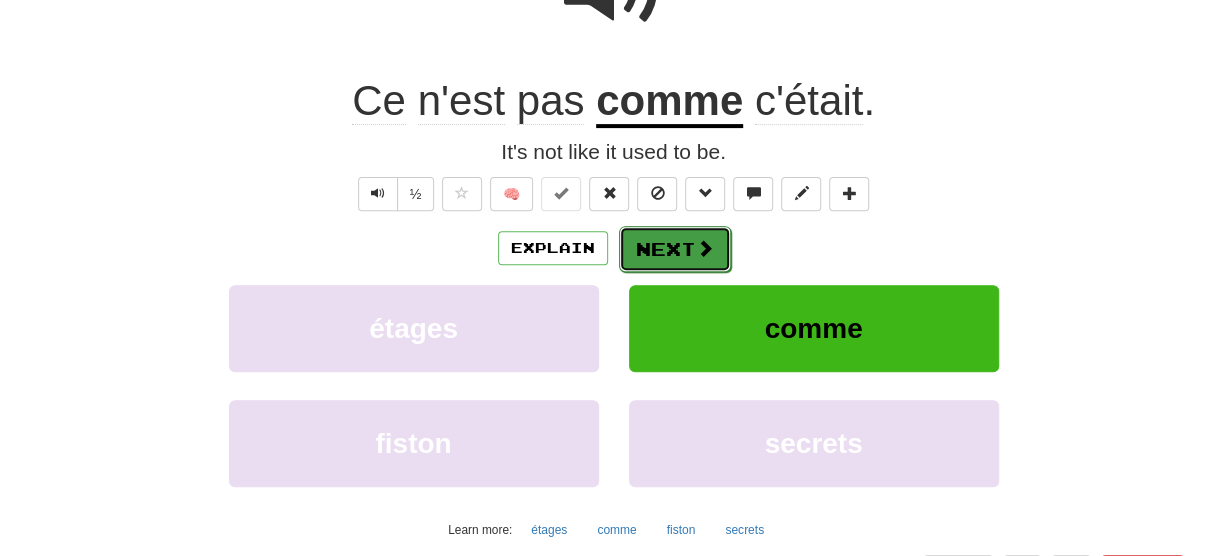 click on "Next" at bounding box center (675, 249) 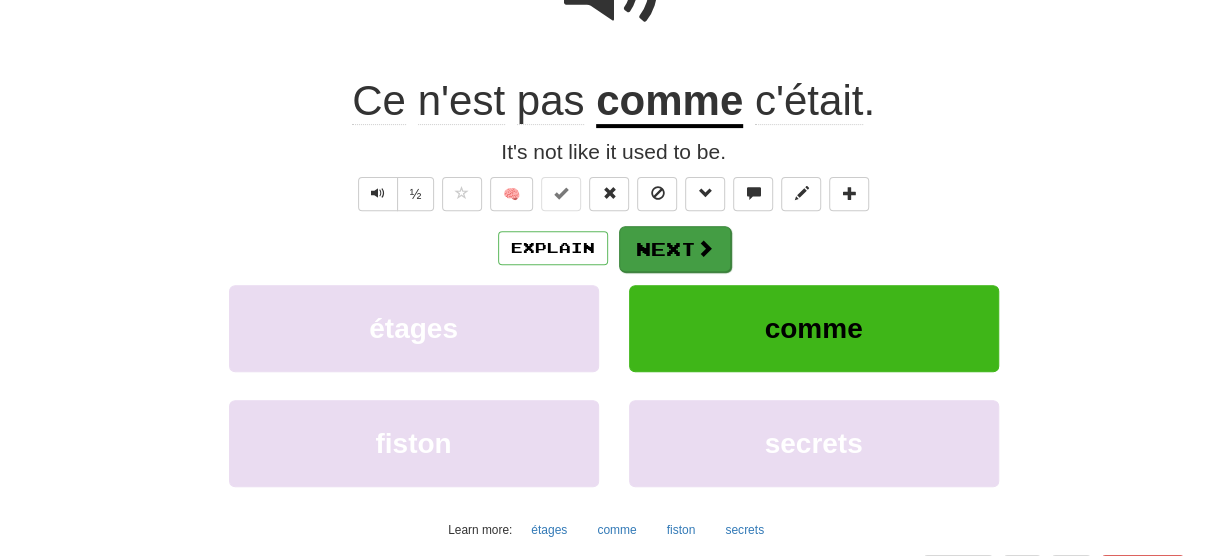 scroll, scrollTop: 0, scrollLeft: 0, axis: both 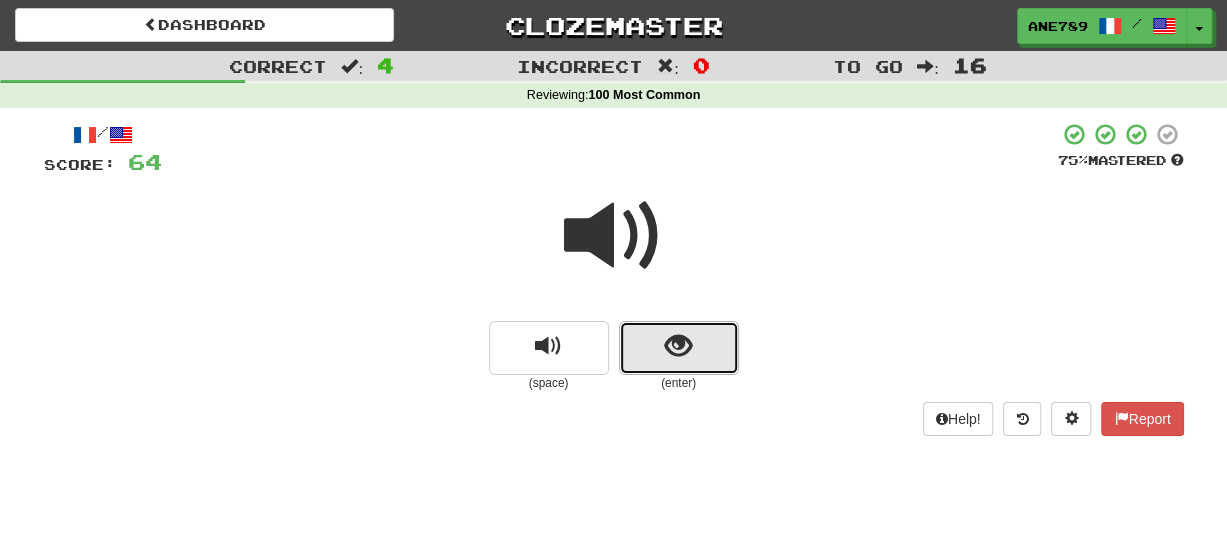 click at bounding box center [678, 346] 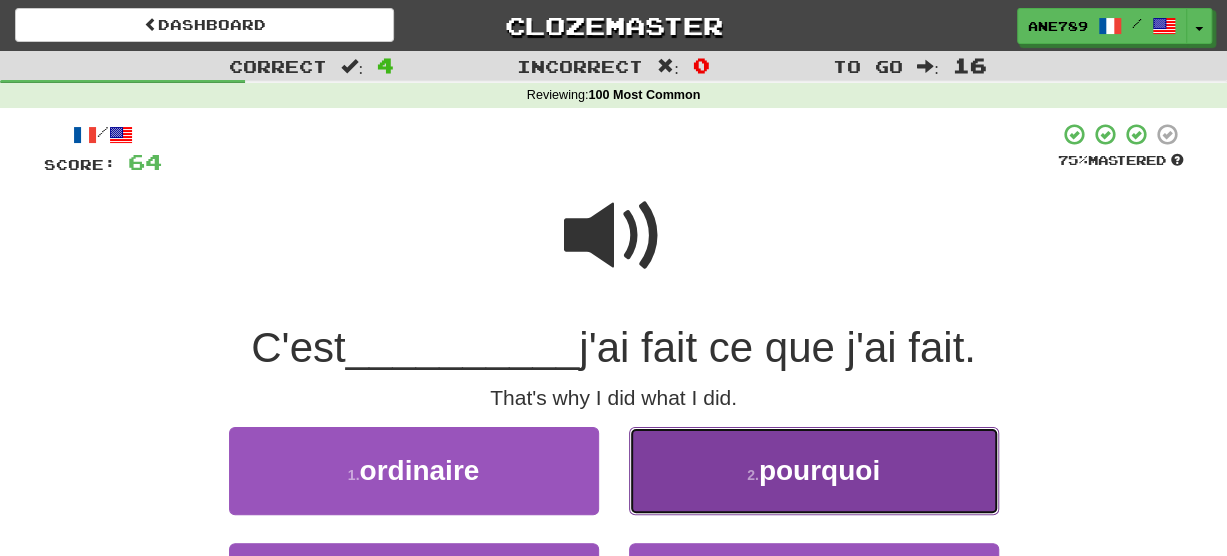 click on "pourquoi" at bounding box center (819, 470) 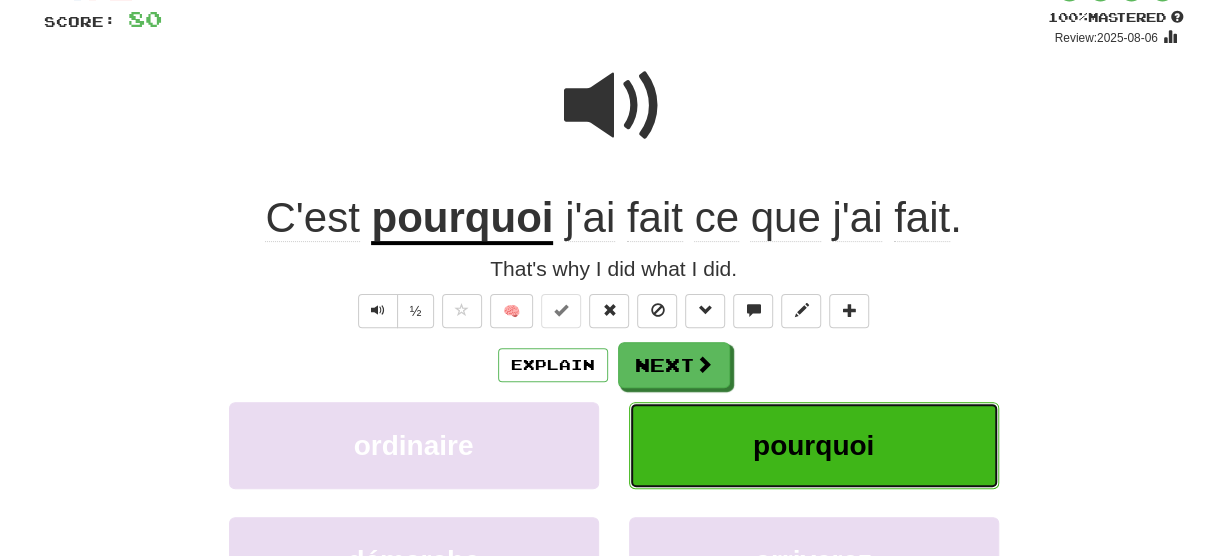 scroll, scrollTop: 147, scrollLeft: 0, axis: vertical 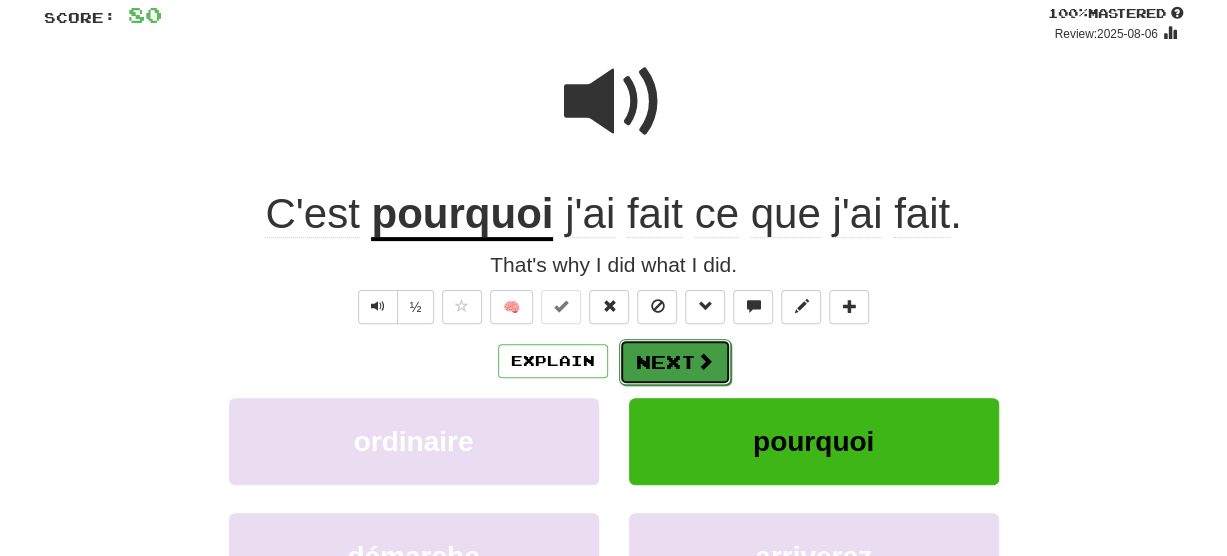 click on "Next" at bounding box center (675, 362) 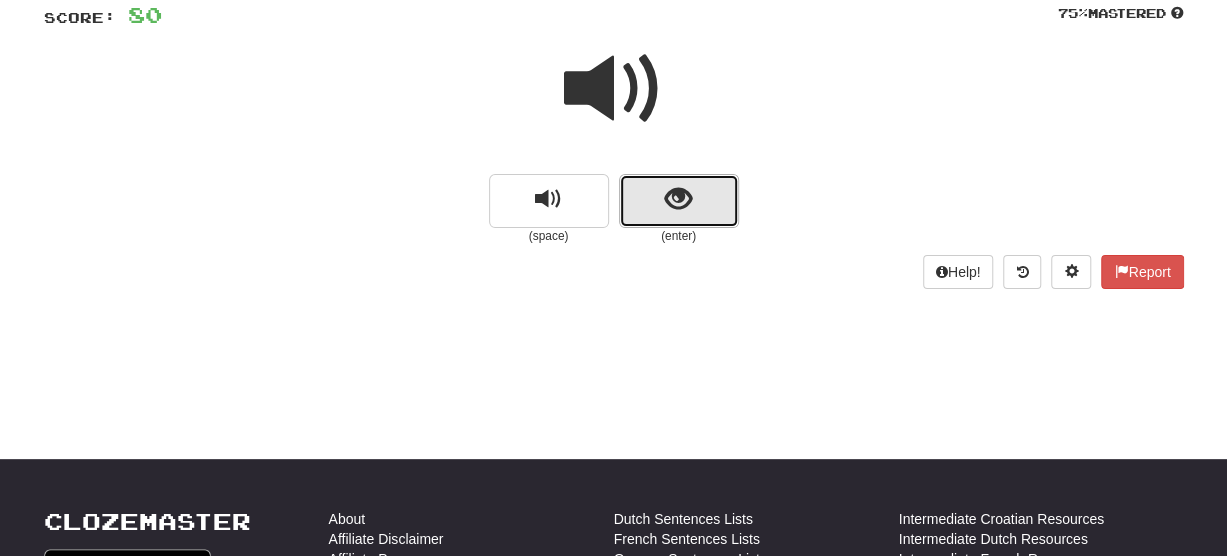 click at bounding box center [678, 199] 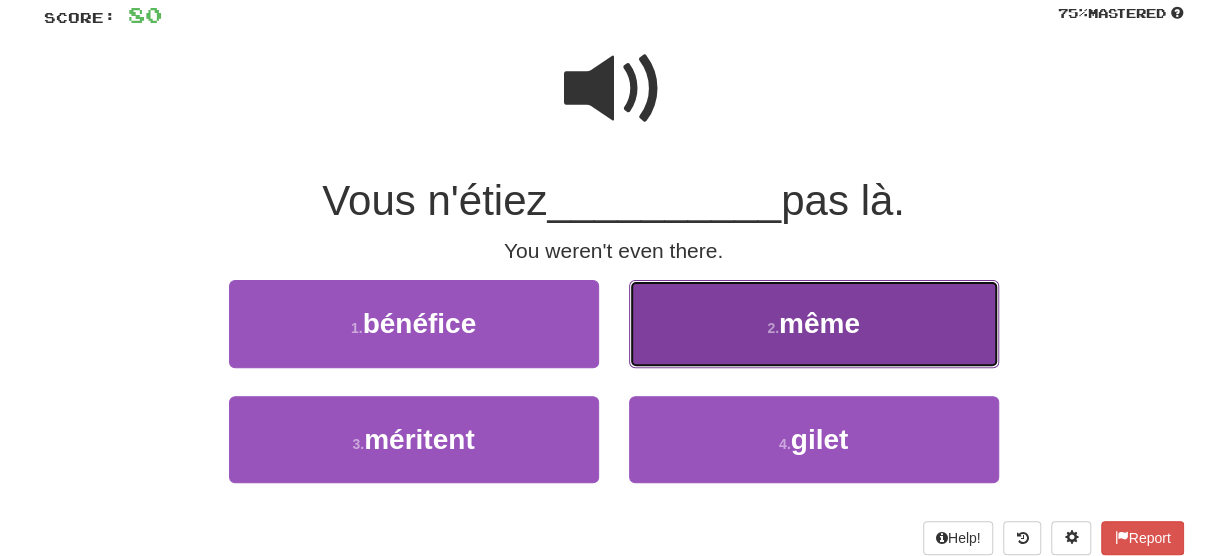click on "2 .  même" at bounding box center [814, 323] 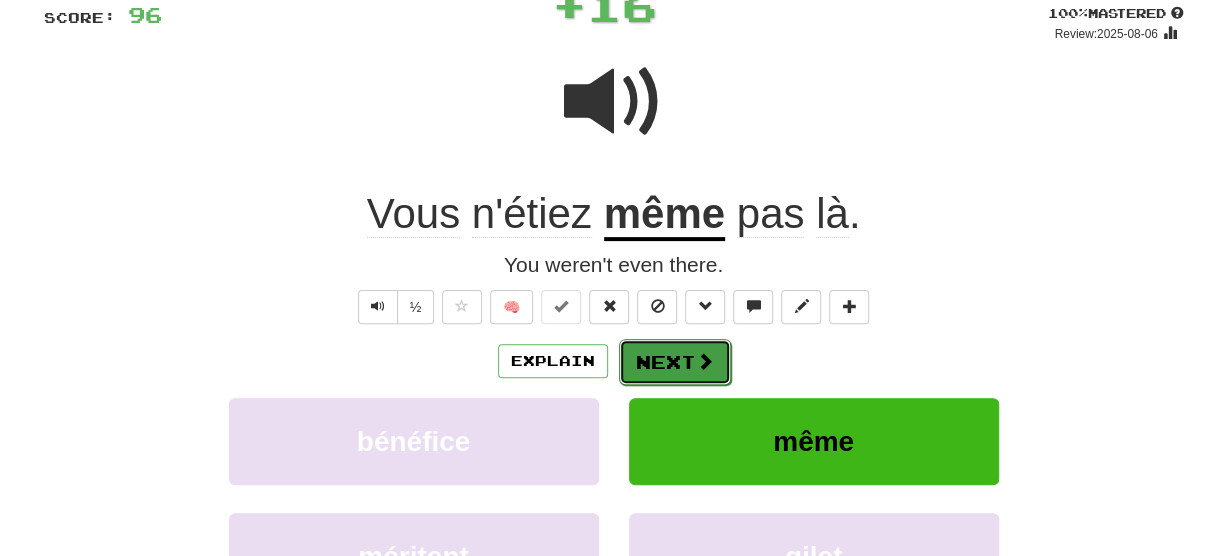 click on "Next" at bounding box center (675, 362) 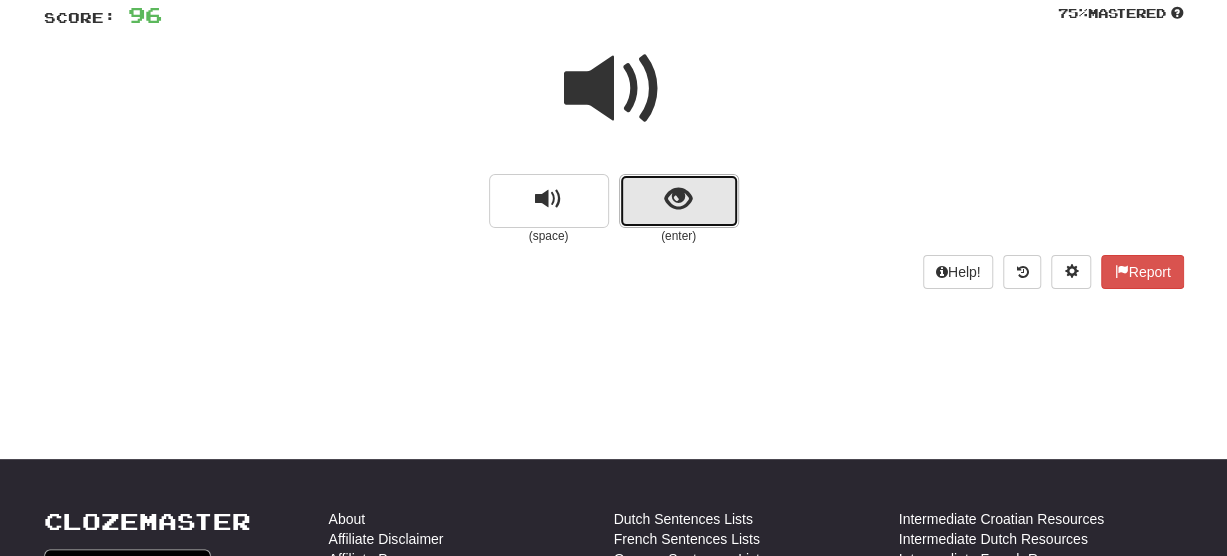 click at bounding box center [678, 199] 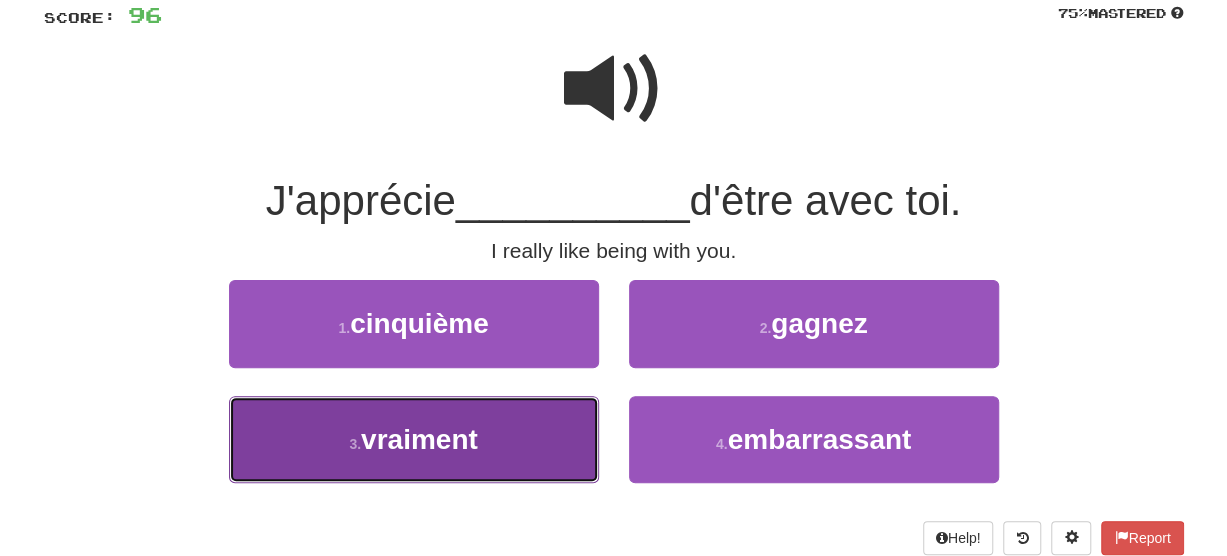 click on "3 .  vraiment" at bounding box center (414, 439) 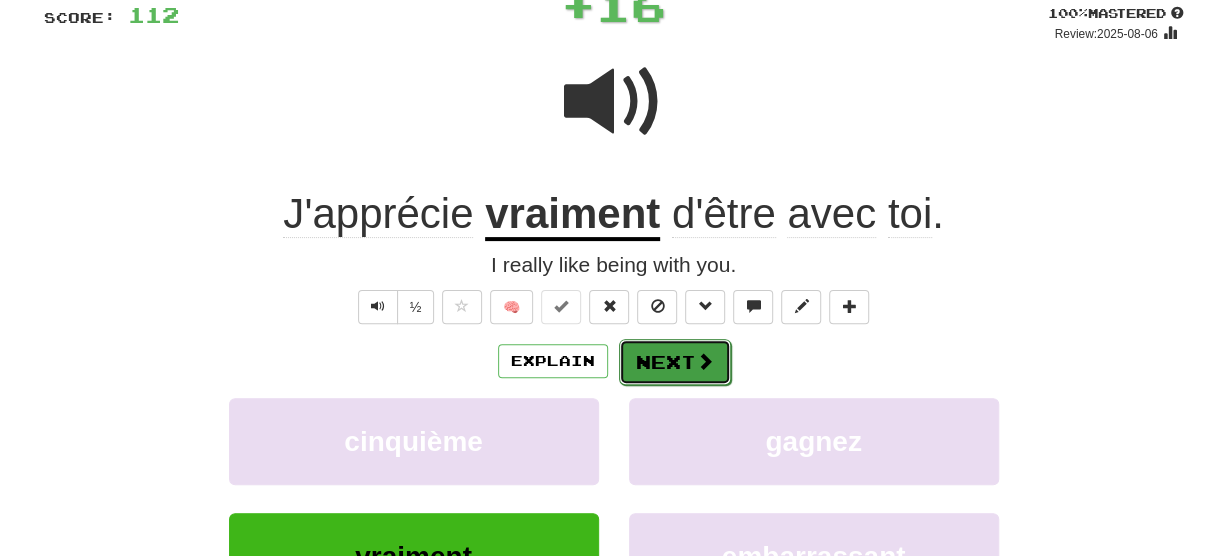 click on "Next" at bounding box center (675, 362) 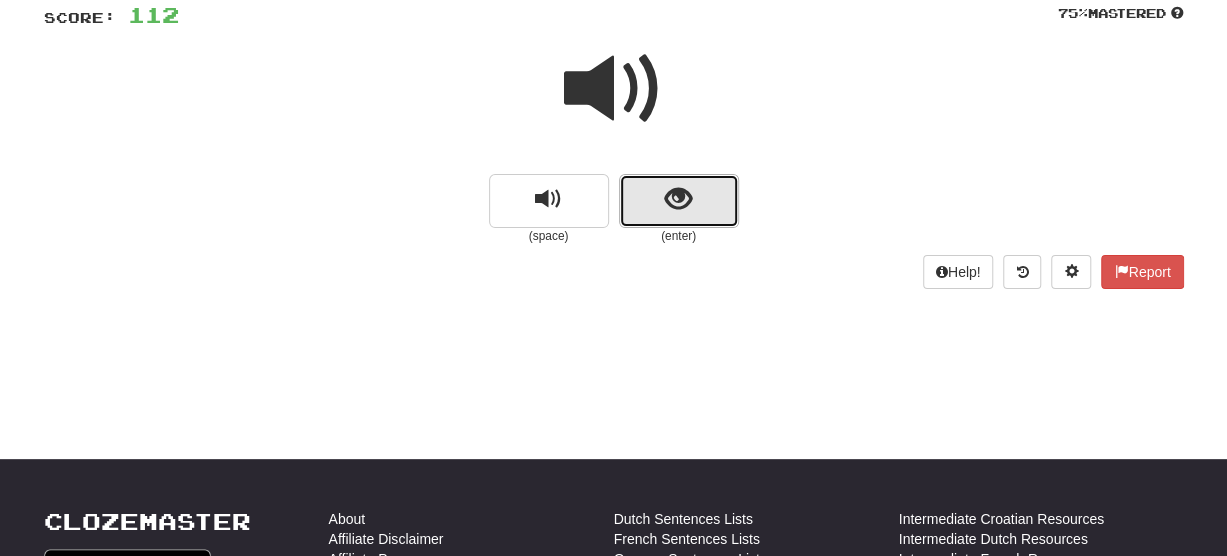 click at bounding box center (678, 199) 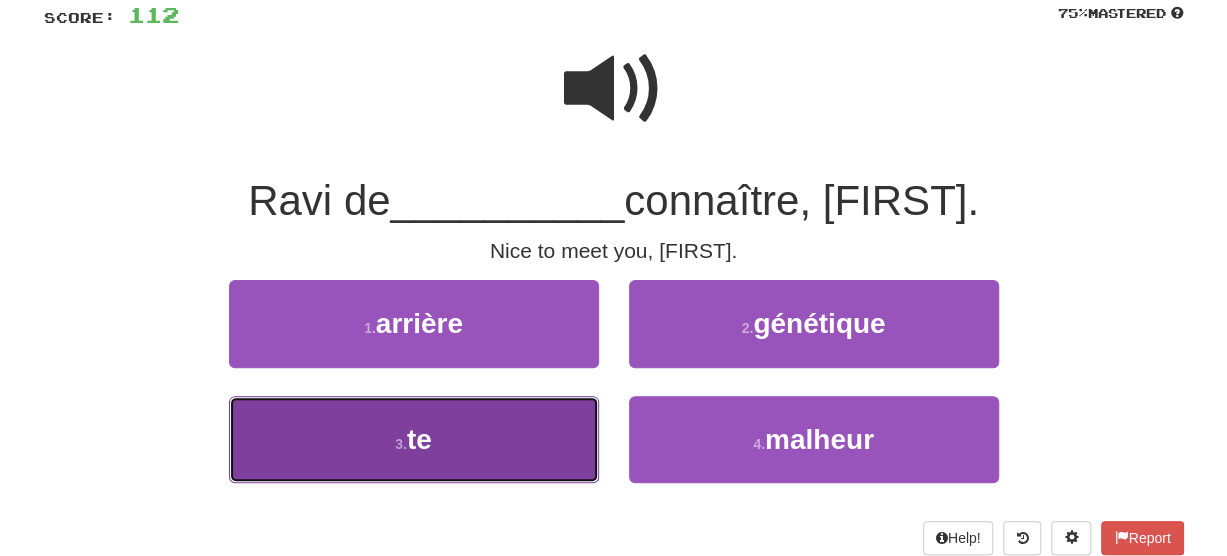 click on "3 .  te" at bounding box center [414, 439] 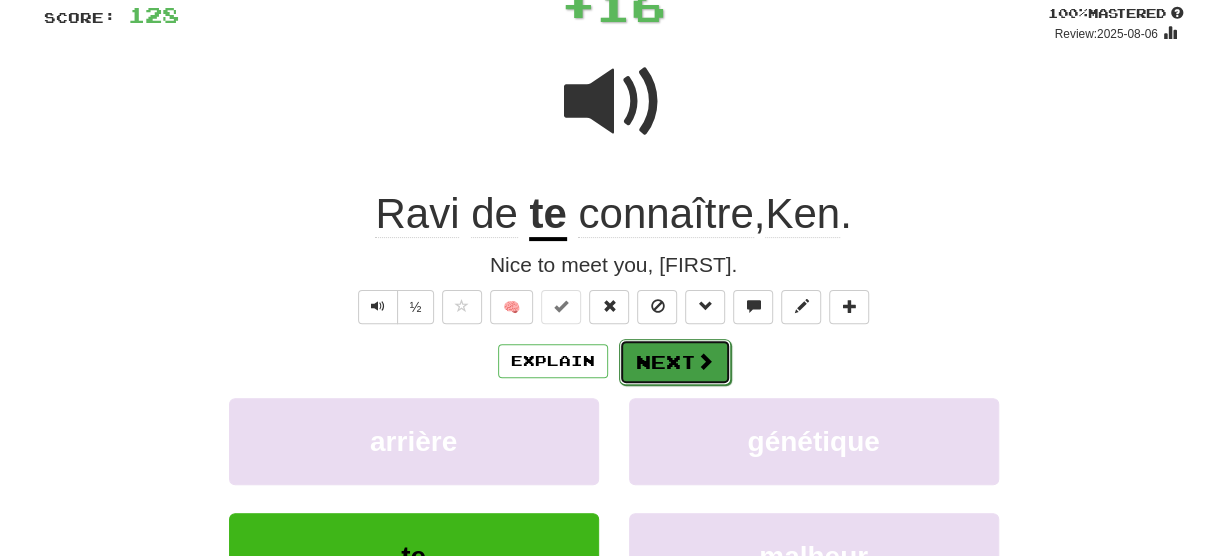 click on "Next" at bounding box center [675, 362] 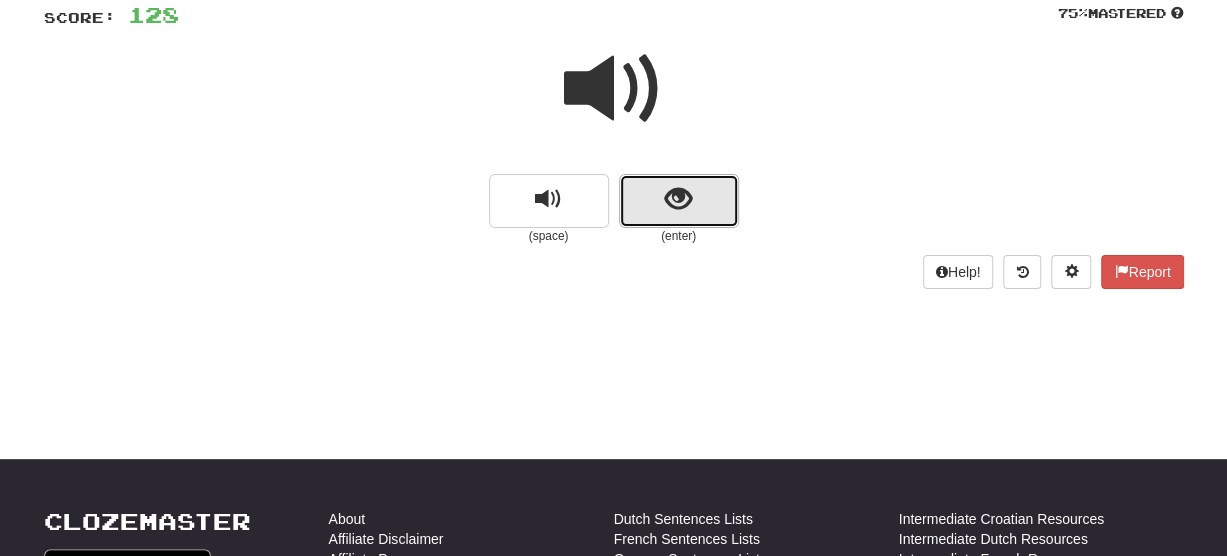 click at bounding box center [678, 199] 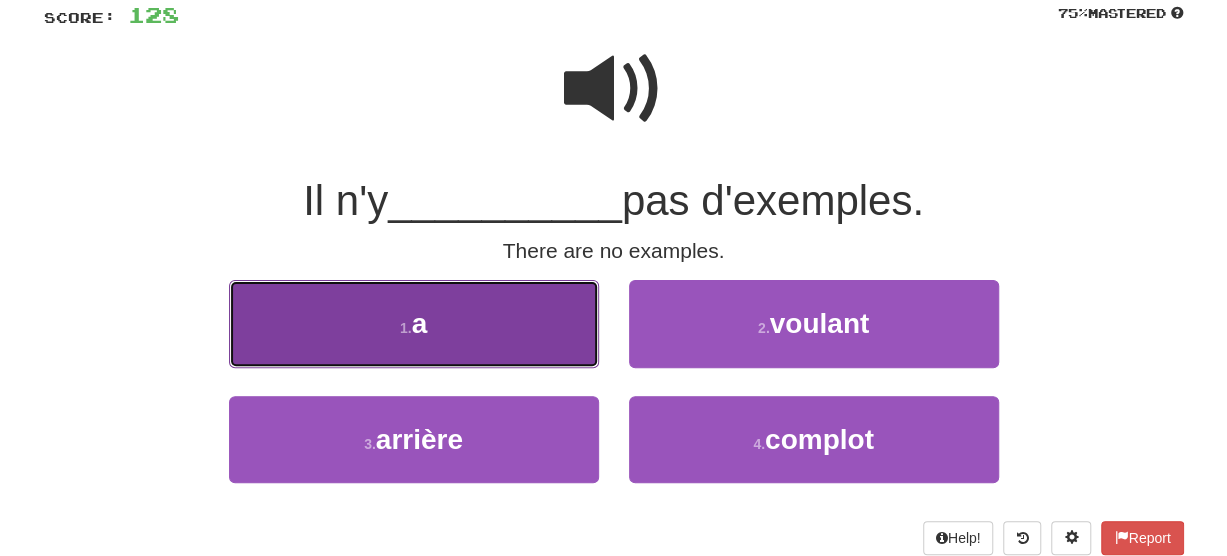 click on "1 .  a" at bounding box center [414, 323] 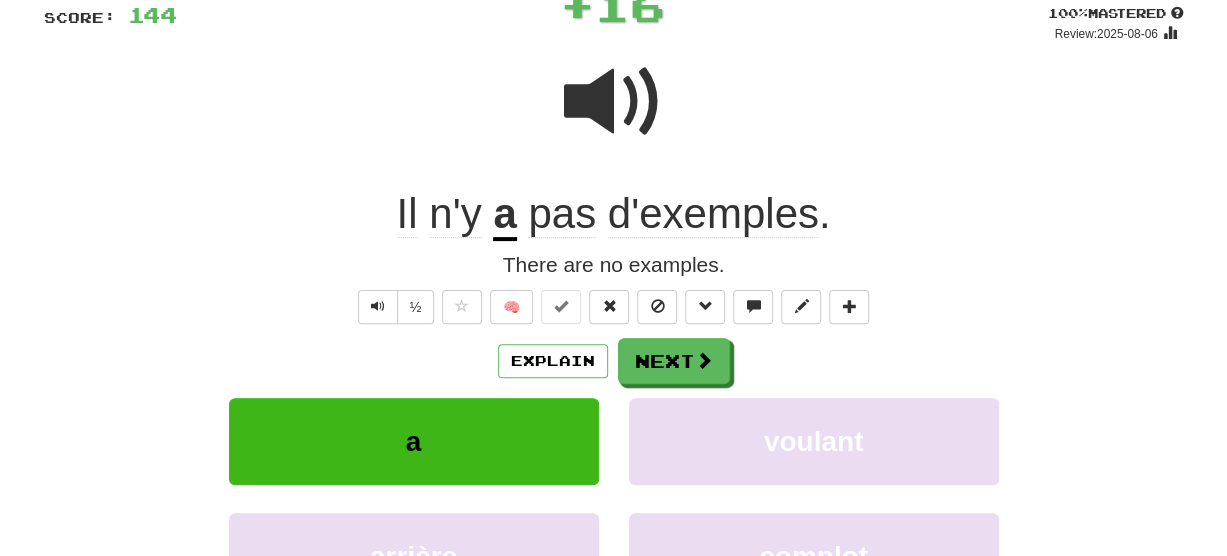 click on "Explain Next a voulant arrière complot Learn more: a voulant arrière complot" at bounding box center (614, 498) 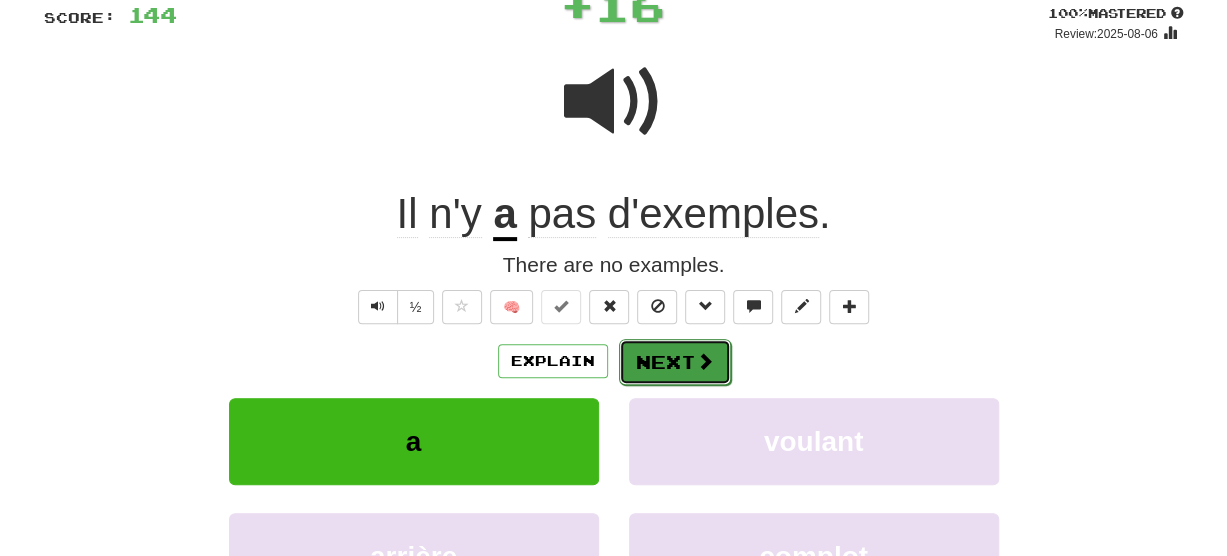 click on "Next" at bounding box center (675, 362) 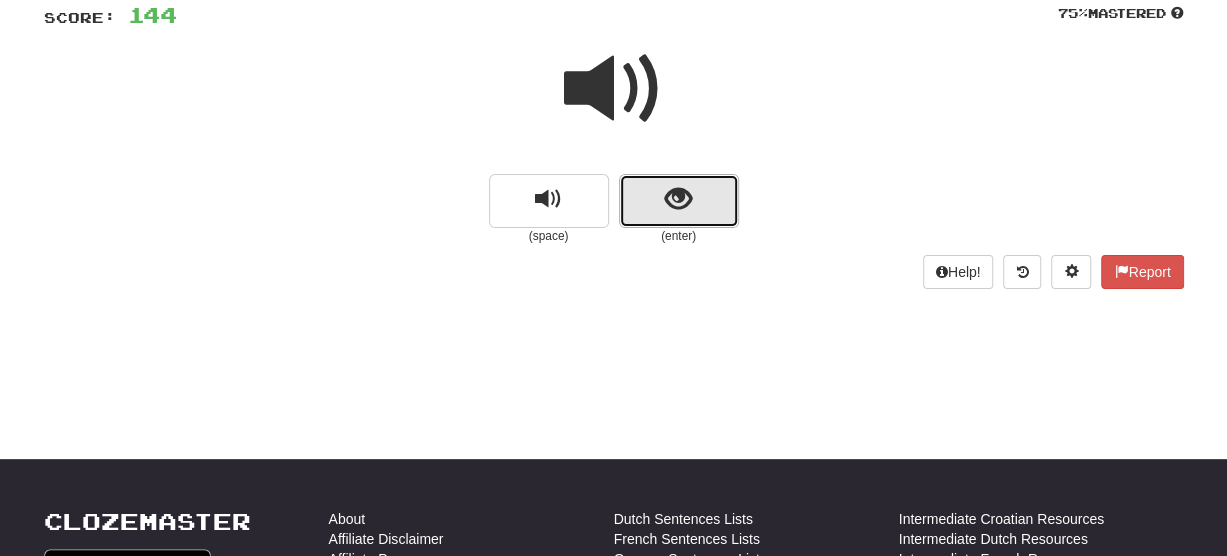 click at bounding box center (678, 199) 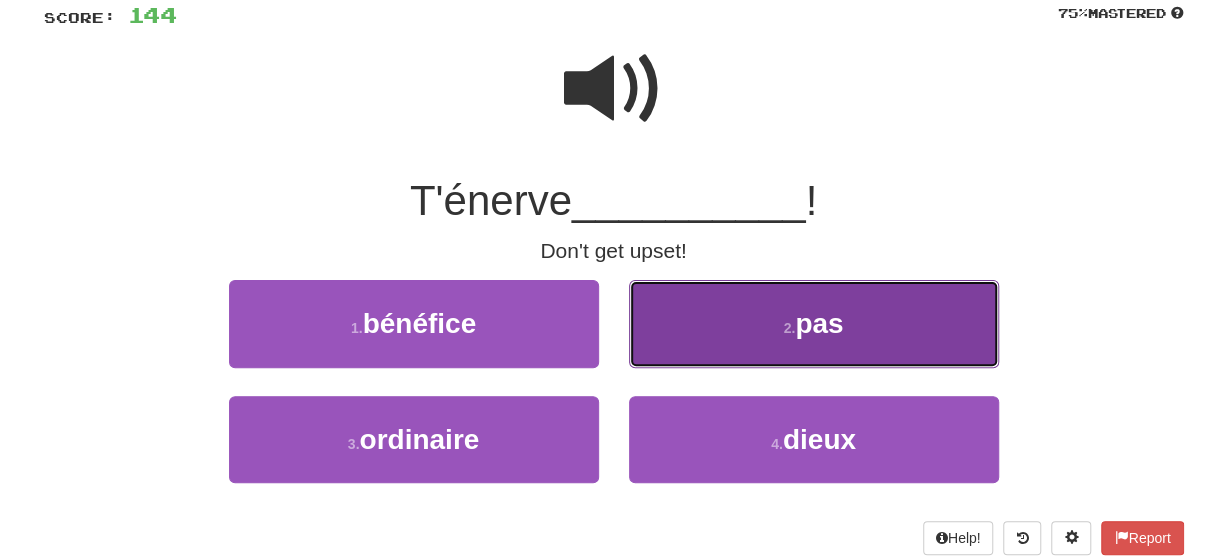click on "2 .  pas" at bounding box center [814, 323] 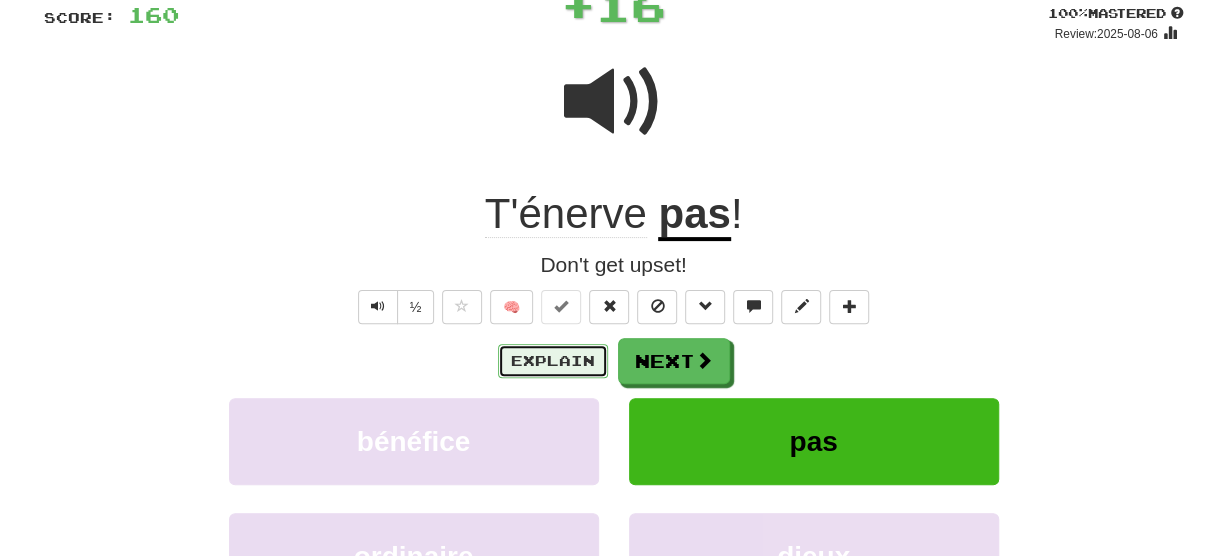 click on "Explain" at bounding box center (553, 361) 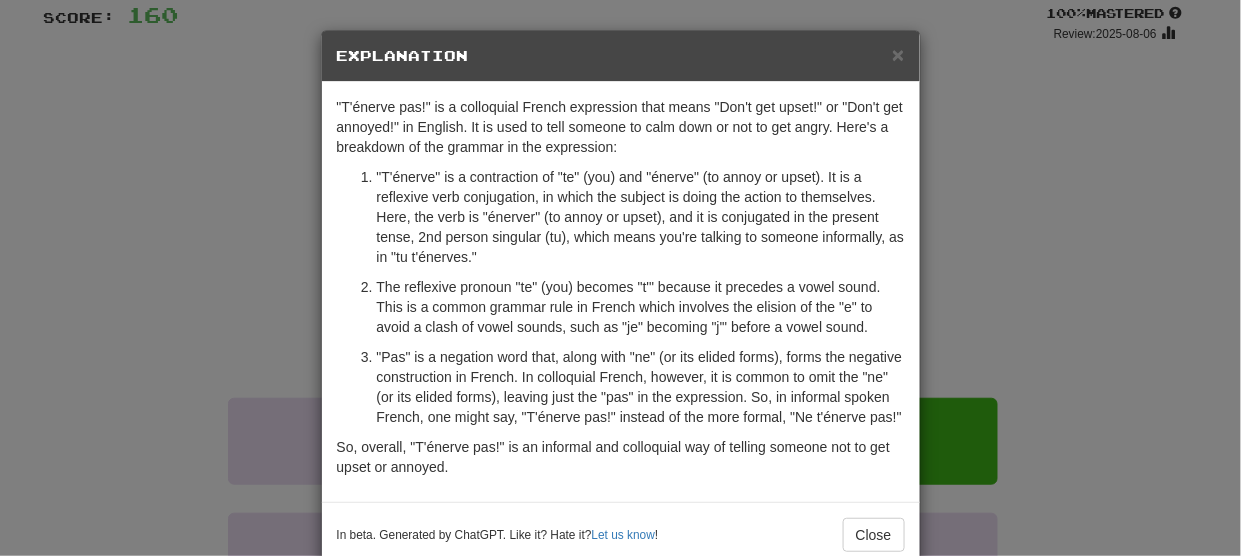 click on "× Explanation "T'énerve pas!" is a colloquial French expression that means "Don't get upset!" or "Don't get annoyed!" in English. It is used to tell someone to calm down or not to get angry. Here's a breakdown of the grammar in the expression:
"T'énerve" is a contraction of "te" (you) and "énerve" (to annoy or upset). It is a reflexive verb conjugation, in which the subject is doing the action to themselves. Here, the verb is "énerver" (to annoy or upset), and it is conjugated in the present tense, 2nd person singular (tu), which means you're talking to someone informally, as in "tu t'énerves."
The reflexive pronoun "te" (you) becomes "t'" because it precedes a vowel sound. This is a common grammar rule in French which involves the elision of the "e" to avoid a clash of vowel sounds, such as "je" becoming "j'" before a vowel sound.
So, overall, "T'énerve pas!" is an informal and colloquial way of telling someone not to get upset or annoyed. Let us know ! Close" at bounding box center (620, 278) 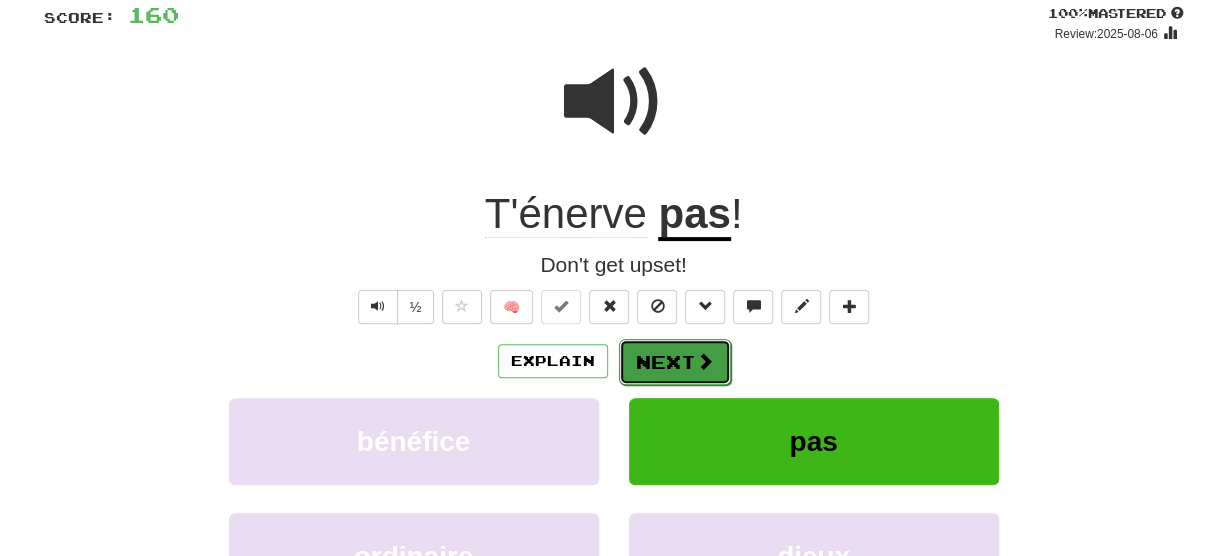 click on "Next" at bounding box center [675, 362] 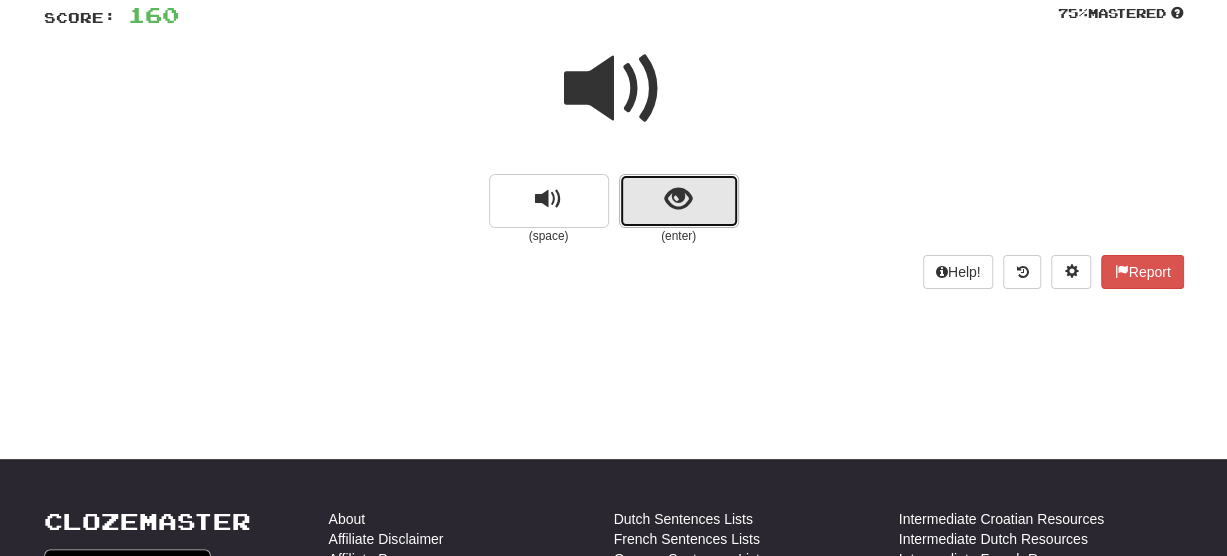click at bounding box center (678, 199) 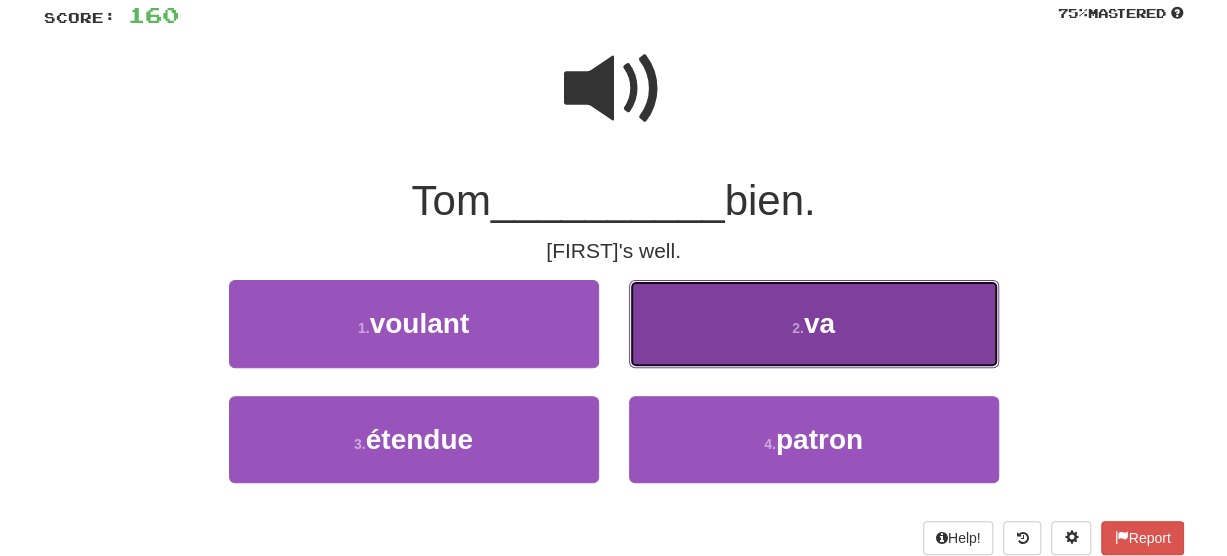 drag, startPoint x: 742, startPoint y: 320, endPoint x: 734, endPoint y: 350, distance: 31.04835 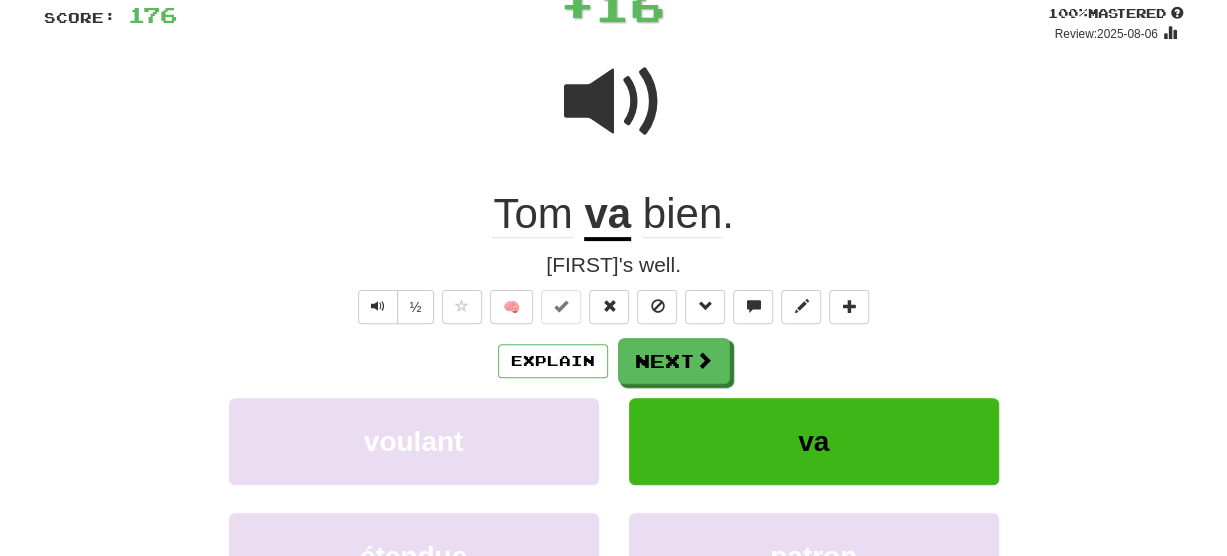 click on "Explain Next" at bounding box center [614, 361] 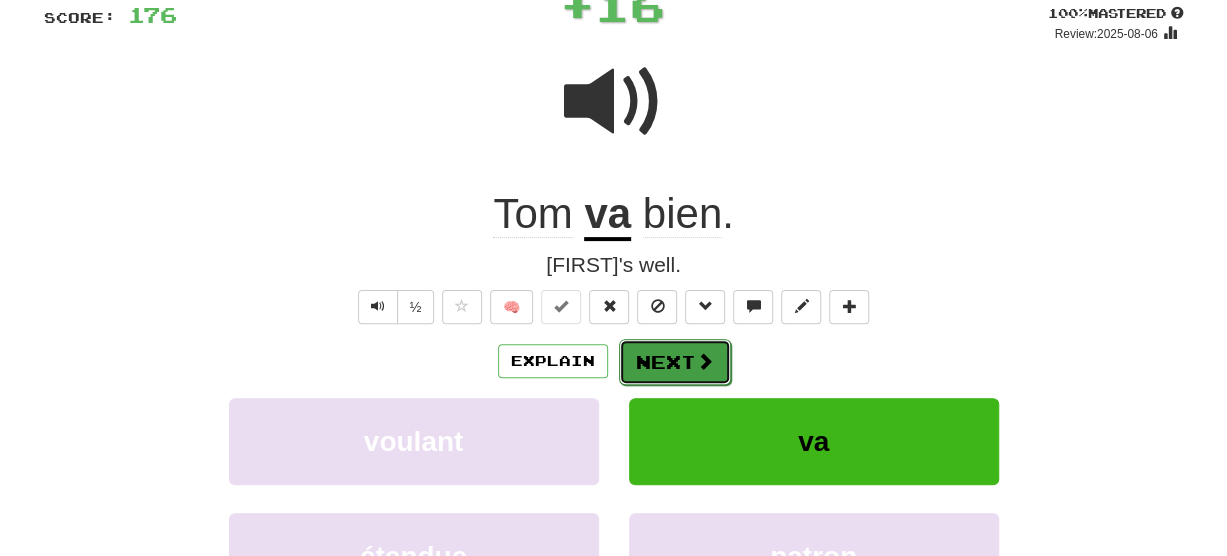 click on "Next" at bounding box center (675, 362) 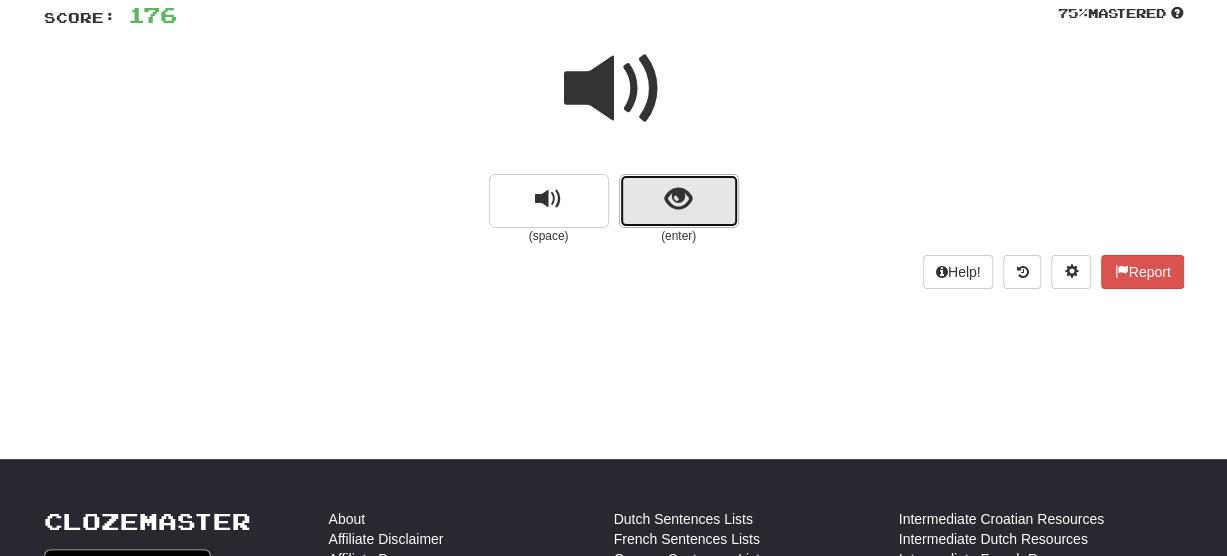 click at bounding box center [678, 199] 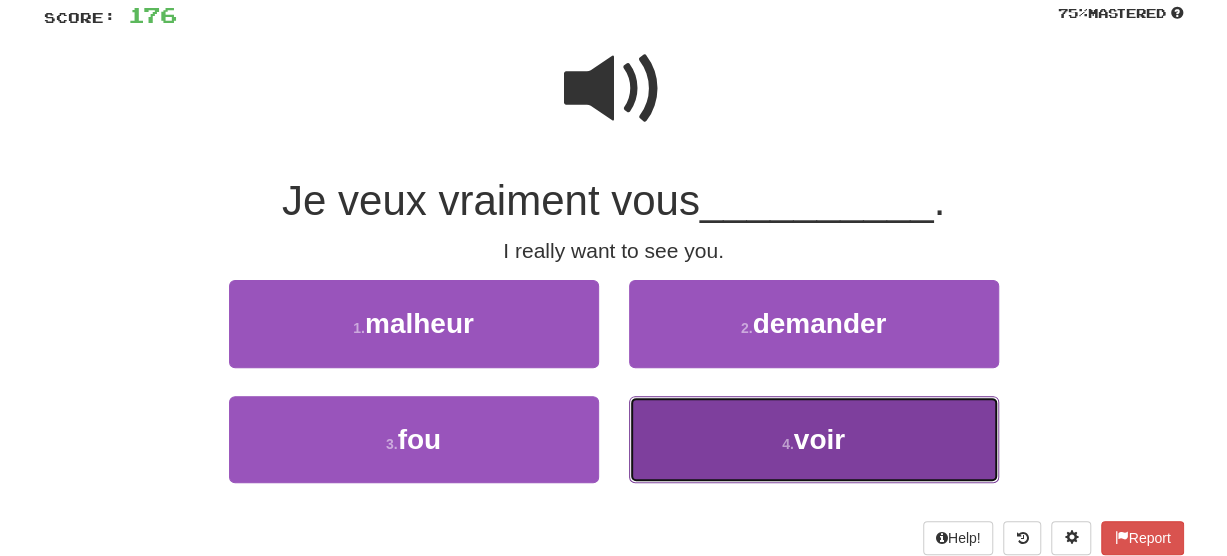 click on "voir" at bounding box center (819, 439) 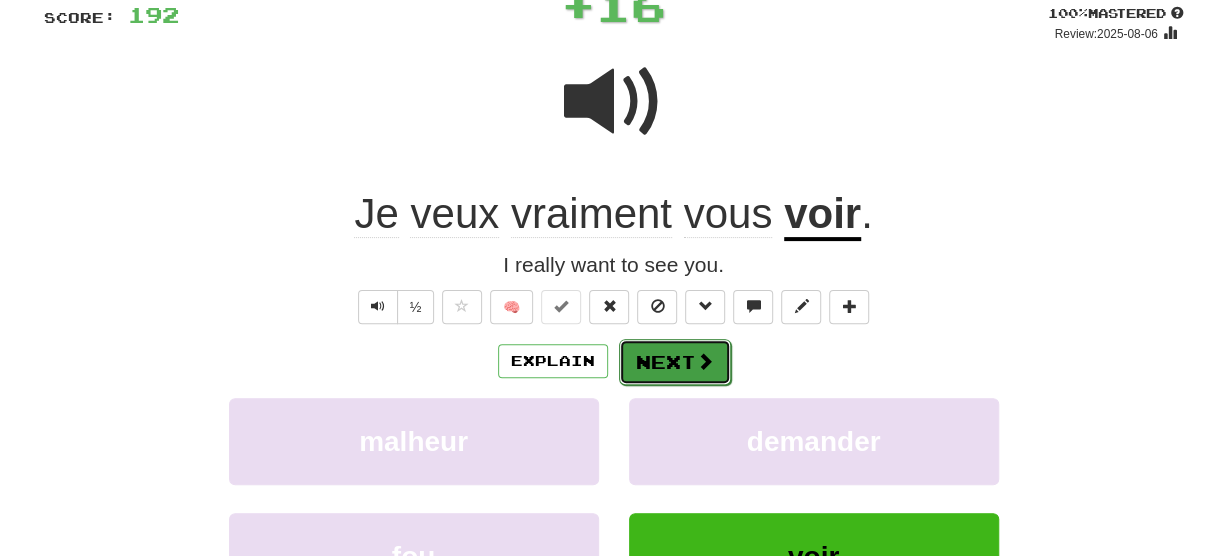click at bounding box center [705, 361] 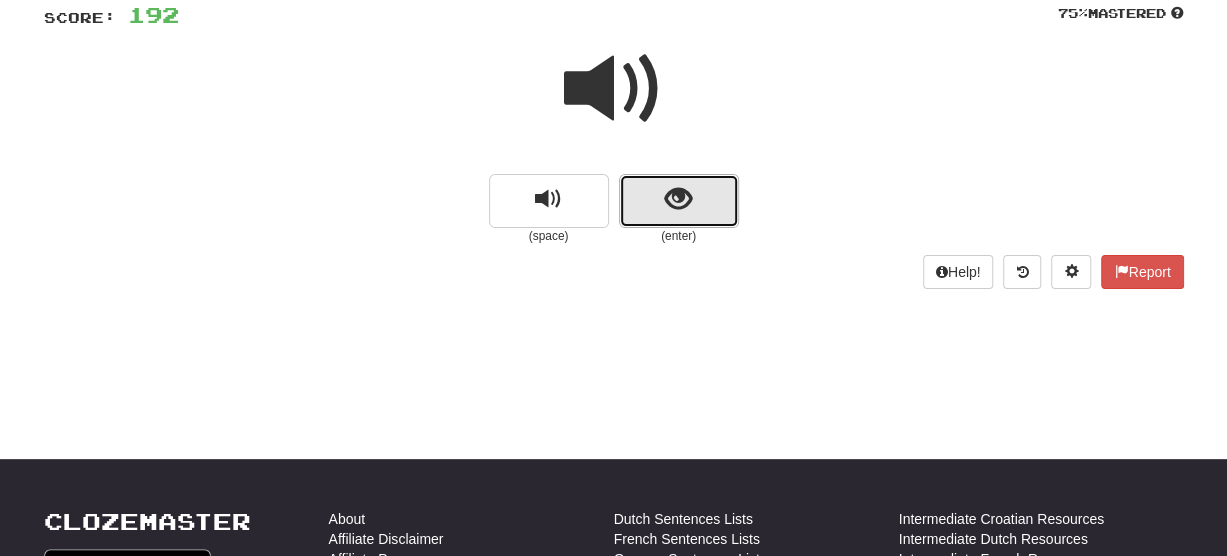 click at bounding box center [678, 199] 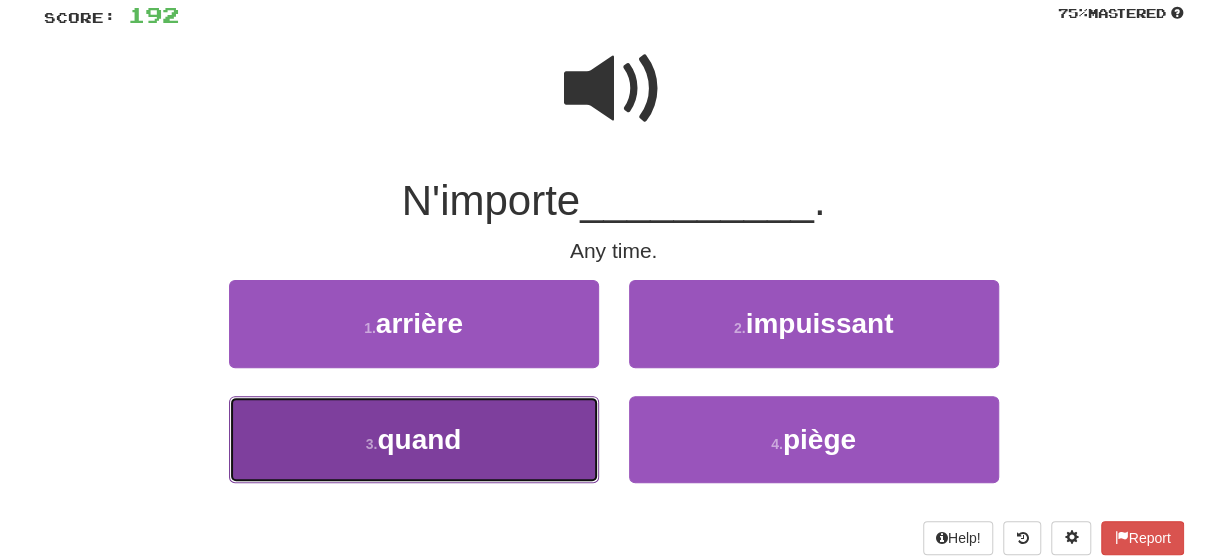 click on "3 .  quand" at bounding box center (414, 439) 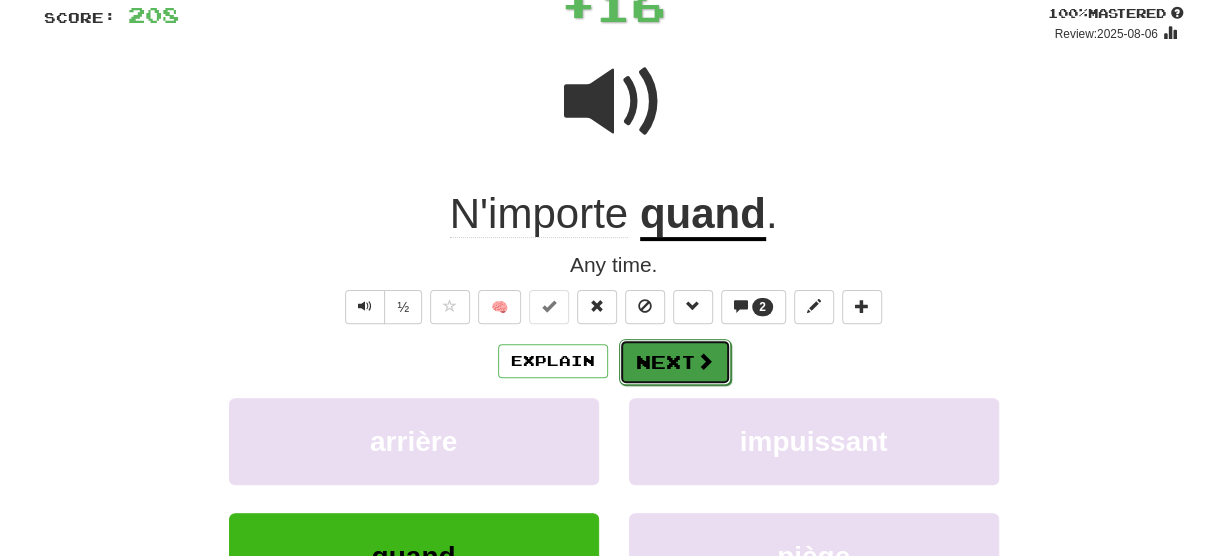 click on "Next" at bounding box center (675, 362) 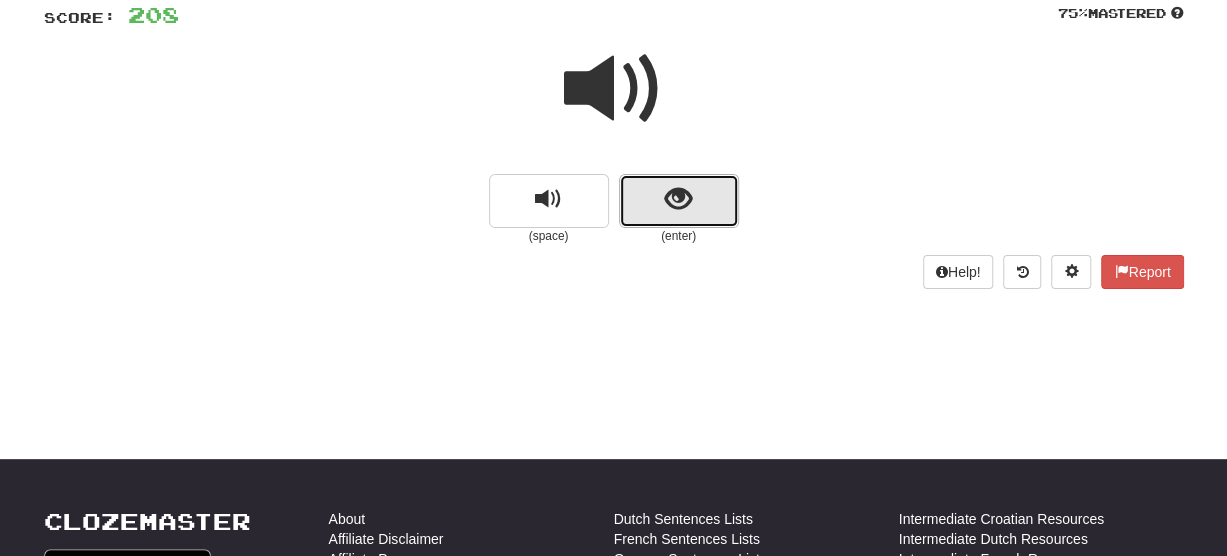 click at bounding box center (678, 199) 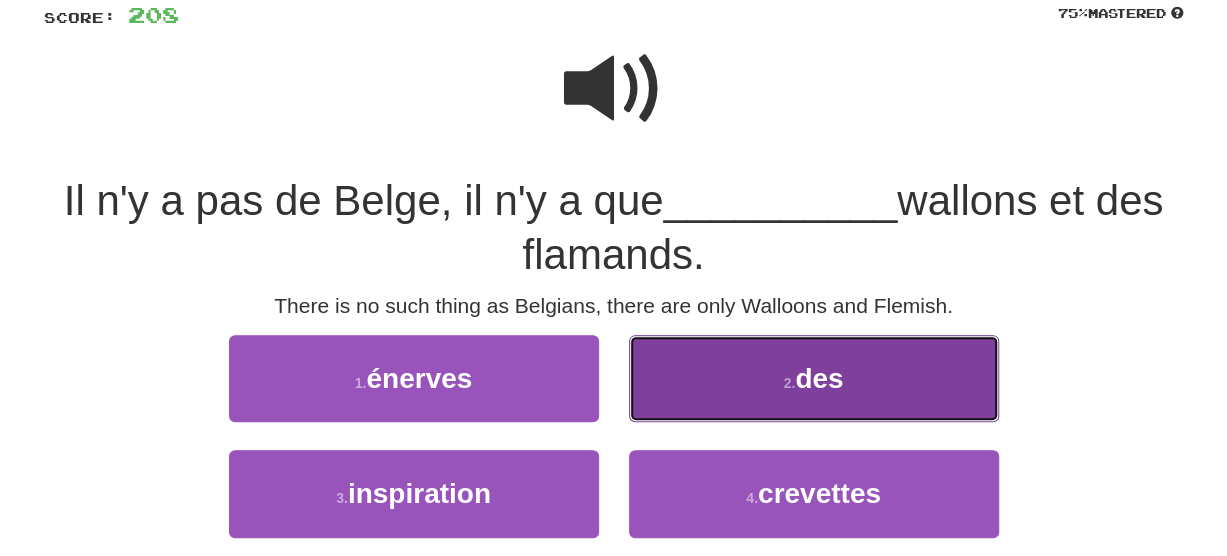 click on "2 .  des" at bounding box center (814, 378) 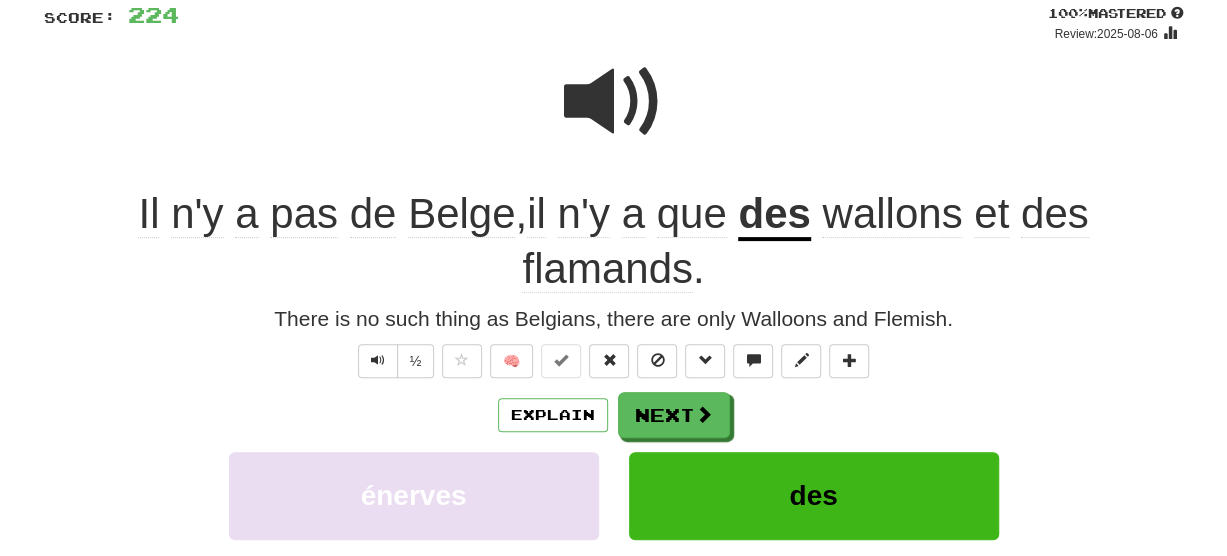 click on "wallons" at bounding box center (892, 214) 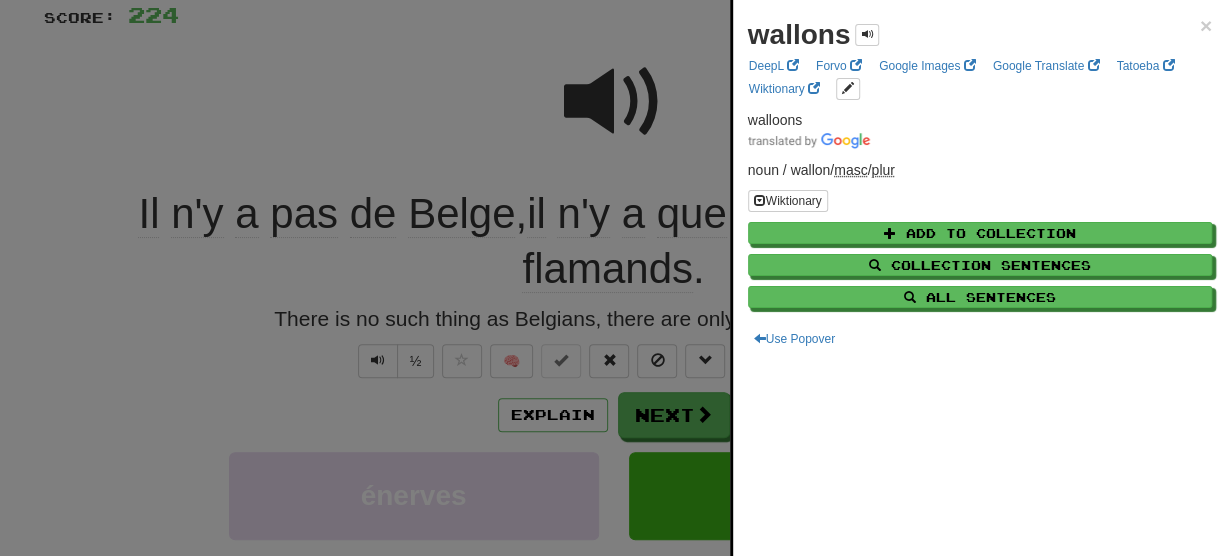 drag, startPoint x: 377, startPoint y: 407, endPoint x: 564, endPoint y: 411, distance: 187.04277 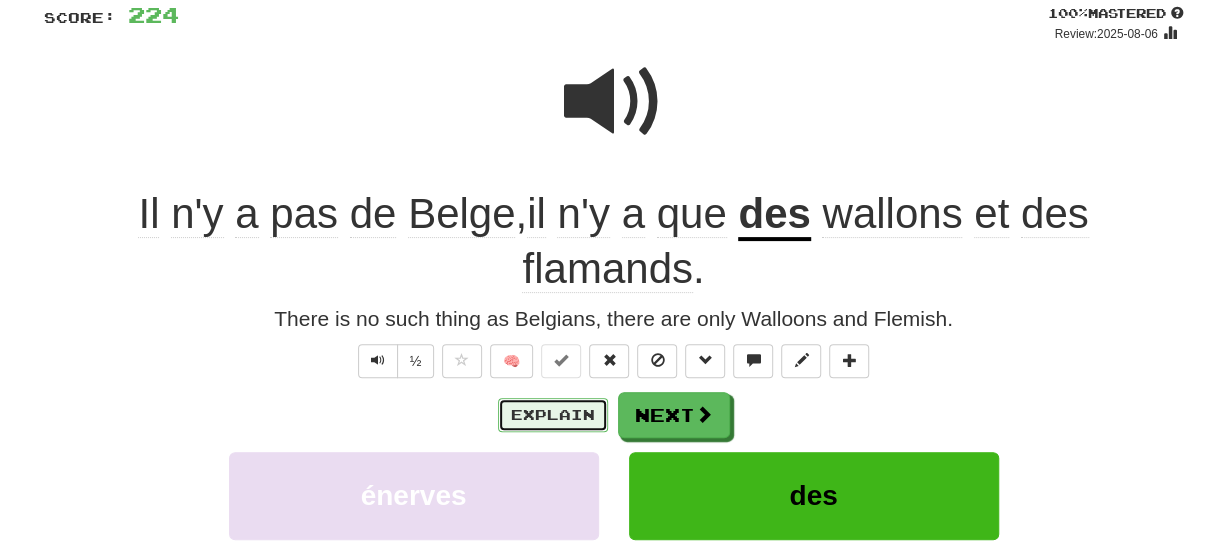 click on "Explain" at bounding box center [553, 415] 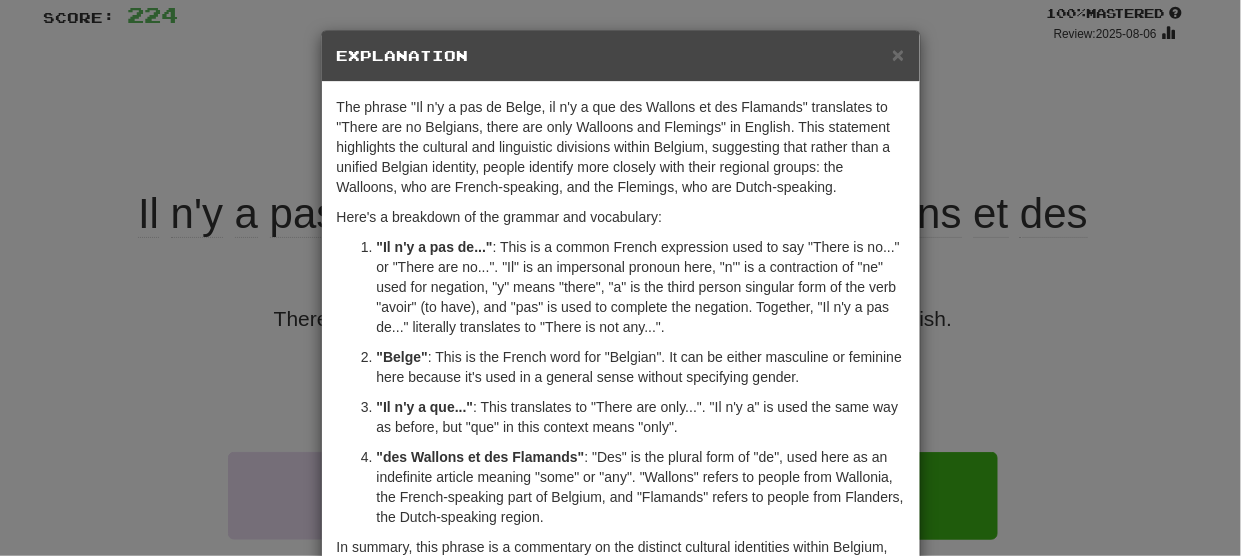 click on "× Explanation The phrase "Il n'y a pas de Belge, il n'y a que des Wallons et des Flamands" translates to "There are no Belgians, there are only Walloons and Flemings" in English. This statement highlights the cultural and linguistic divisions within Belgium, suggesting that rather than a unified Belgian identity, people identify more closely with their regional groups: the Walloons, who are French-speaking, and the Flemings, who are Dutch-speaking.
Here's a breakdown of the grammar and vocabulary:
"Il n'y a pas de..." : This is a common French expression used to say "There is no..." or "There are no...". "Il" is an impersonal pronoun here, "n'" is a contraction of "ne" used for negation, "y" means "there", "a" is the third person singular form of the verb "avoir" (to have), and "pas" is used to complete the negation. Together, "Il n'y a pas de..." literally translates to "There is not any...".
"Belge"
"Il n'y a que..."
"des Wallons et des Flamands"
Let us know ! Close" at bounding box center (620, 278) 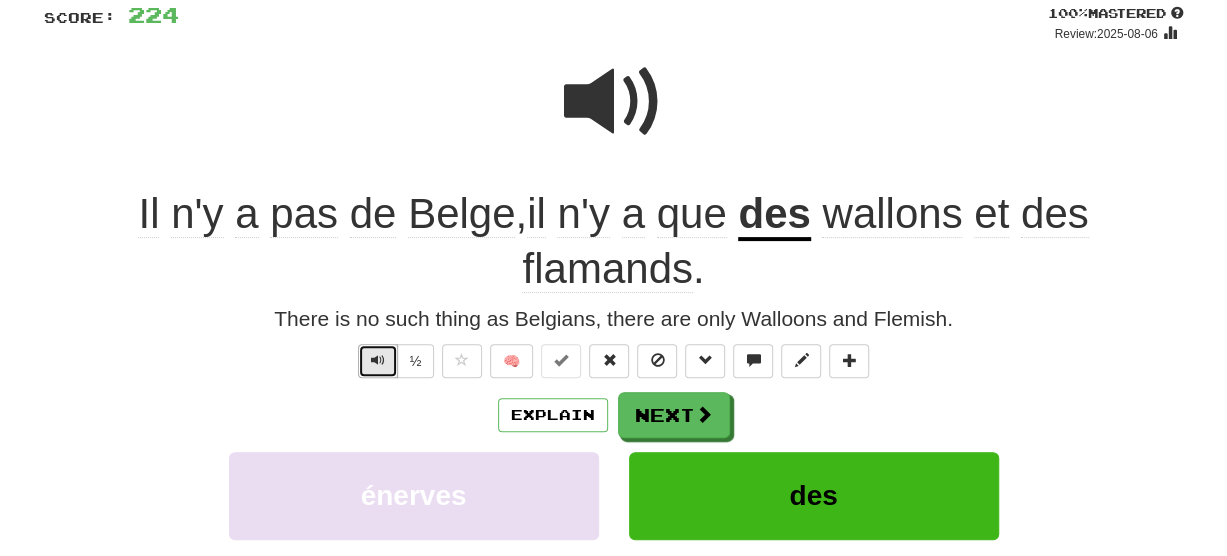 click at bounding box center [378, 360] 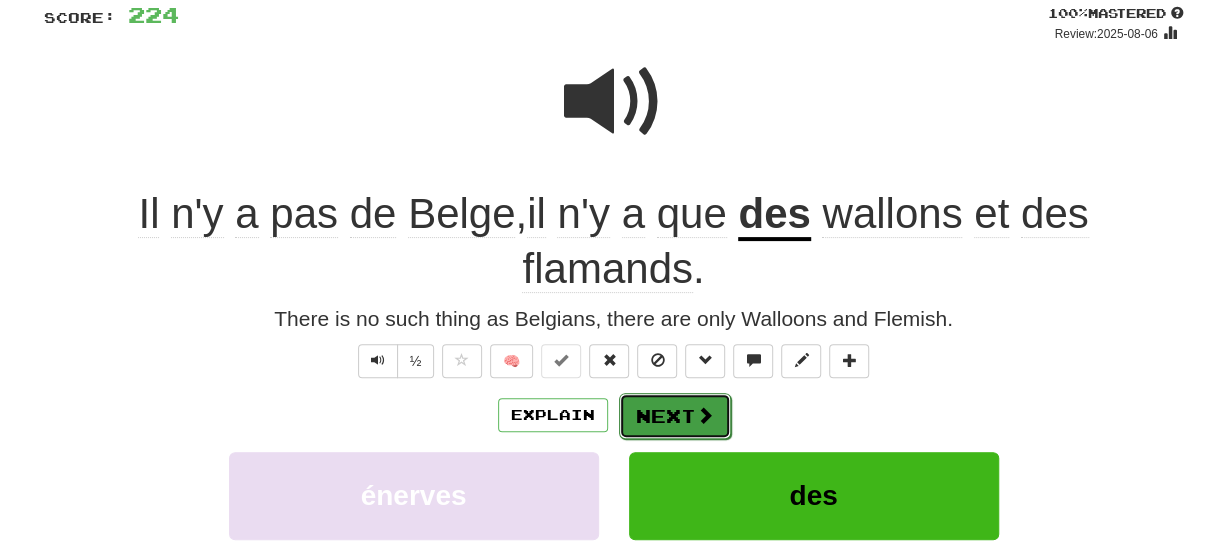 click on "Next" at bounding box center (675, 416) 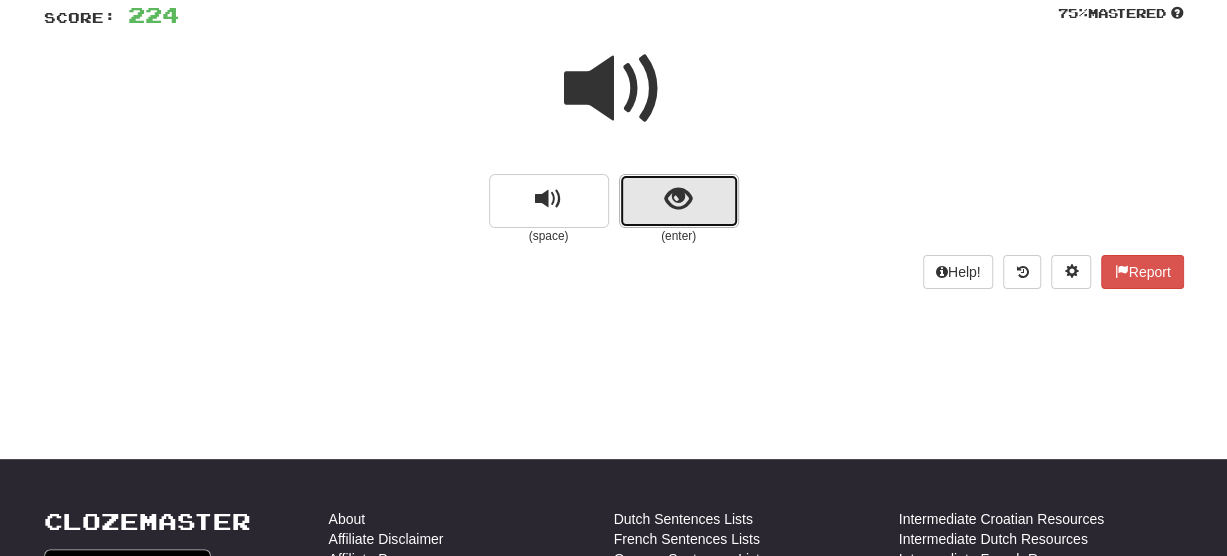 click at bounding box center (678, 199) 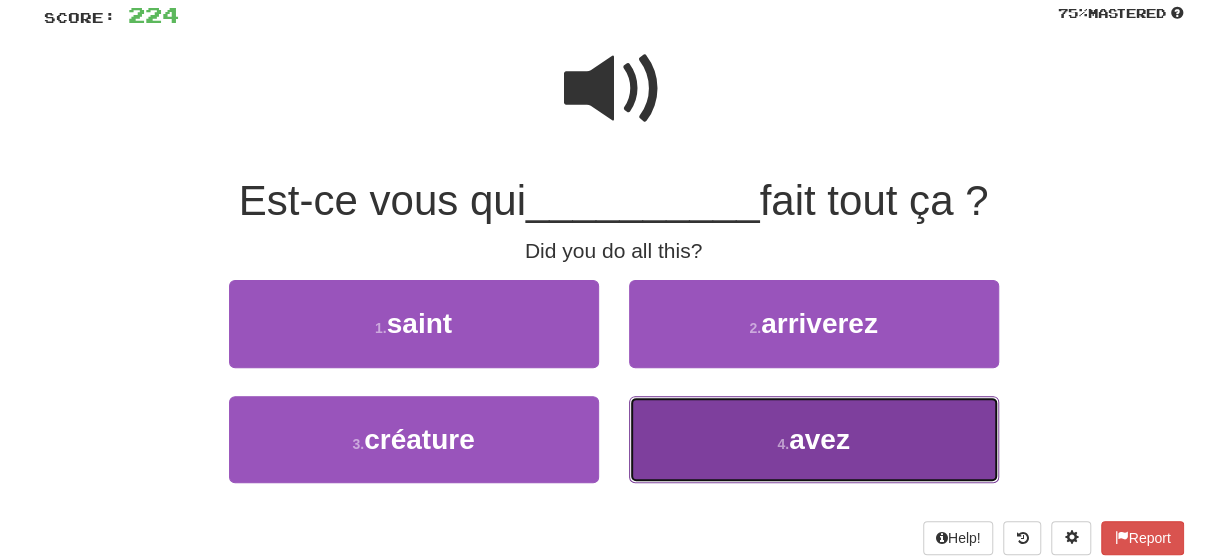 click on "4 .  avez" at bounding box center [814, 439] 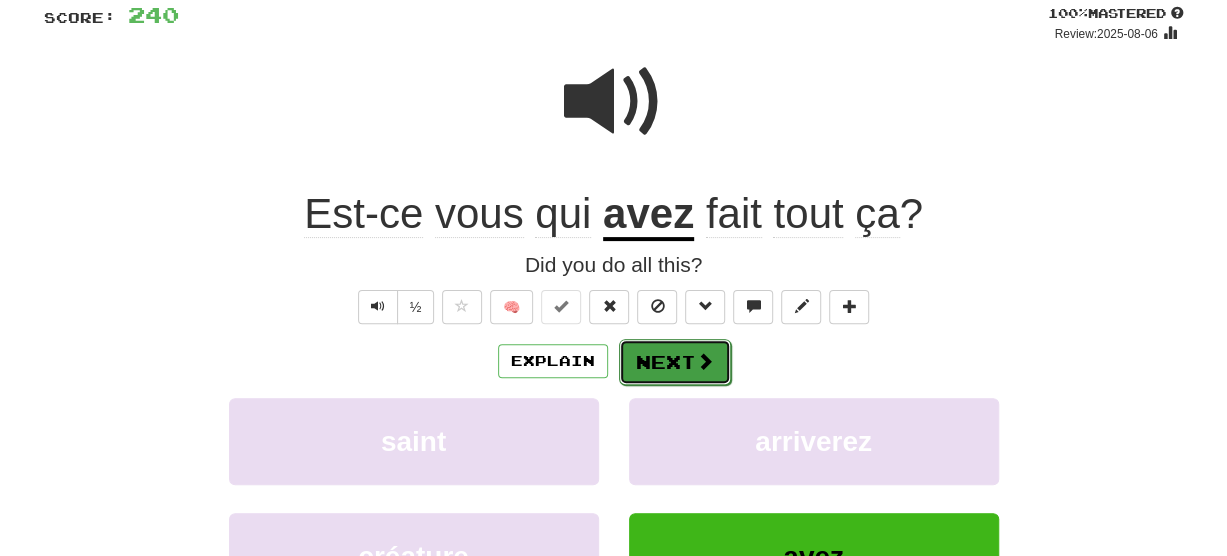 click on "Next" at bounding box center (675, 362) 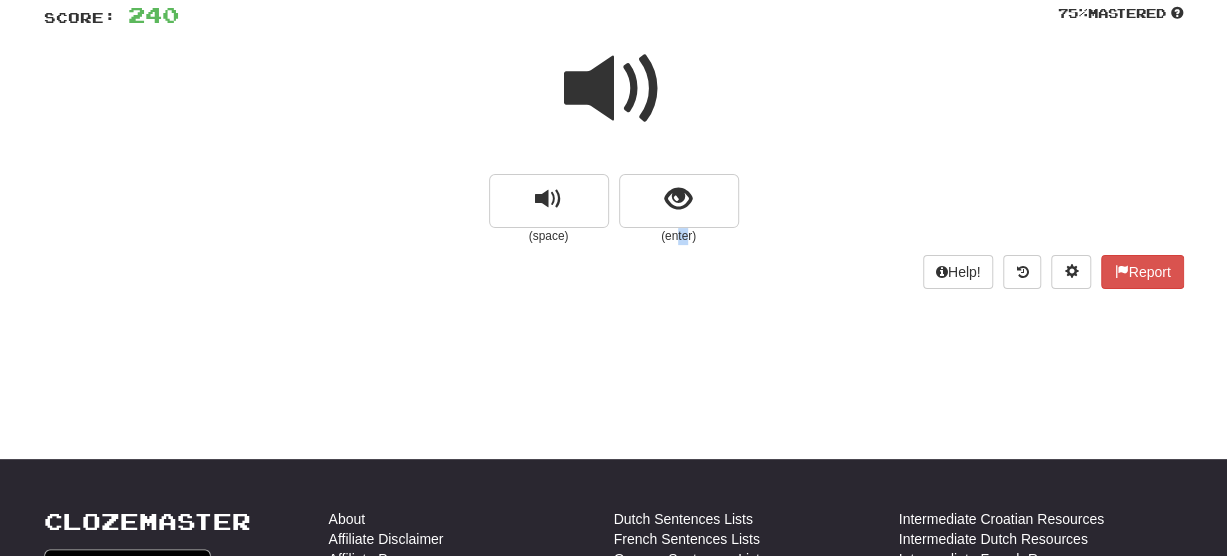 drag, startPoint x: 688, startPoint y: 239, endPoint x: 679, endPoint y: 228, distance: 14.21267 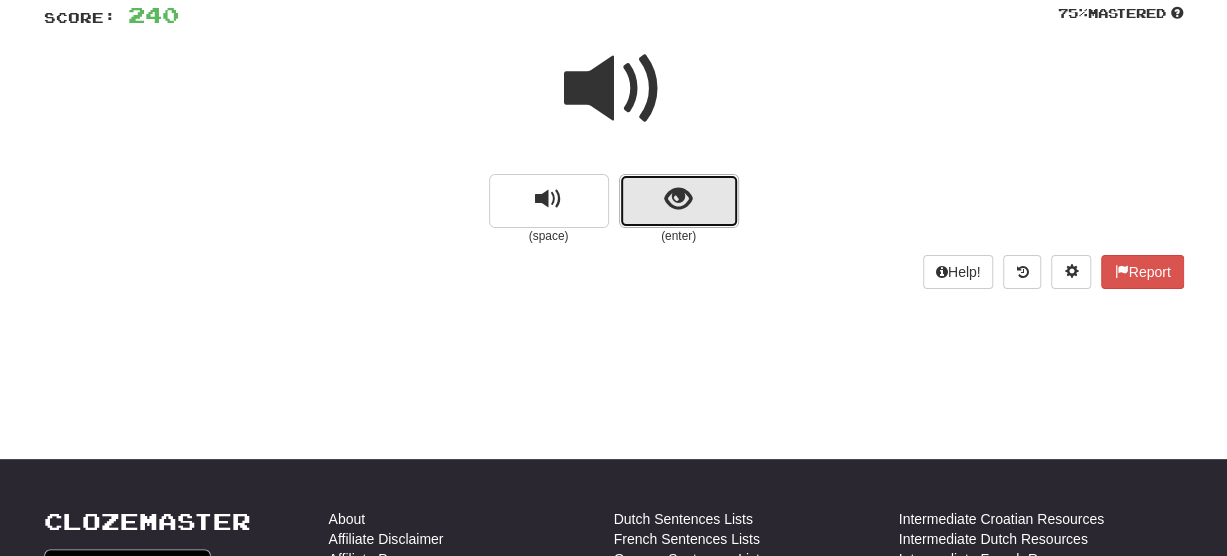click at bounding box center [678, 199] 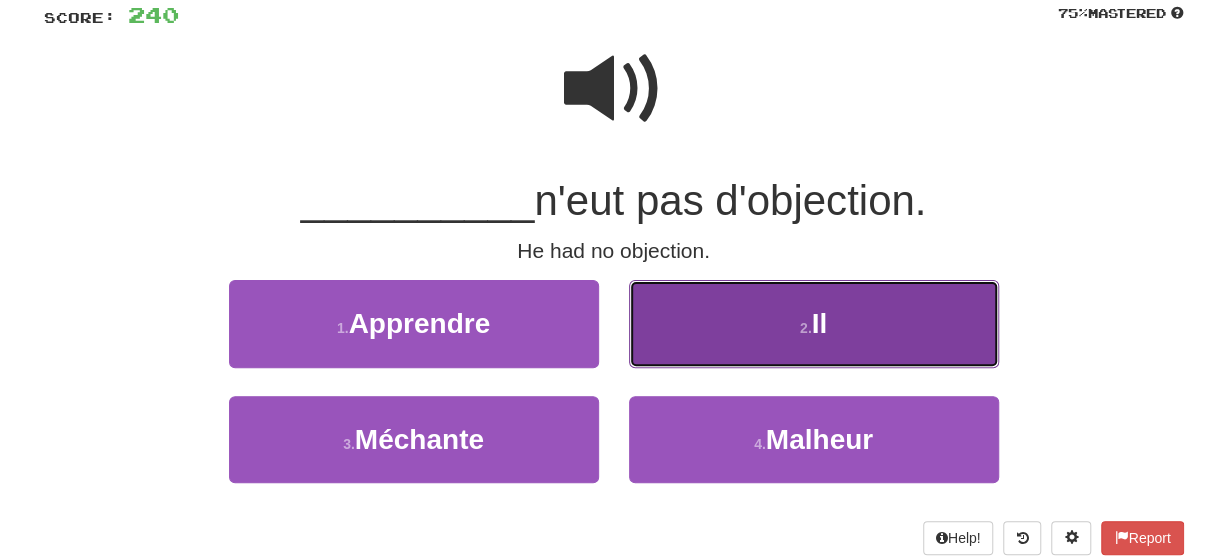 click on "2 .  Il" at bounding box center [814, 323] 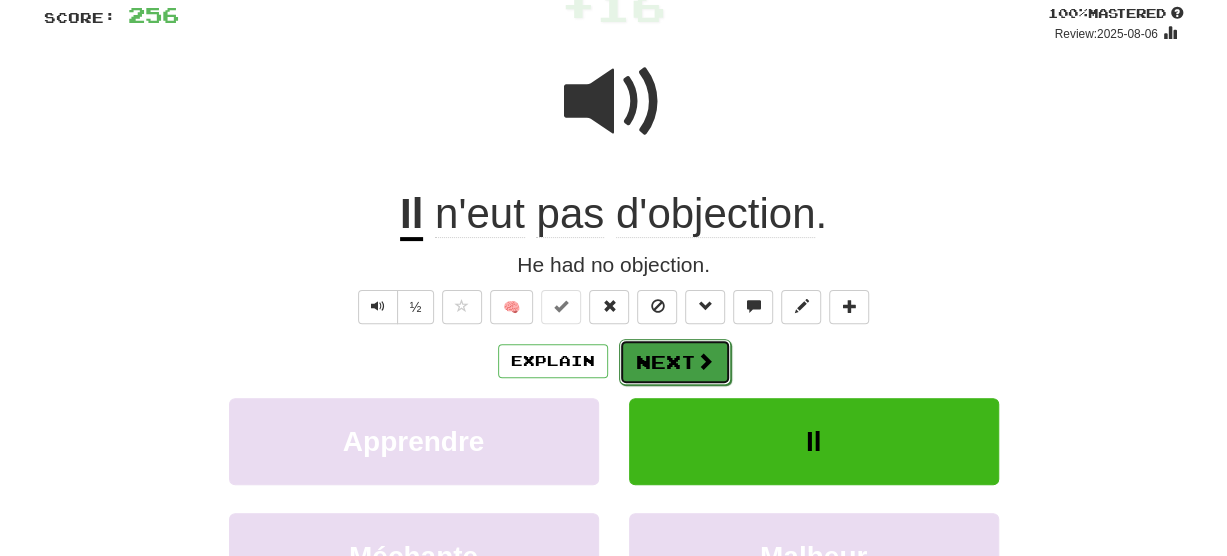 click on "Next" at bounding box center [675, 362] 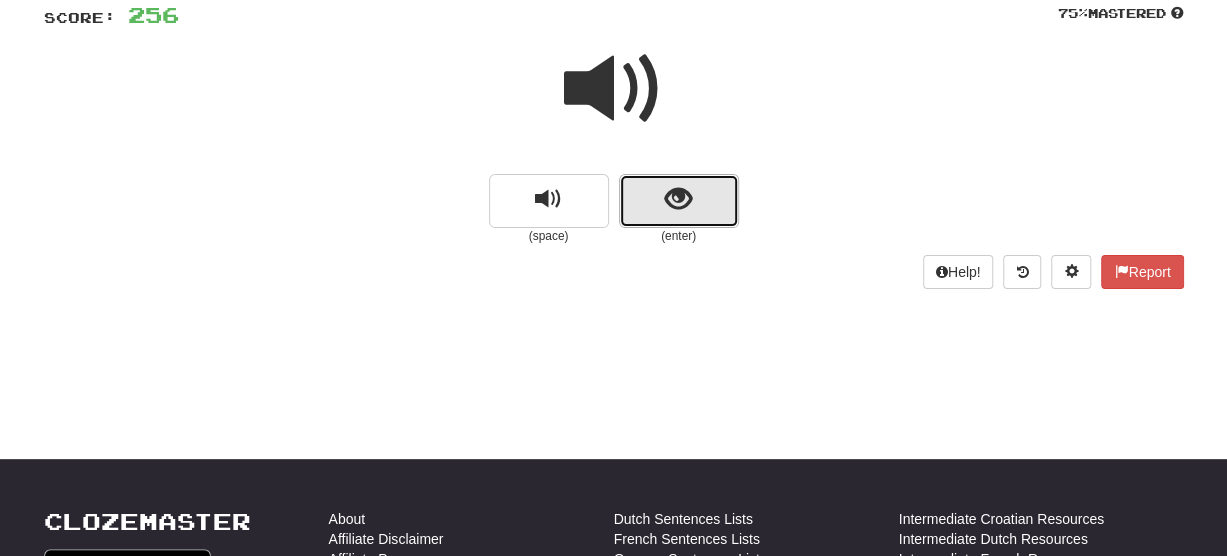 click at bounding box center (679, 201) 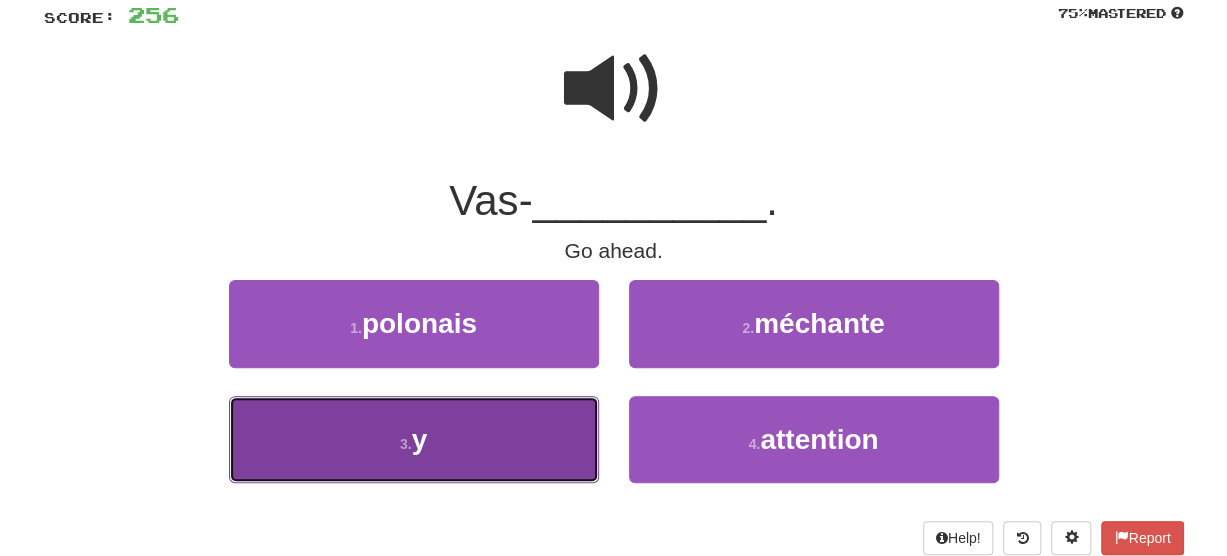 click on "3 .  y" at bounding box center [414, 439] 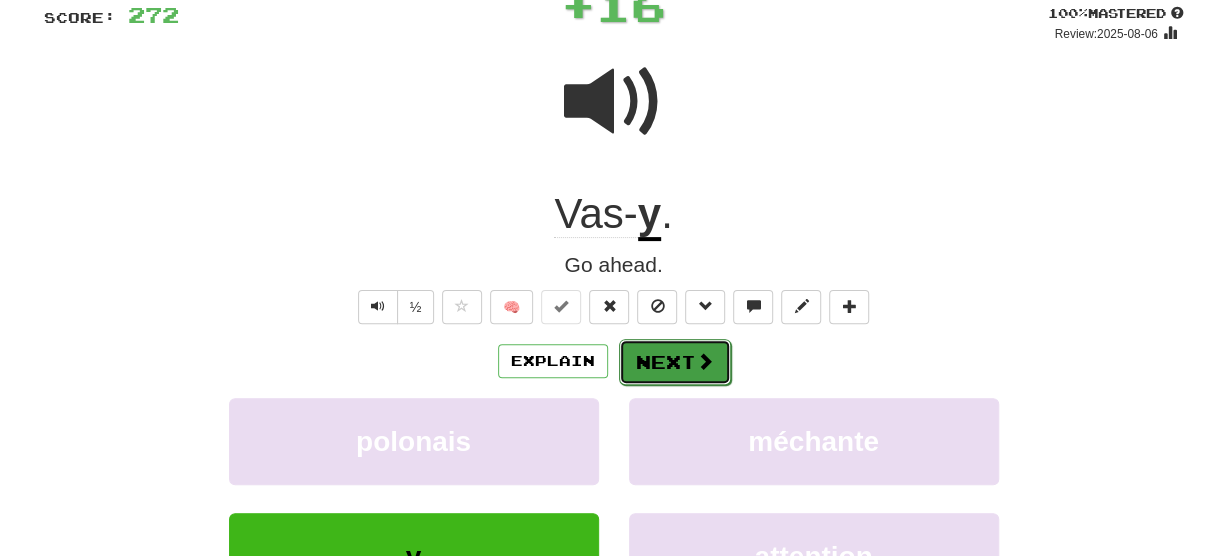 click on "Next" at bounding box center [675, 362] 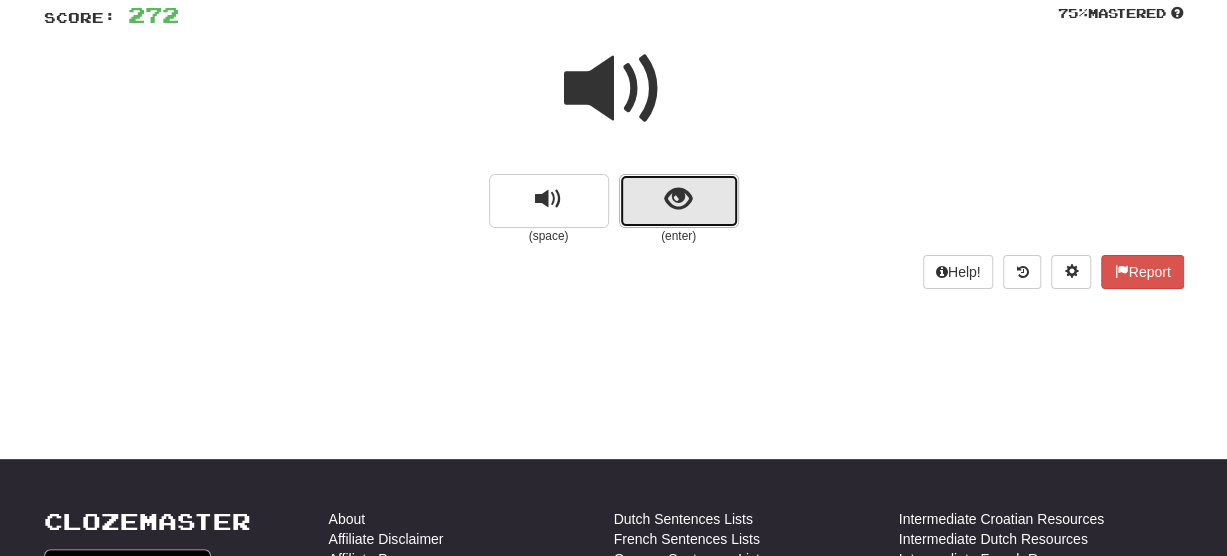 click at bounding box center (678, 199) 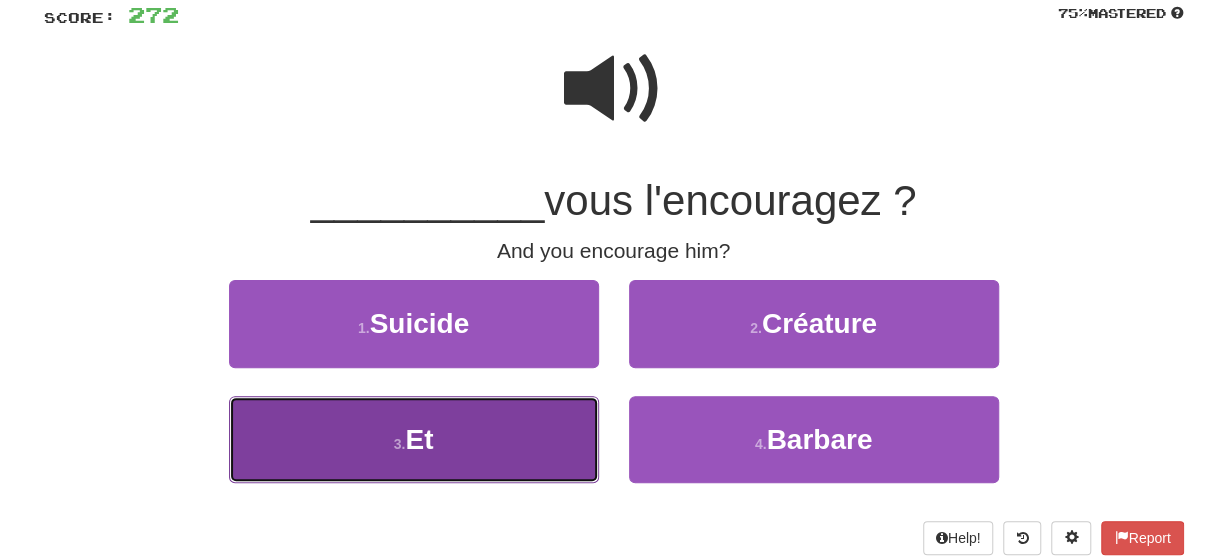 click on "3 .  Et" at bounding box center [414, 439] 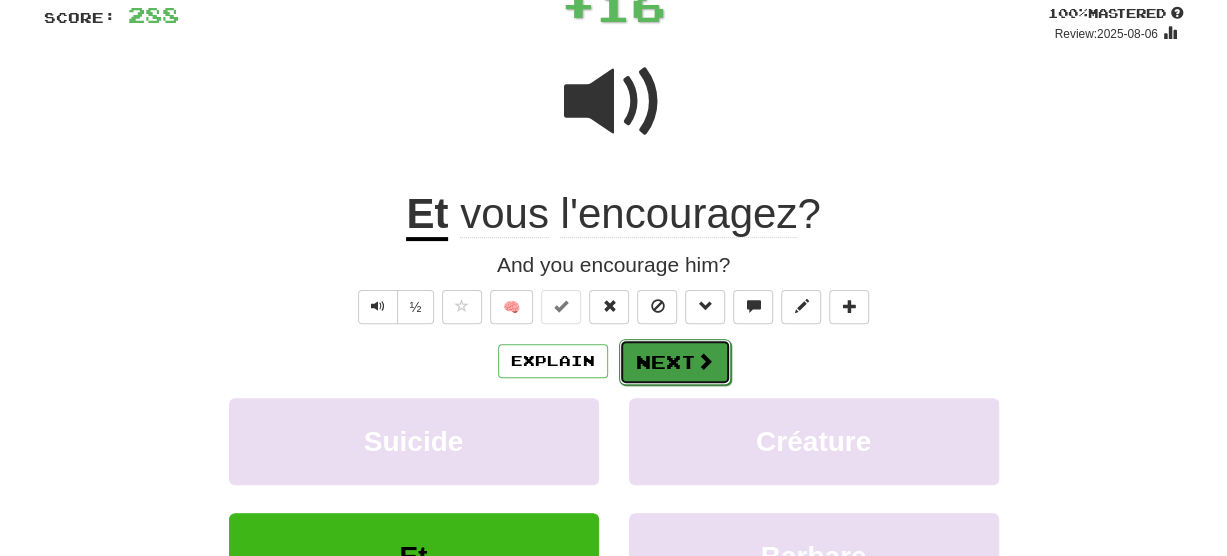 click on "Next" at bounding box center [675, 362] 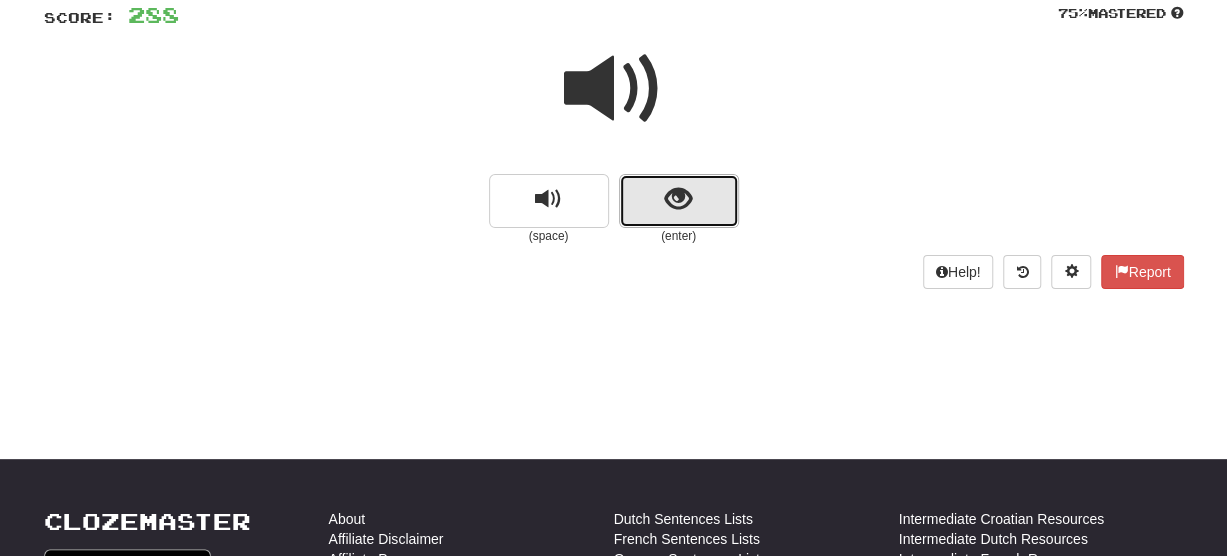 click at bounding box center [679, 201] 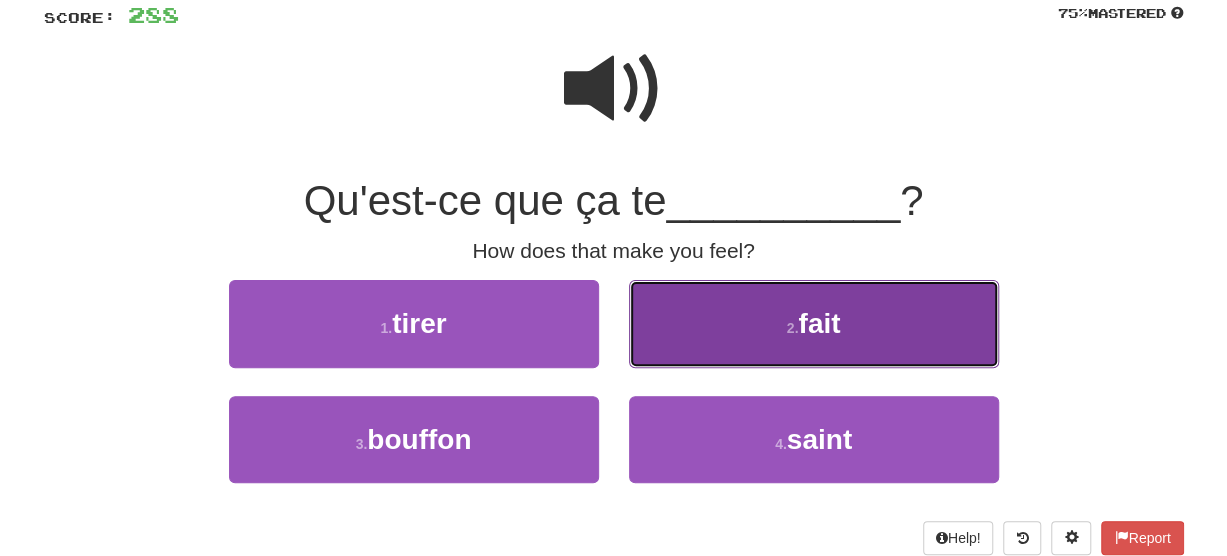 click on "2 .  fait" at bounding box center (814, 323) 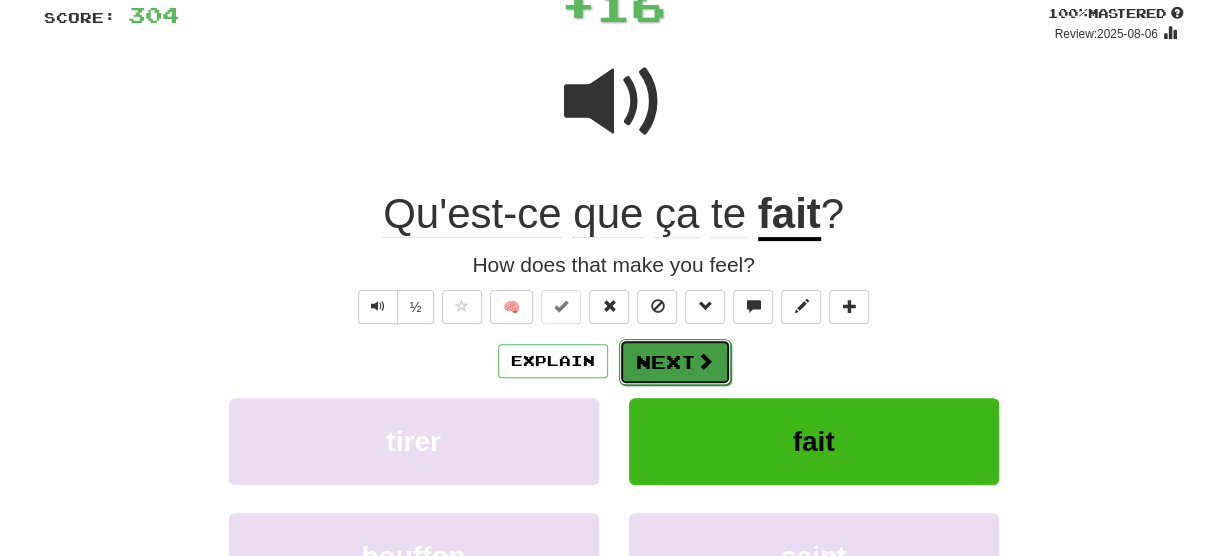 click on "Next" at bounding box center [675, 362] 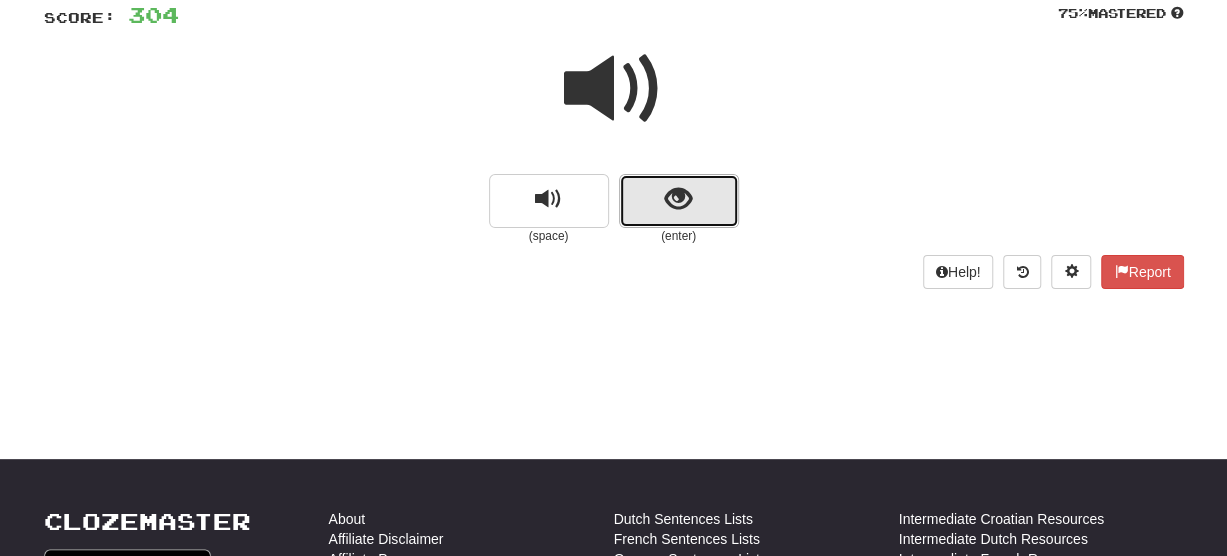 click at bounding box center (678, 199) 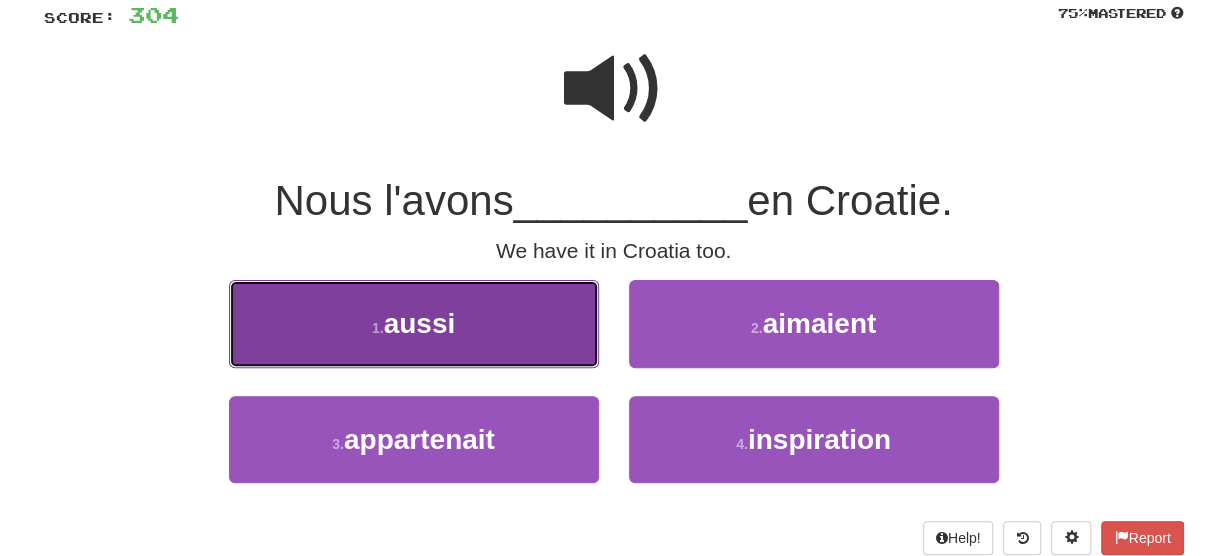 click on "1 .  aussi" at bounding box center (414, 323) 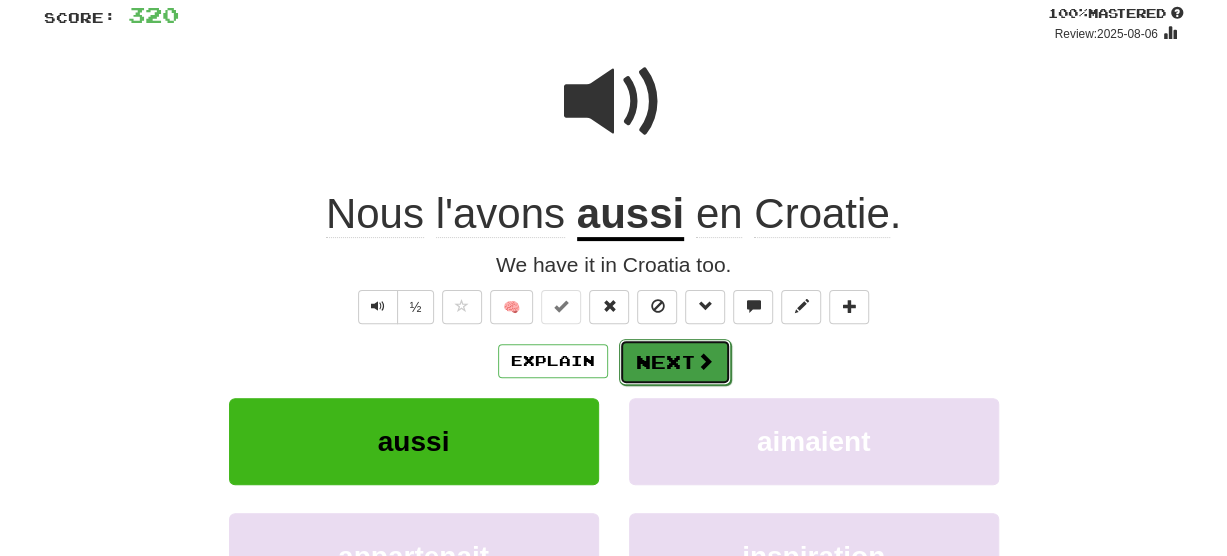 click on "Next" at bounding box center [675, 362] 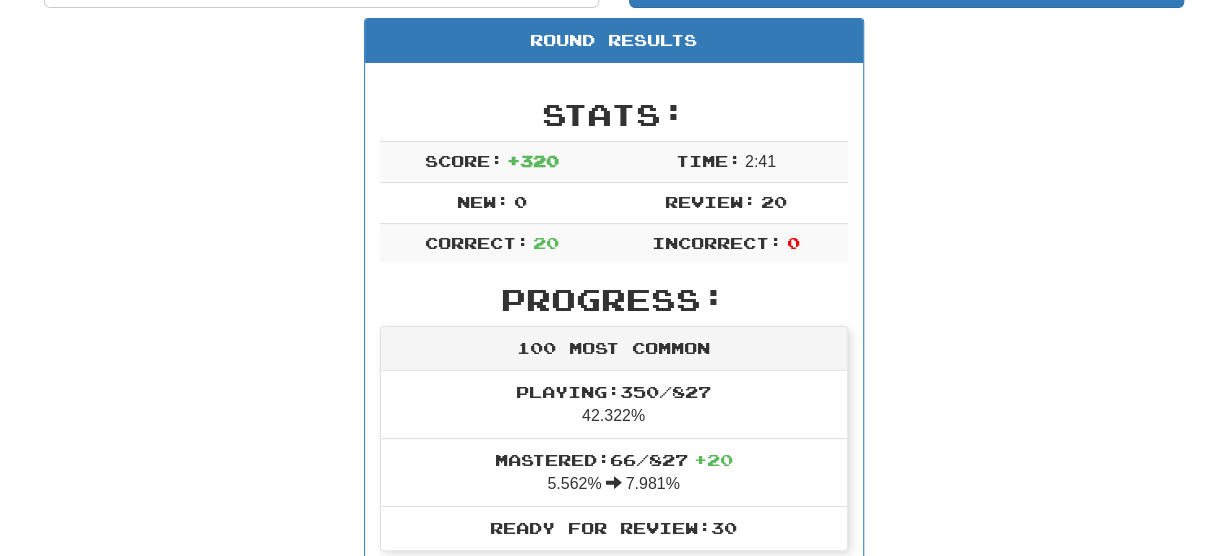 scroll, scrollTop: 0, scrollLeft: 0, axis: both 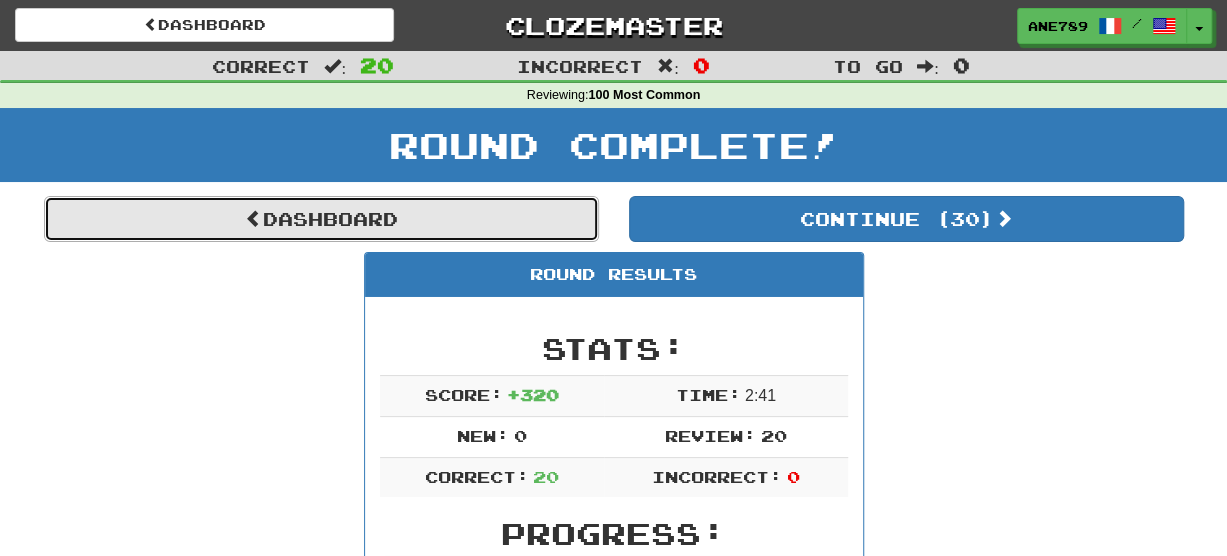 click on "Dashboard" at bounding box center [321, 219] 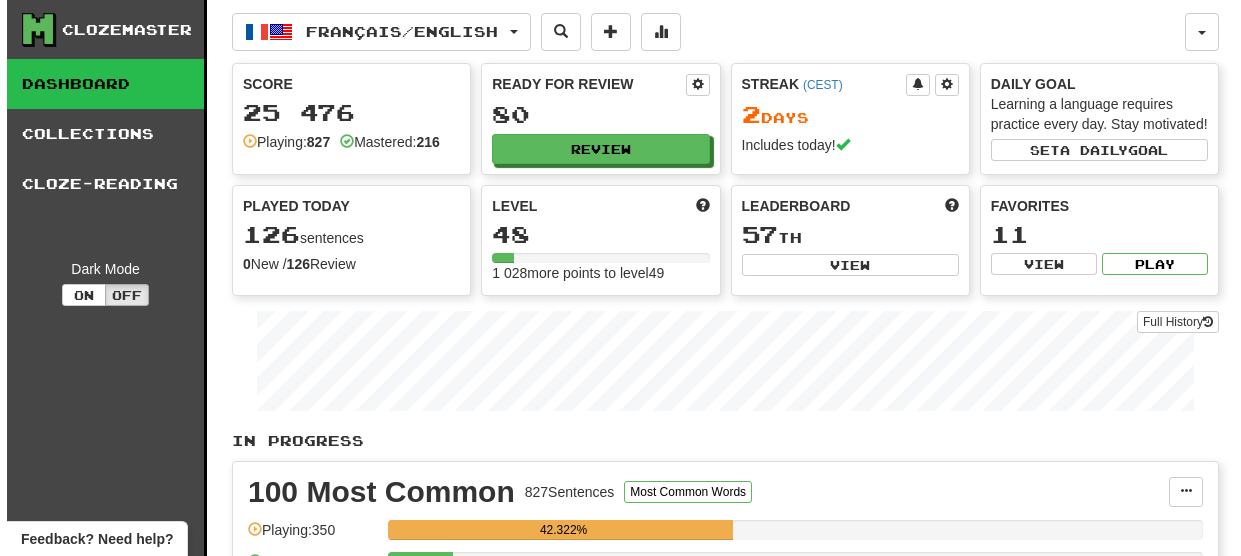 scroll, scrollTop: 0, scrollLeft: 0, axis: both 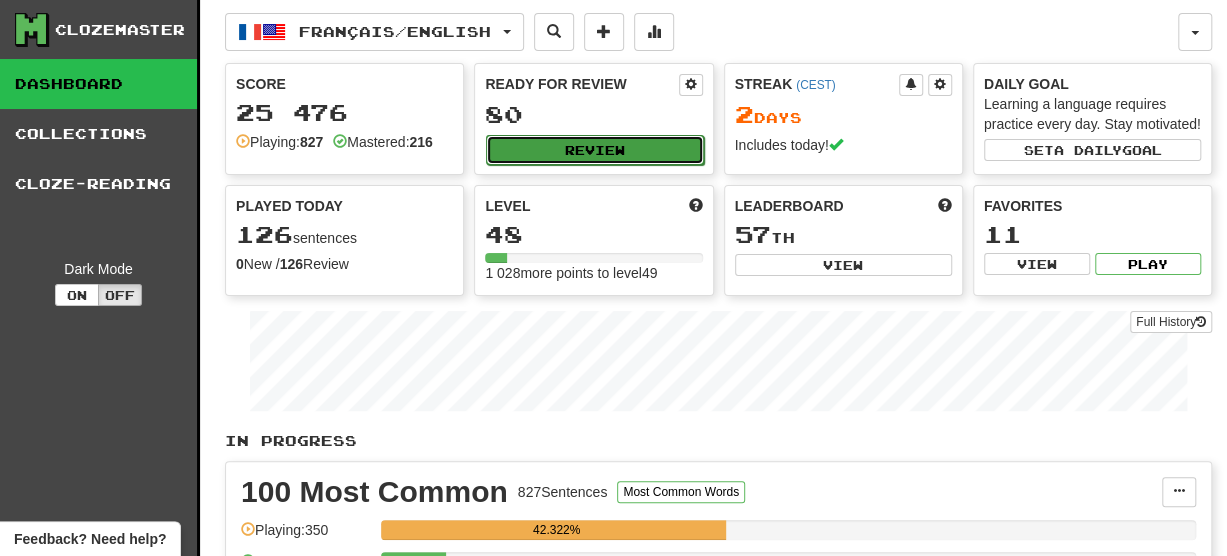 click on "Review" at bounding box center [594, 150] 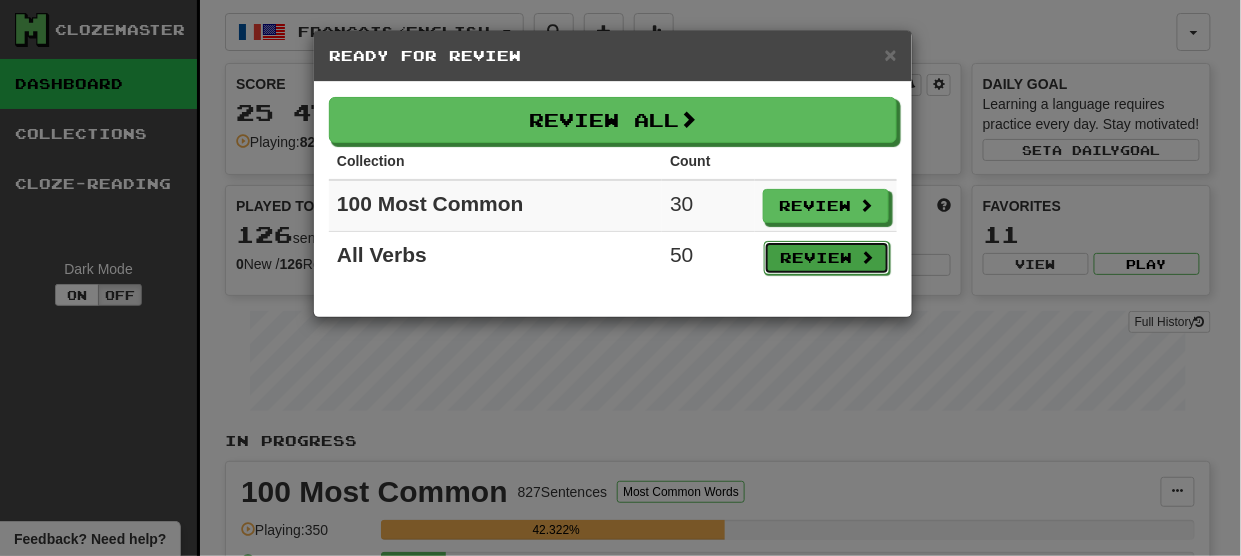 click on "Review" at bounding box center [827, 258] 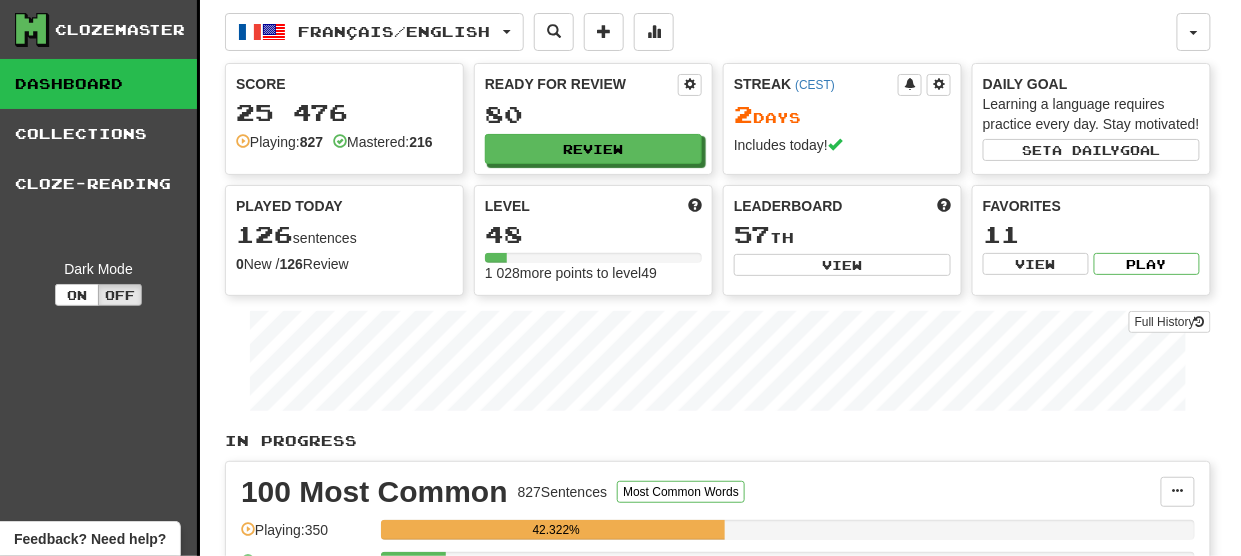 select on "**" 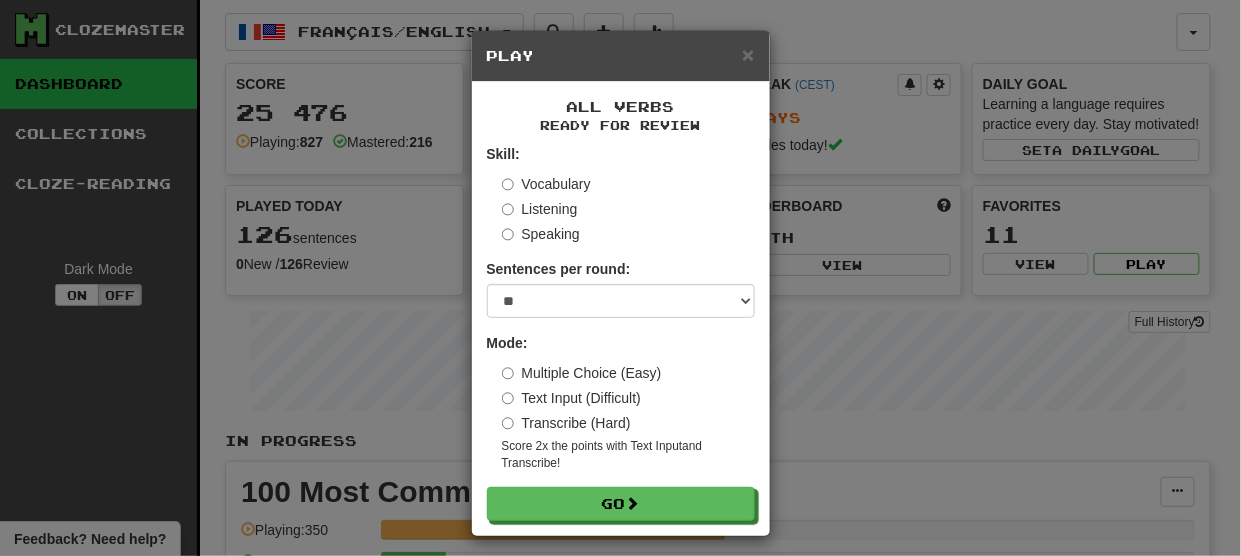 click on "Skill: Vocabulary Listening Speaking" at bounding box center [621, 194] 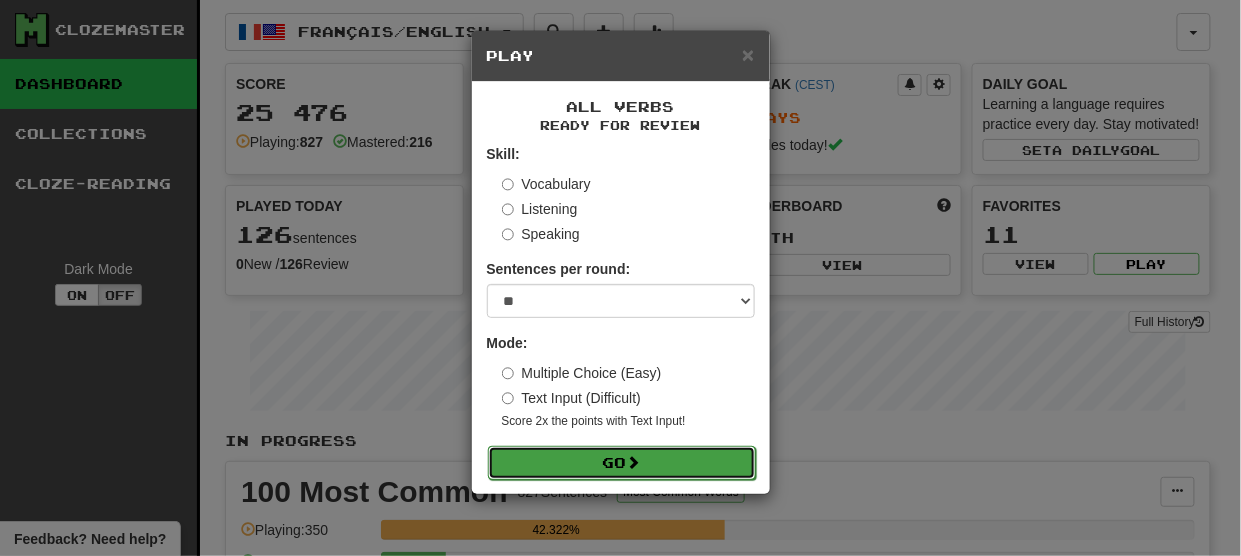 click on "Go" at bounding box center (622, 463) 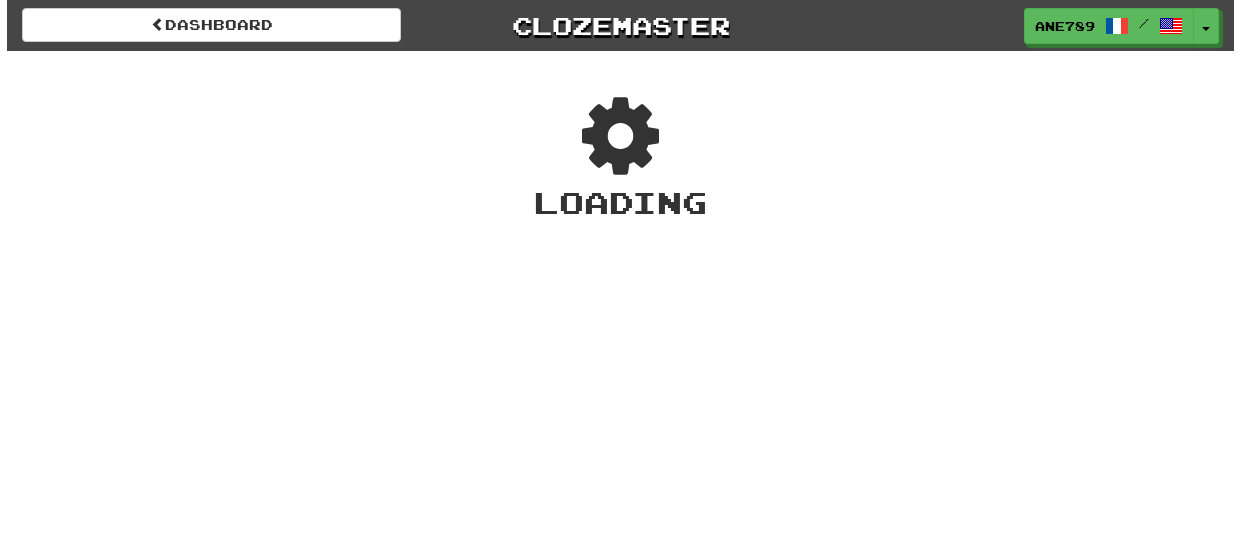 scroll, scrollTop: 0, scrollLeft: 0, axis: both 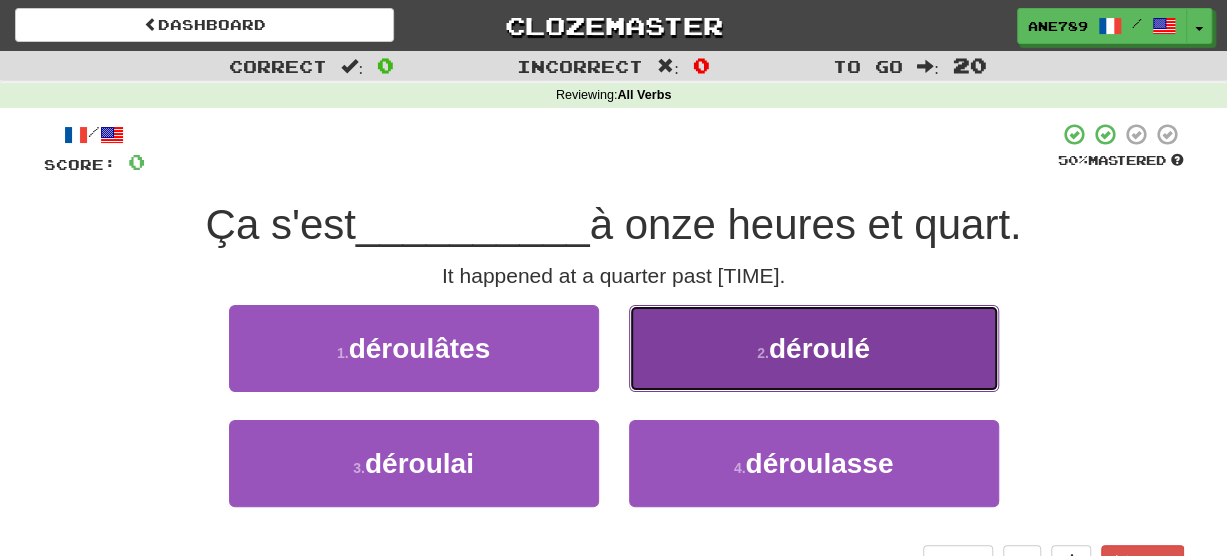 click on "2 .  déroulé" at bounding box center [814, 348] 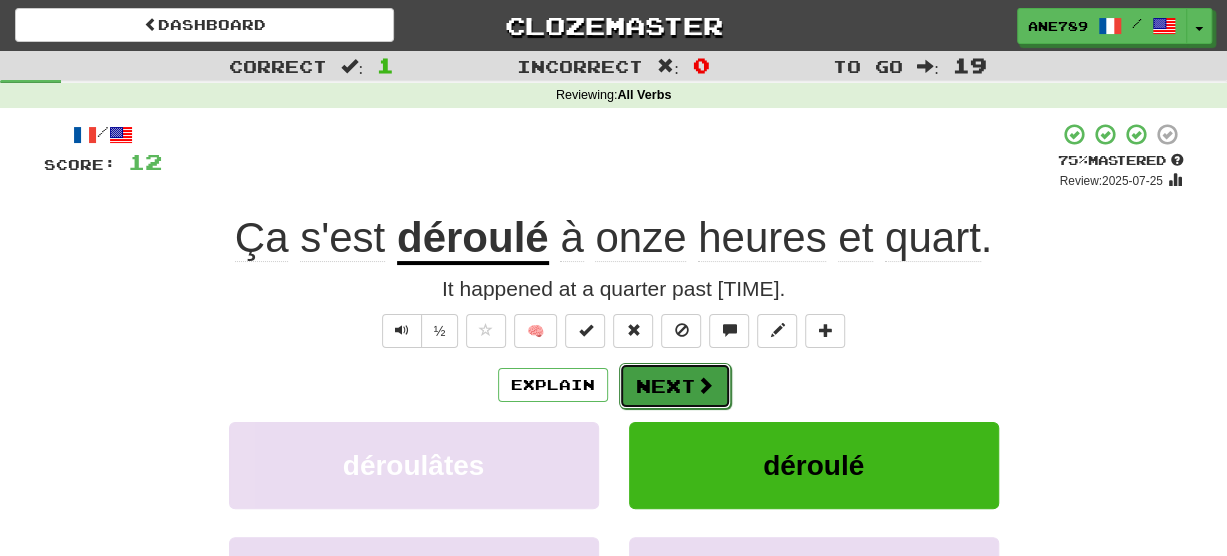 click on "Next" at bounding box center [675, 386] 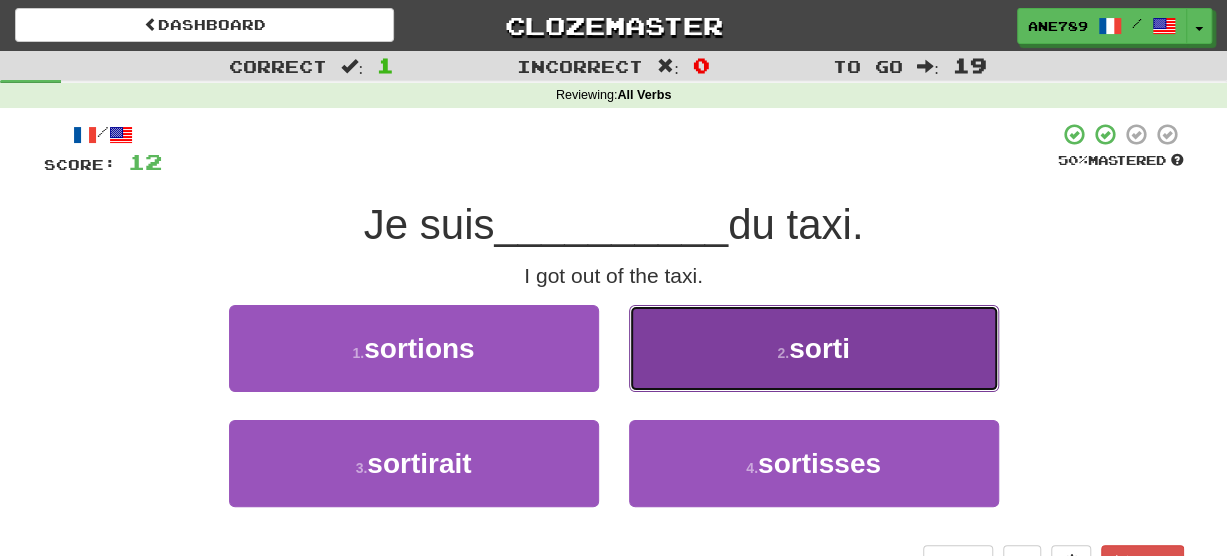 click on "2 .  sorti" at bounding box center [814, 348] 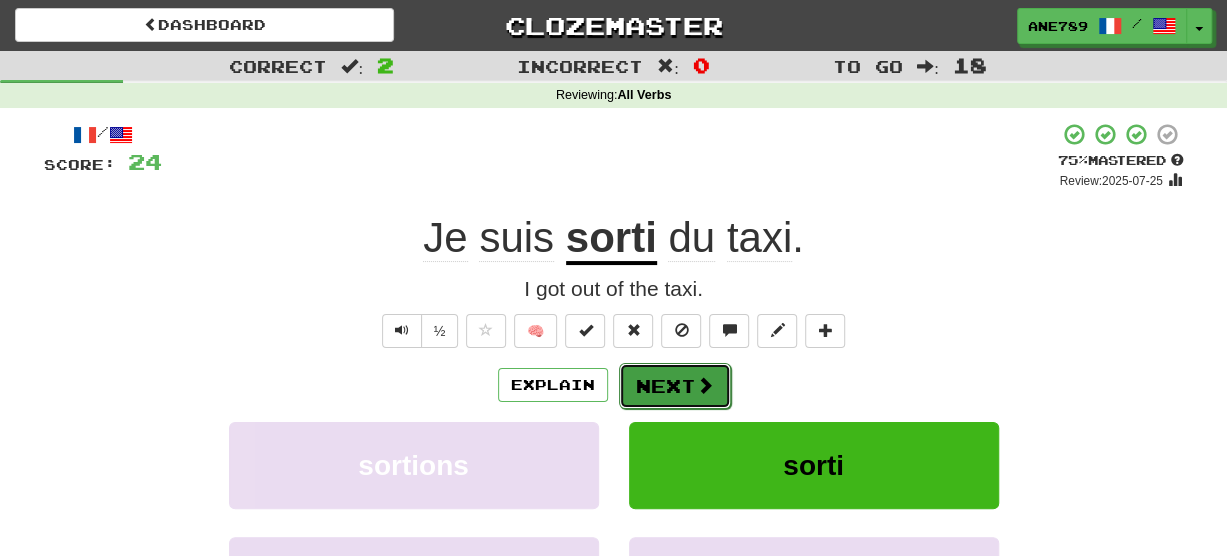 click on "Next" at bounding box center [675, 386] 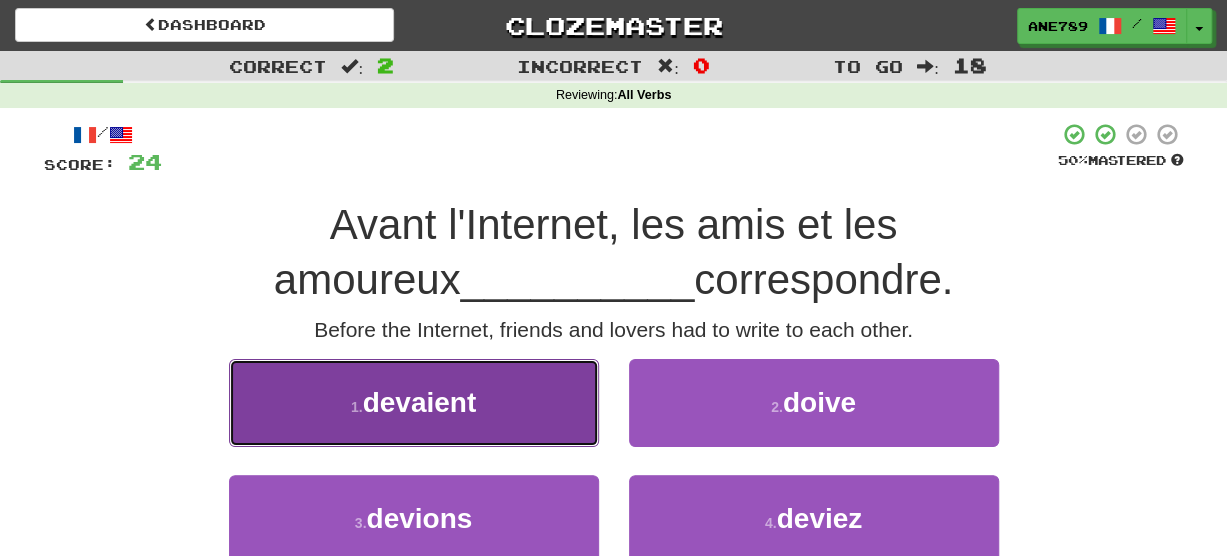click on "1 .  devaient" at bounding box center [414, 402] 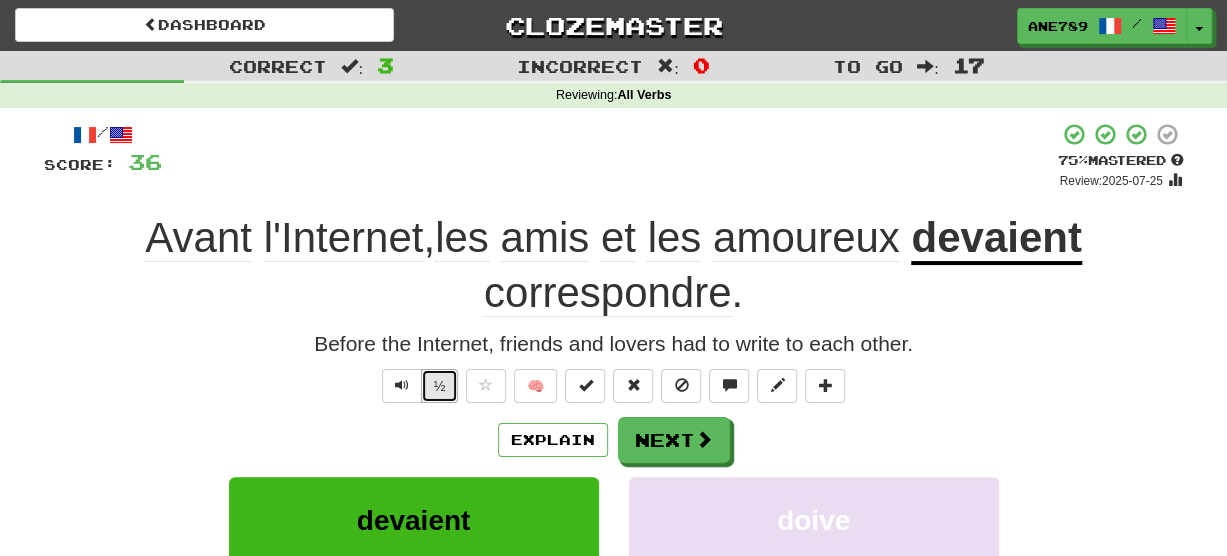 click on "½" at bounding box center (440, 386) 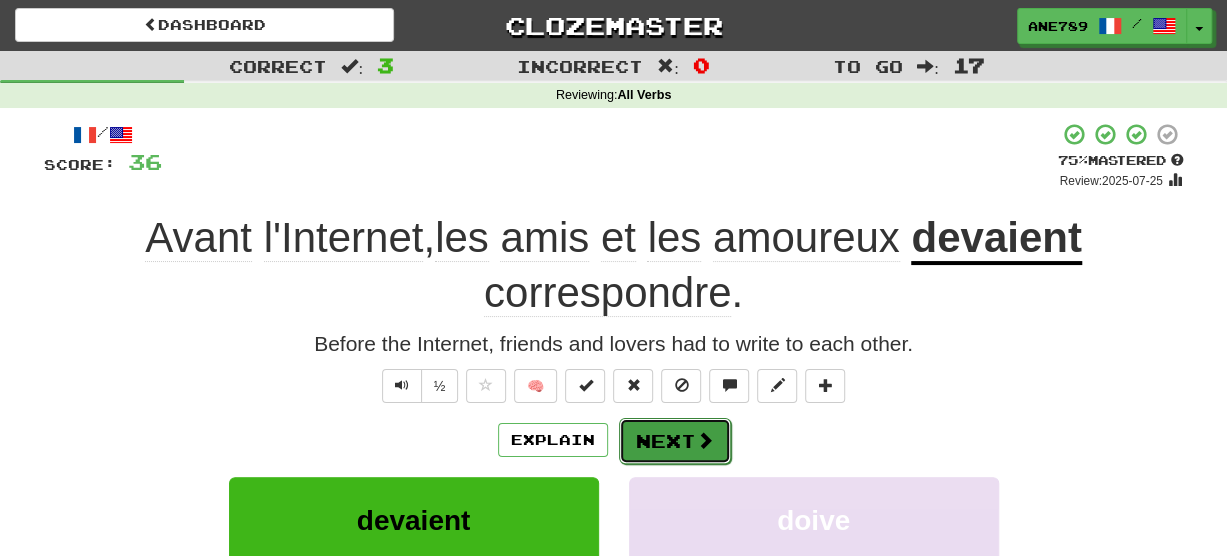 click on "Next" at bounding box center (675, 441) 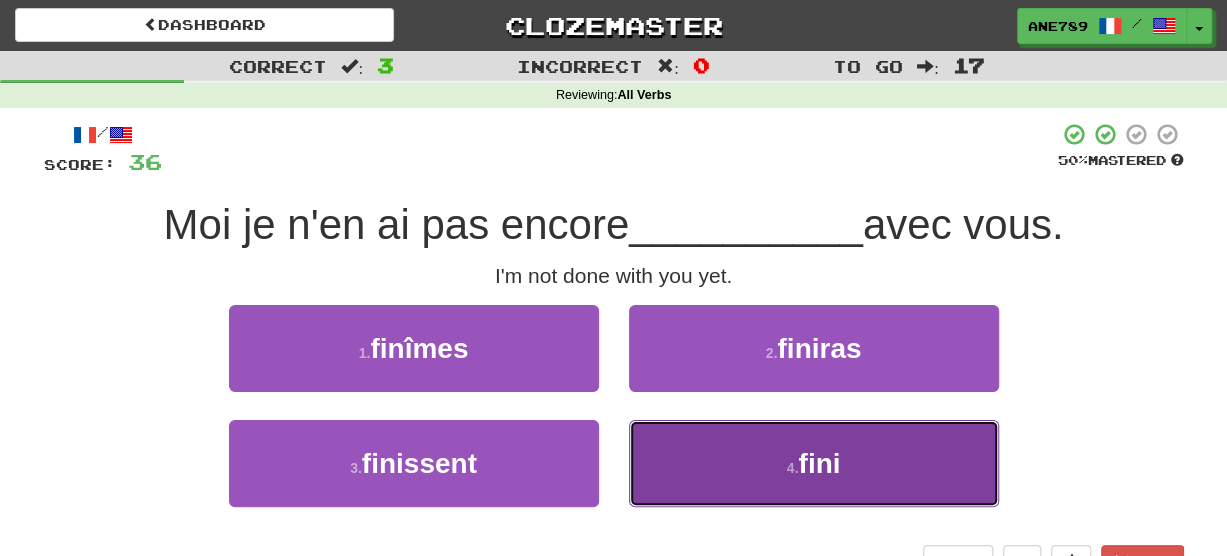 click on "4 .  fini" at bounding box center [814, 463] 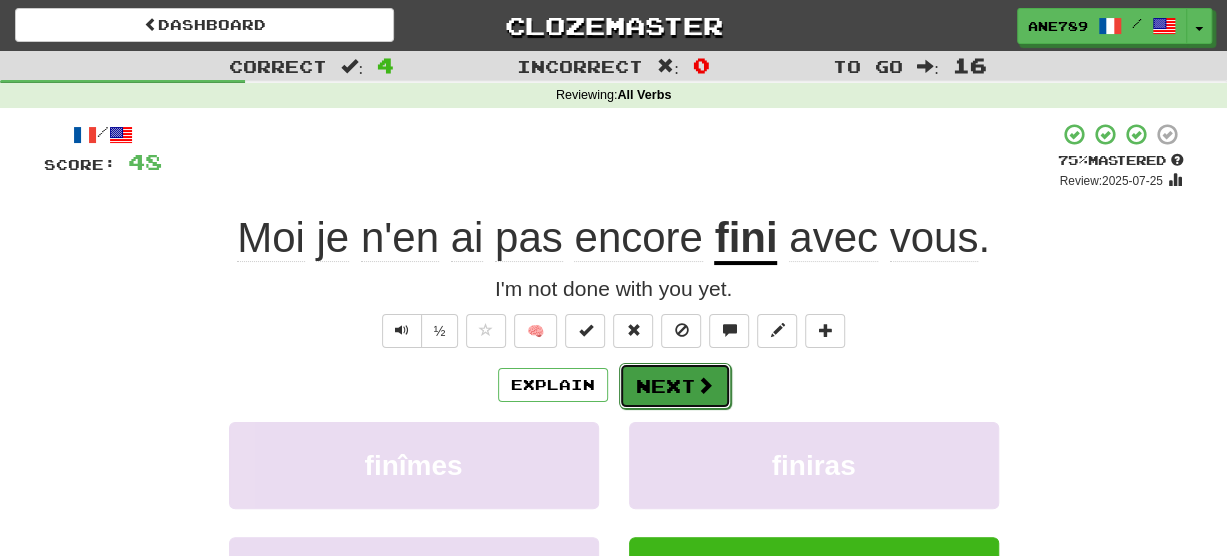 click on "Next" at bounding box center [675, 386] 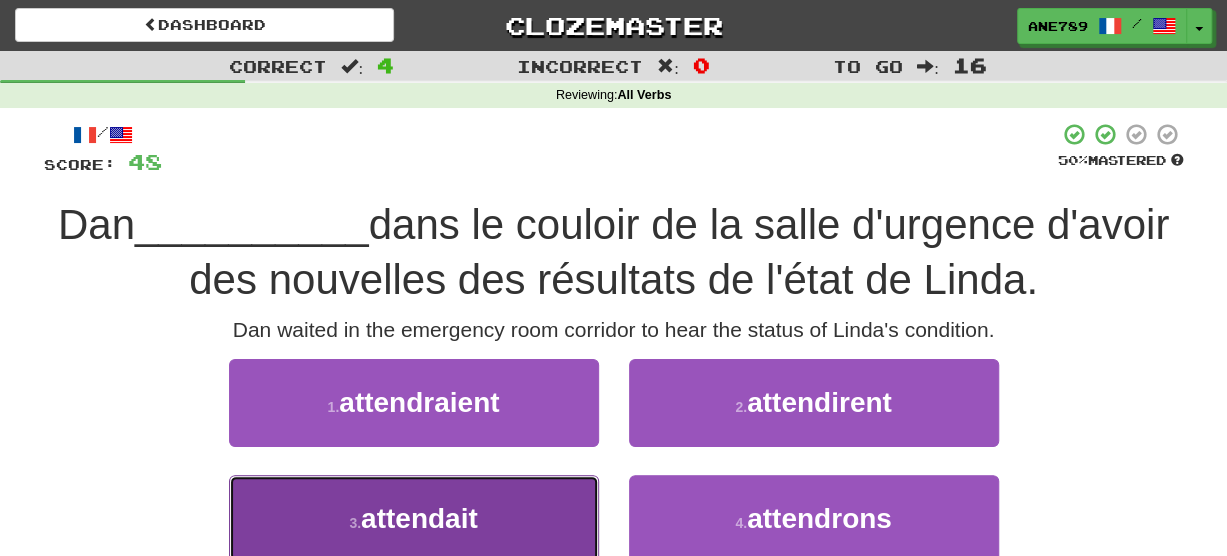 click on "3 .  attendait" at bounding box center [414, 518] 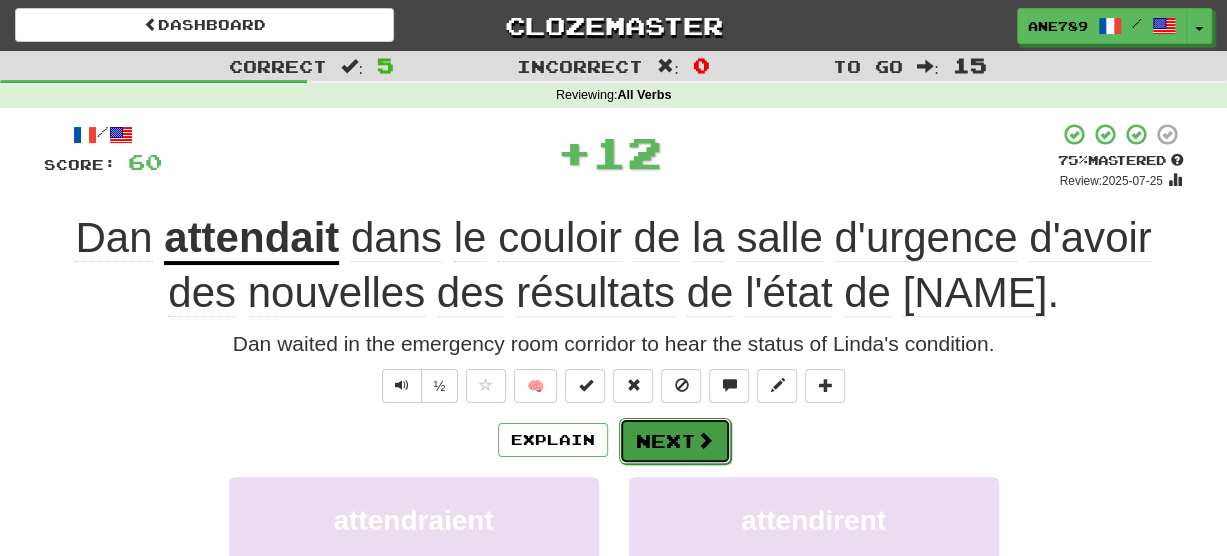 click on "Next" at bounding box center (675, 441) 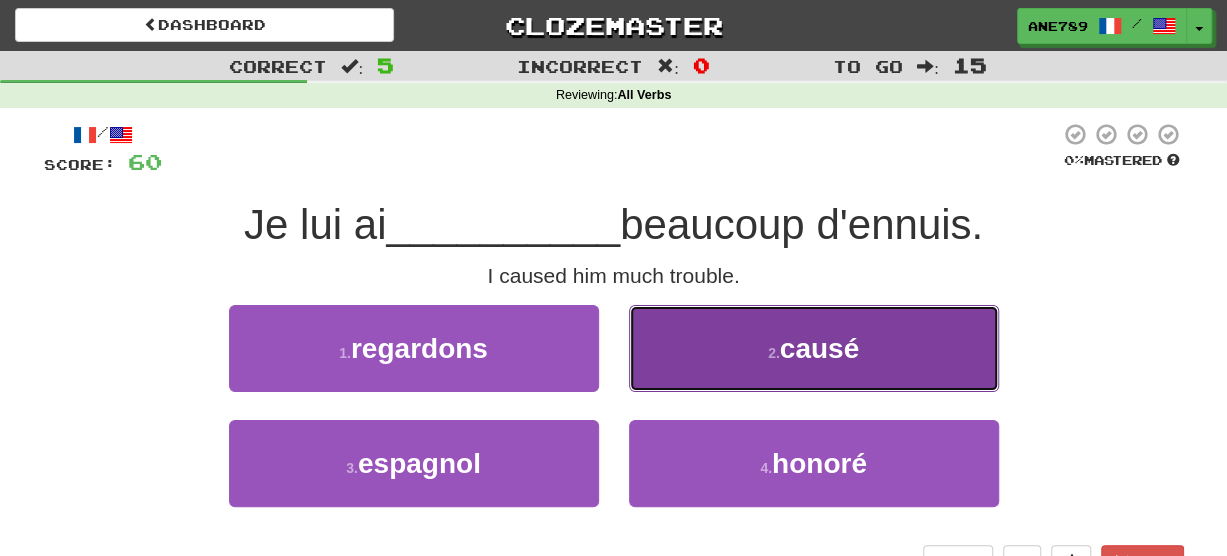 click on "2 .  causé" at bounding box center [814, 348] 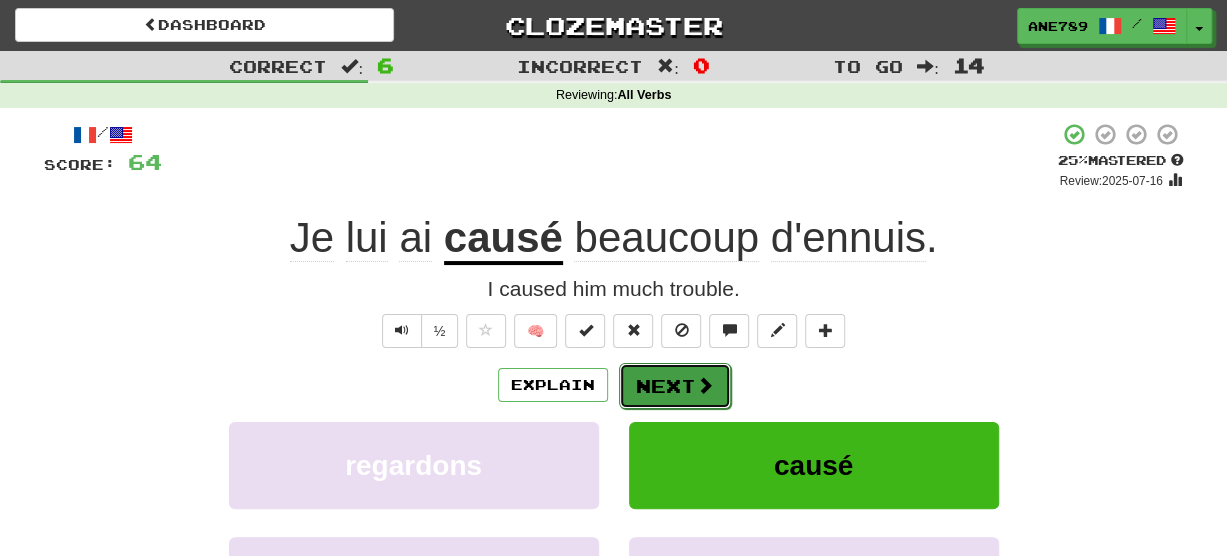 click on "Next" at bounding box center (675, 386) 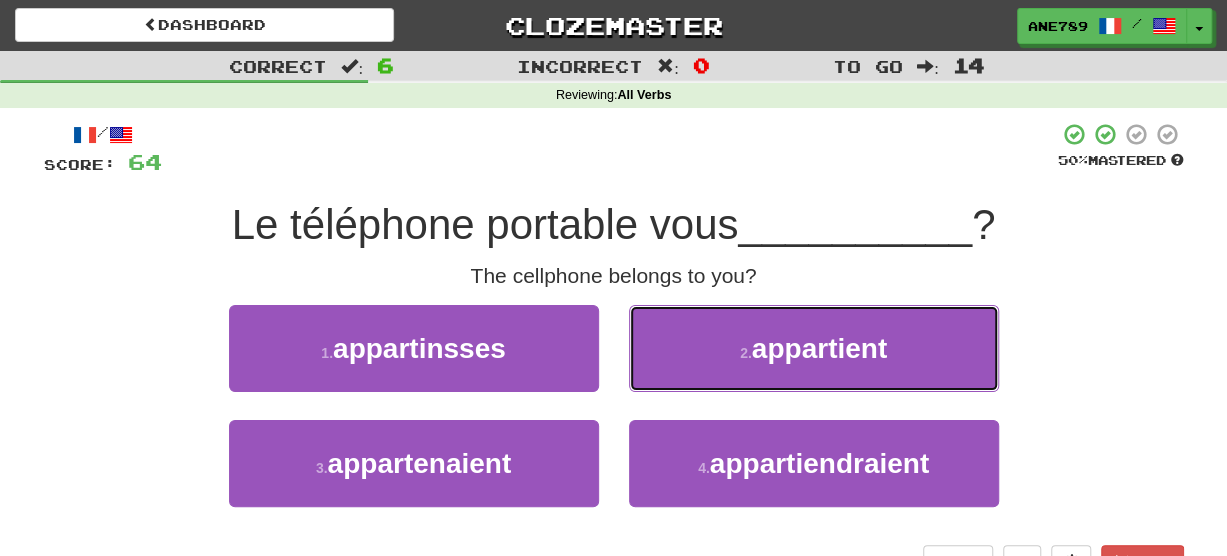 click on "2 .  appartient" at bounding box center (814, 348) 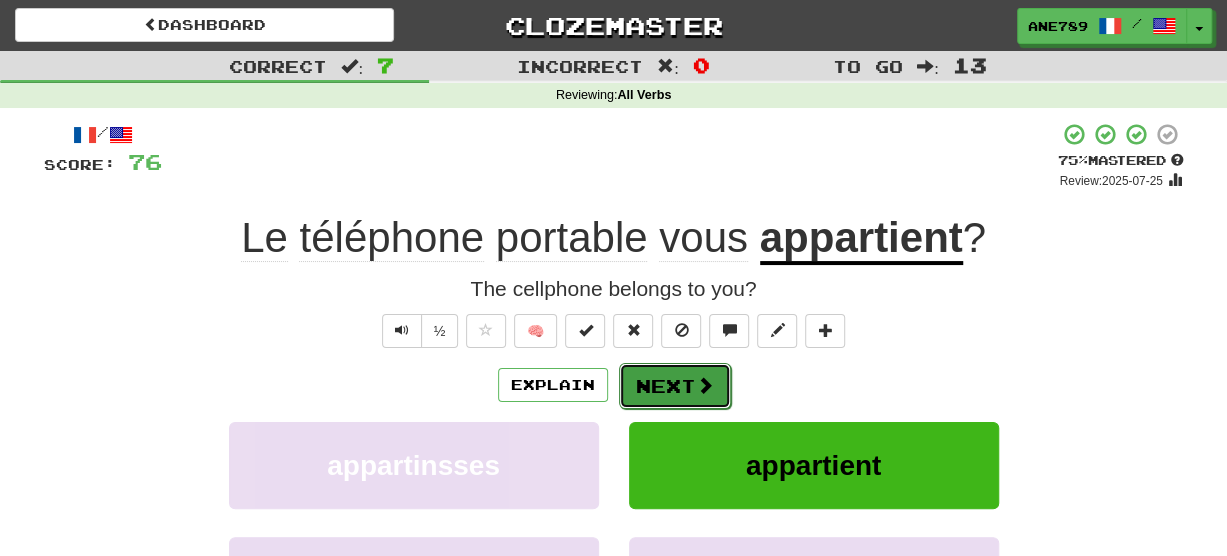 click on "Next" at bounding box center (675, 386) 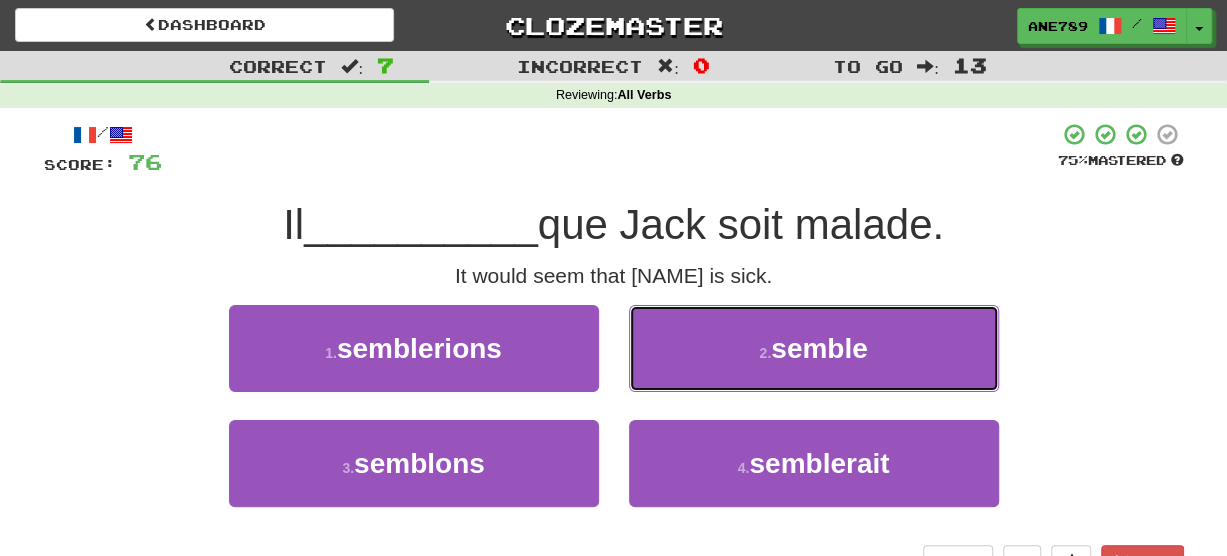 click on "2 .  semble" at bounding box center (814, 348) 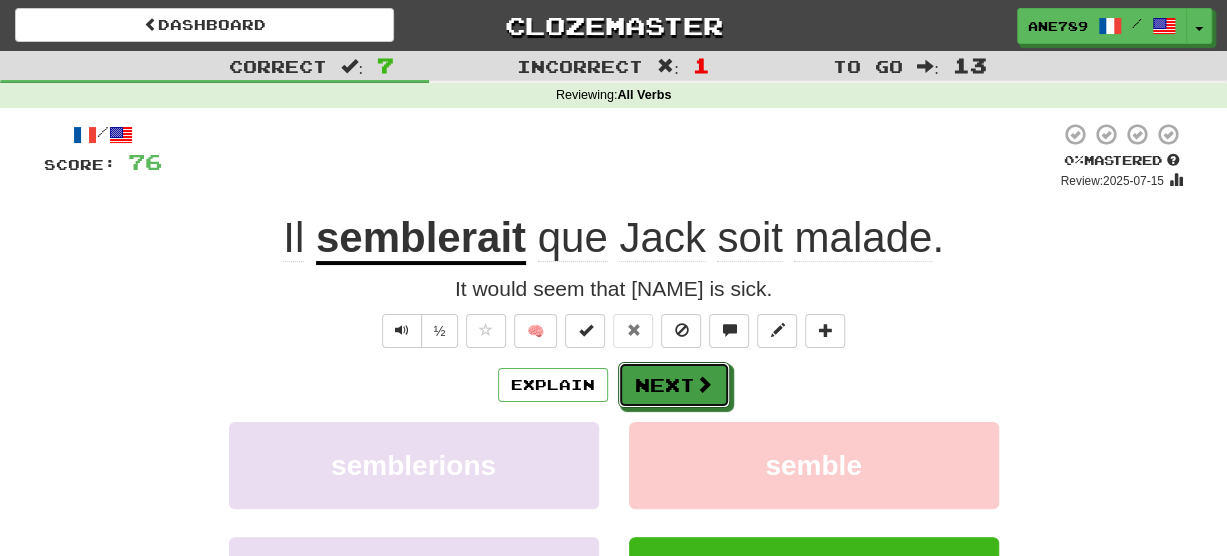 click on "Next" at bounding box center [674, 385] 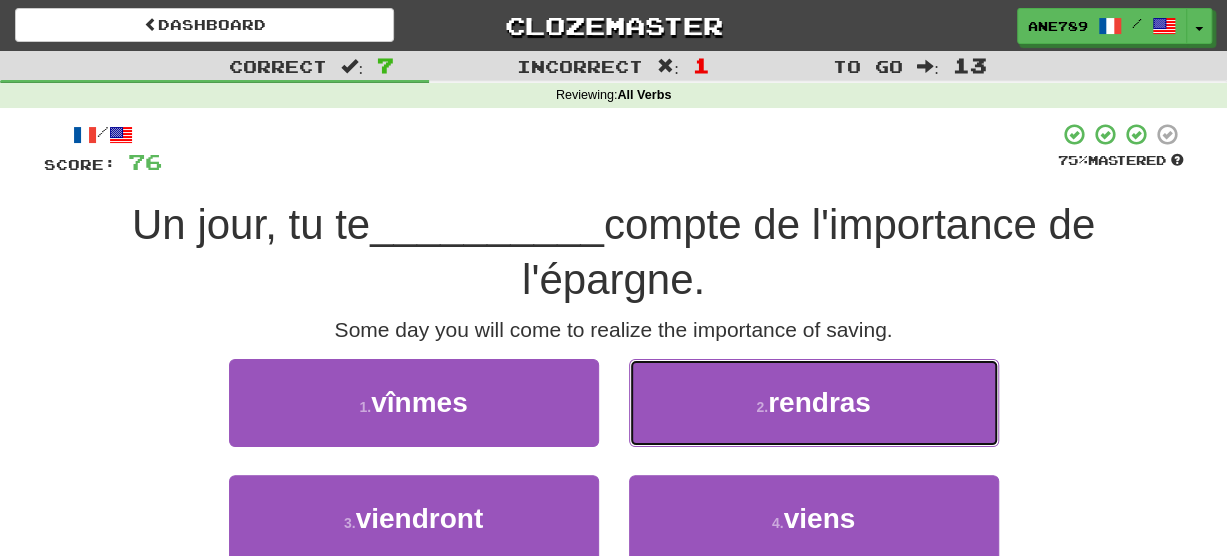 click on "2 .  rendras" at bounding box center (814, 402) 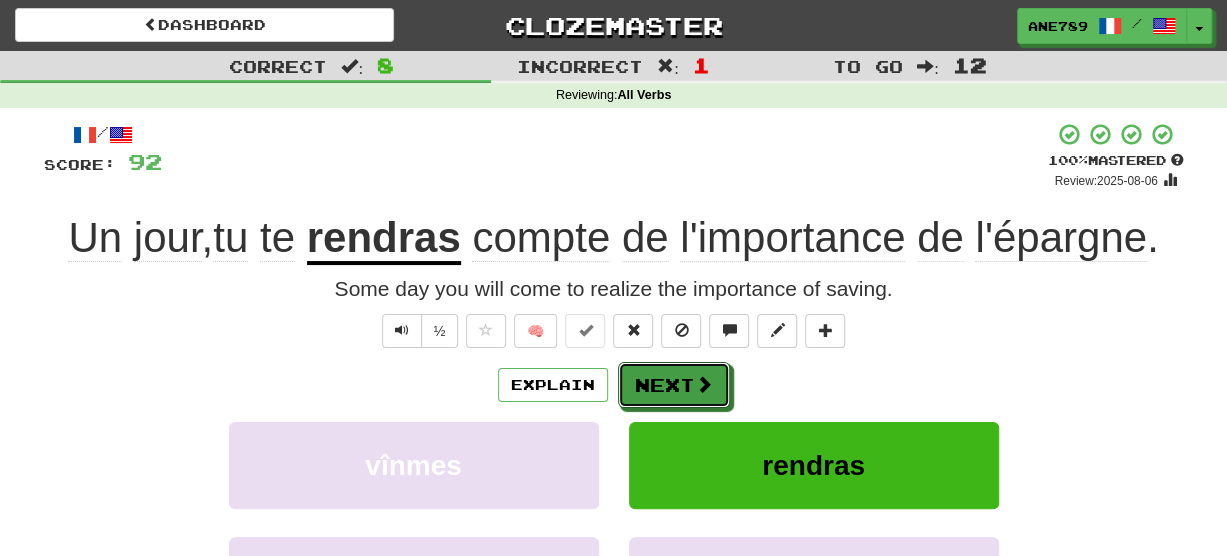 click on "Next" at bounding box center [674, 385] 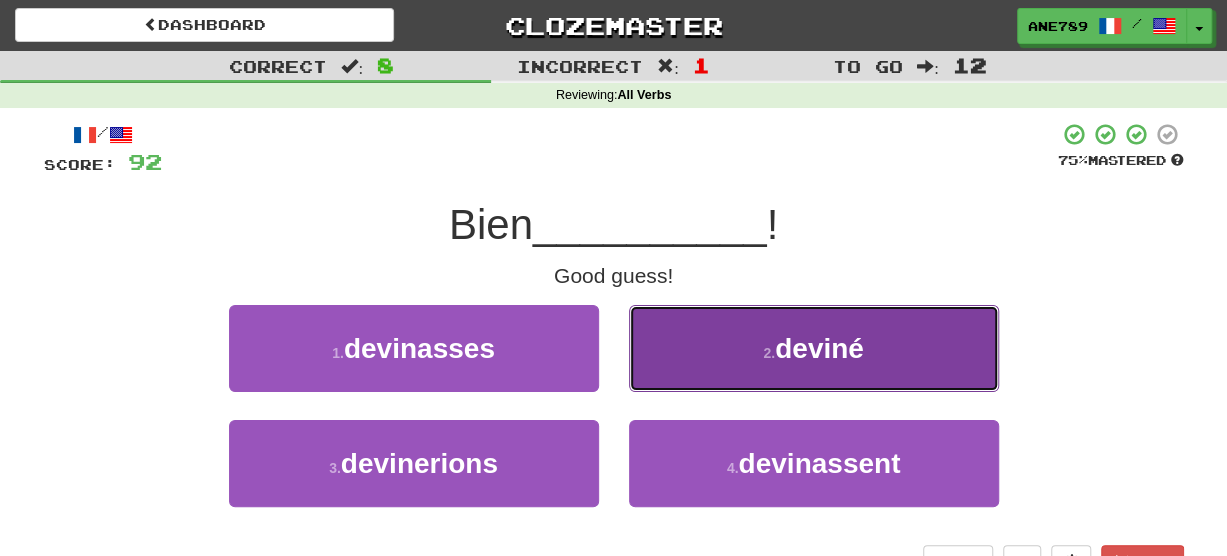 click on "2 .  deviné" at bounding box center (814, 348) 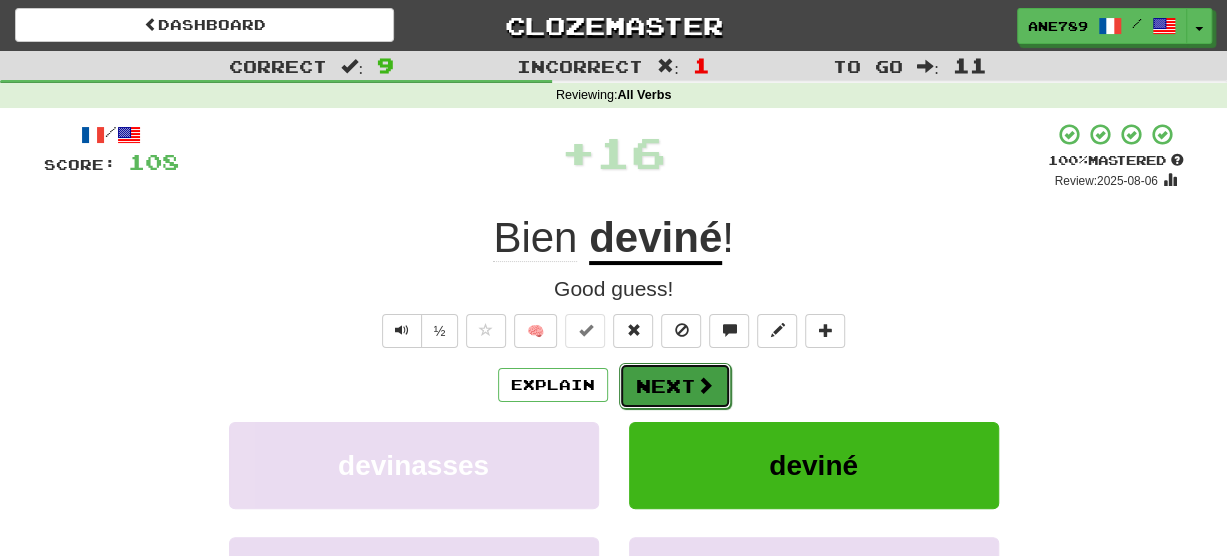 click on "Next" at bounding box center (675, 386) 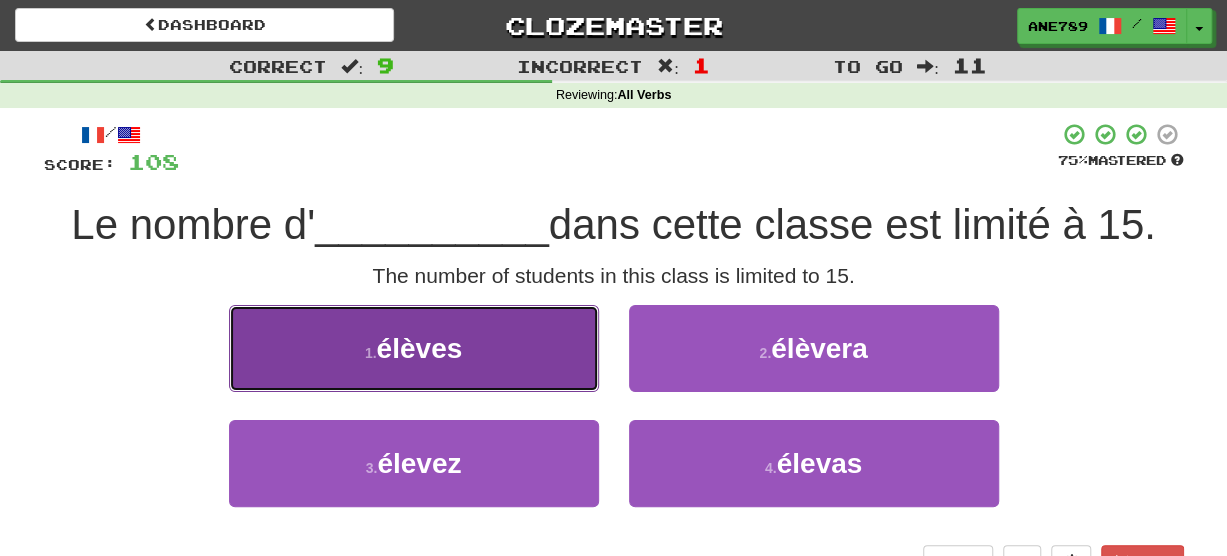 click on "1 .  élèves" at bounding box center [414, 348] 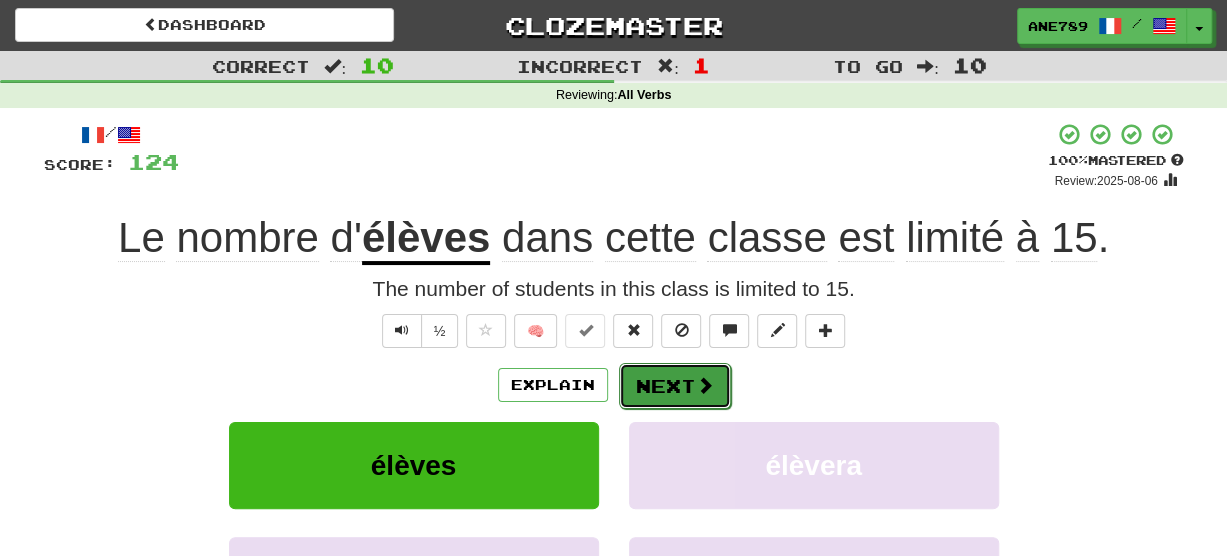 click on "Next" at bounding box center [675, 386] 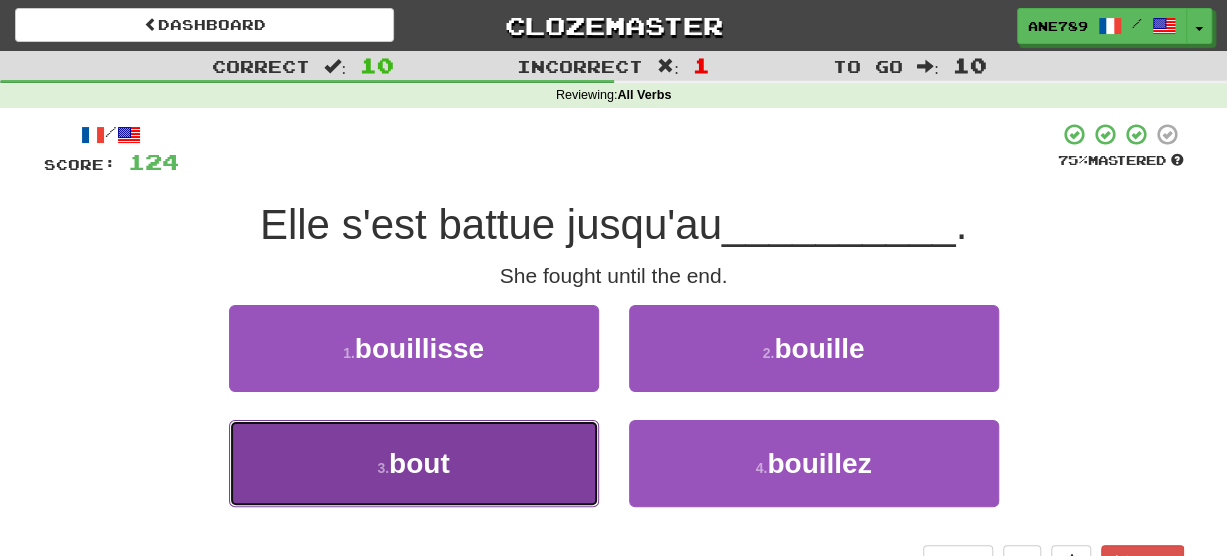 click on "3 .  bout" at bounding box center (414, 463) 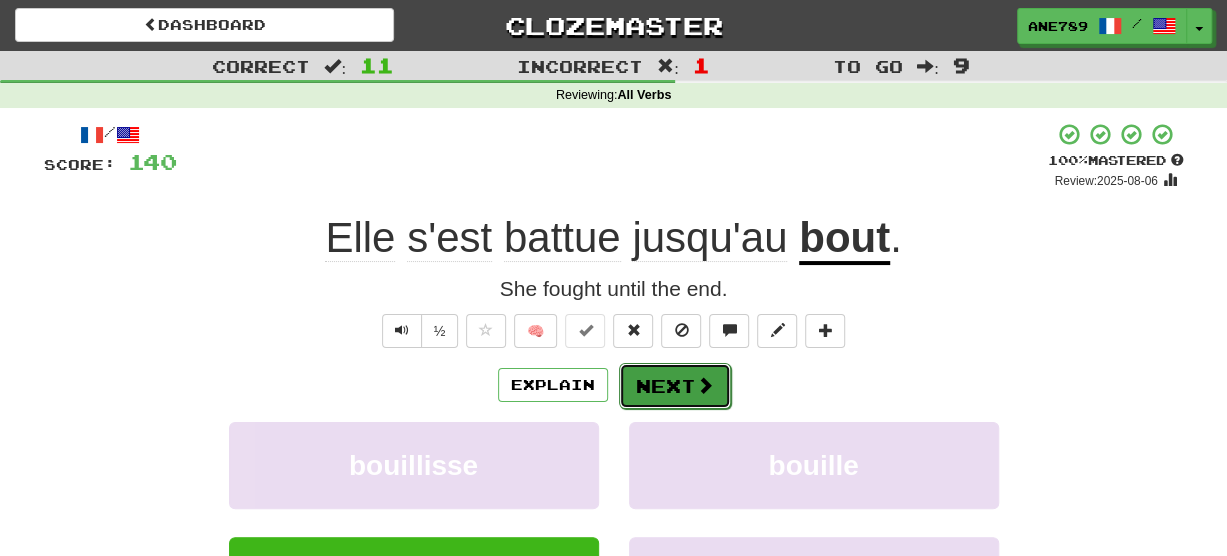 click at bounding box center [705, 385] 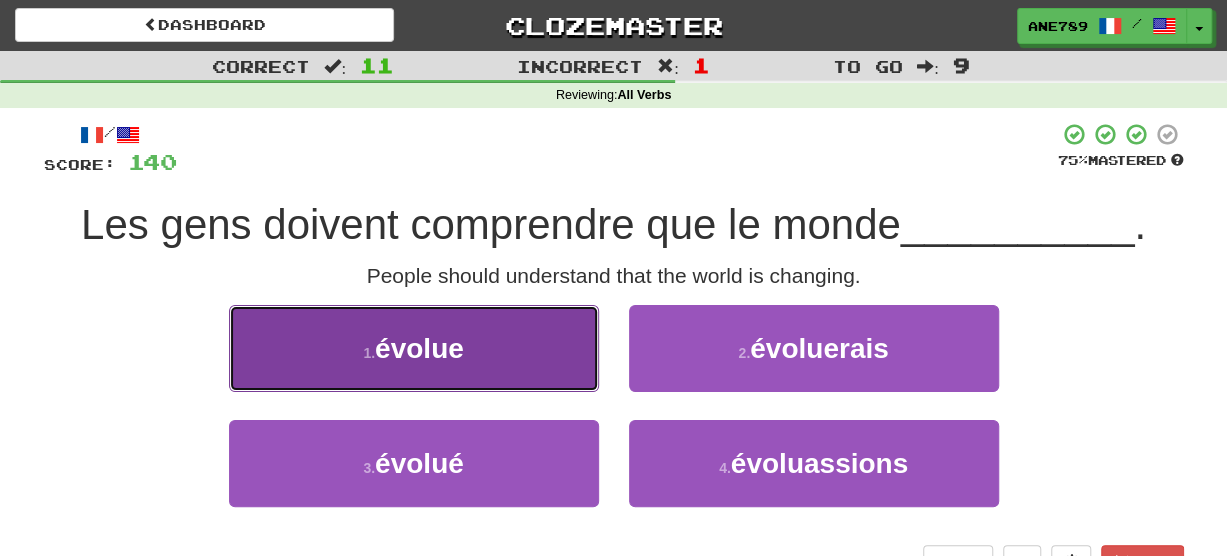 click on "1 .  évolue" at bounding box center (414, 348) 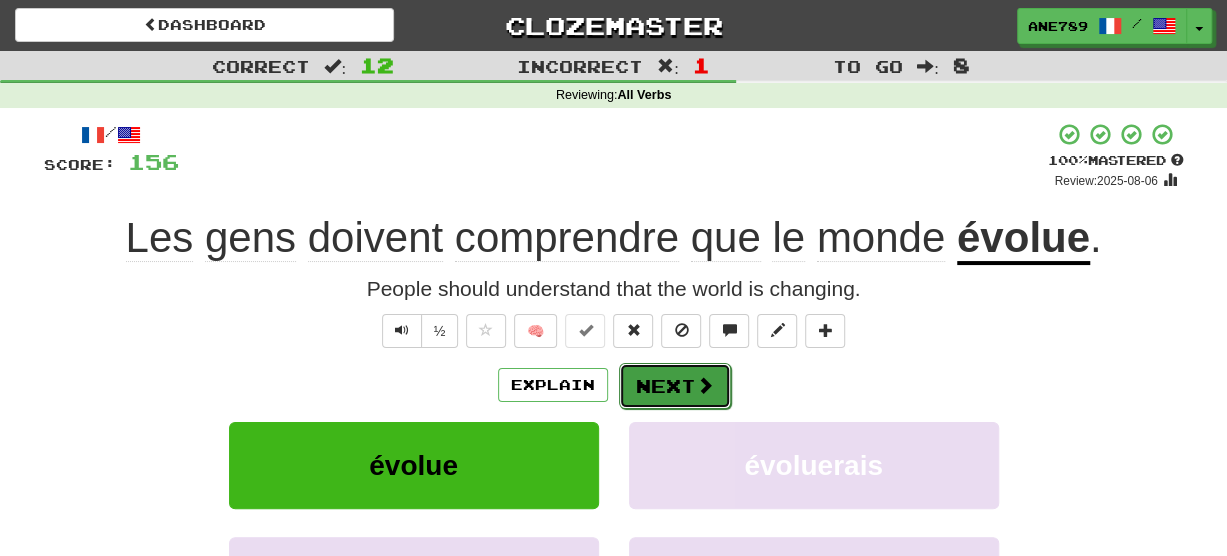 click on "Next" at bounding box center (675, 386) 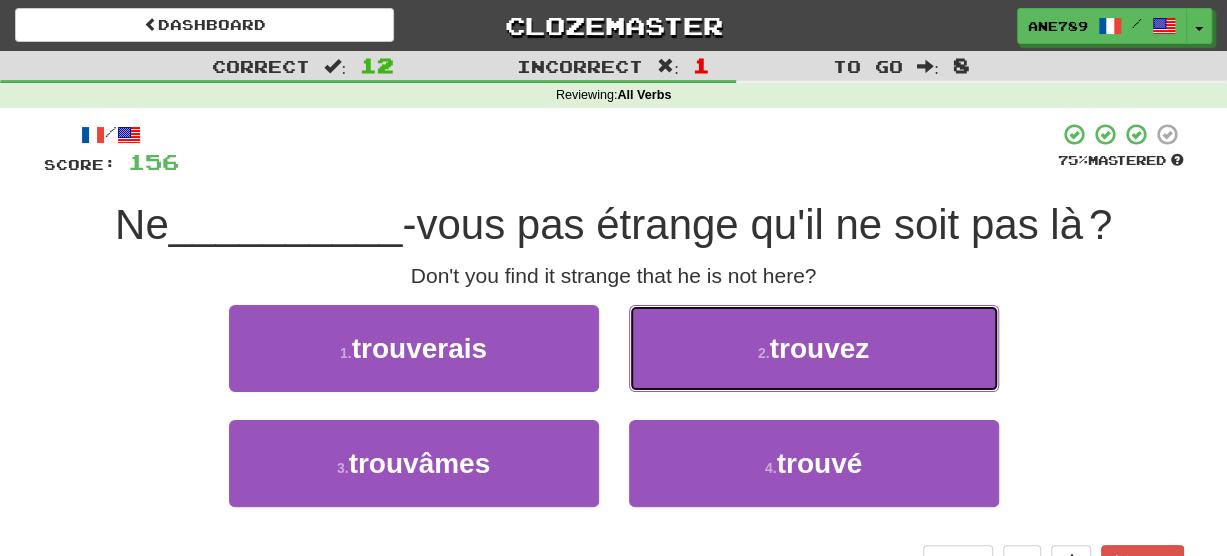 click on "2 .  trouvez" at bounding box center (814, 348) 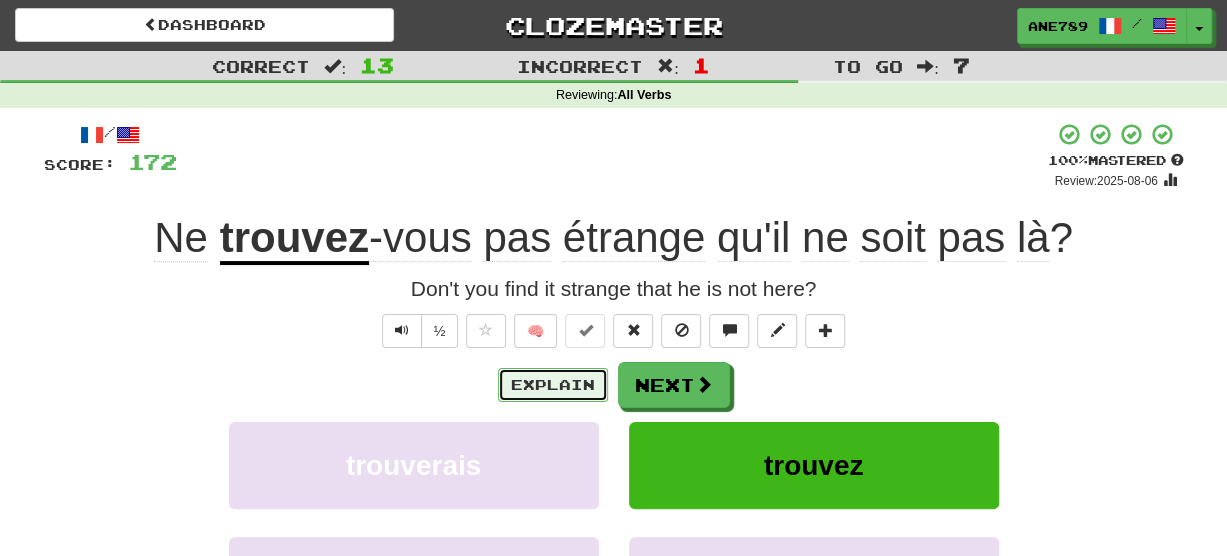 click on "Explain" at bounding box center [553, 385] 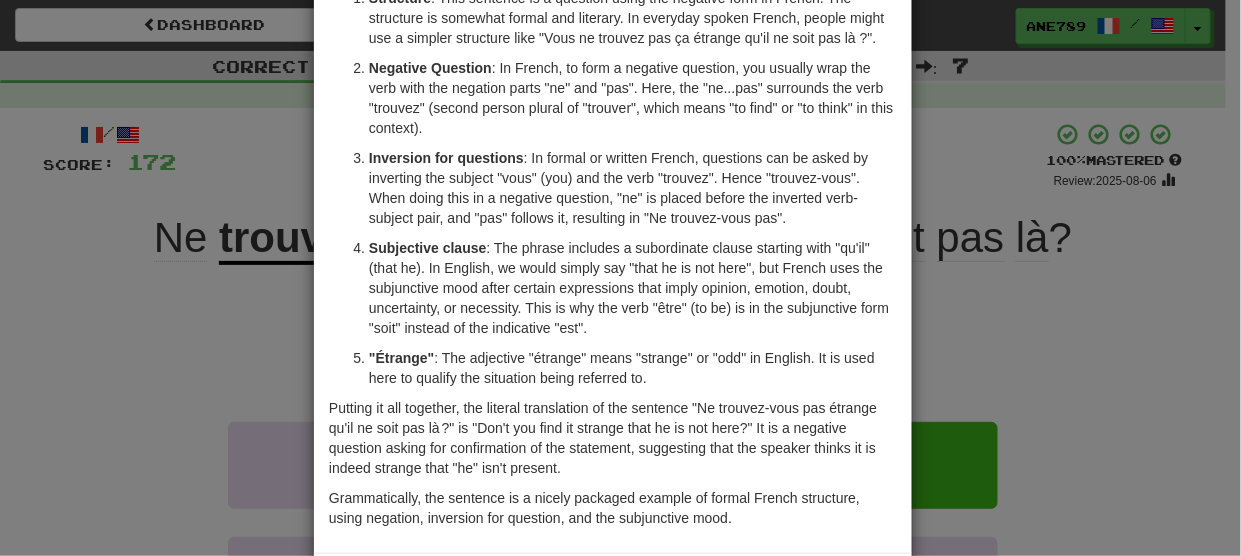scroll, scrollTop: 152, scrollLeft: 0, axis: vertical 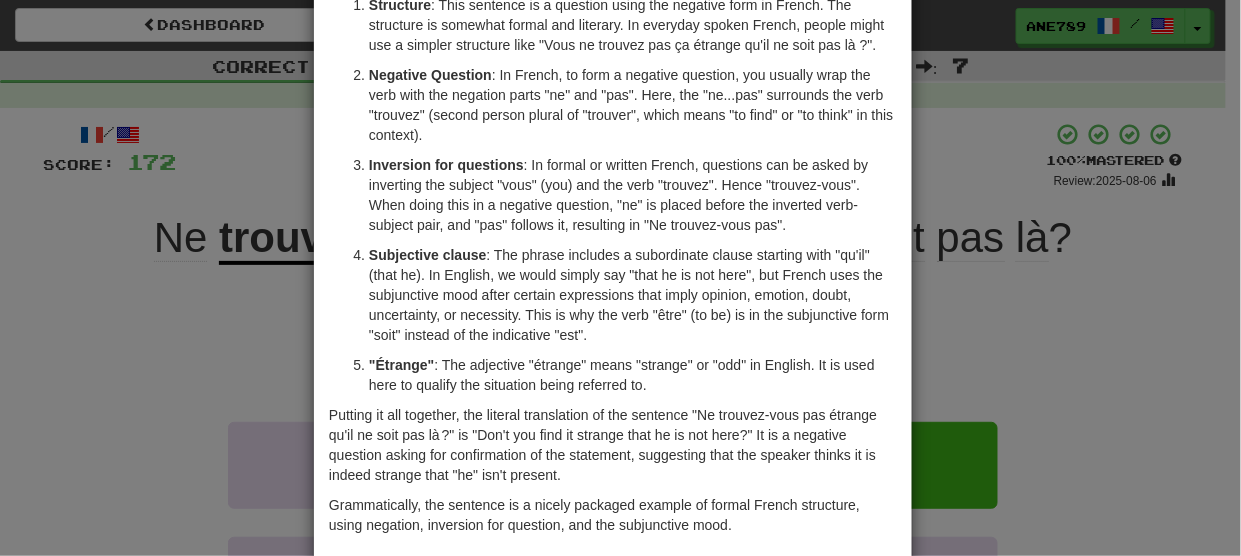 click on "× Explanation Certainly! Let's break down the French sentence "Ne trouvez-vous pas étrange qu'il ne soit pas là ?" for someone learning French:
Structure : This sentence is a question using the negative form in French. The structure is somewhat formal and literary. In everyday spoken French, people might use a simpler structure like "Vous ne trouvez pas ça étrange qu'il ne soit pas là ?".
Negative Question : In French, to form a negative question, you usually wrap the verb with the negation parts "ne" and "pas". Here, the "ne...pas" surrounds the verb "trouvez" (second person plural of "trouver", which means "to find" or "to think" in this context).
Inversion for questions : In formal or written French, questions can be asked by inverting the subject "vous" (you) and the verb "trouvez". Hence "trouvez-vous". When doing this in a negative question, "ne" is placed before the inverted verb-subject pair, and "pas" follows it, resulting in "Ne trouvez-vous pas".
Subjective clause" at bounding box center [620, 278] 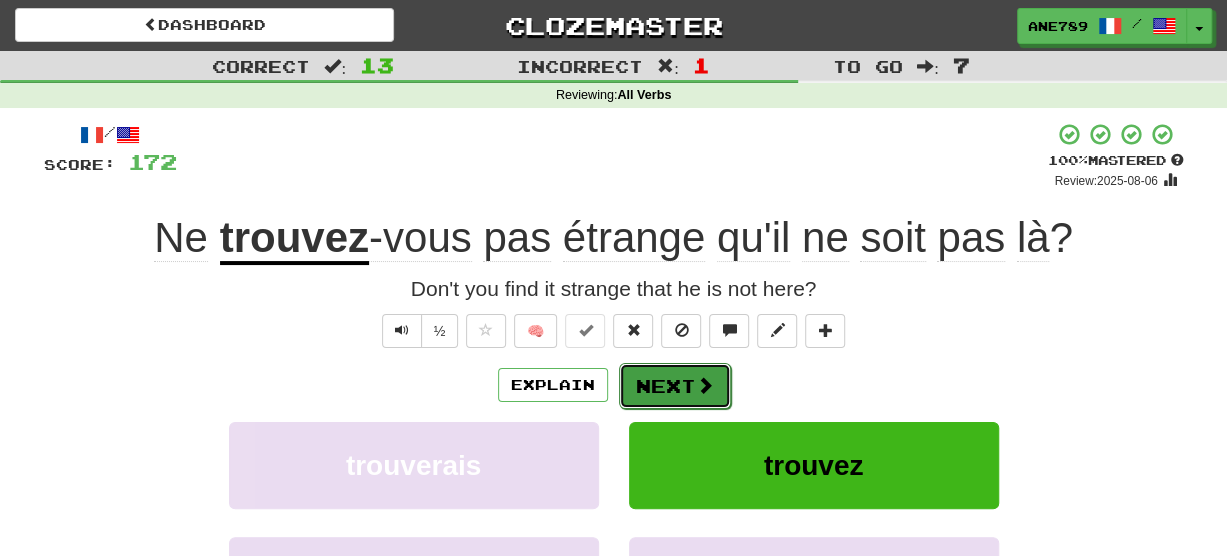 click on "Next" at bounding box center [675, 386] 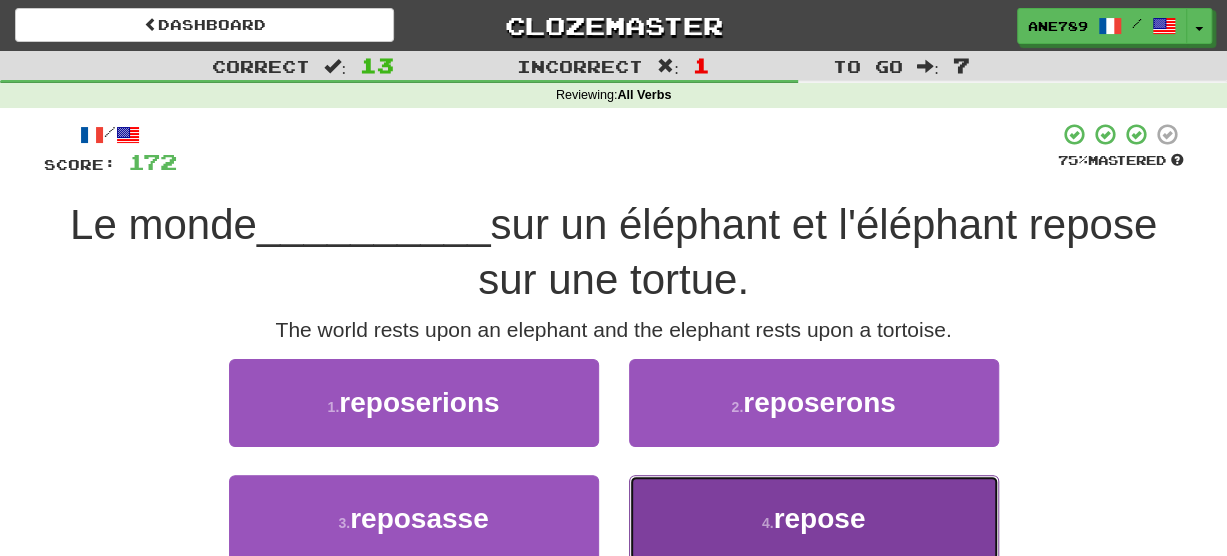 click on "4 .  repose" at bounding box center [814, 518] 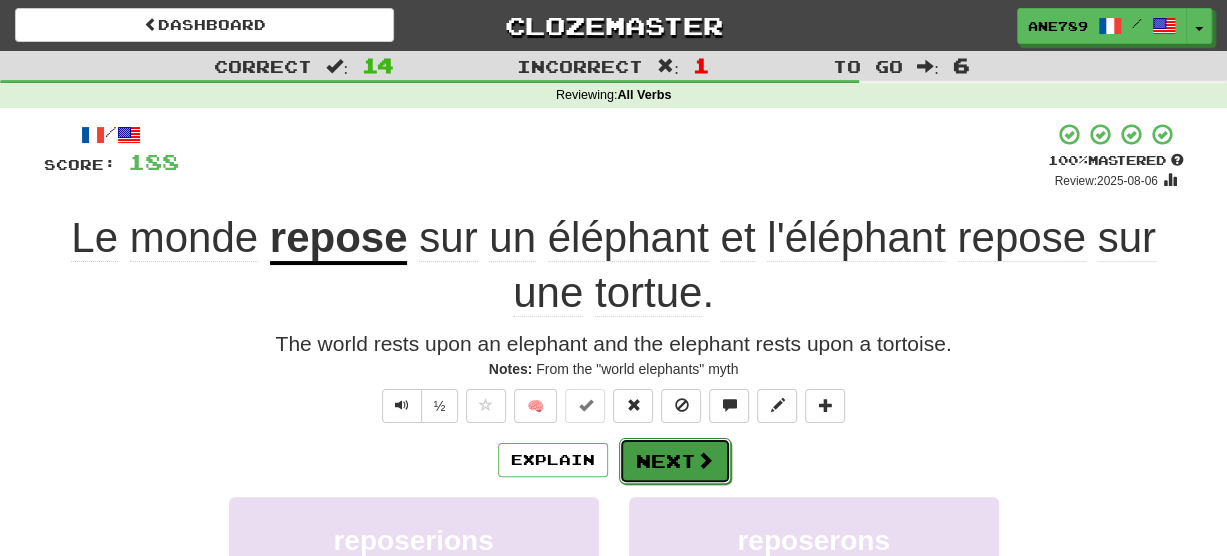 click on "Next" at bounding box center (675, 461) 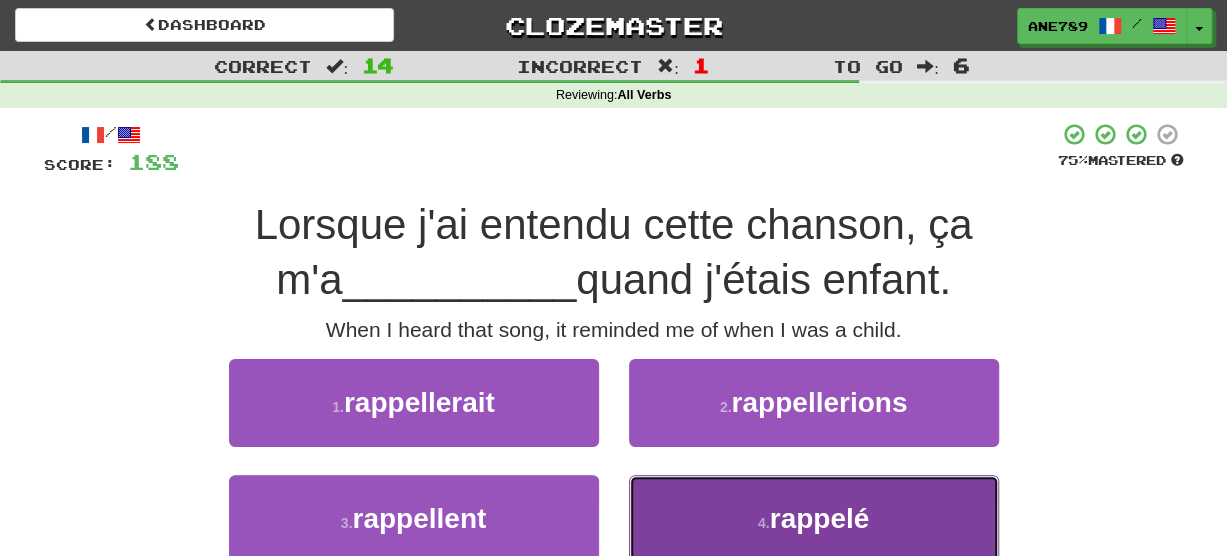 click on "4 .  rappelé" at bounding box center [814, 518] 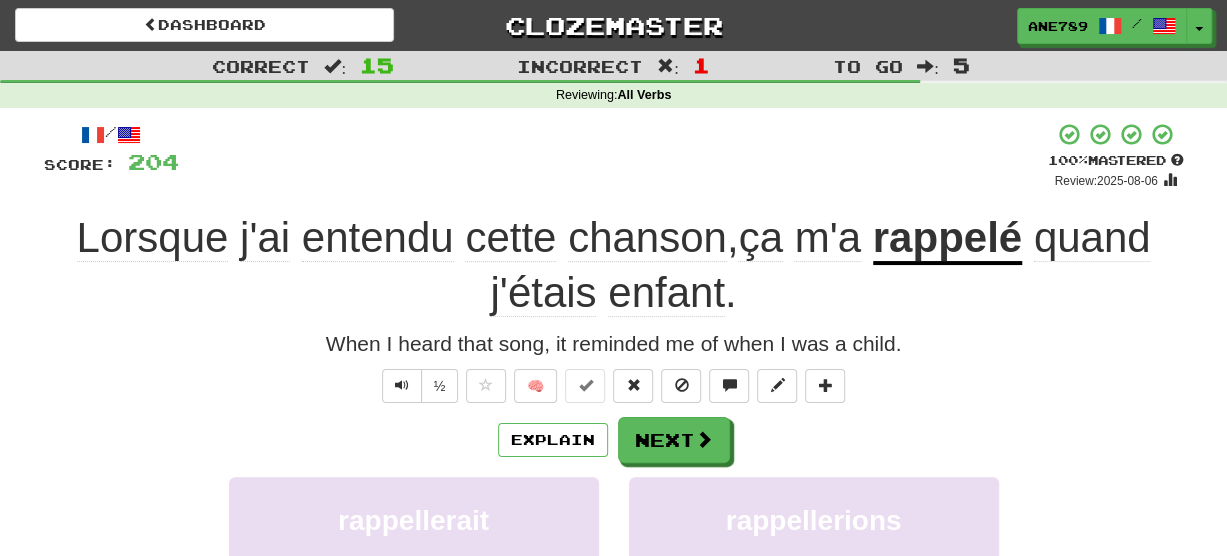 click on "Lorsque" 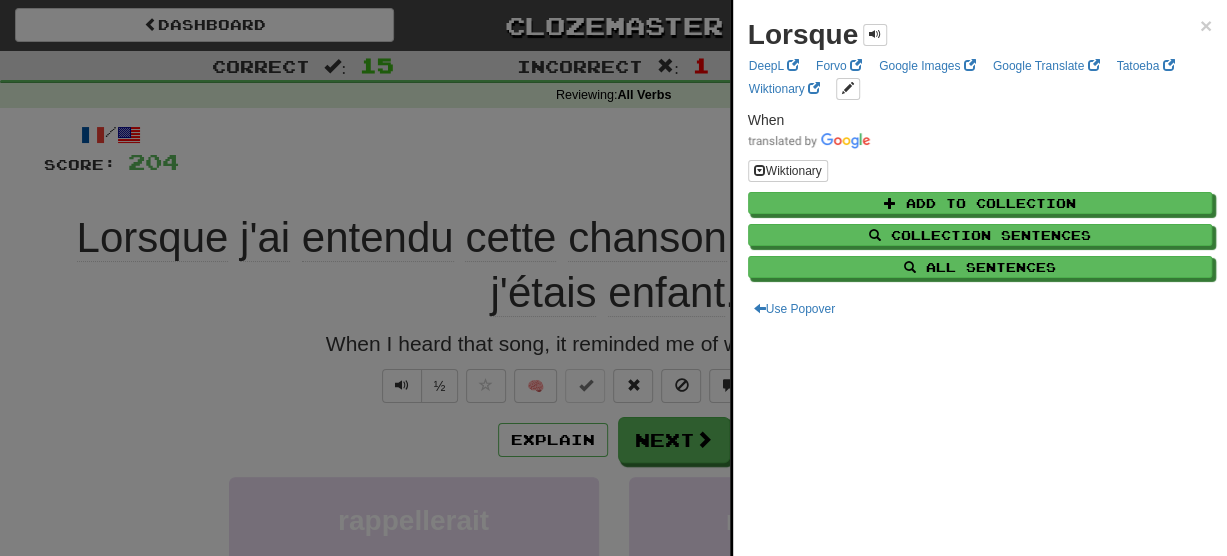 click at bounding box center [613, 278] 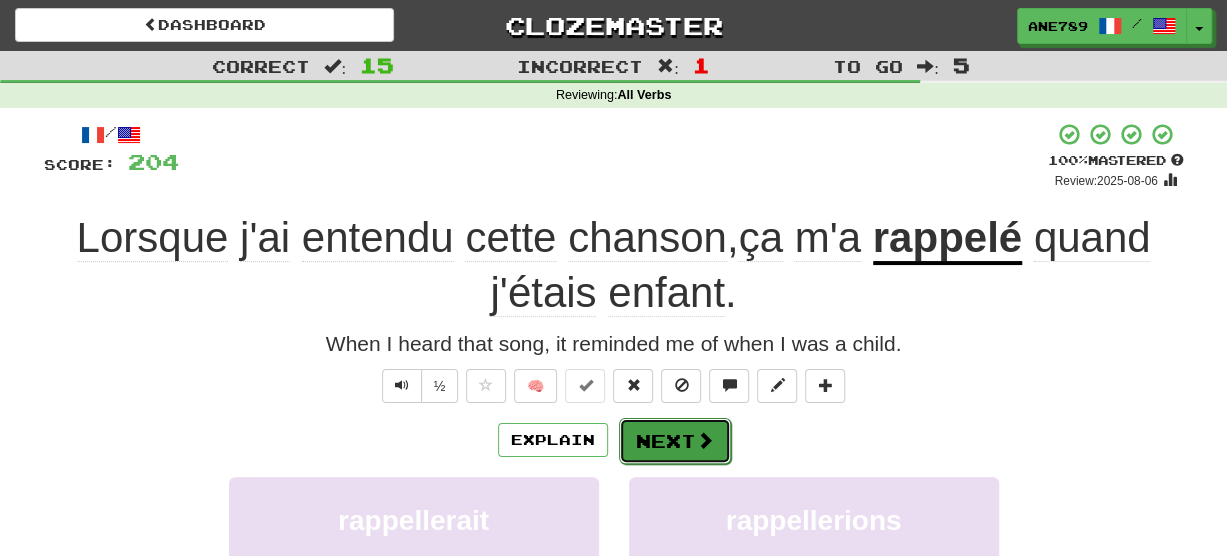 click on "Next" at bounding box center (675, 441) 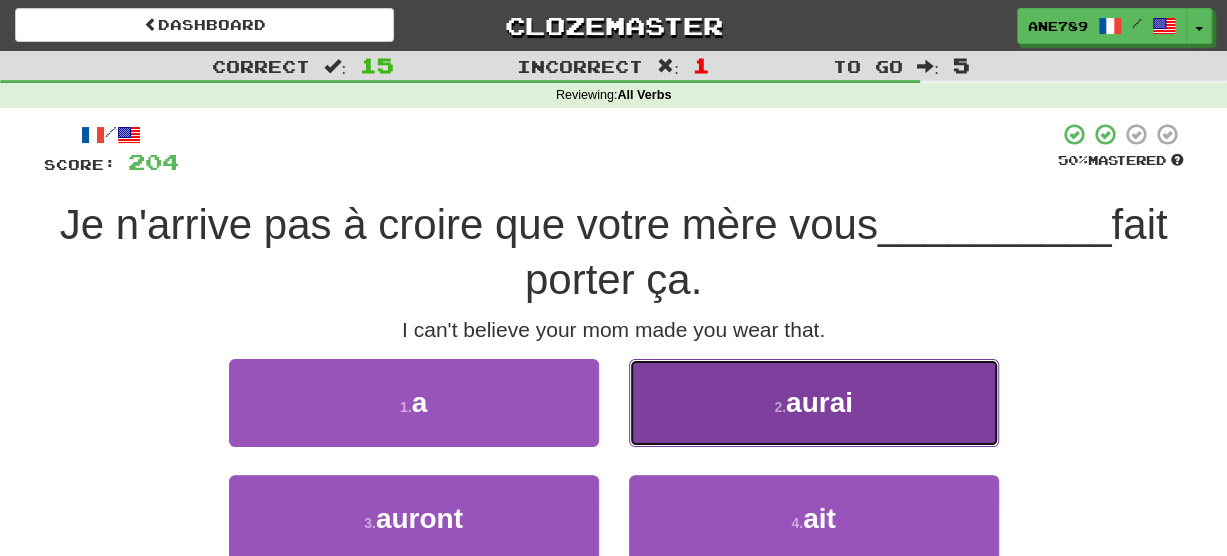 click on "2 .  aurai" at bounding box center [814, 402] 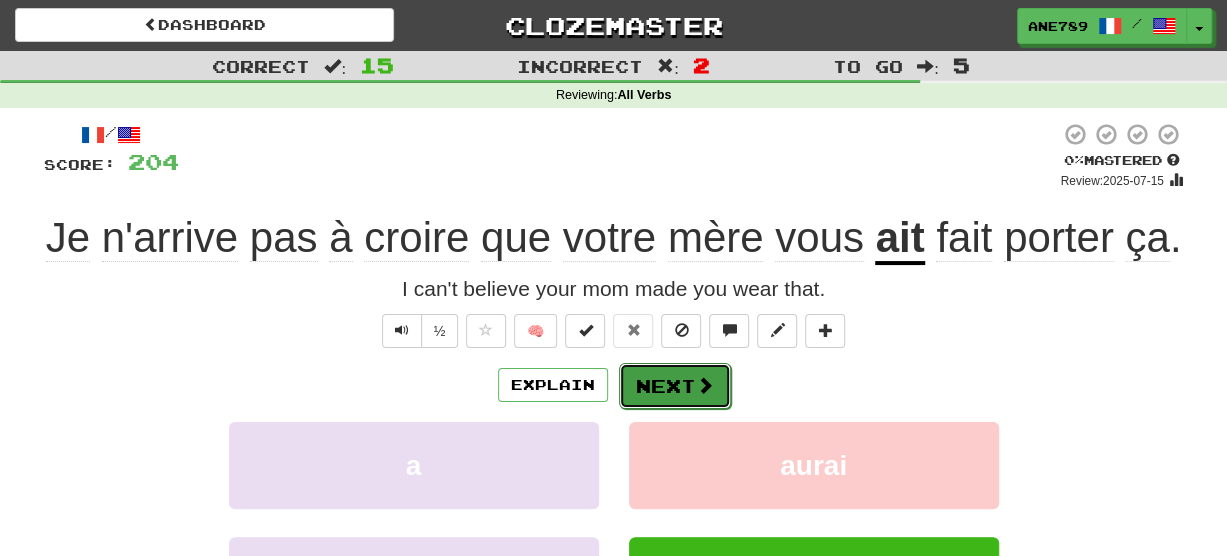 click on "Next" at bounding box center (675, 386) 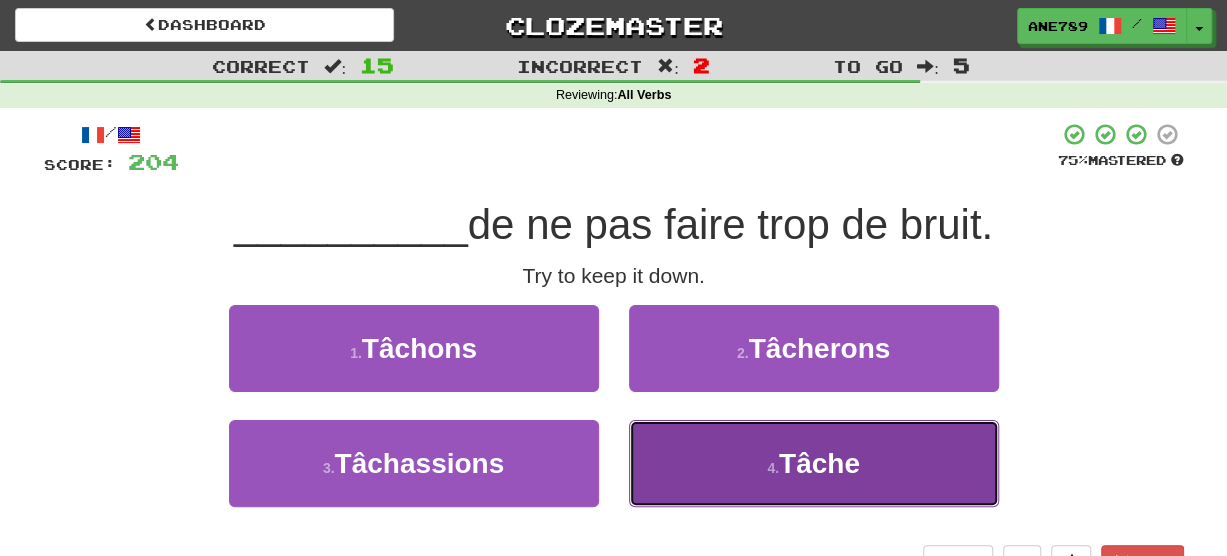 click on "4 .  Tâche" at bounding box center (814, 463) 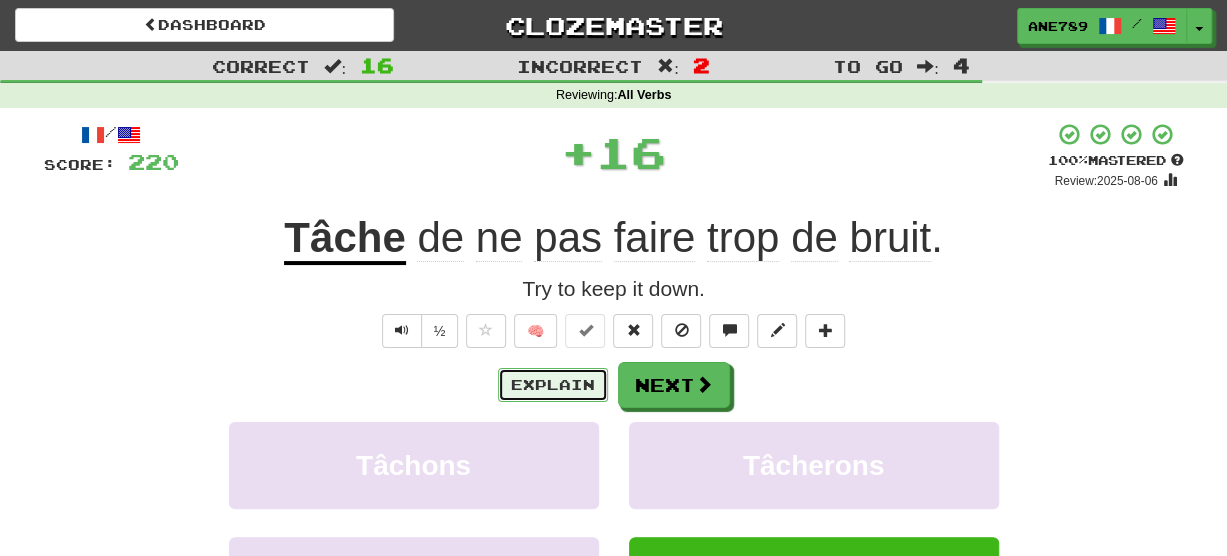 click on "Explain" at bounding box center [553, 385] 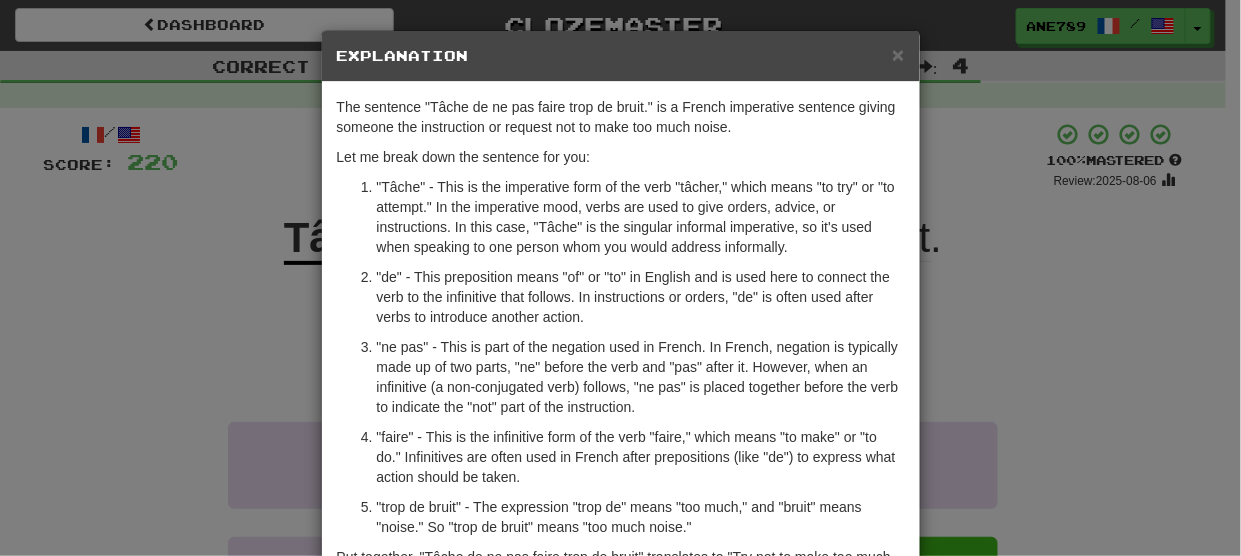 click on "× Explanation The sentence "Tâche de ne pas faire trop de bruit." is a French imperative sentence giving someone the instruction or request not to make too much noise.
Let me break down the sentence for you:
"Tâche" - This is the imperative form of the verb "tâcher," which means "to try" or "to attempt." In the imperative mood, verbs are used to give orders, advice, or instructions. In this case, "Tâche" is the singular informal imperative, so it's used when speaking to one person whom you would address informally.
"de" - This preposition means "of" or "to" in English and is used here to connect the verb to the infinitive that follows. In instructions or orders, "de" is often used after verbs to introduce another action.
"faire" - This is the infinitive form of the verb "faire," which means "to make" or "to do." Infinitives are often used in French after prepositions (like "de") to express what action should be taken.
In beta. Generated by ChatGPT. Like it? Hate it?" at bounding box center (620, 278) 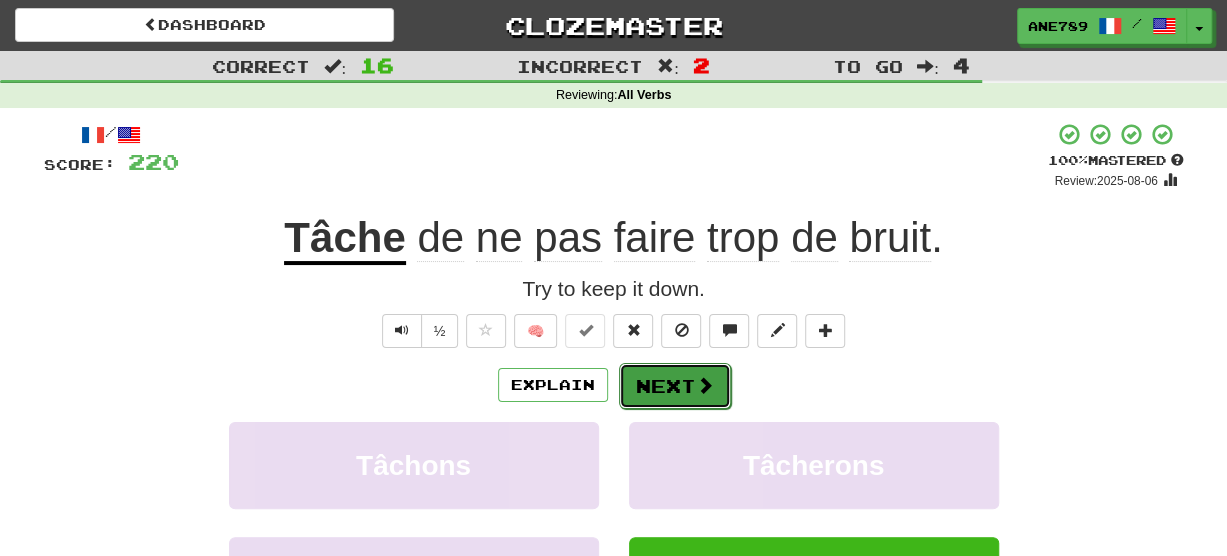 click on "Next" at bounding box center [675, 386] 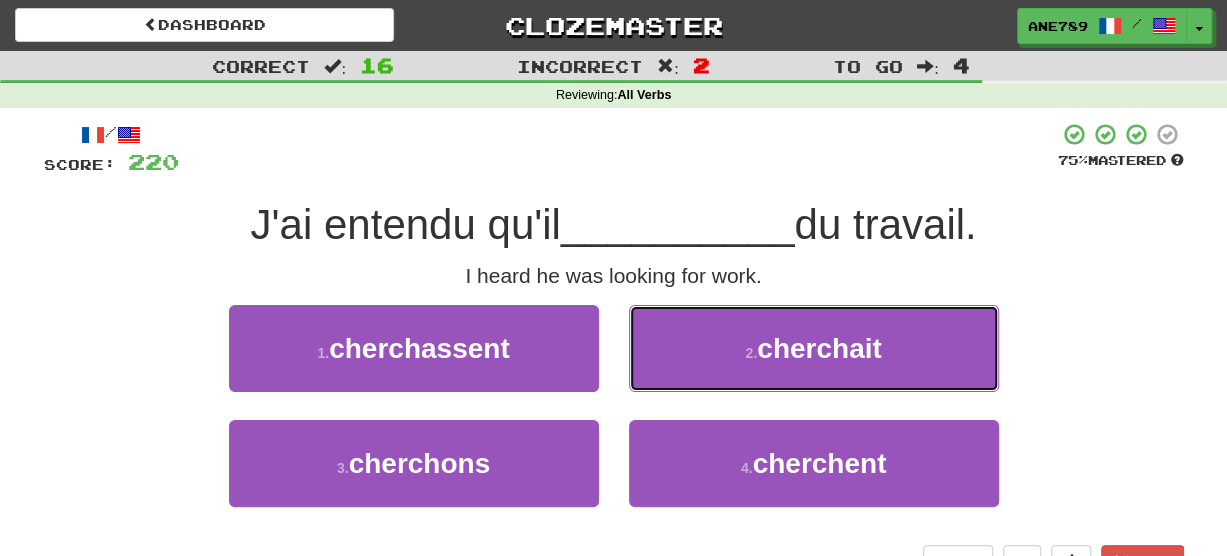 click on "2 .  cherchait" at bounding box center [814, 348] 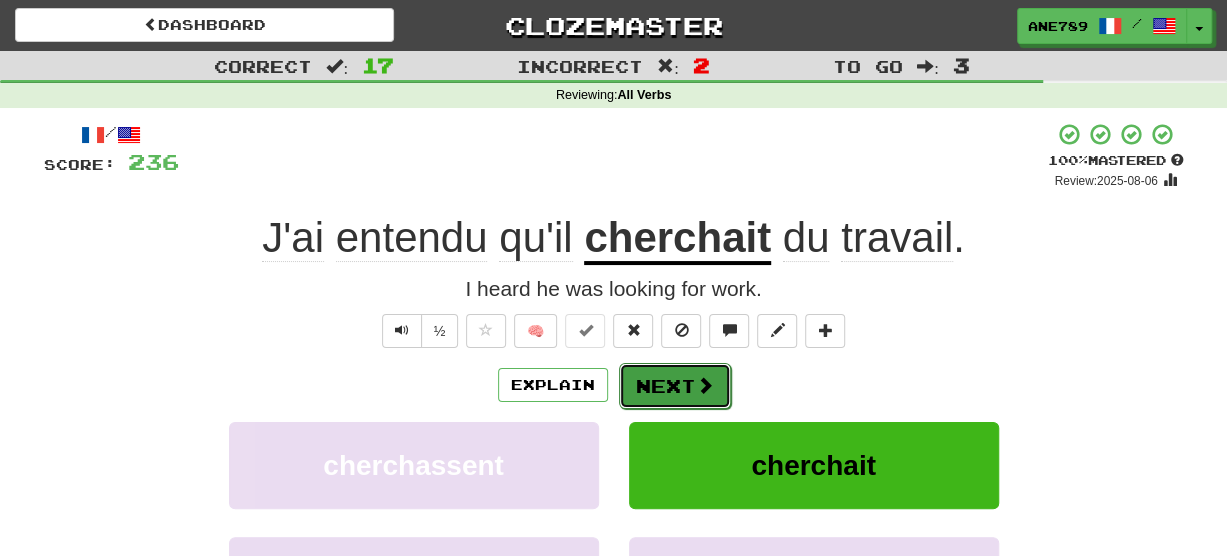 click on "Next" at bounding box center [675, 386] 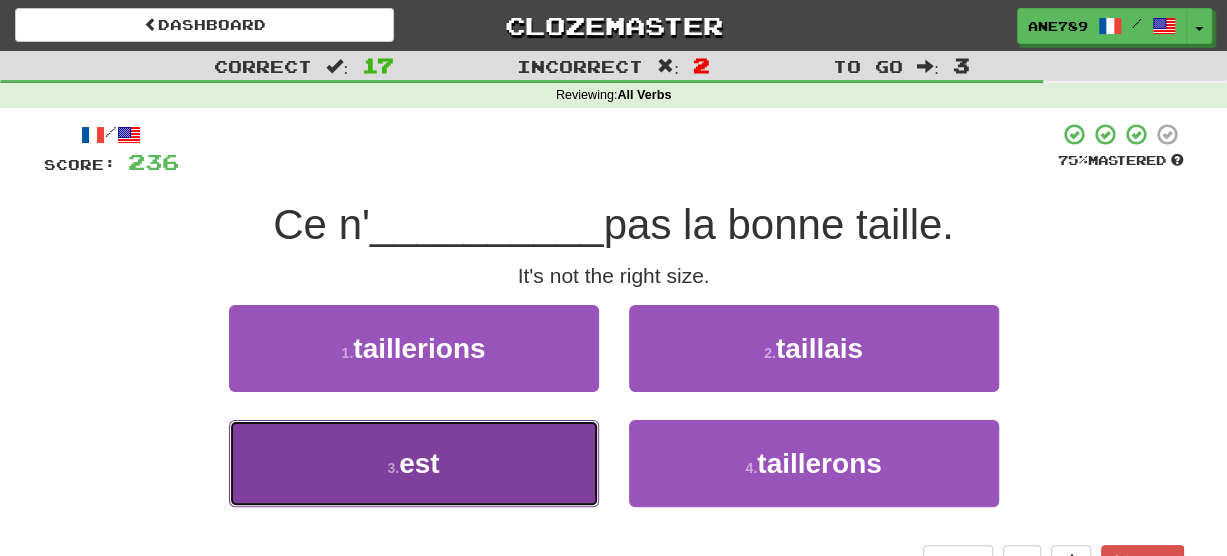 click on "3 .  est" at bounding box center [414, 463] 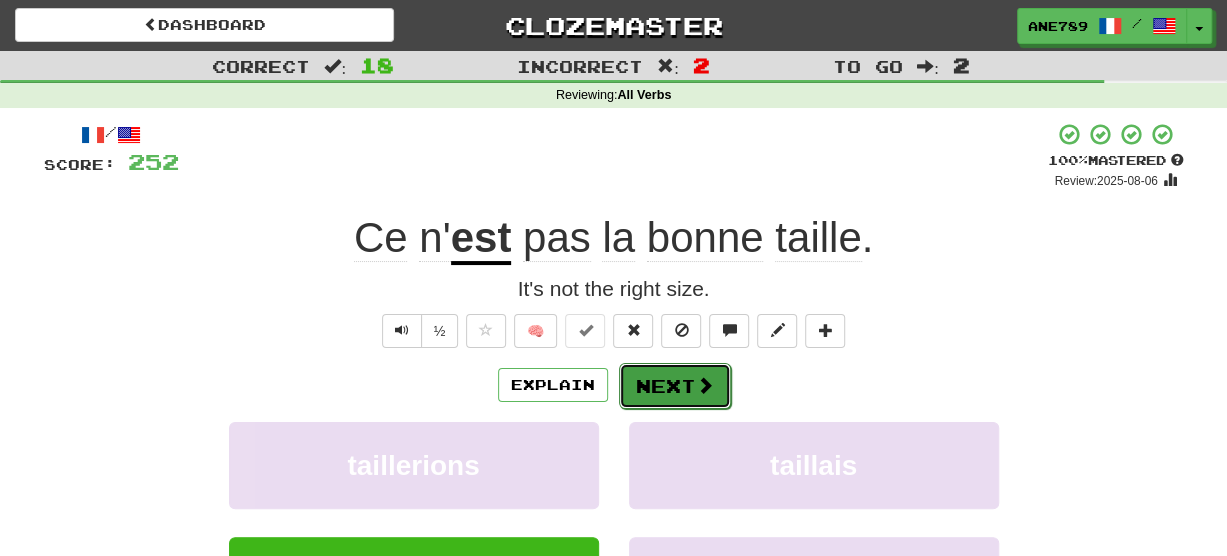 click on "Next" at bounding box center (675, 386) 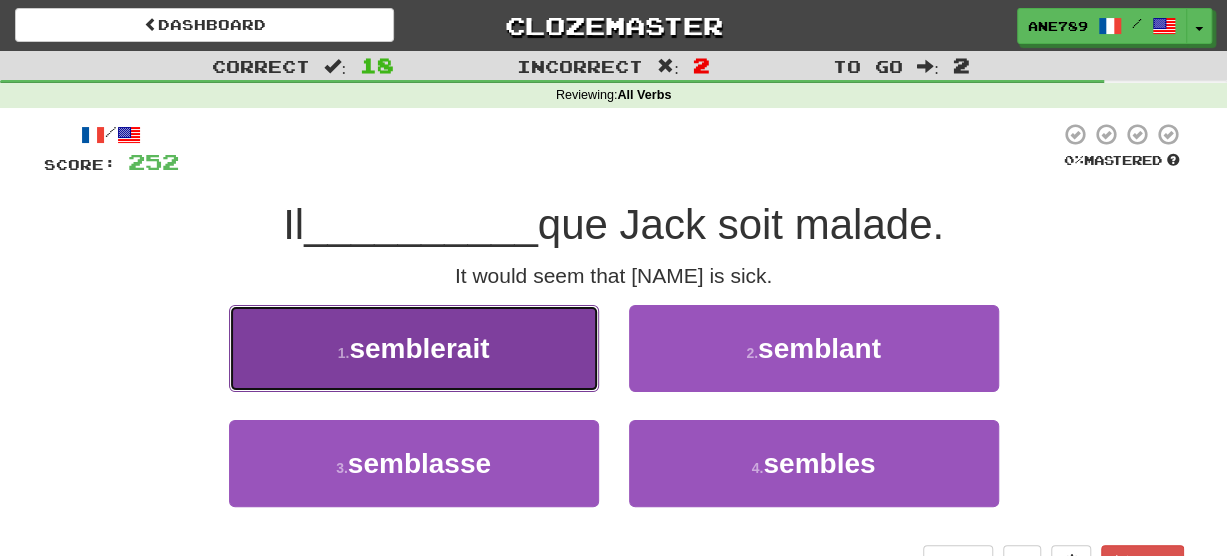 click on "1 .  semblerait" at bounding box center [414, 348] 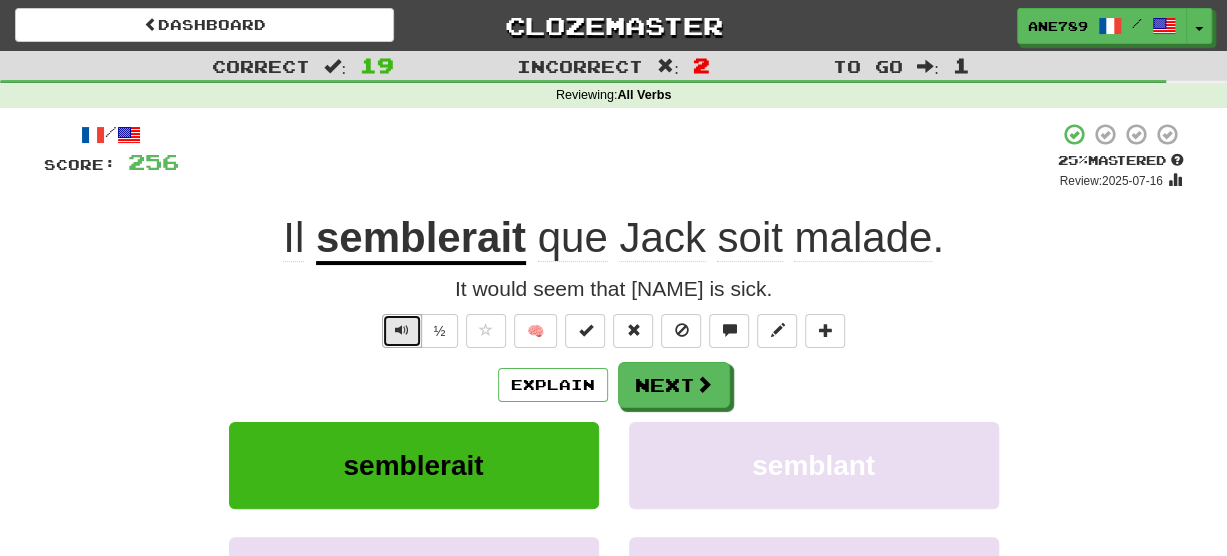 click at bounding box center (402, 330) 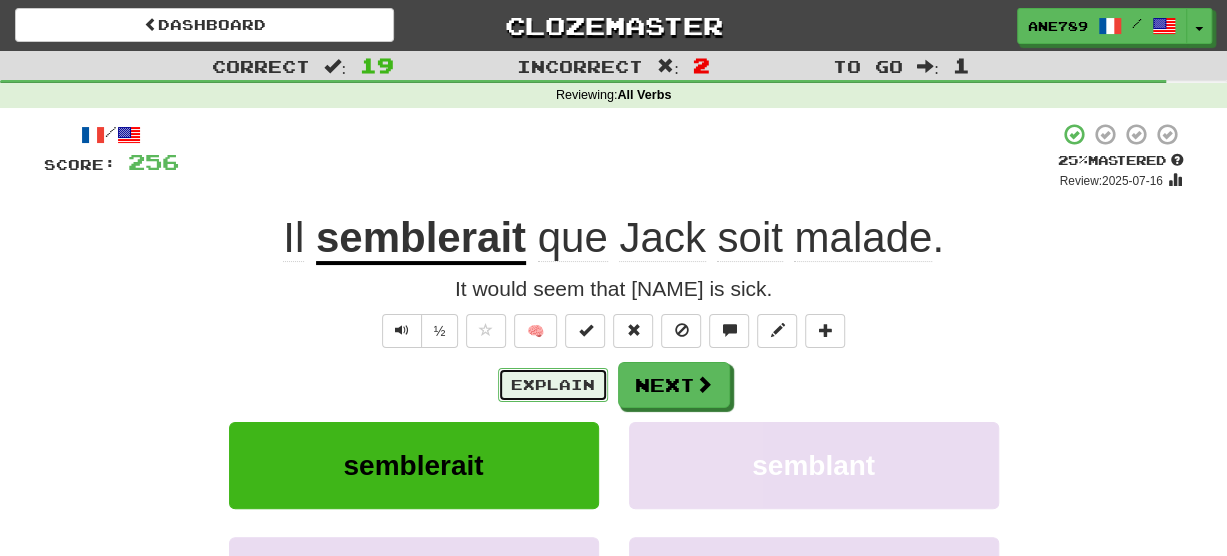 click on "Explain" at bounding box center [553, 385] 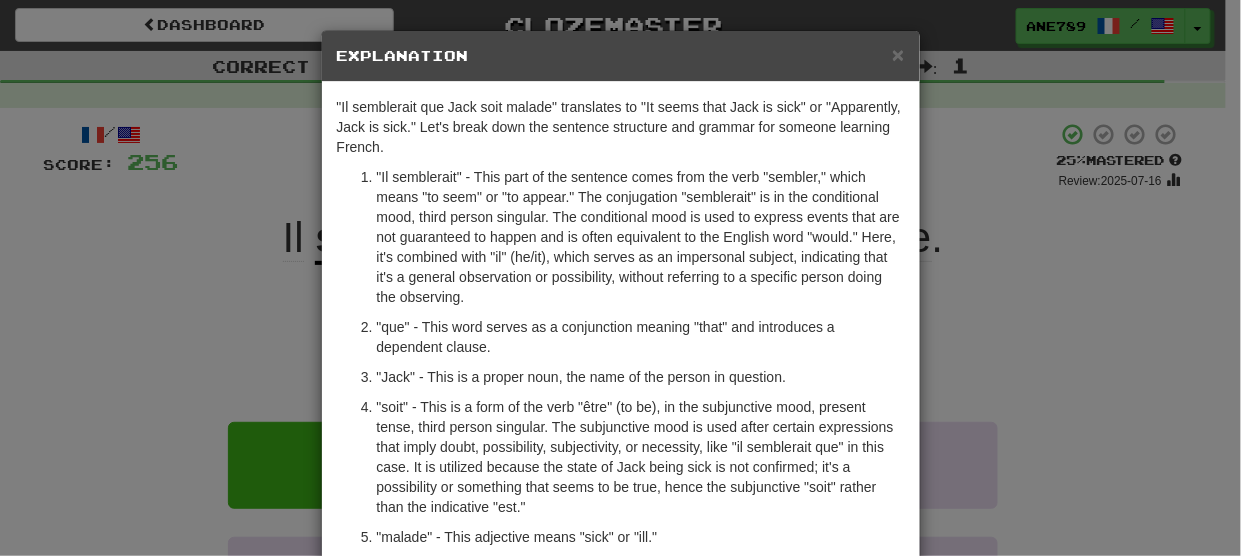 click on "× Explanation "Il semblerait que Jack soit malade" translates to "It seems that Jack is sick" or "Apparently, Jack is sick." Let's break down the sentence structure and grammar for someone learning French.
"Il semblerait" - This part of the sentence comes from the verb "sembler," which means "to seem" or "to appear." The conjugation "semblerait" is in the conditional mood, third person singular. The conditional mood is used to express events that are not guaranteed to happen and is often equivalent to the English word "would." Here, it's combined with "il" (he/it), which serves as an impersonal subject, indicating that it's a general observation or possibility, without referring to a specific person doing the observing.
"que" - This word serves as a conjunction meaning "that" and introduces a dependent clause.
"Jack" - This is a proper noun, the name of the person in question.
"malade" - This adjective means "sick" or "ill."
Put together:
Let us know !" at bounding box center [620, 278] 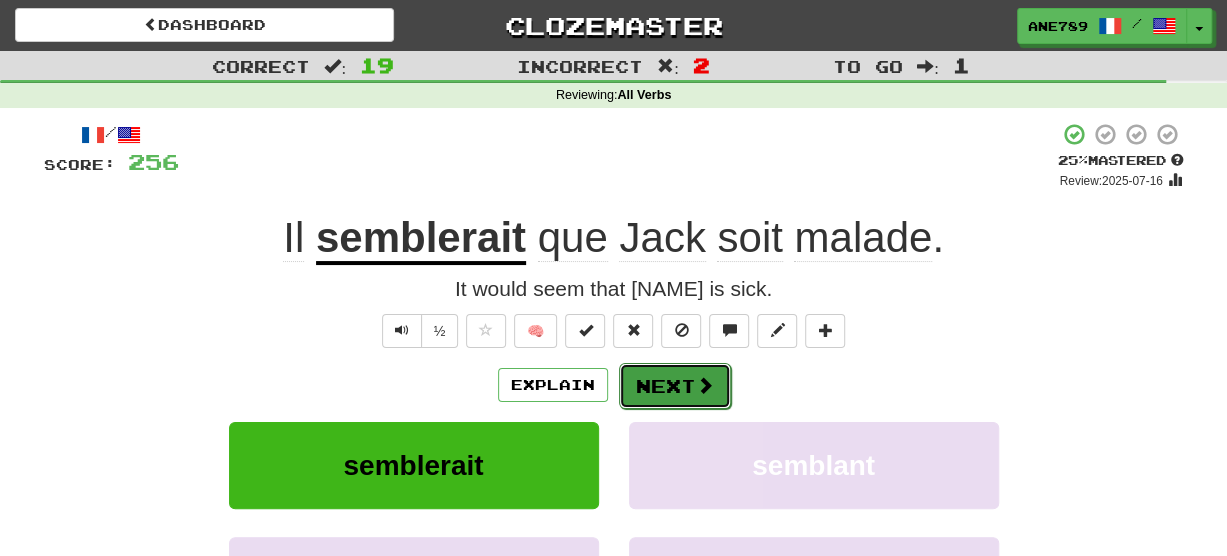 click on "Next" at bounding box center (675, 386) 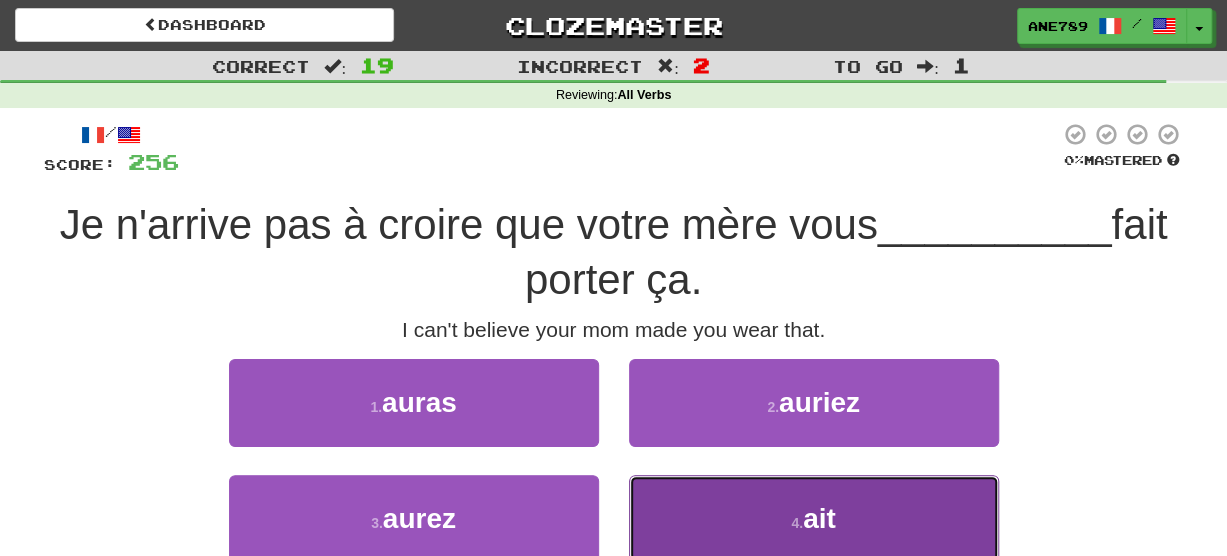 click on "4 .  ait" at bounding box center [814, 518] 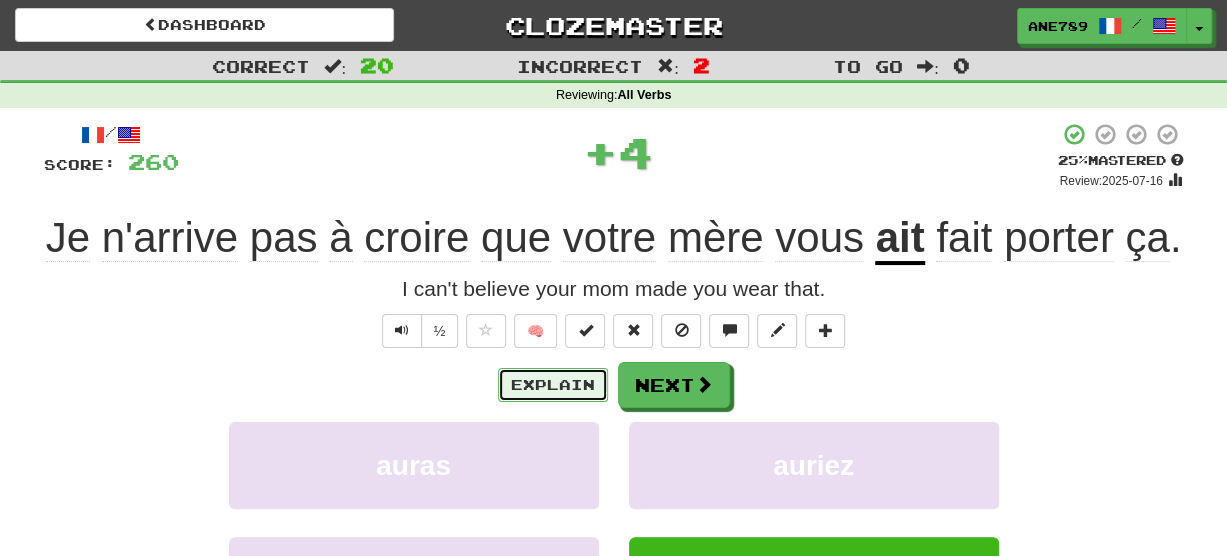 click on "Explain" at bounding box center [553, 385] 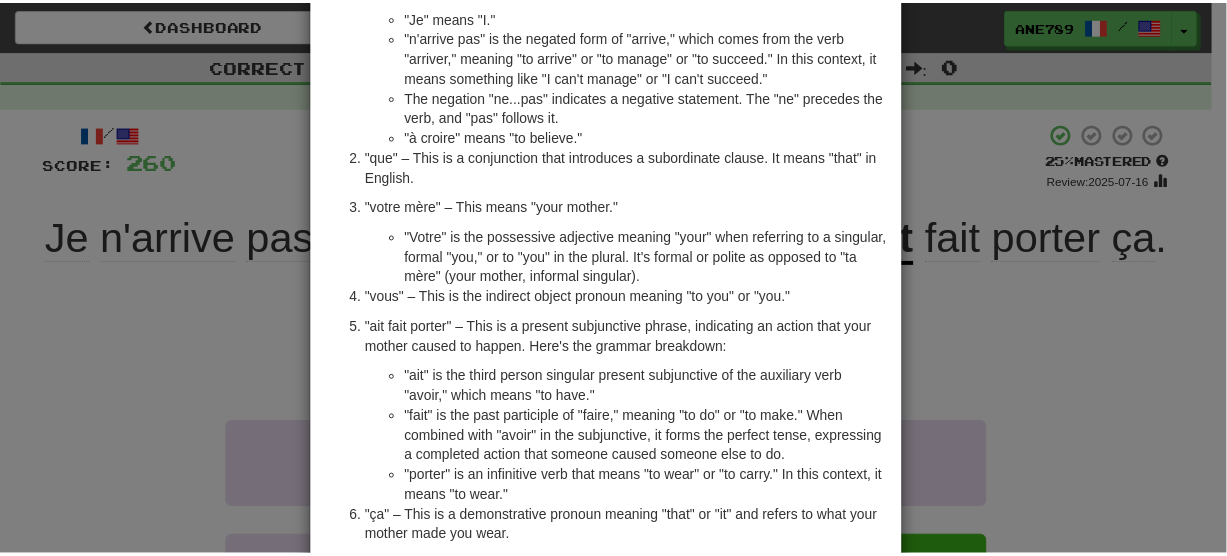 scroll, scrollTop: 200, scrollLeft: 0, axis: vertical 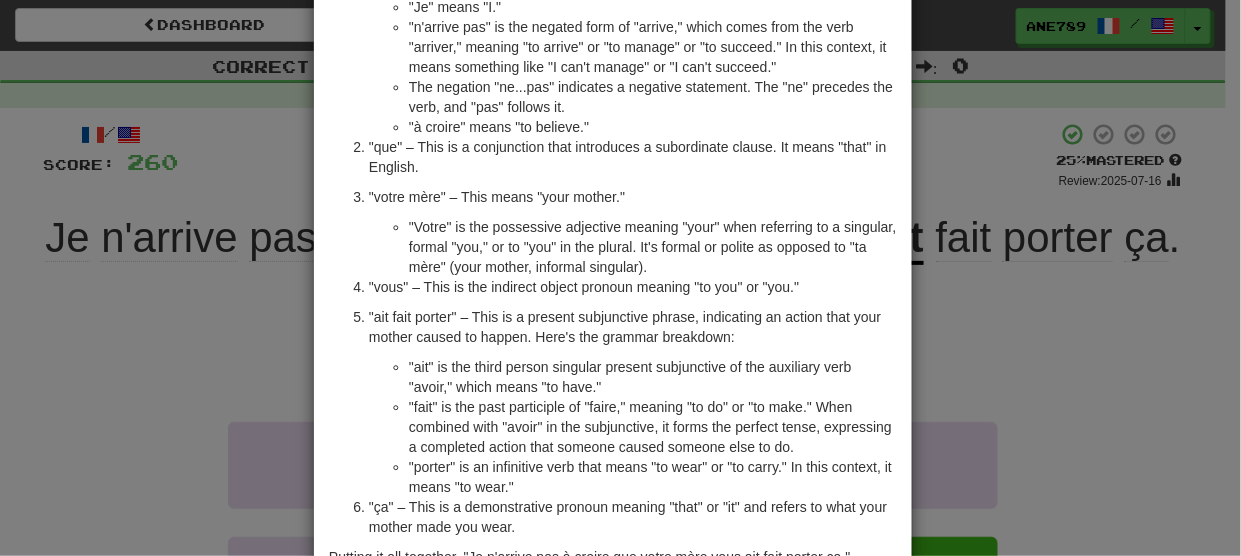 click on "× Explanation Sure, let me break down the sentence "Je n'arrive pas à croire que votre mère vous ait fait porter ça." for you, with a focus on grammar and vocabulary:
"Je n'arrive pas à croire" – This is the main clause of the sentence, which translates to "I cannot believe" or "I can't believe." Here's the breakdown:
"Je" means "I."
"n'arrive pas" is the negated form of "arrive," which comes from the verb "arriver," meaning "to arrive" or "to manage" or "to succeed." In this context, it means something like "I can't manage" or "I can't succeed."
The negation "ne...pas" indicates a negative statement. The "ne" precedes the verb, and "pas" follows it.
"à croire" means "to believe."
"que" – This is a conjunction that introduces a subordinate clause. It means "that" in English.
"votre mère" – This means "your mother."
"vous" – This is the indirect object pronoun meaning "to you" or "you."
Let us know ! Close" at bounding box center [620, 278] 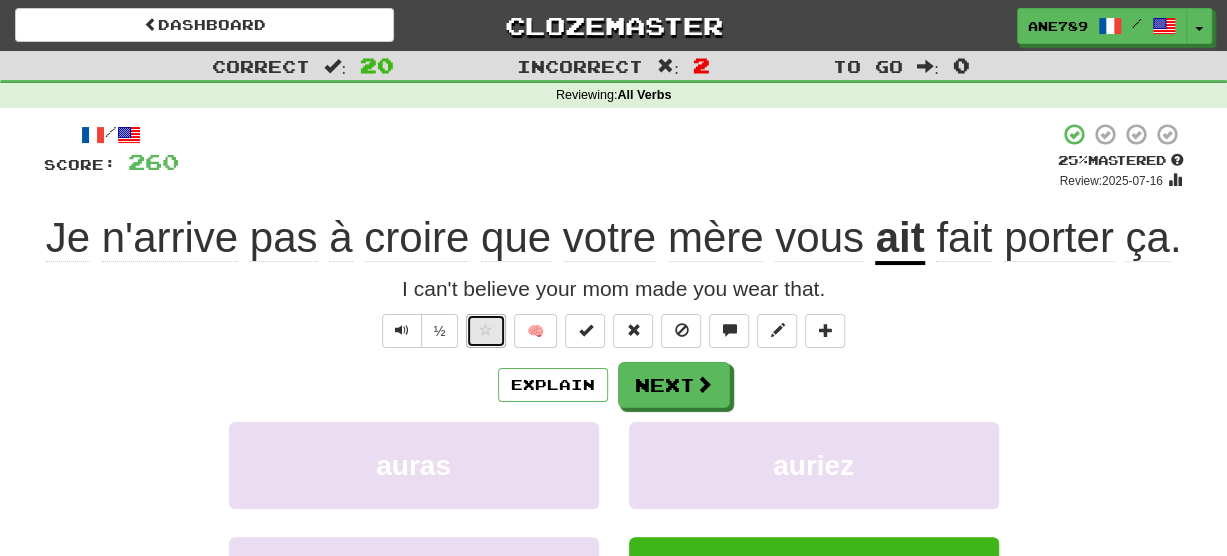 click at bounding box center [486, 331] 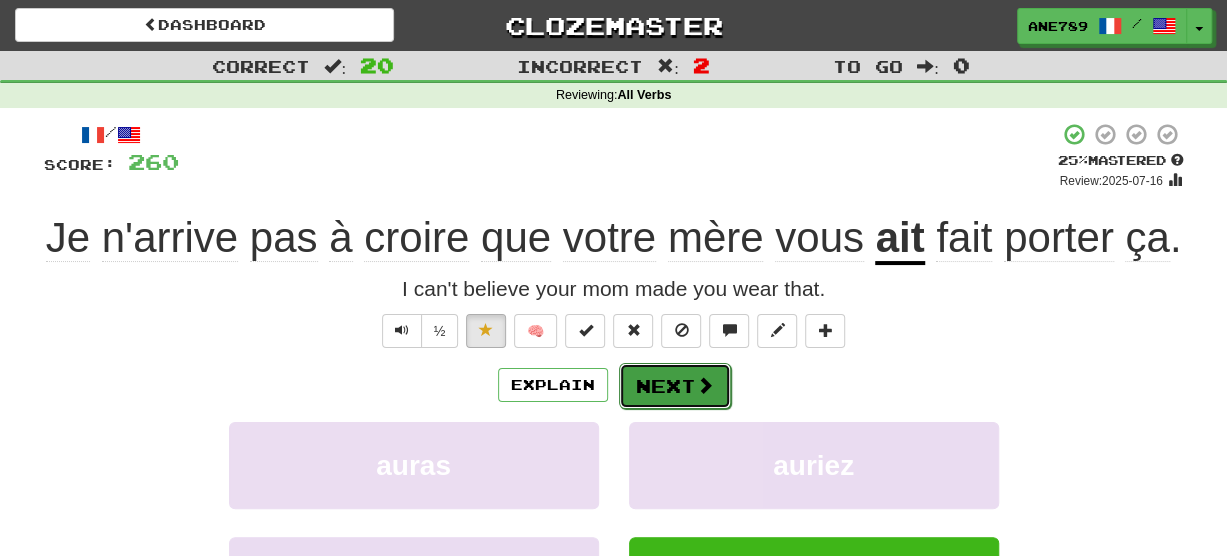 click on "Next" at bounding box center [675, 386] 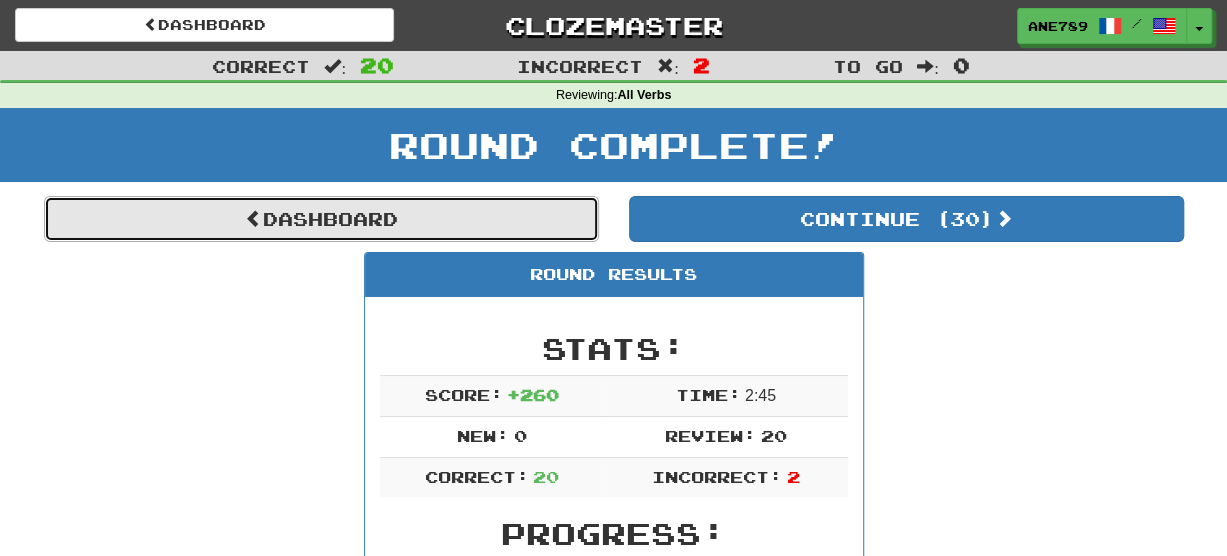 click on "Dashboard" at bounding box center [321, 219] 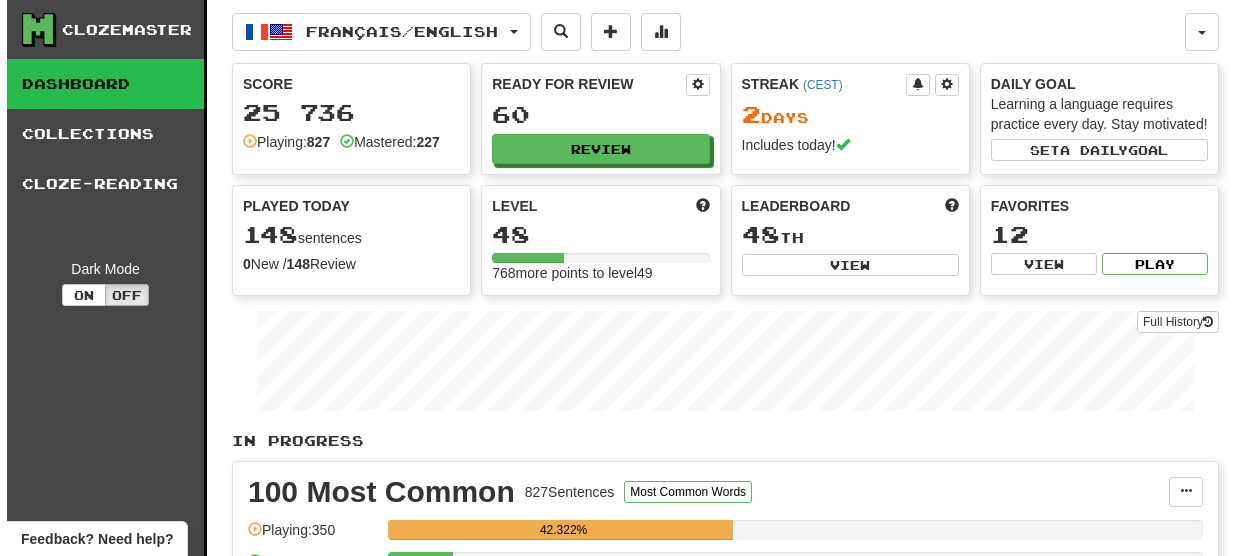 scroll, scrollTop: 0, scrollLeft: 0, axis: both 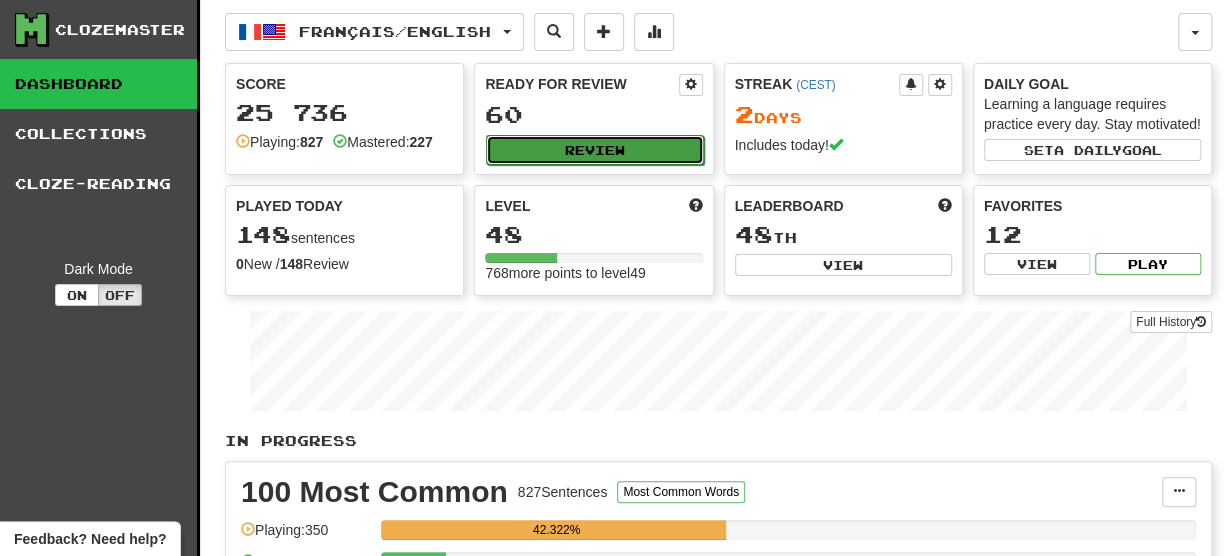 click on "Review" at bounding box center (594, 150) 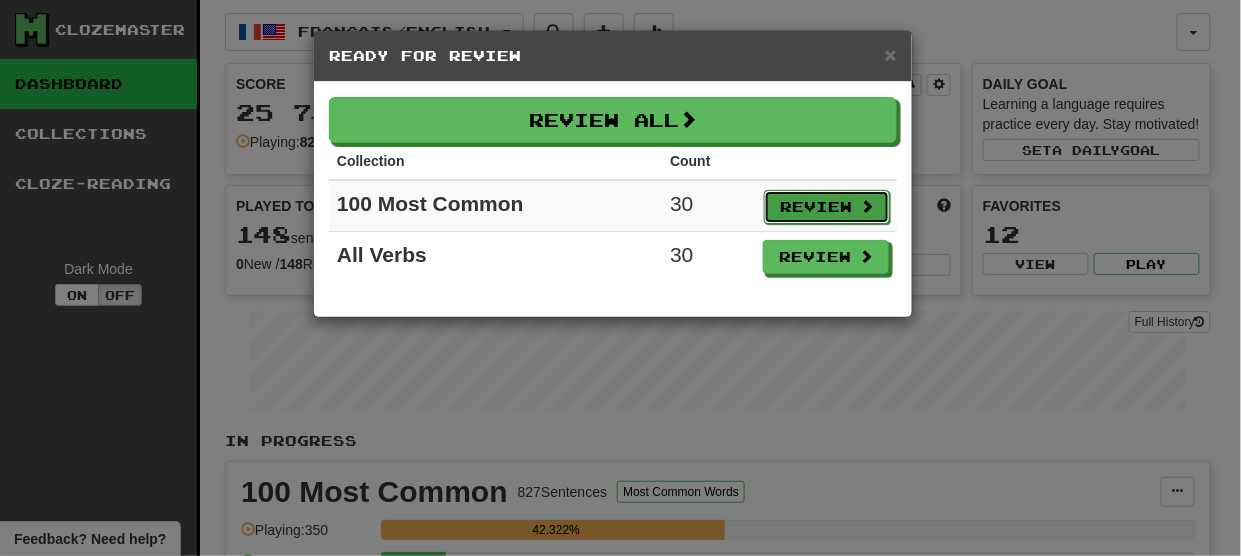 click on "Review" at bounding box center [827, 207] 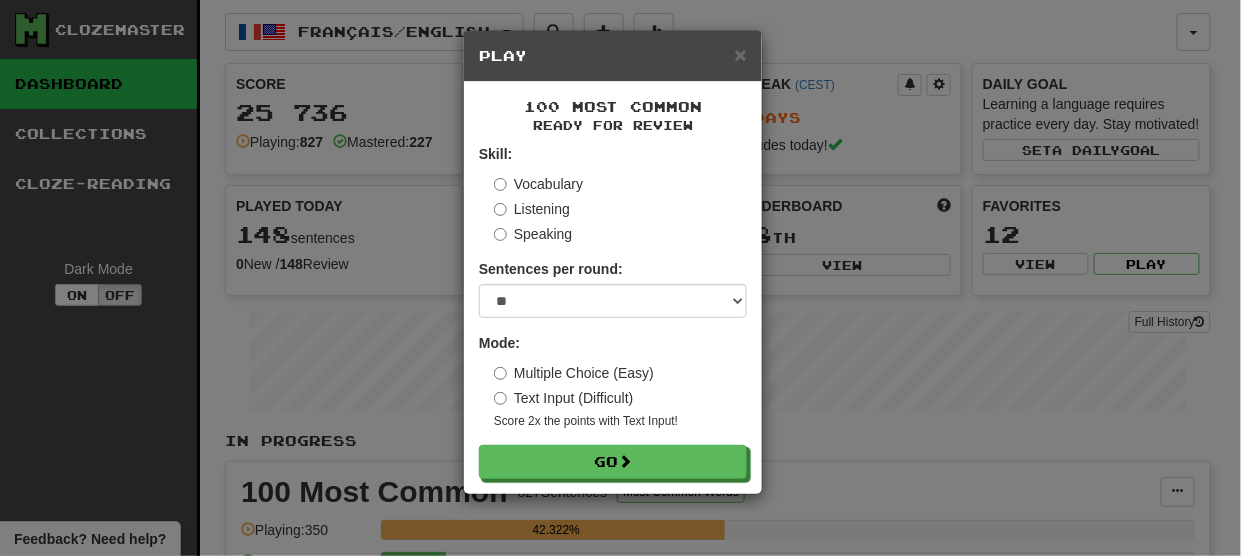 click on "Listening" at bounding box center (532, 209) 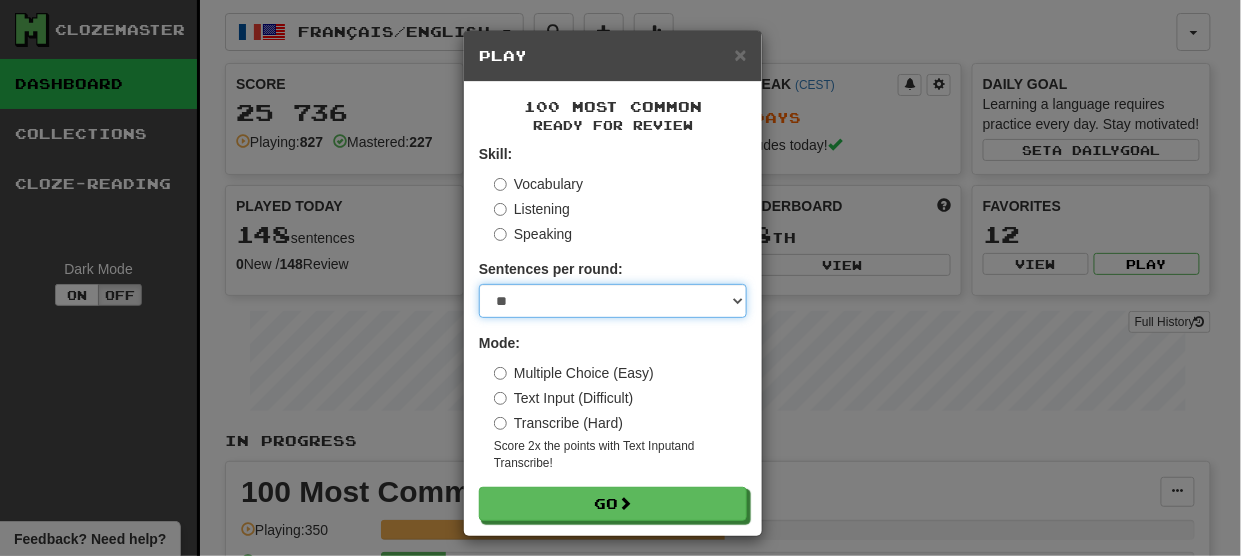 click on "* ** ** ** ** ** *** ********" at bounding box center [613, 301] 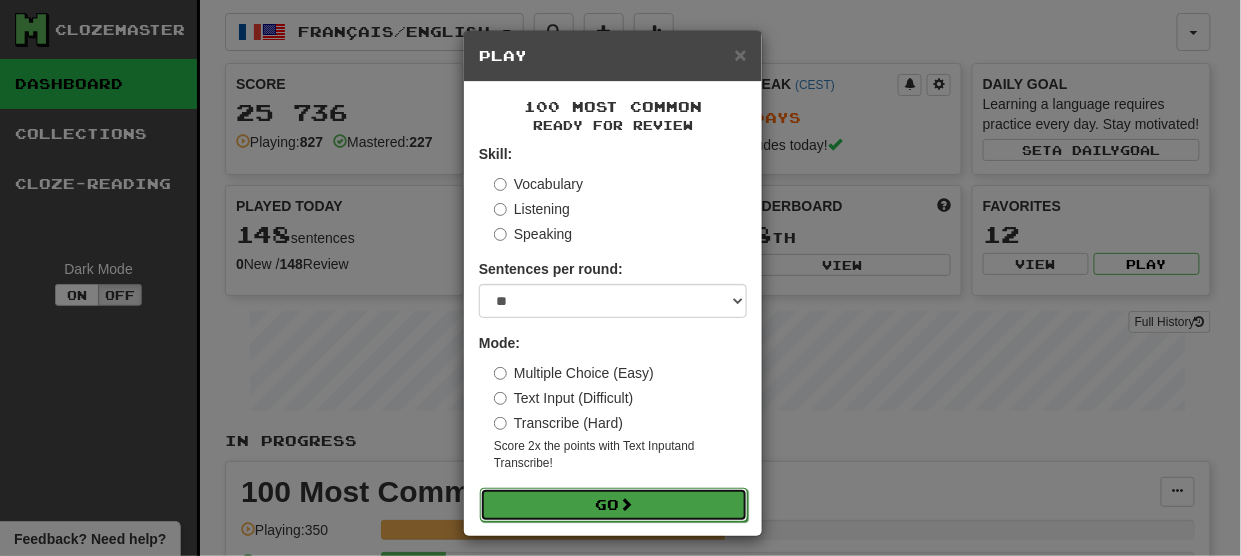 click on "Go" at bounding box center [614, 505] 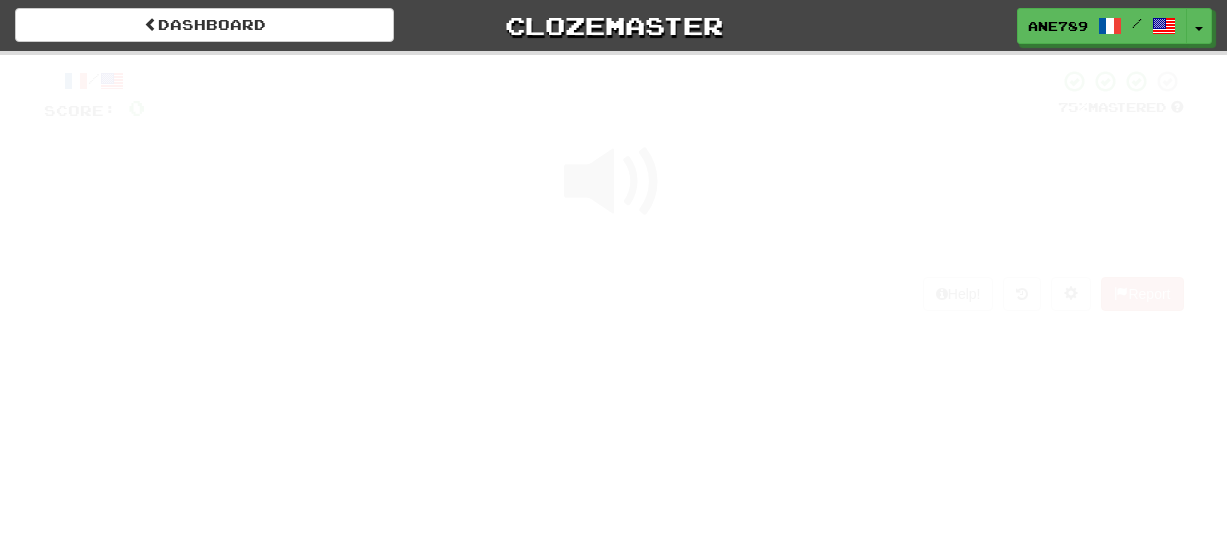 scroll, scrollTop: 0, scrollLeft: 0, axis: both 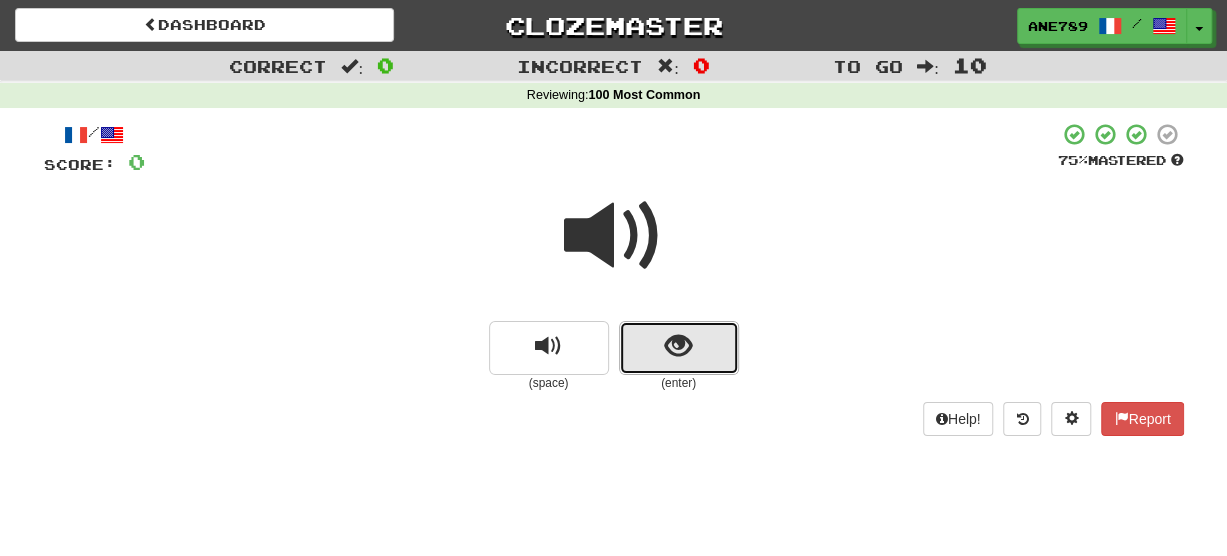 click at bounding box center (678, 346) 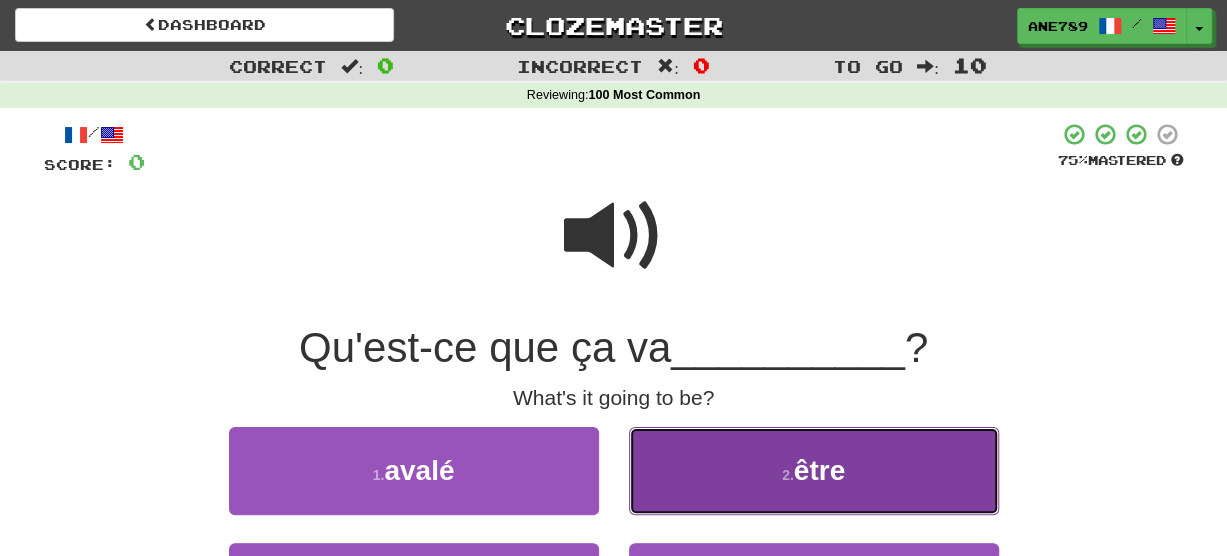 click on "2 .  être" at bounding box center (814, 470) 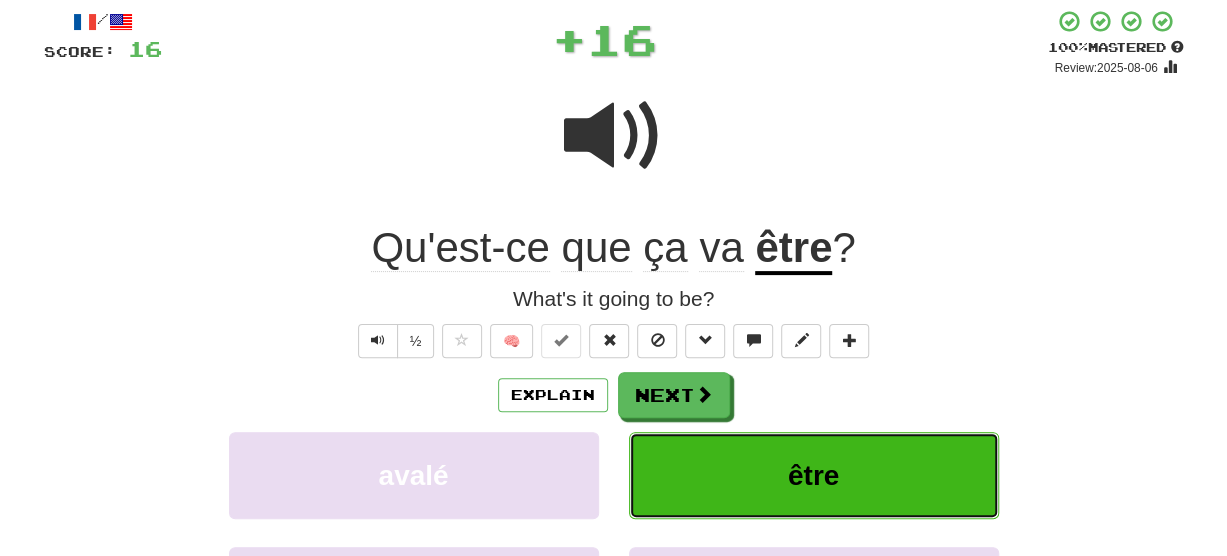 scroll, scrollTop: 120, scrollLeft: 0, axis: vertical 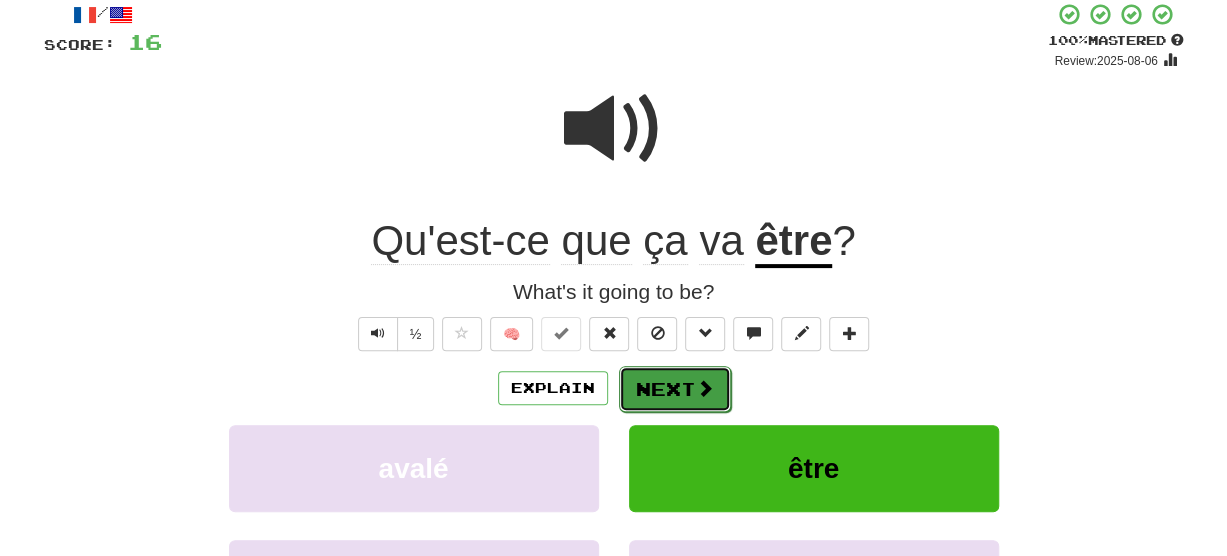 click at bounding box center (705, 388) 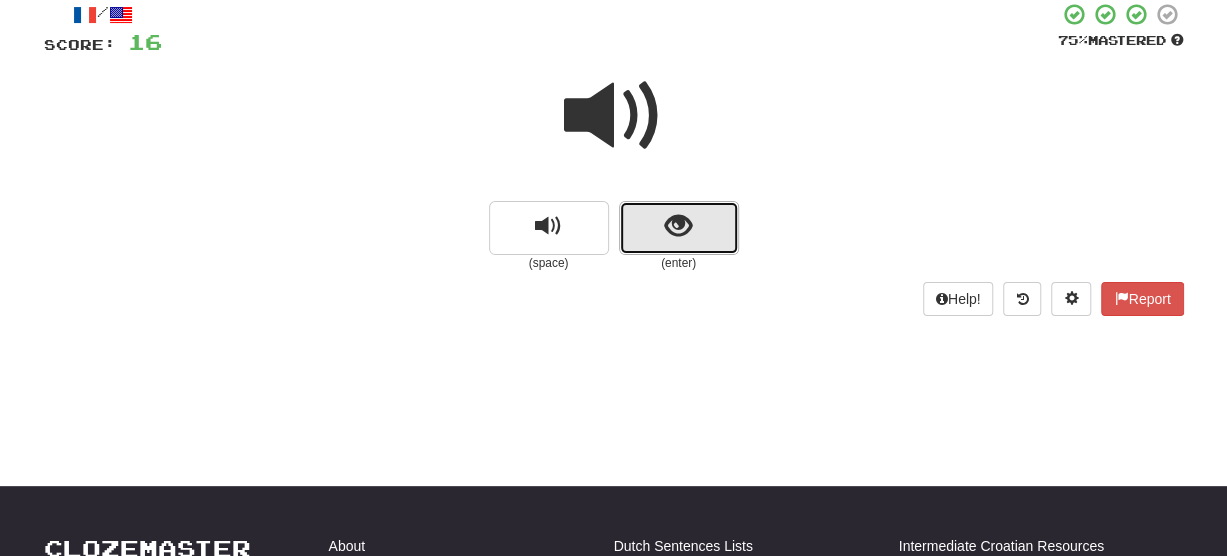 click at bounding box center (678, 226) 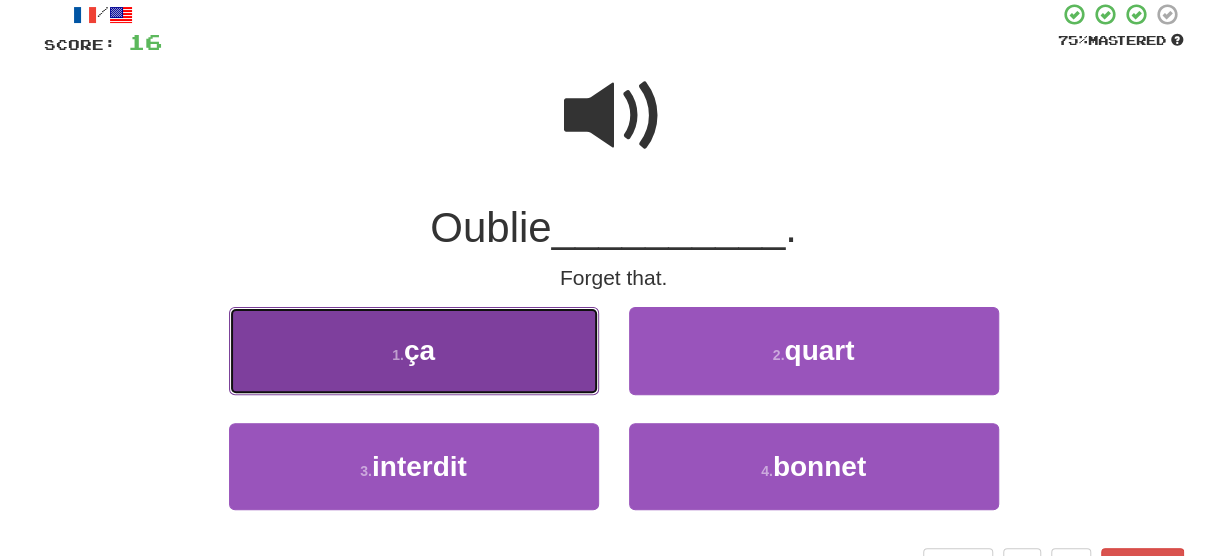 click on "1 .  ça" at bounding box center (414, 350) 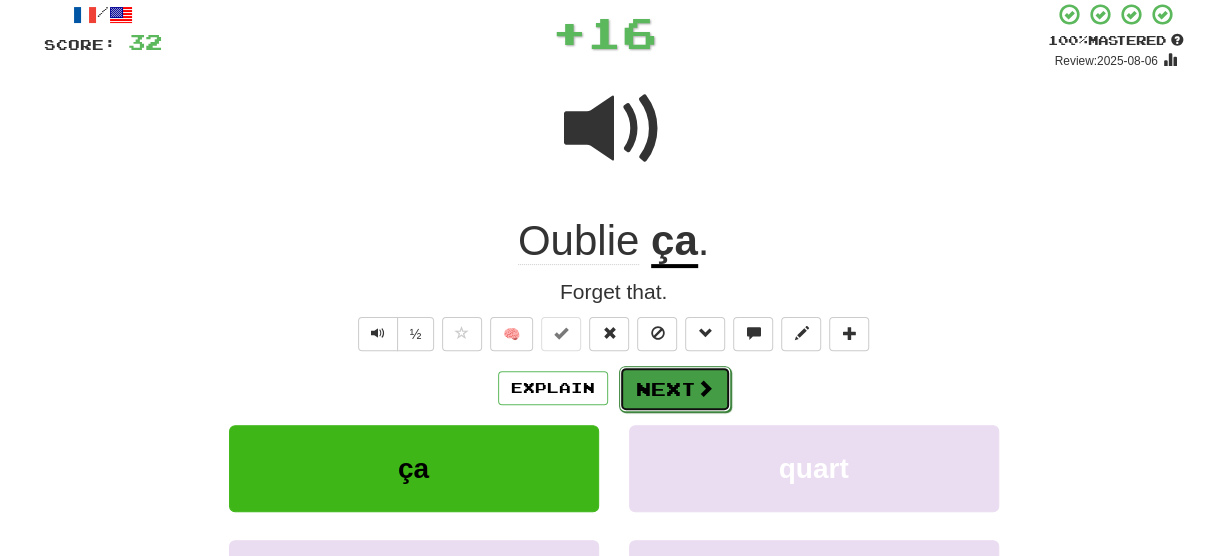 click at bounding box center [705, 388] 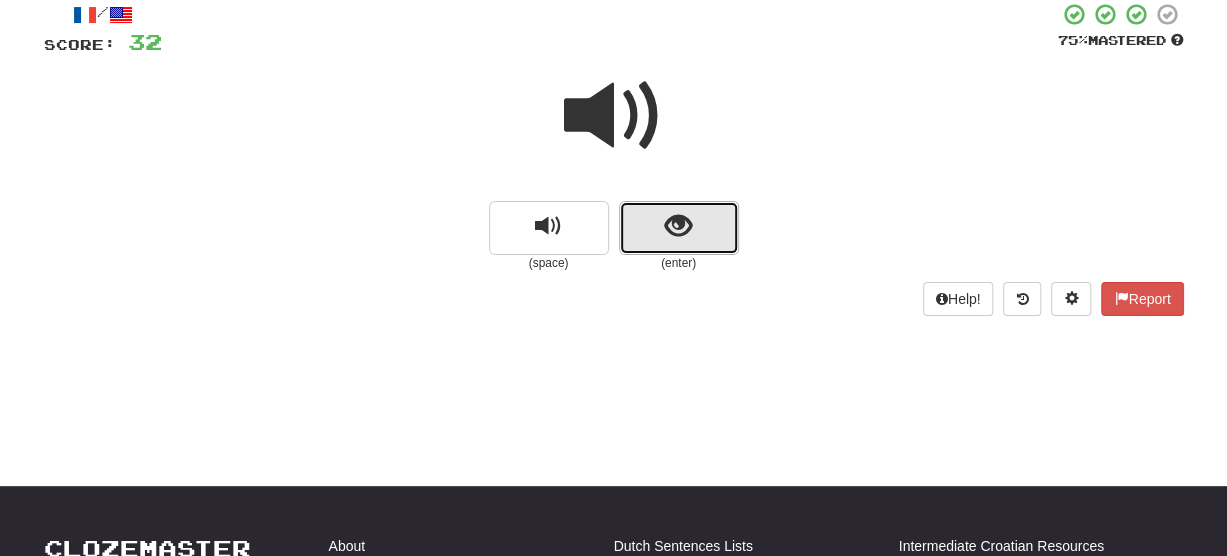 click at bounding box center [678, 226] 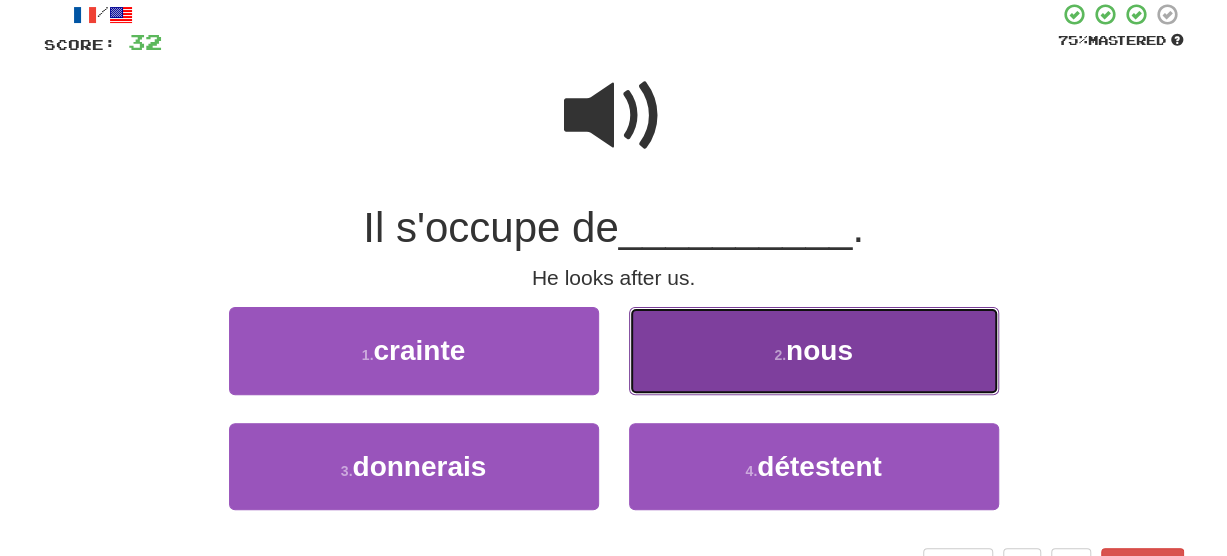 click on "2 .  nous" at bounding box center (814, 350) 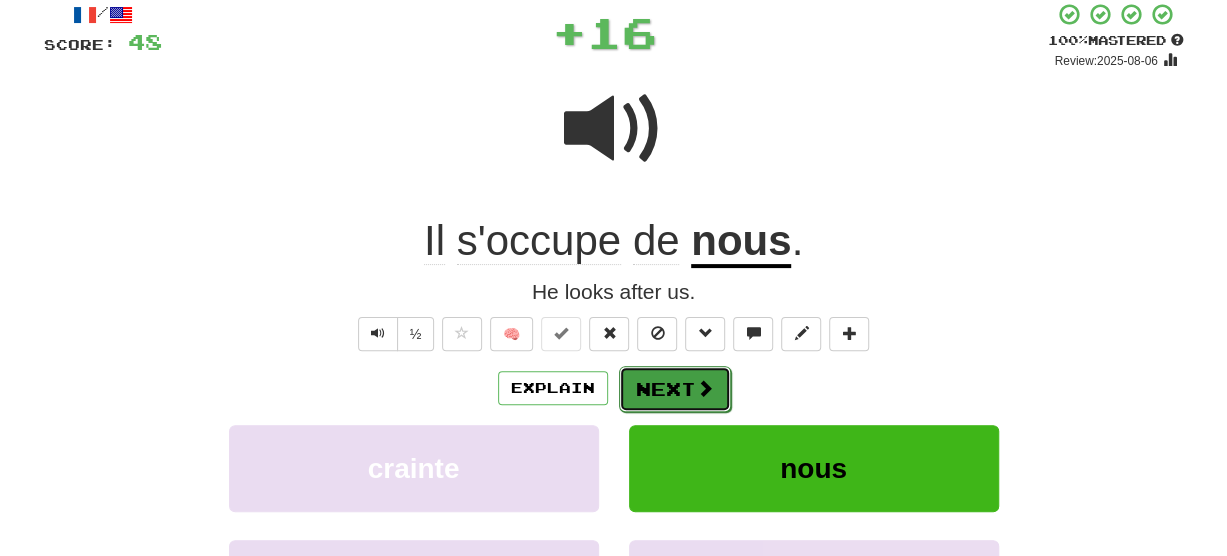 click on "Next" at bounding box center (675, 389) 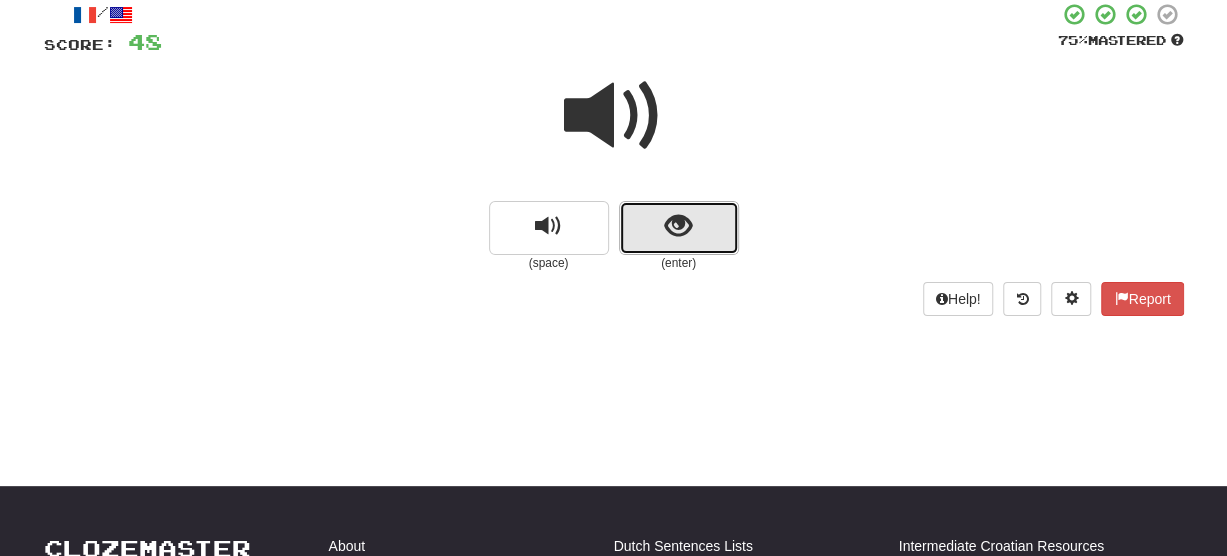 click at bounding box center (679, 228) 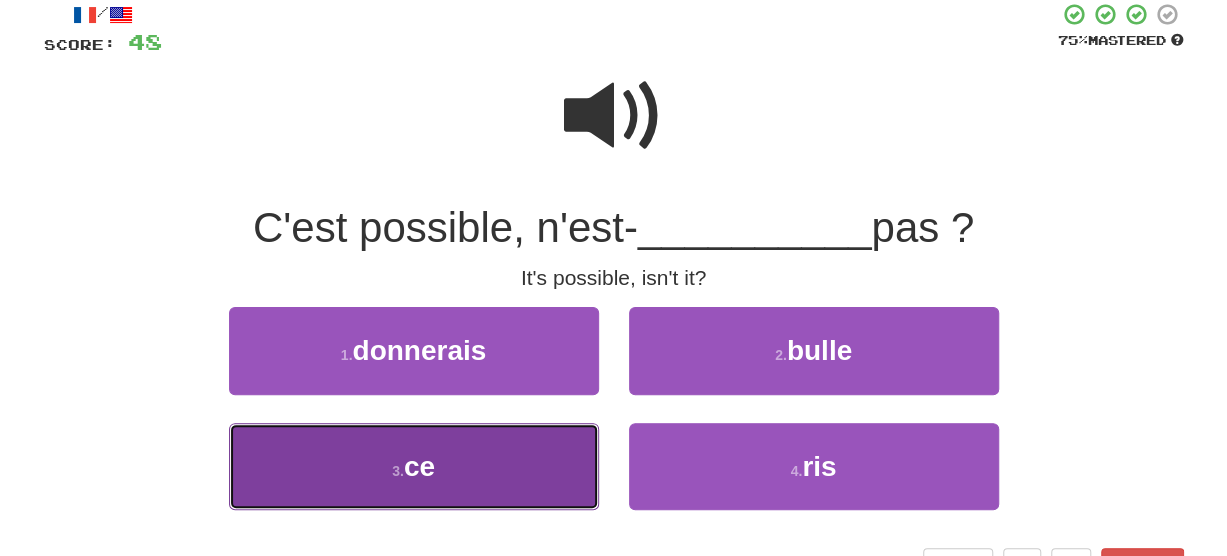 click on "3 .  ce" at bounding box center [414, 466] 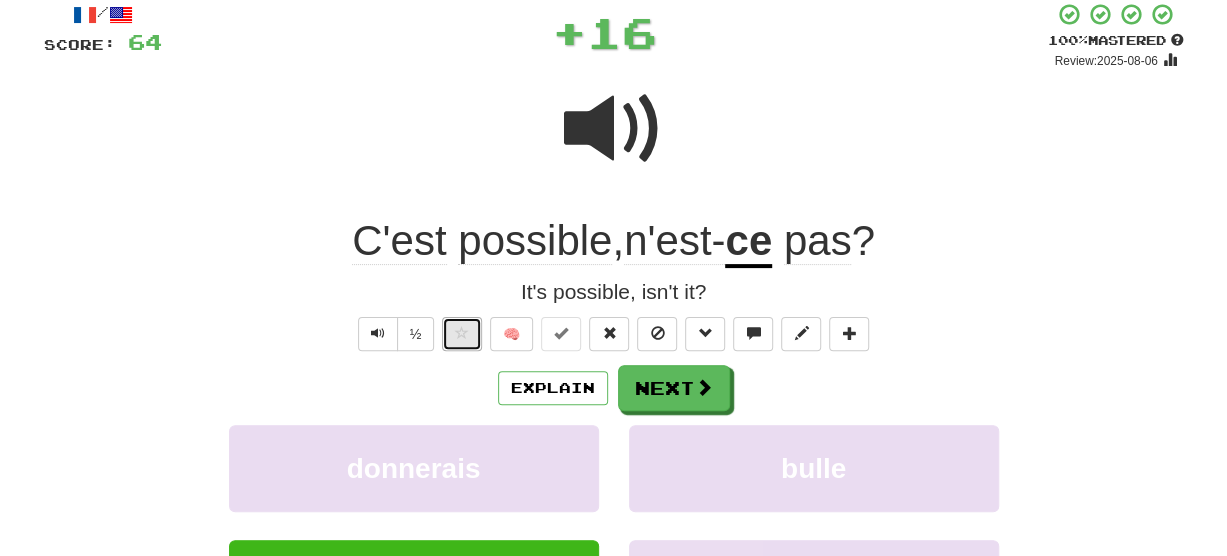 click at bounding box center [462, 333] 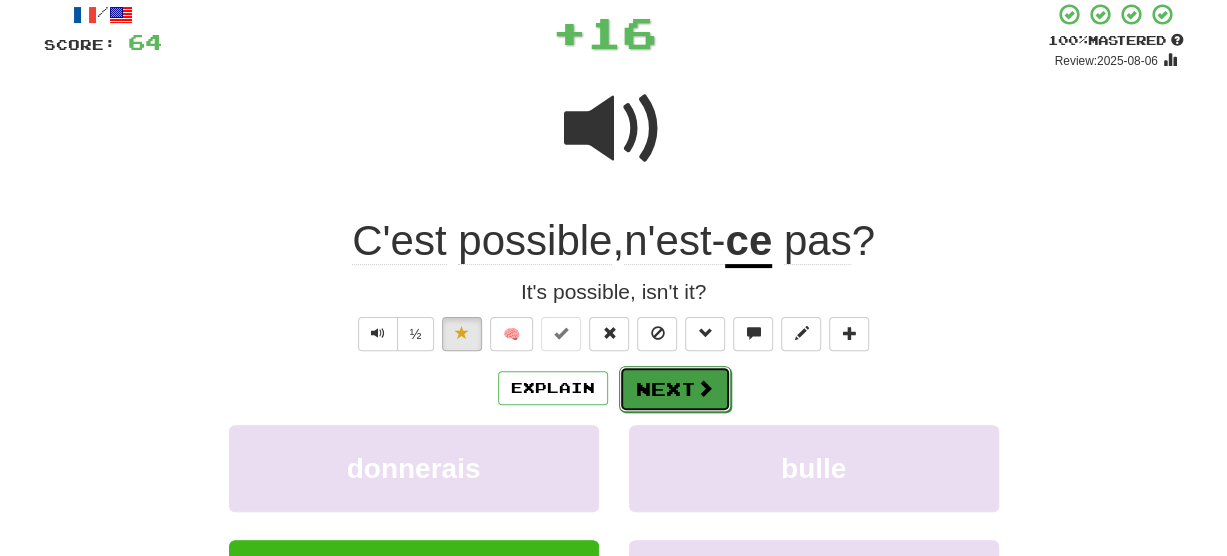 click on "Next" at bounding box center [675, 389] 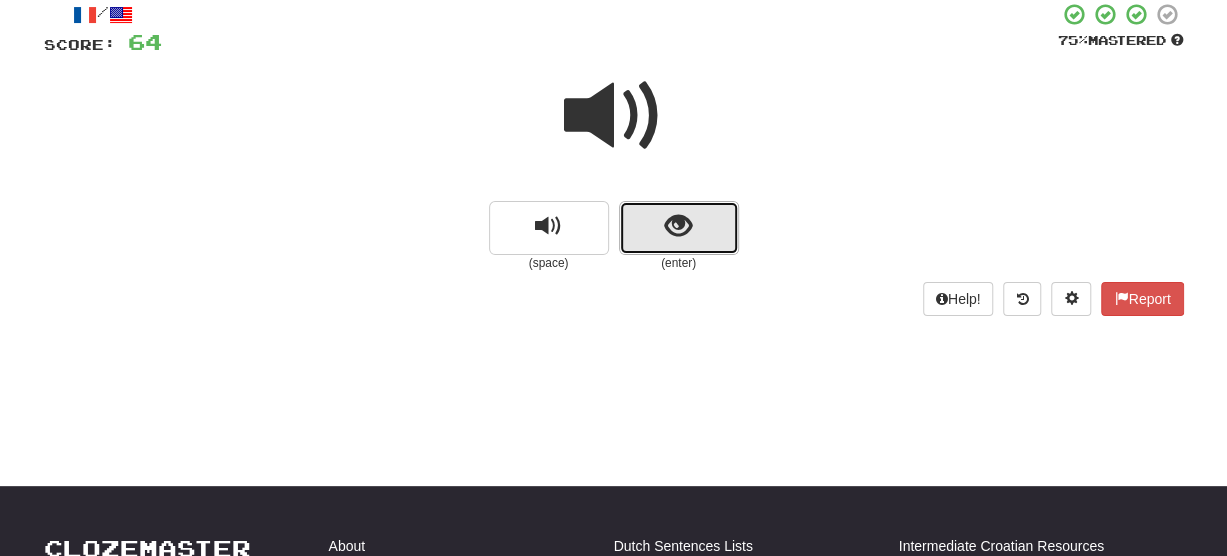 click at bounding box center [679, 228] 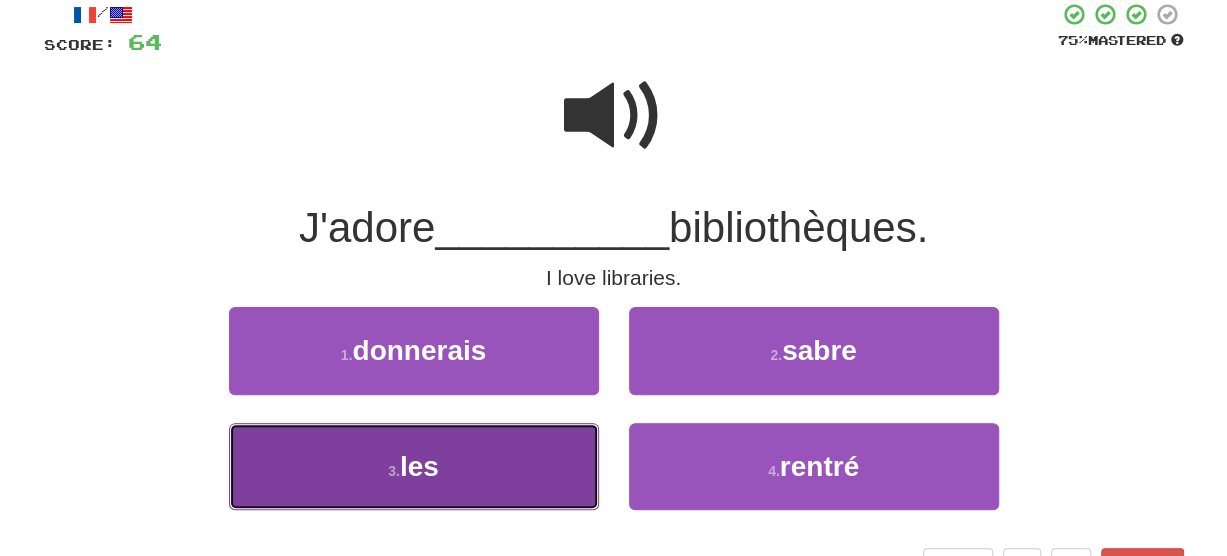 click on "3 .  les" at bounding box center [414, 466] 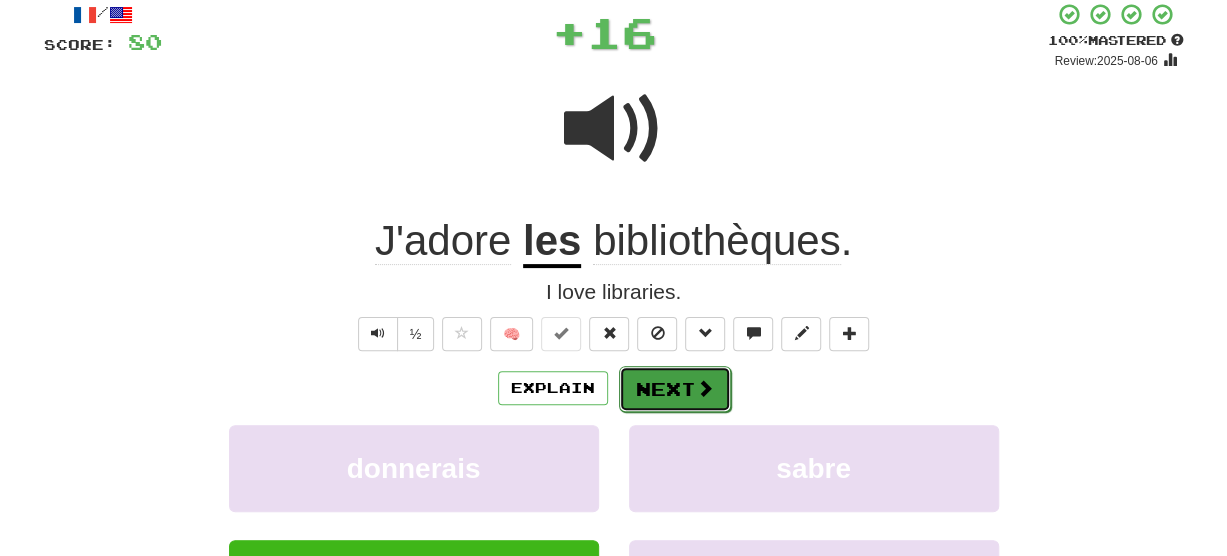 click on "Next" at bounding box center [675, 389] 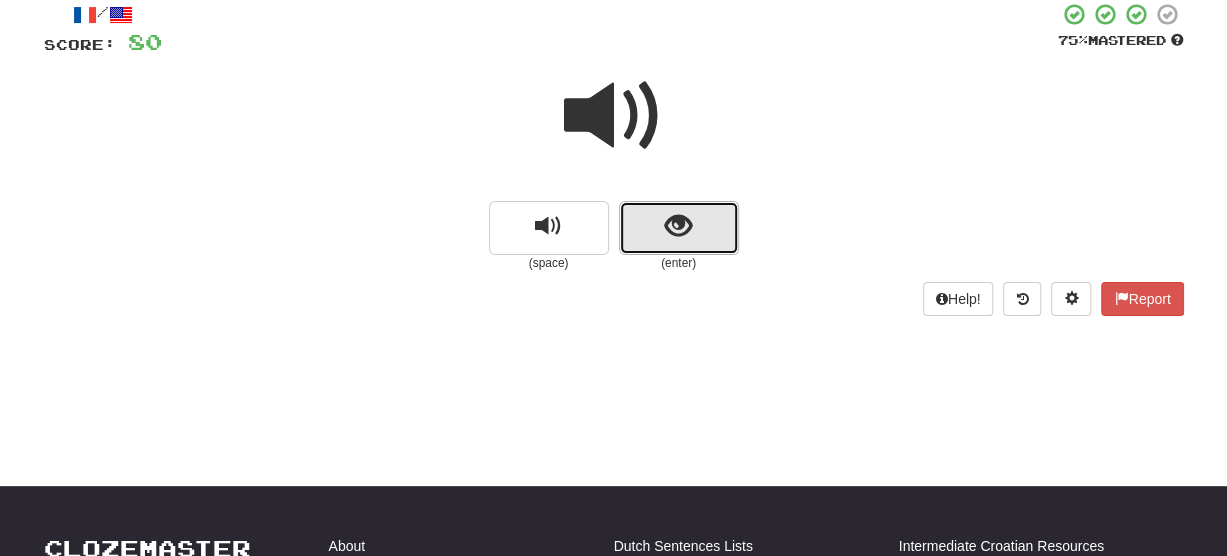 click at bounding box center (678, 226) 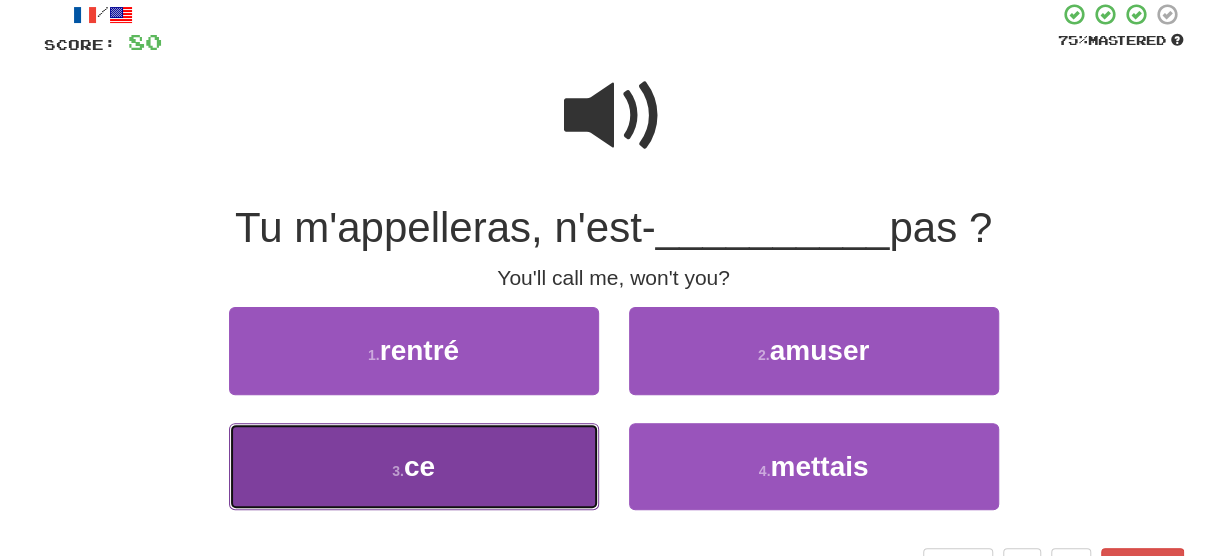 click on "3 .  ce" at bounding box center [414, 466] 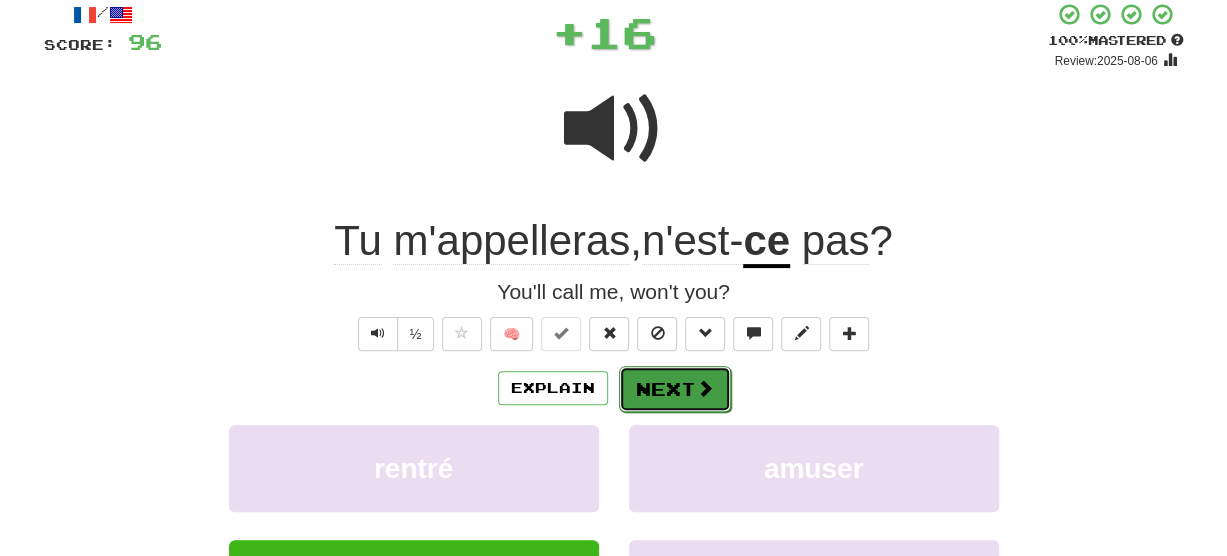 click on "Next" at bounding box center [675, 389] 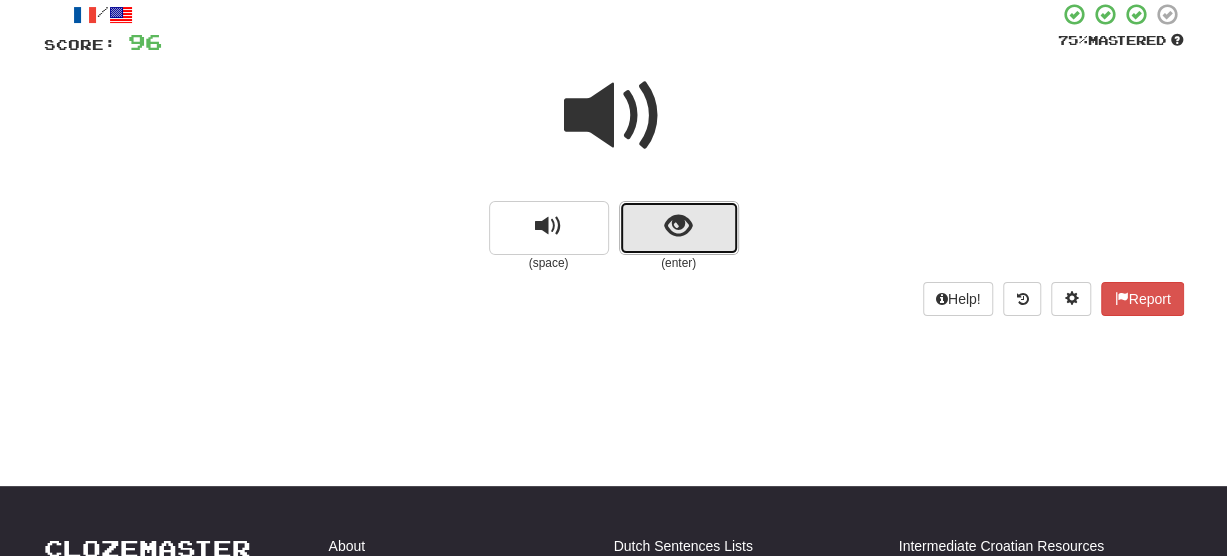 click at bounding box center (678, 226) 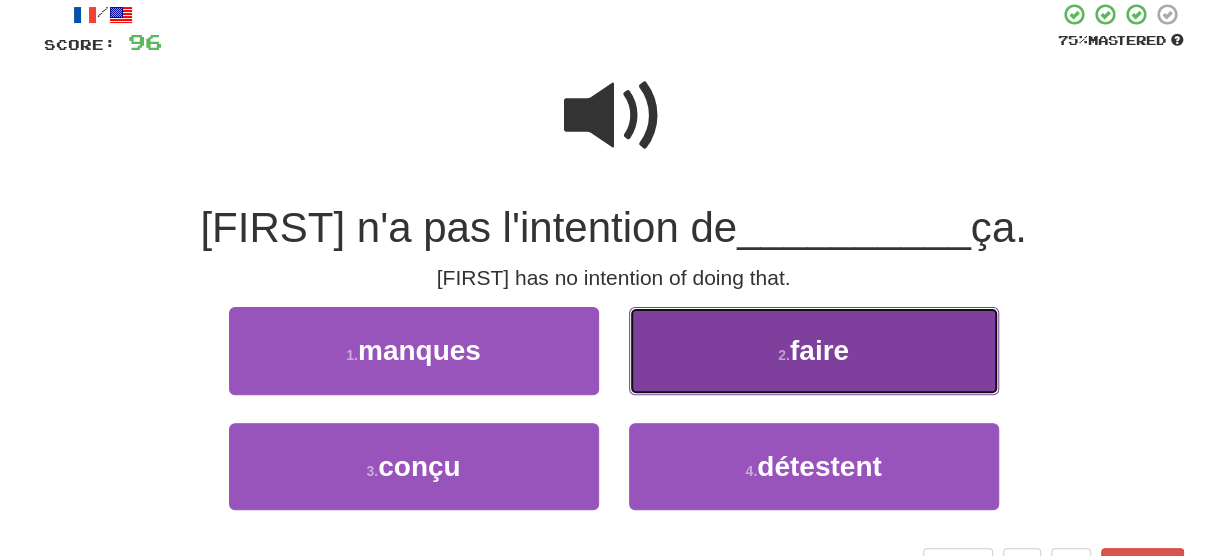 click on "2 .  faire" at bounding box center (814, 350) 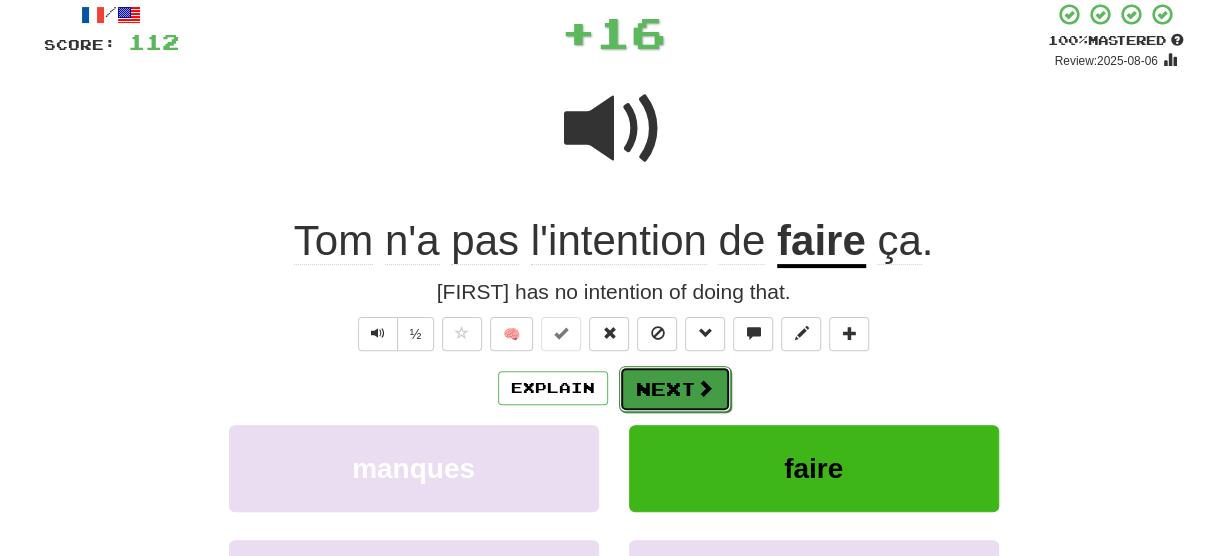 click on "Next" at bounding box center [675, 389] 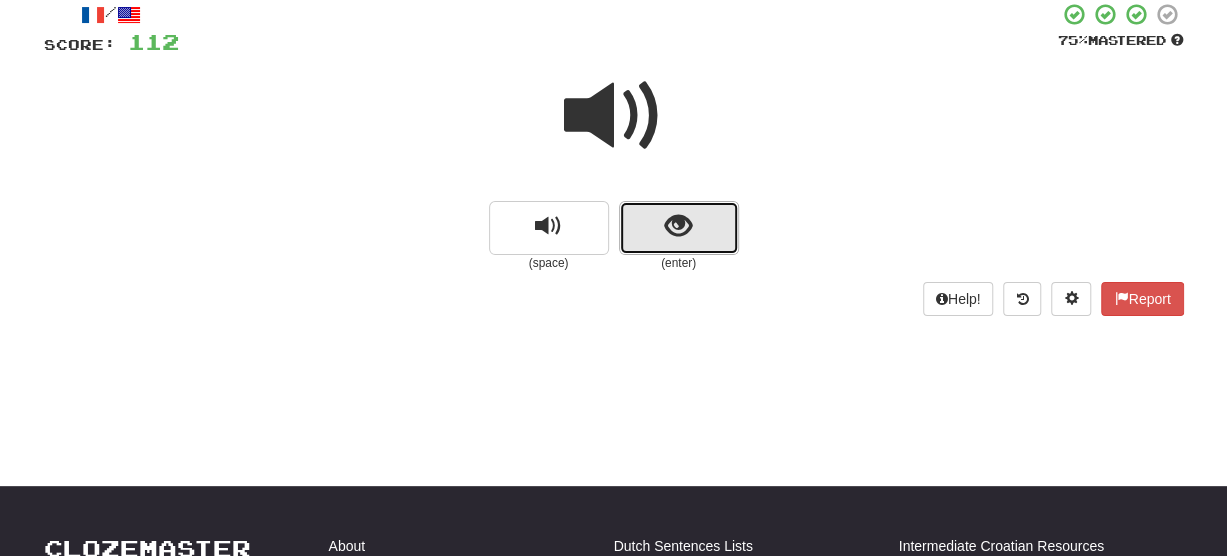 click at bounding box center (678, 226) 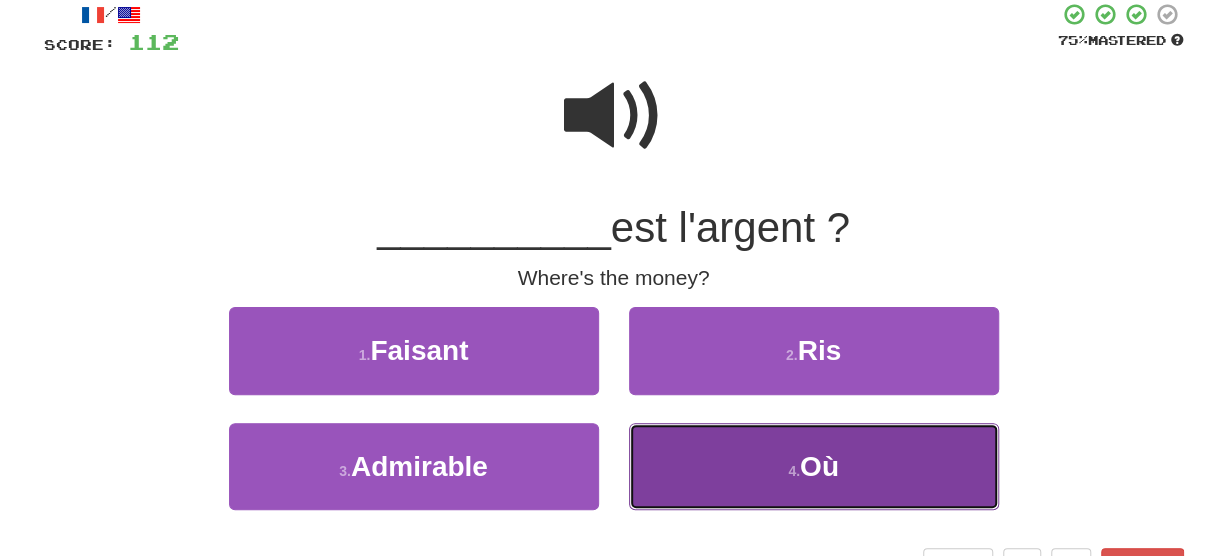 click on "4 .  Où" at bounding box center (814, 466) 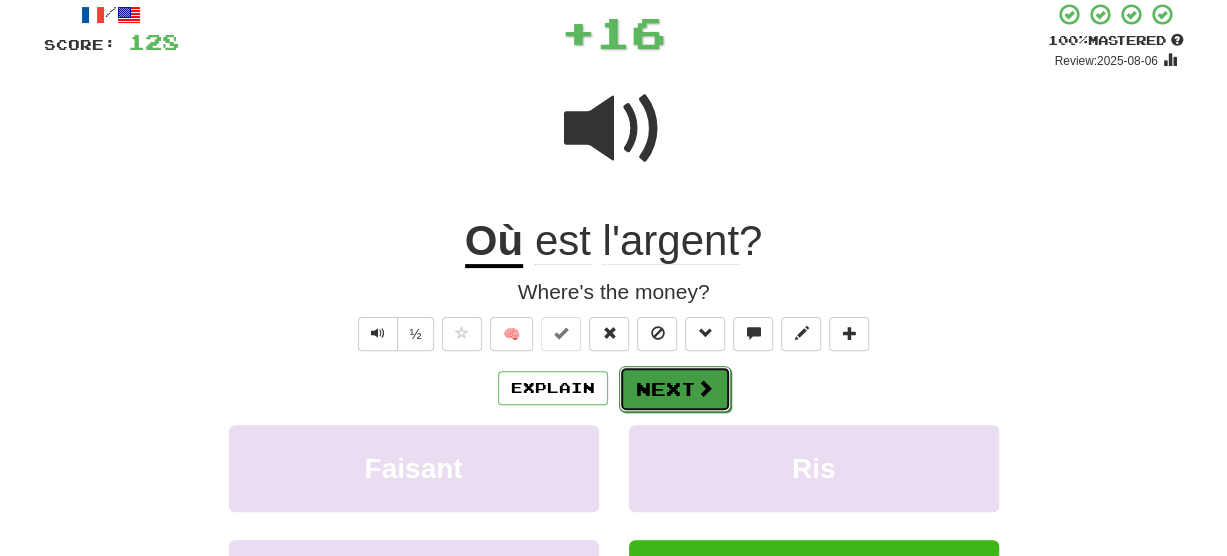 click at bounding box center [705, 388] 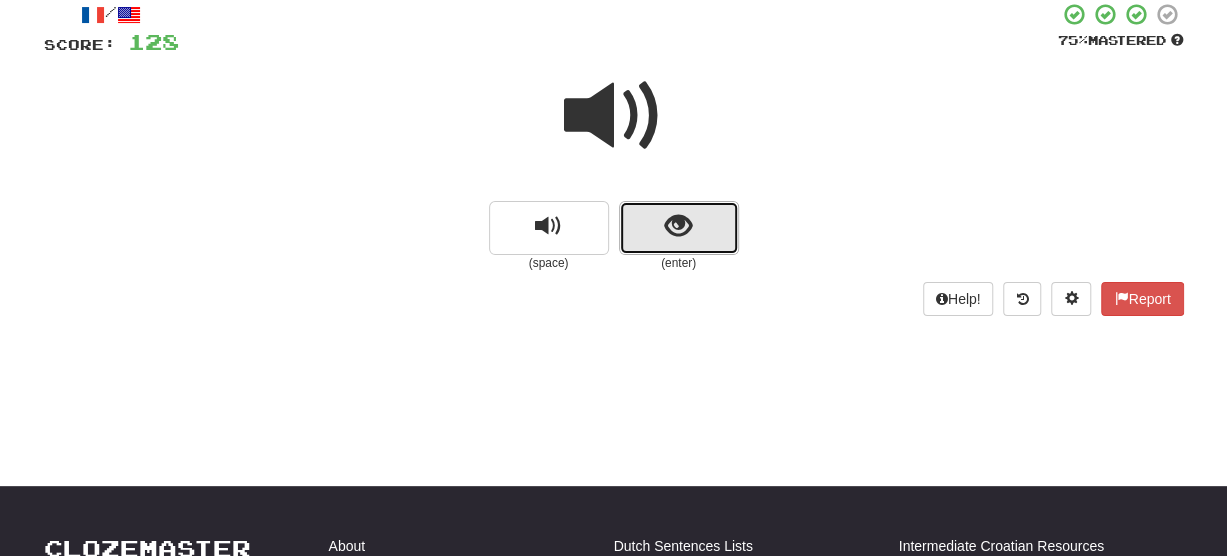 click at bounding box center [679, 228] 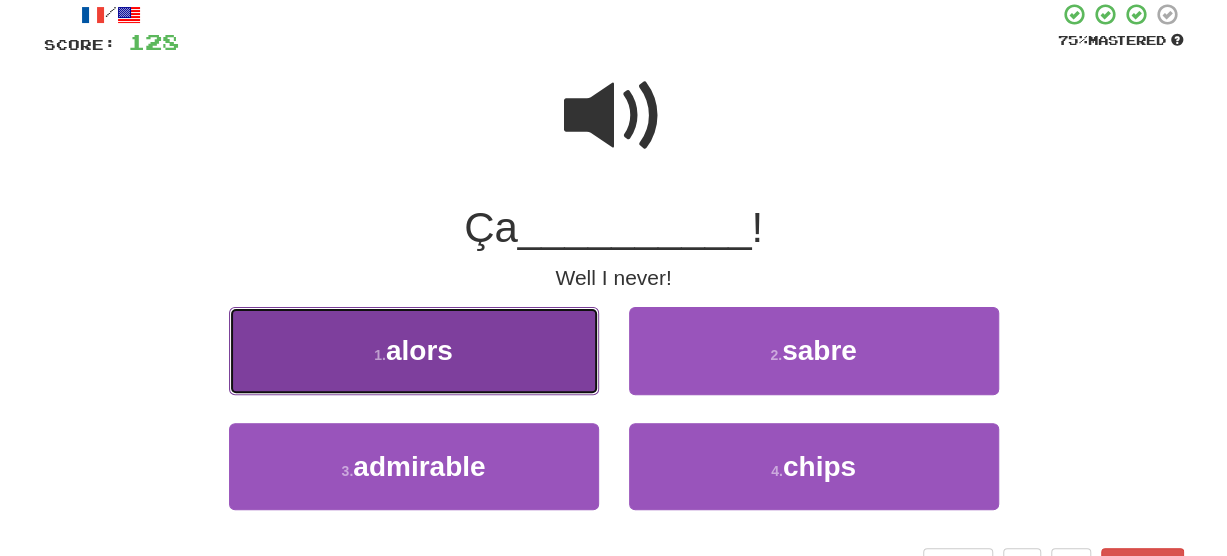 click on "1 .  alors" at bounding box center (414, 350) 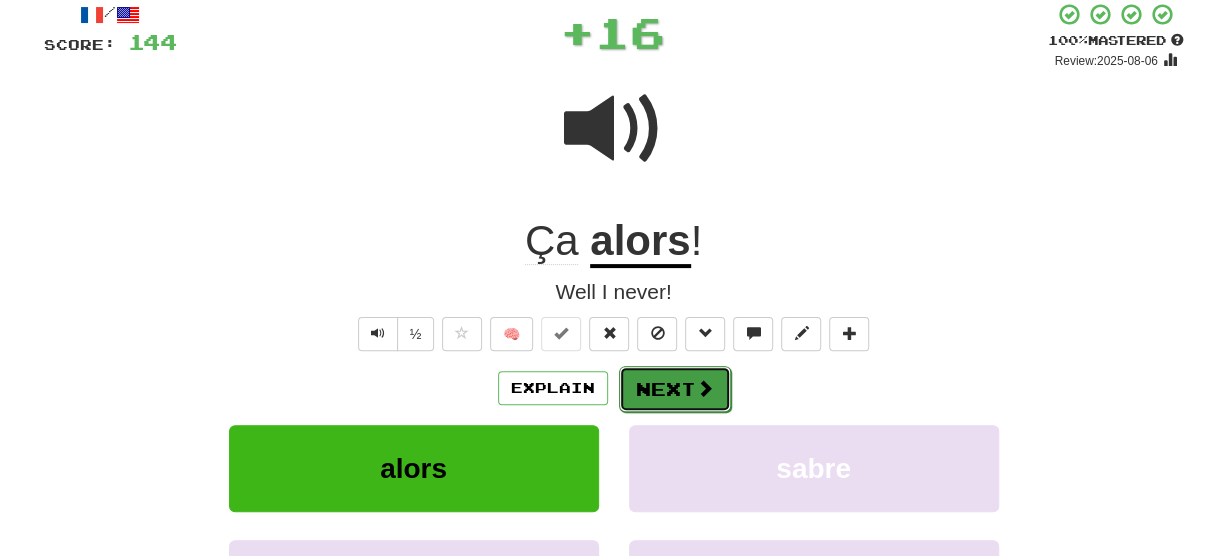 click on "Next" at bounding box center (675, 389) 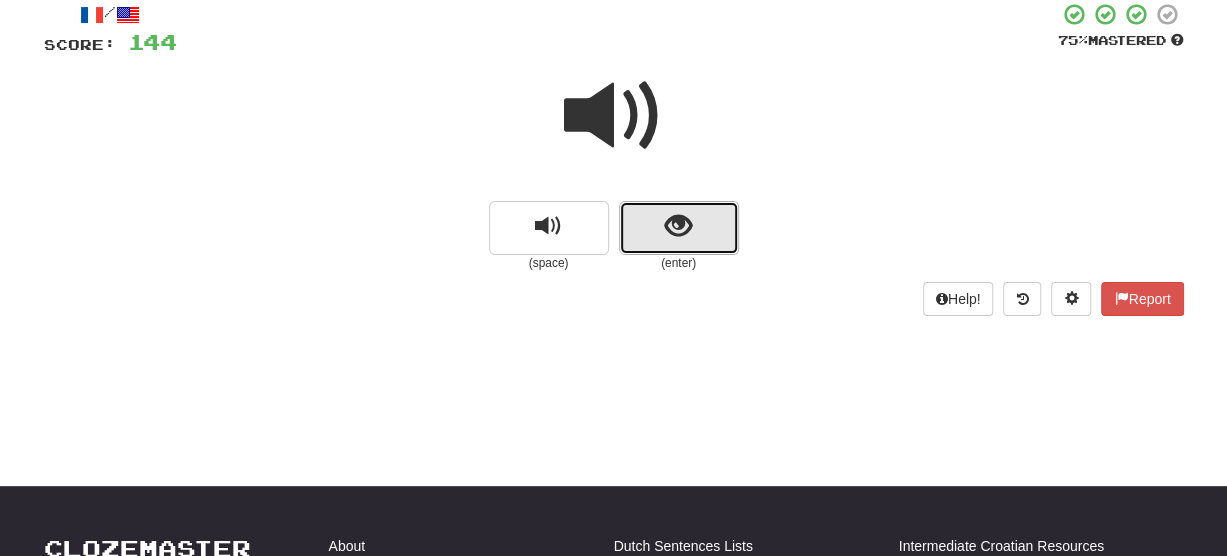 click at bounding box center [678, 226] 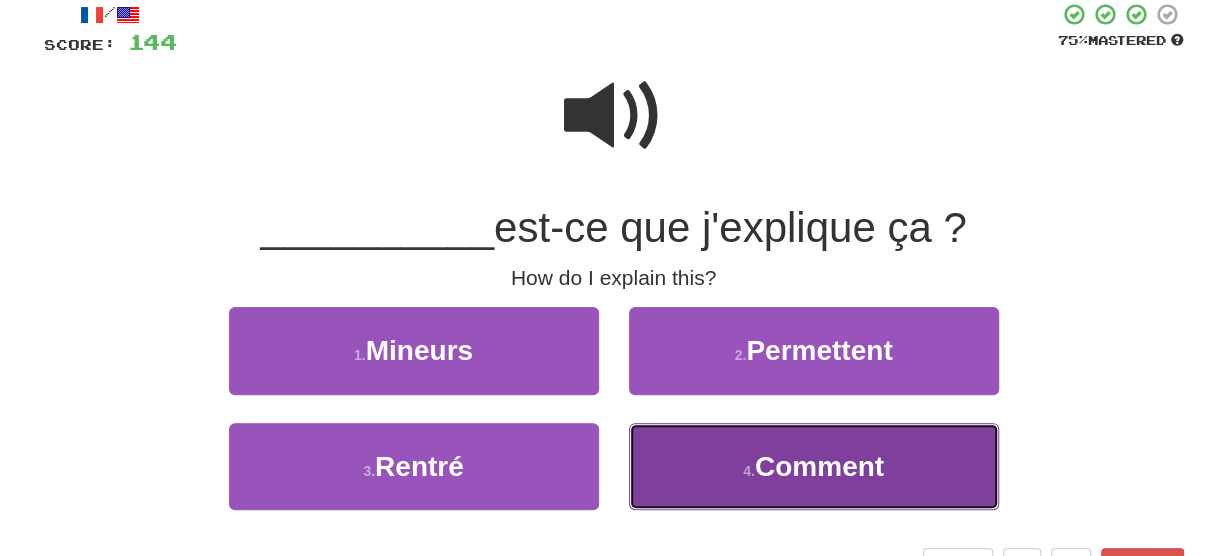 click on "4 .  Comment" at bounding box center [814, 466] 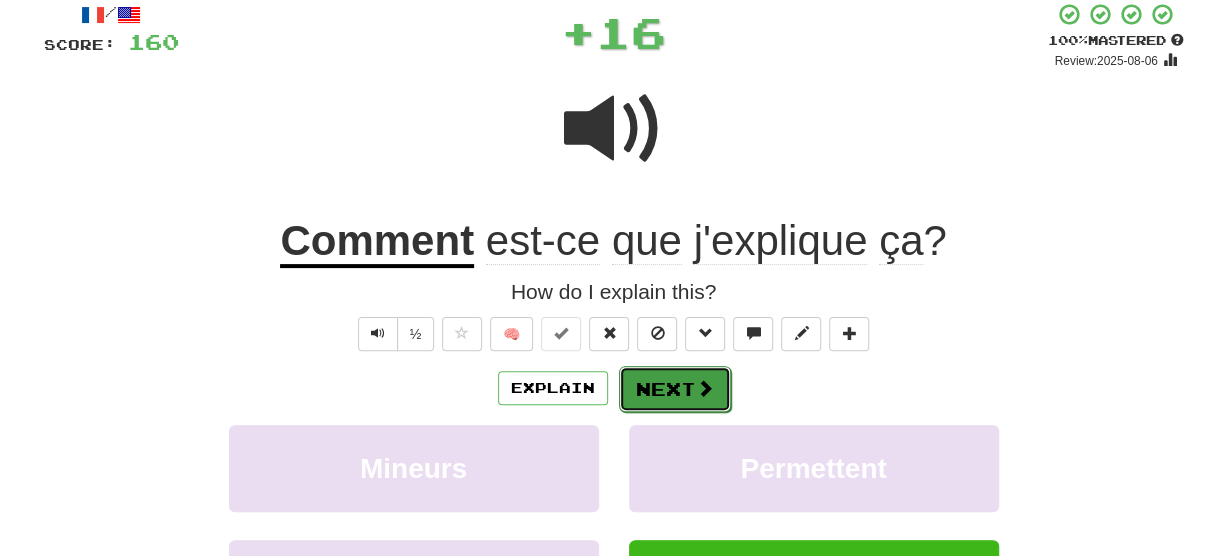 click at bounding box center (705, 388) 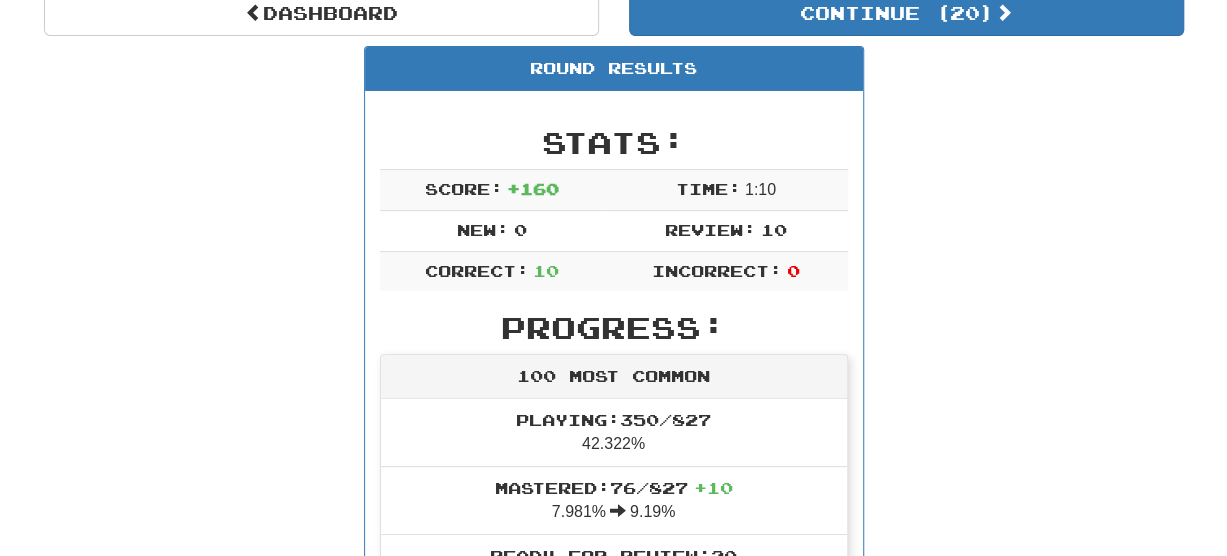 scroll, scrollTop: 208, scrollLeft: 0, axis: vertical 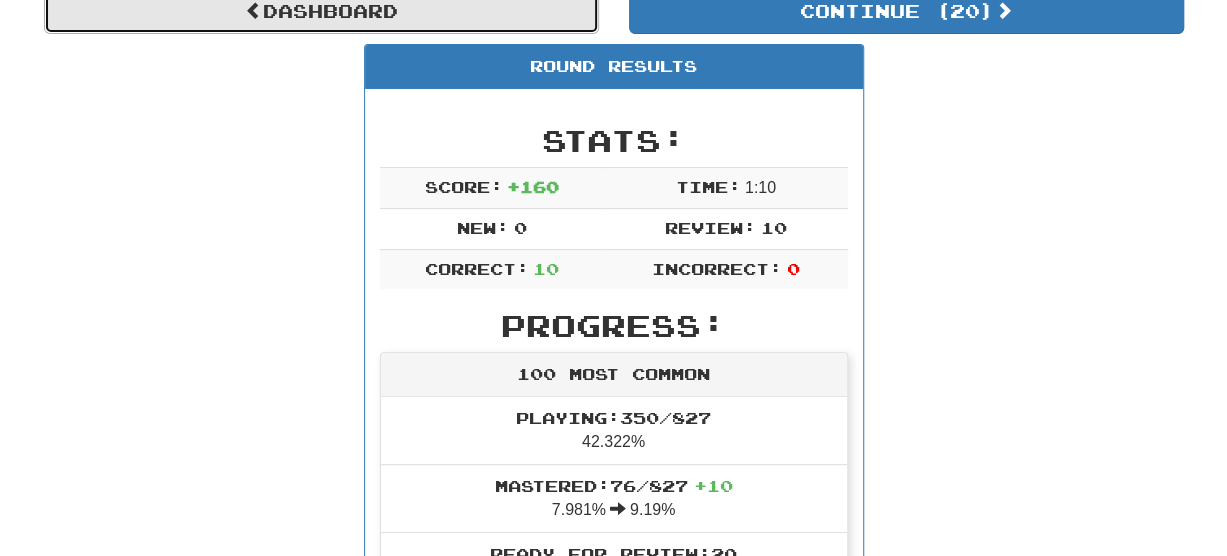click on "Dashboard" at bounding box center [321, 11] 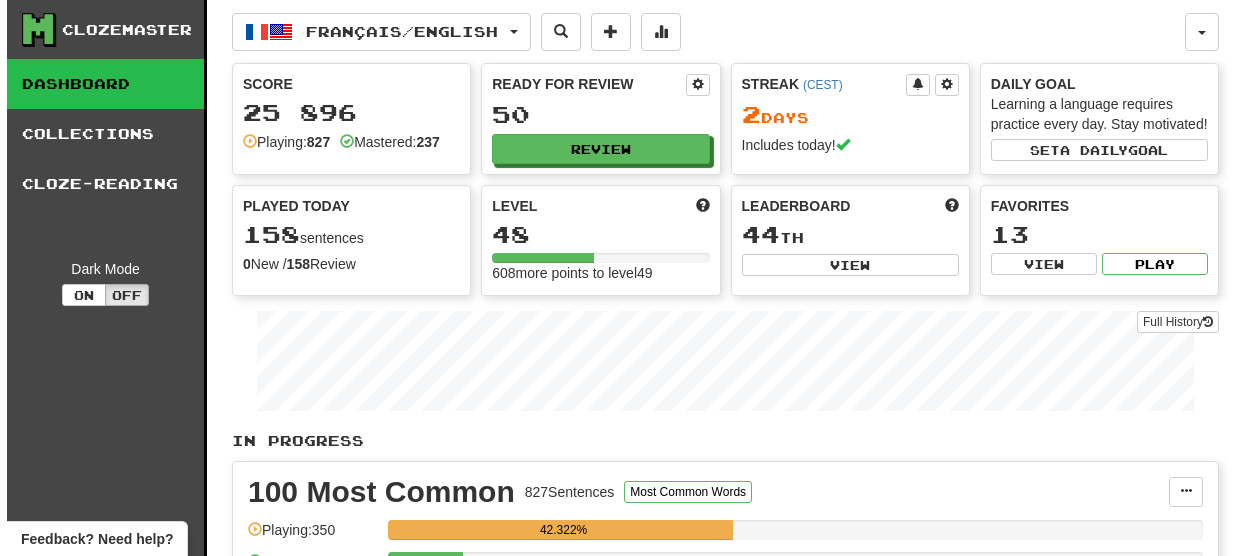 scroll, scrollTop: 0, scrollLeft: 0, axis: both 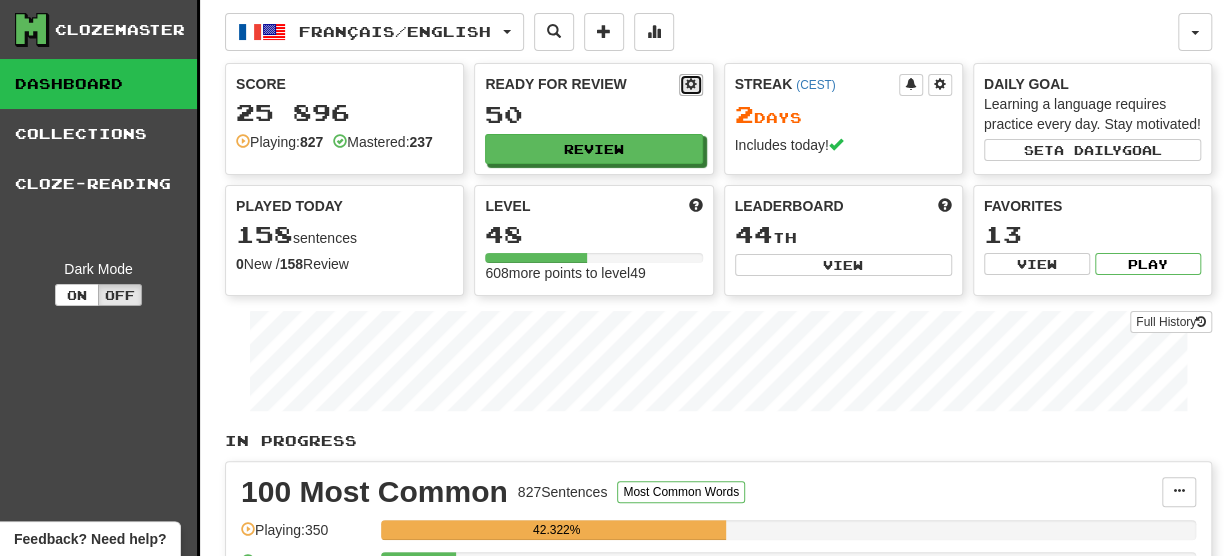 click at bounding box center (691, 84) 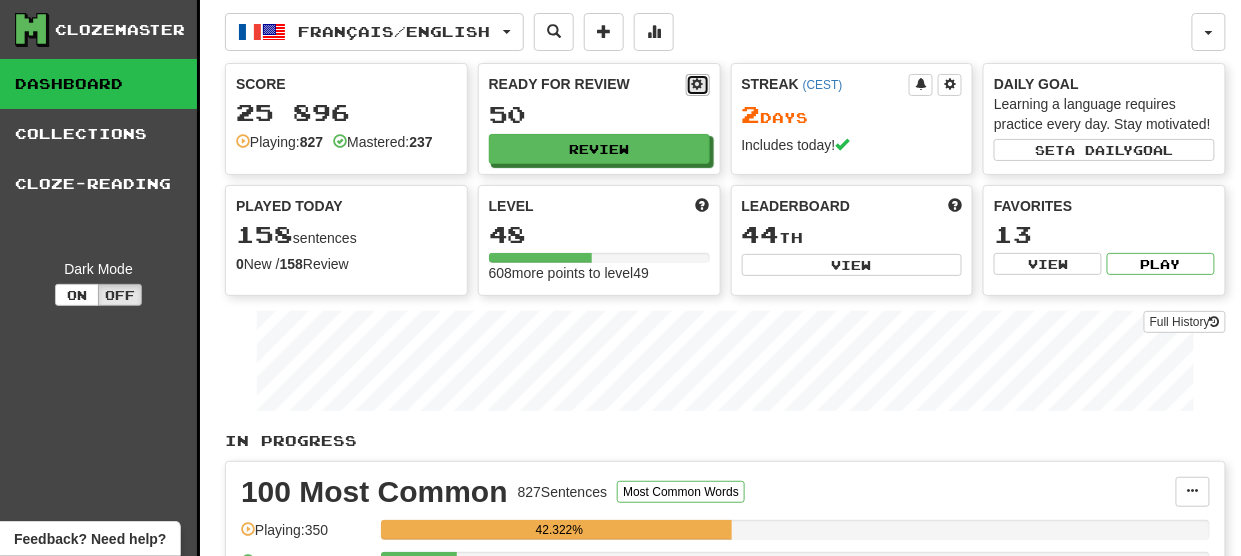 select on "*" 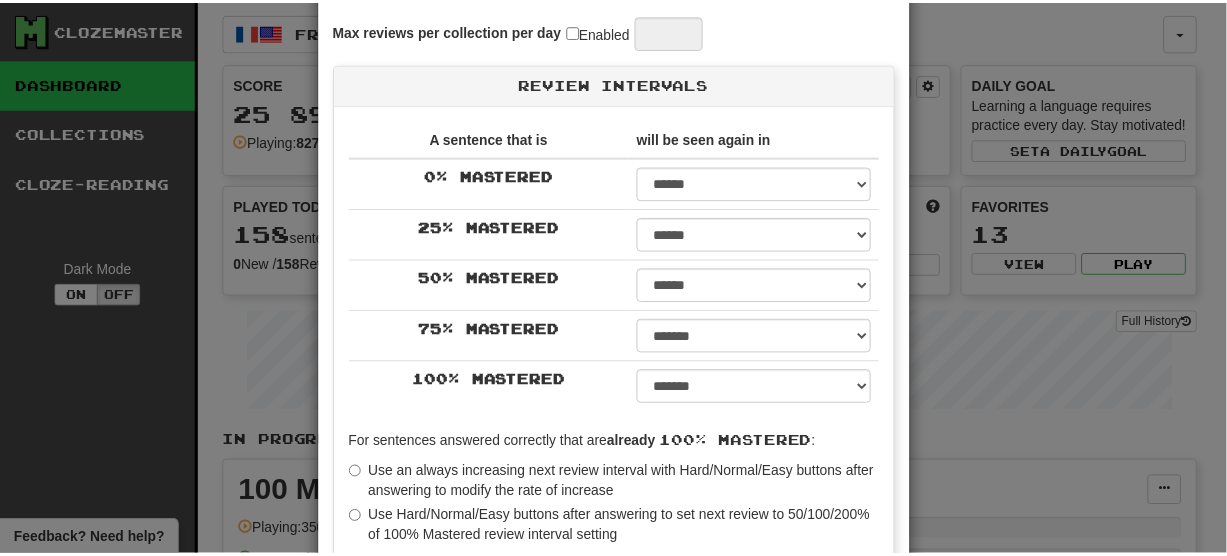scroll, scrollTop: 0, scrollLeft: 0, axis: both 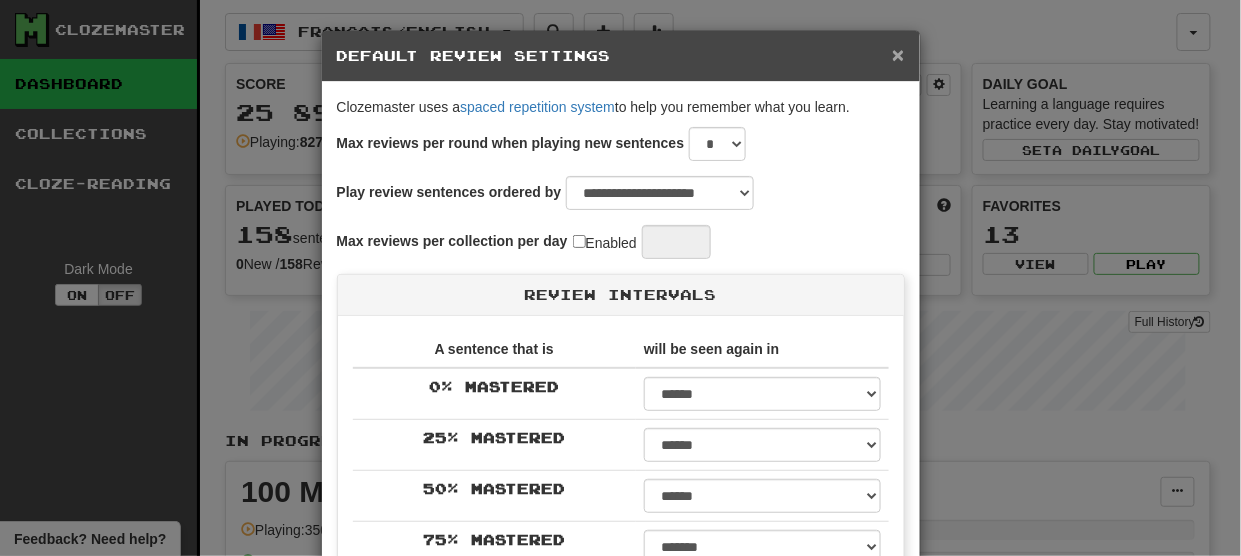 click on "×" at bounding box center [898, 54] 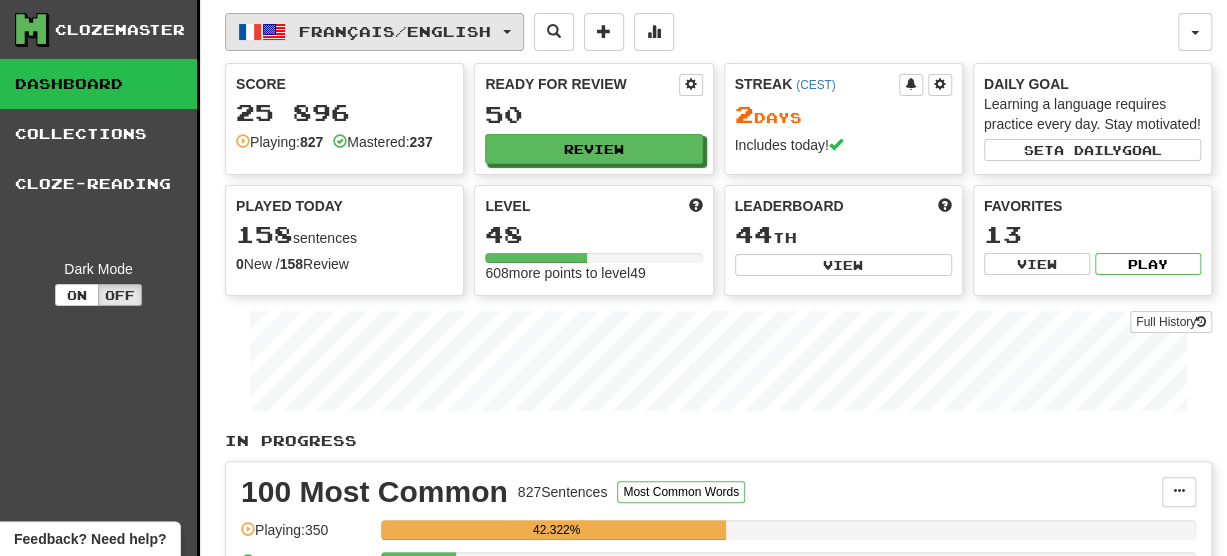 click on "Français  /  English" at bounding box center [395, 31] 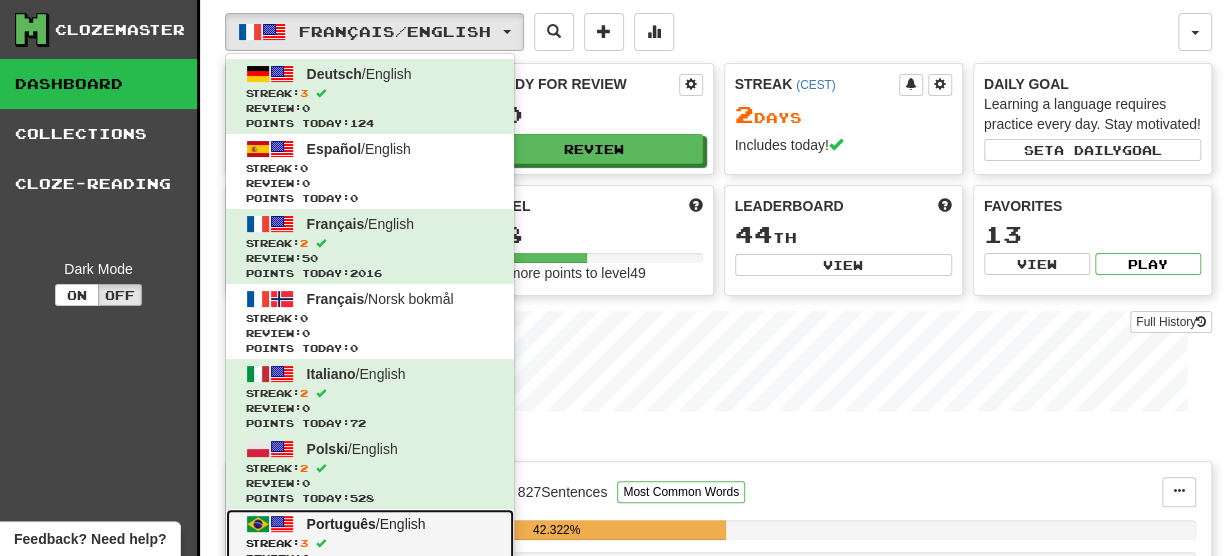click on "Português  /  English Streak:  3   Review:  0 Points today:  36" at bounding box center (370, 546) 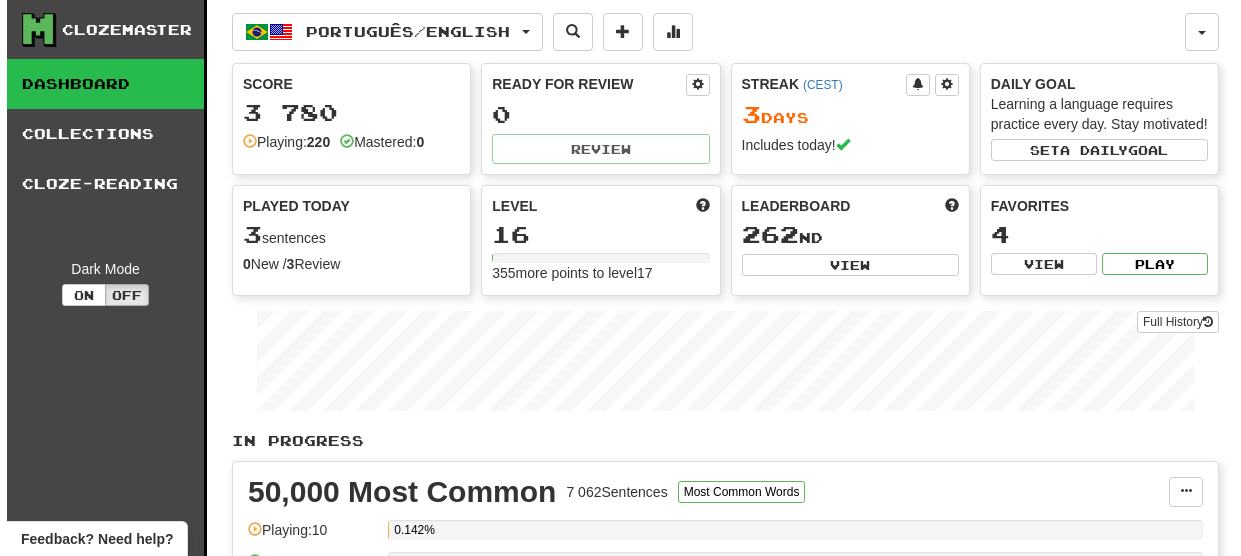 scroll, scrollTop: 0, scrollLeft: 0, axis: both 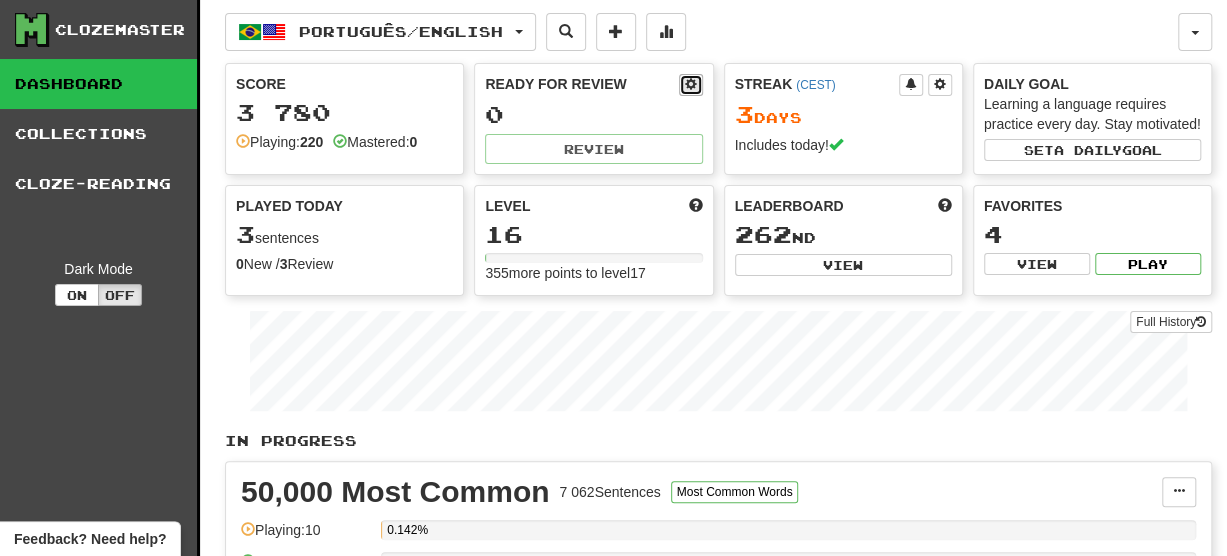 click at bounding box center [691, 85] 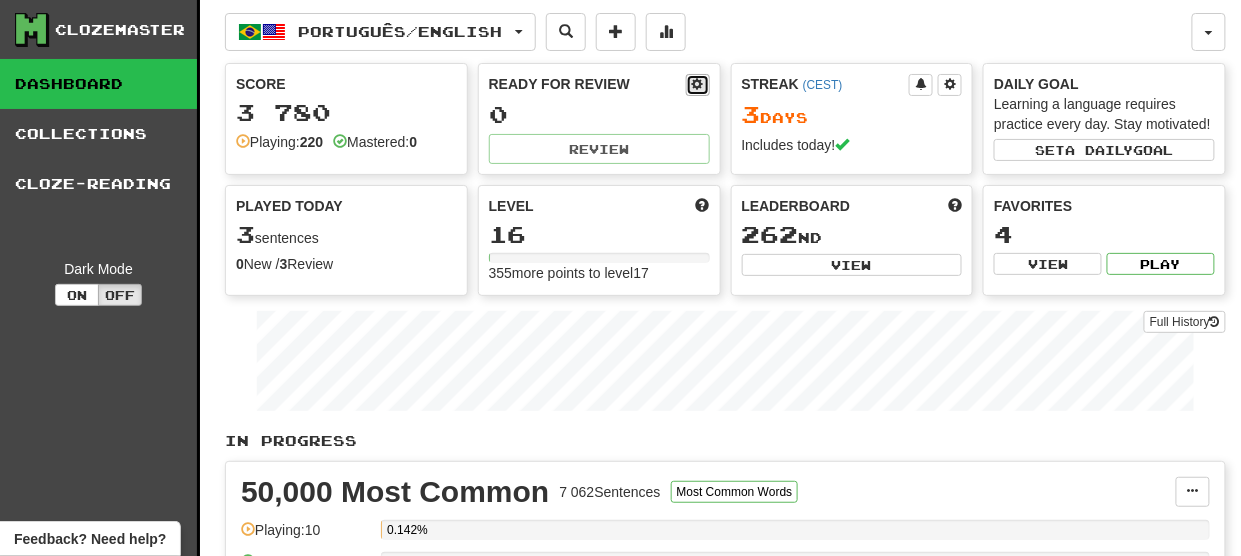 select on "*" 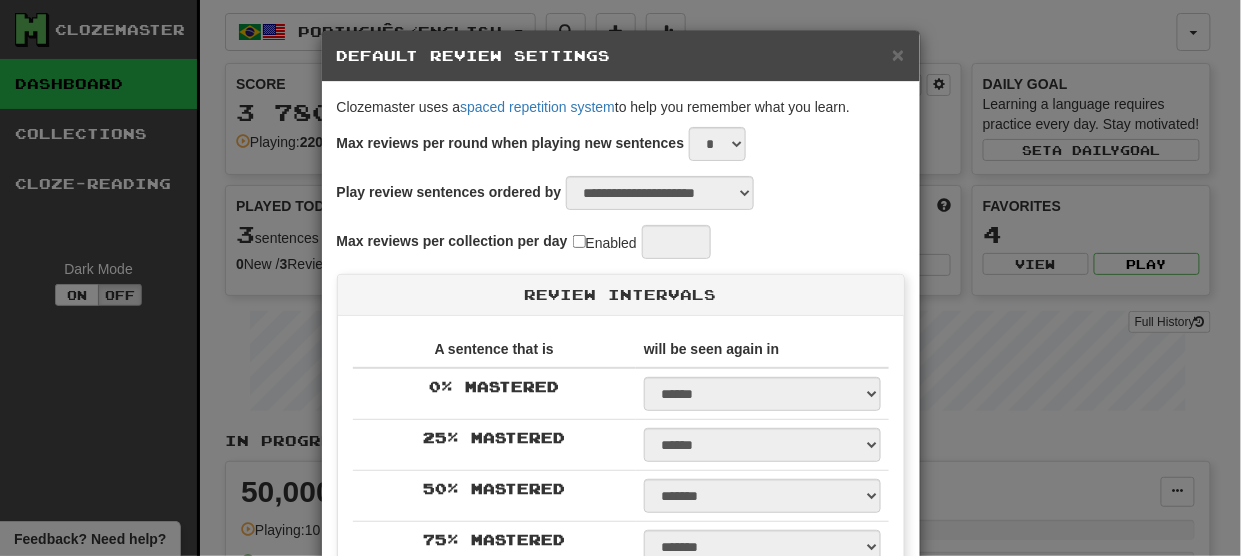 type on "**" 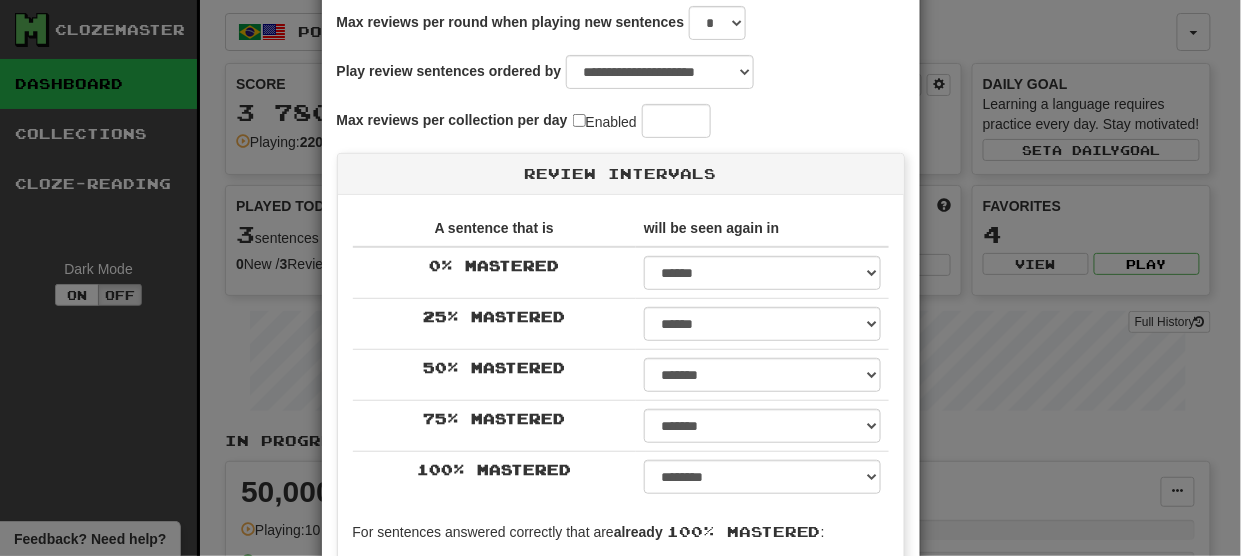 scroll, scrollTop: 154, scrollLeft: 0, axis: vertical 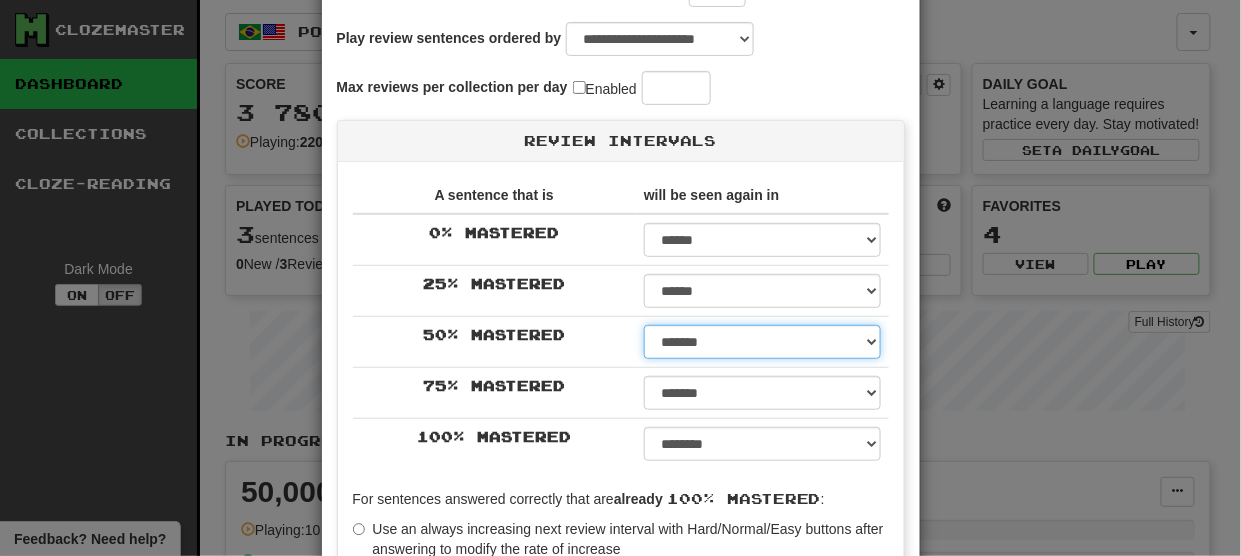 click on "****** ****** ****** ****** ****** ****** ****** ****** ****** ******* ******* ******* ******* ******* ******* ******* ******* ******* ******* ******* ******* ******* ******* ******* ******* ******* ******* ******* ******* ******* ******* ******* ******* ******* ******* ******* ******* ******* ******* ******* ******* ******* ******** ******** ******** ******** ******** ******** ******** ******** ********" at bounding box center (762, 342) 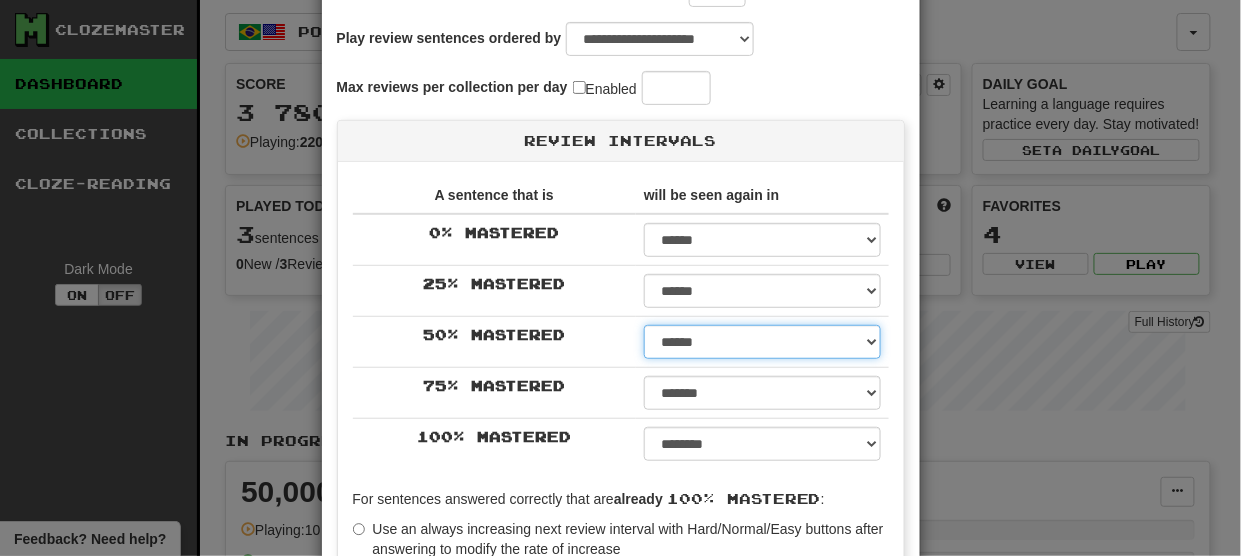 click on "****** ****** ****** ****** ****** ****** ****** ****** ****** ******* ******* ******* ******* ******* ******* ******* ******* ******* ******* ******* ******* ******* ******* ******* ******* ******* ******* ******* ******* ******* ******* ******* ******* ******* ******* ******* ******* ******* ******* ******* ******* ******* ******** ******** ******** ******** ******** ******** ******** ******** ********" at bounding box center (762, 342) 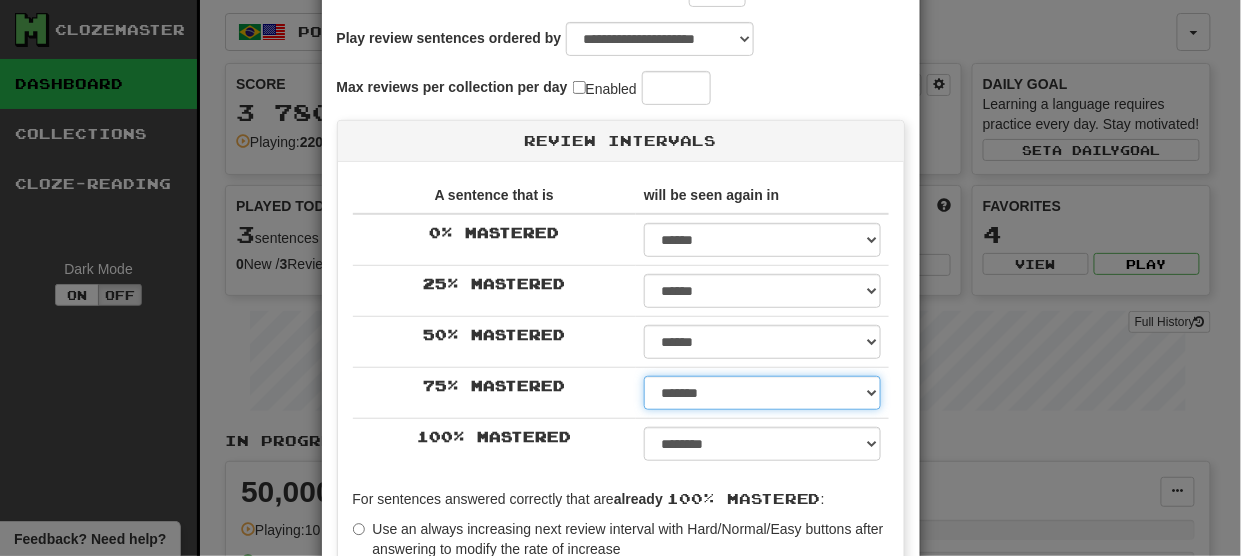 click on "****** ****** ****** ****** ****** ****** ****** ****** ****** ******* ******* ******* ******* ******* ******* ******* ******* ******* ******* ******* ******* ******* ******* ******* ******* ******* ******* ******* ******* ******* ******* ******* ******* ******* ******* ******* ******* ******* ******* ******* ******* ******* ******** ******** ******** ******** ******** ******** ******** ******** ********" at bounding box center (762, 393) 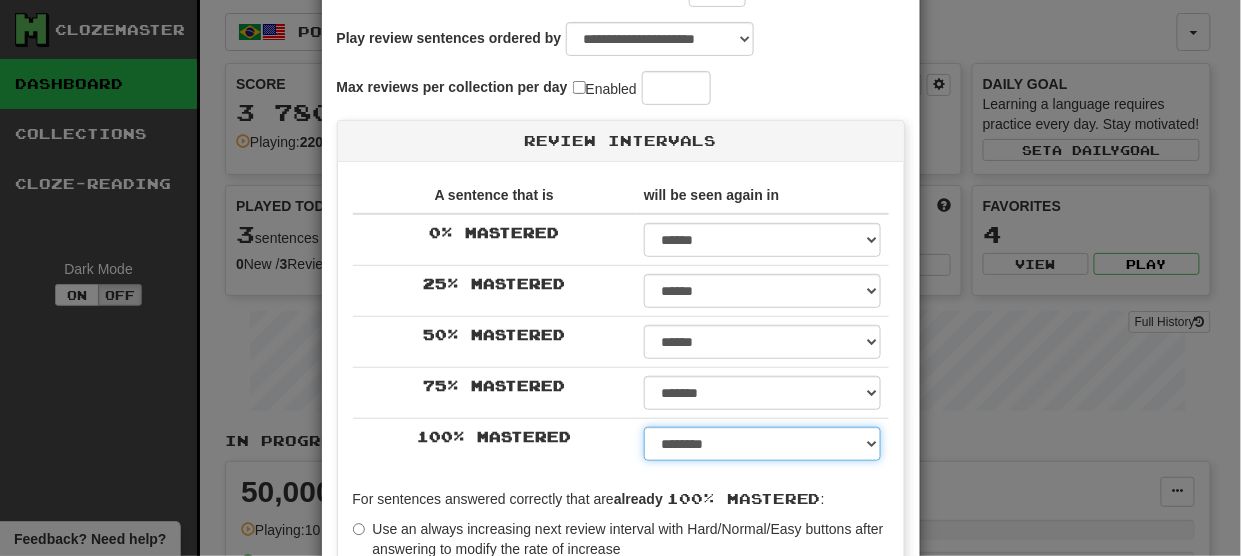 click on "****** ****** ****** ****** ****** ****** ****** ****** ****** ******* ******* ******* ******* ******* ******* ******* ******* ******* ******* ******* ******* ******* ******* ******* ******* ******* ******* ******* ******* ******* ******* ******* ******* ******* ******* ******* ******* ******* ******* ******* ******* ******* ******** ******** ******** ******** ******** ******** ******** ******** ******** *****" at bounding box center [762, 444] 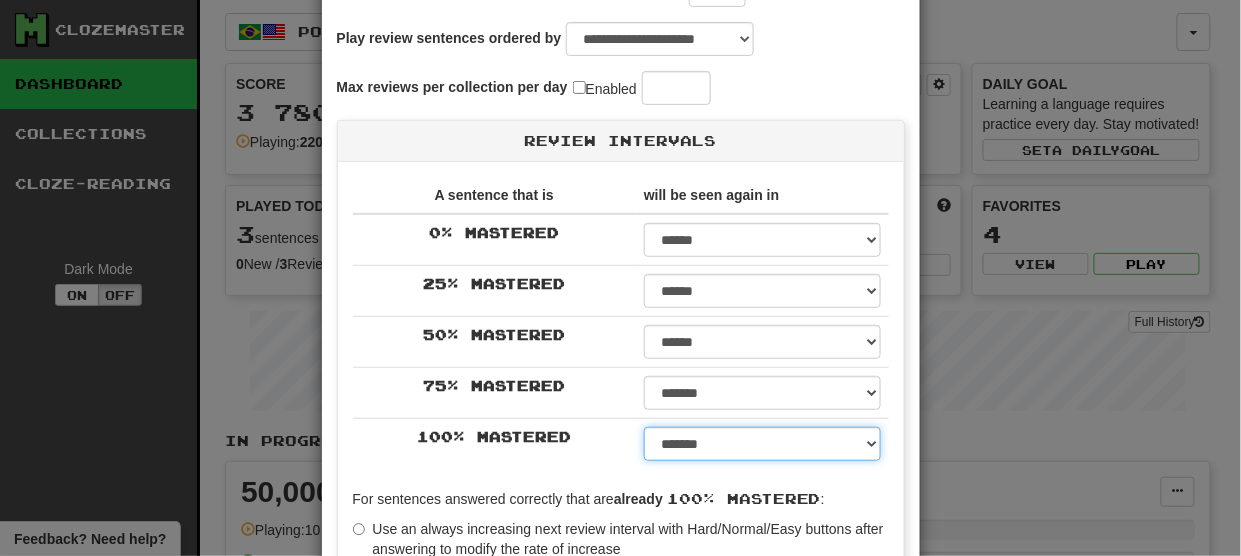 click on "****** ****** ****** ****** ****** ****** ****** ****** ****** ******* ******* ******* ******* ******* ******* ******* ******* ******* ******* ******* ******* ******* ******* ******* ******* ******* ******* ******* ******* ******* ******* ******* ******* ******* ******* ******* ******* ******* ******* ******* ******* ******* ******** ******** ******** ******** ******** ******** ******** ******** ******** *****" at bounding box center [762, 444] 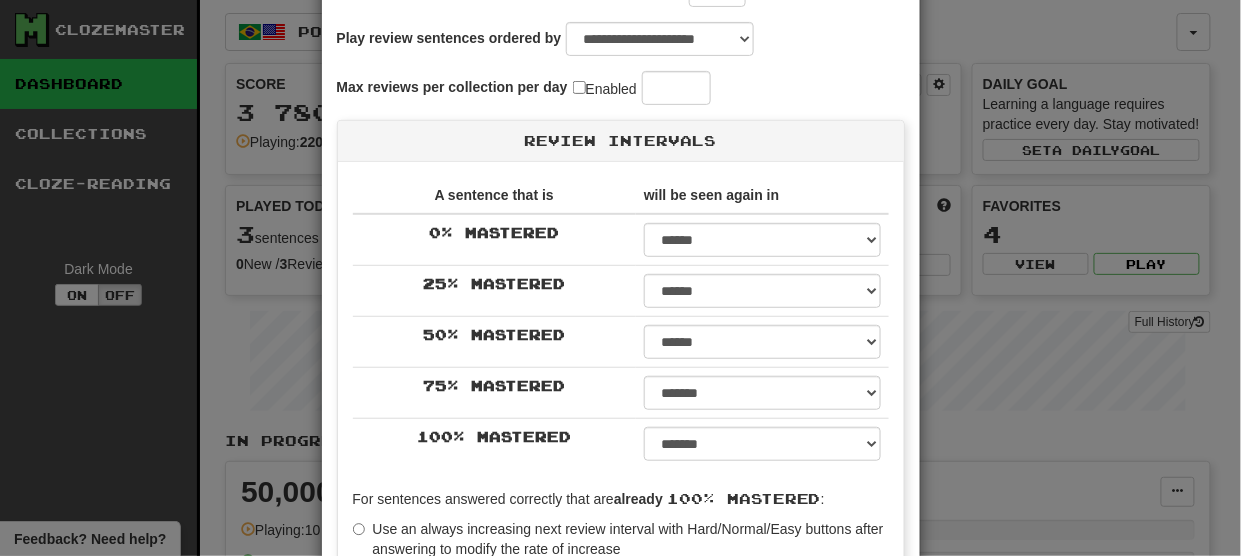click on "**********" at bounding box center (620, 278) 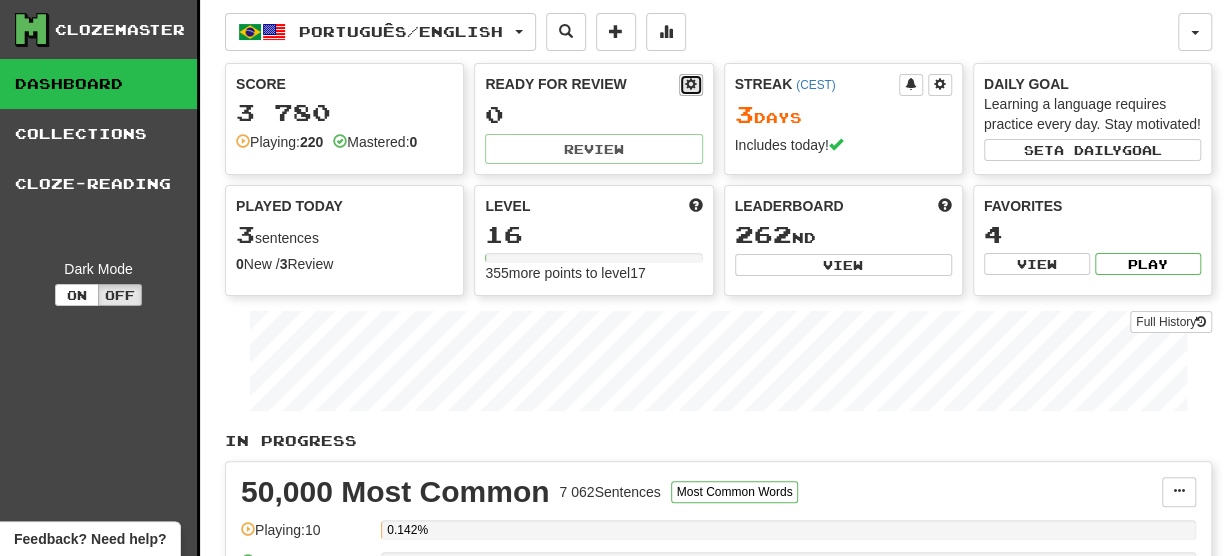 click at bounding box center (691, 84) 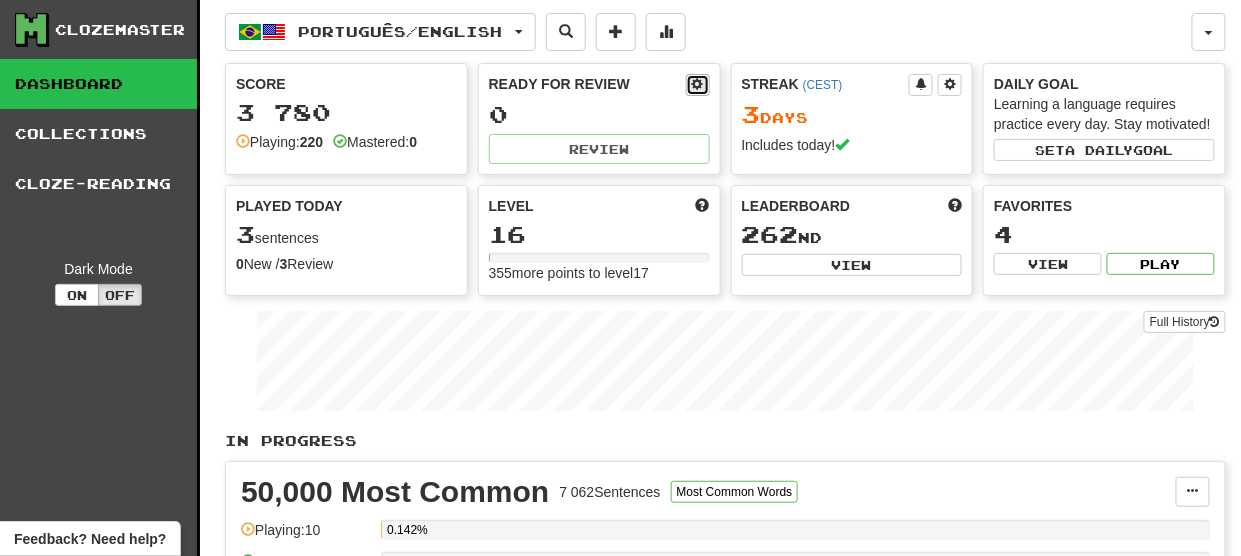 select on "*" 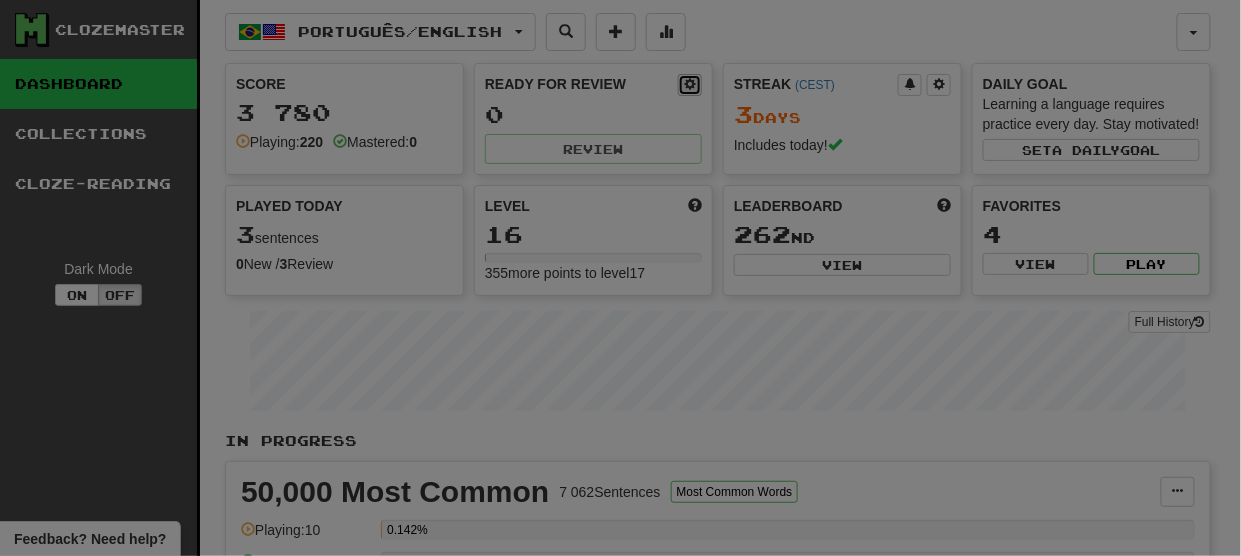 type on "**" 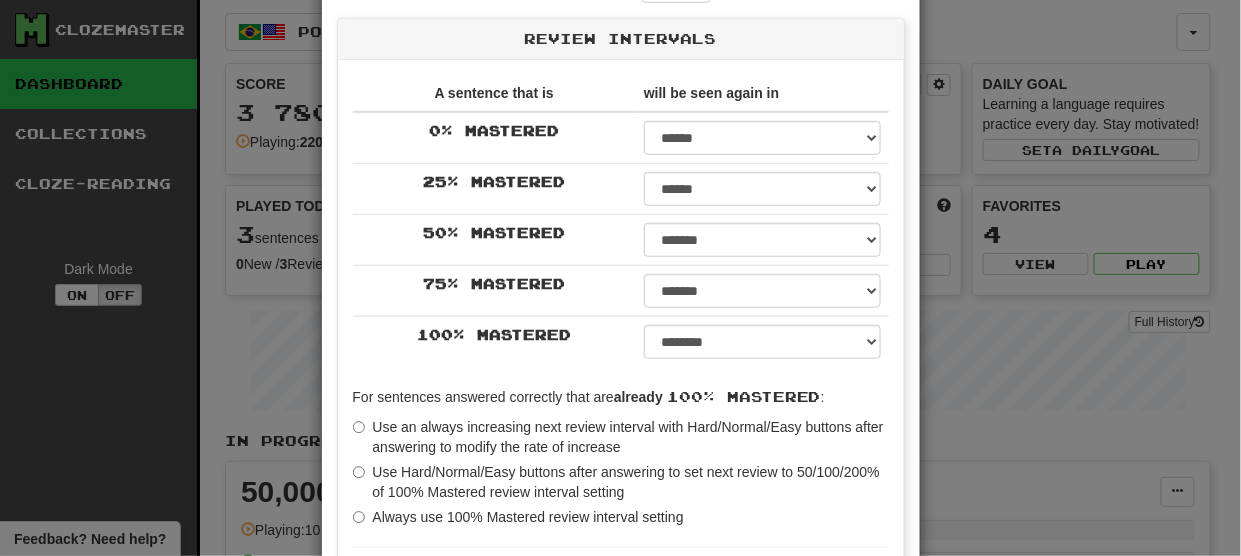 scroll, scrollTop: 263, scrollLeft: 0, axis: vertical 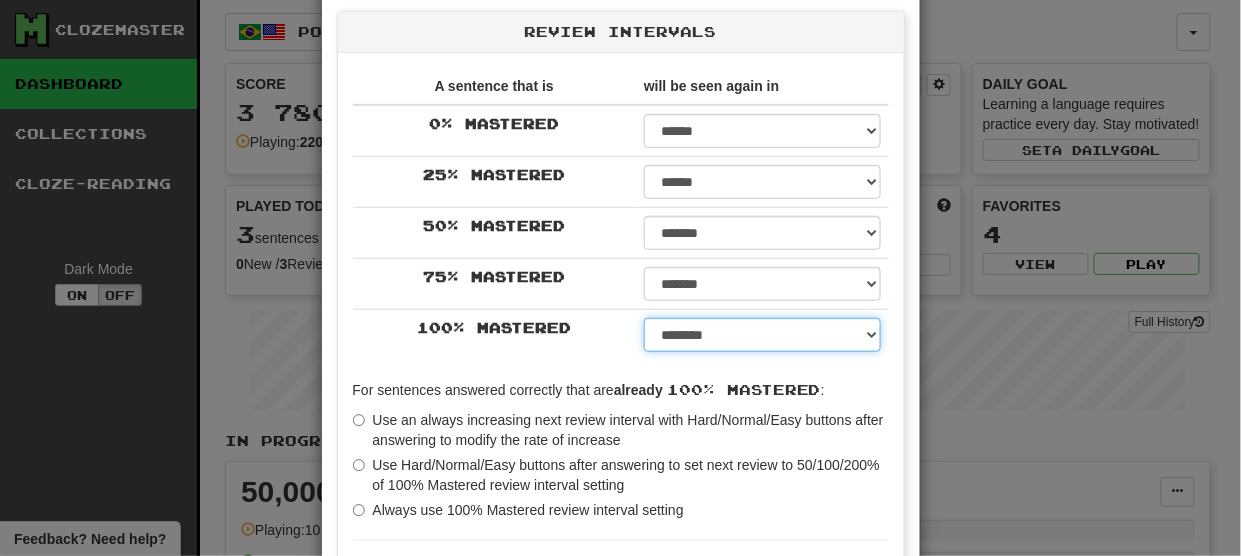 click on "****** ****** ****** ****** ****** ****** ****** ****** ****** ******* ******* ******* ******* ******* ******* ******* ******* ******* ******* ******* ******* ******* ******* ******* ******* ******* ******* ******* ******* ******* ******* ******* ******* ******* ******* ******* ******* ******* ******* ******* ******* ******* ******** ******** ******** ******** ******** ******** ******** ******** ******** *****" at bounding box center (762, 335) 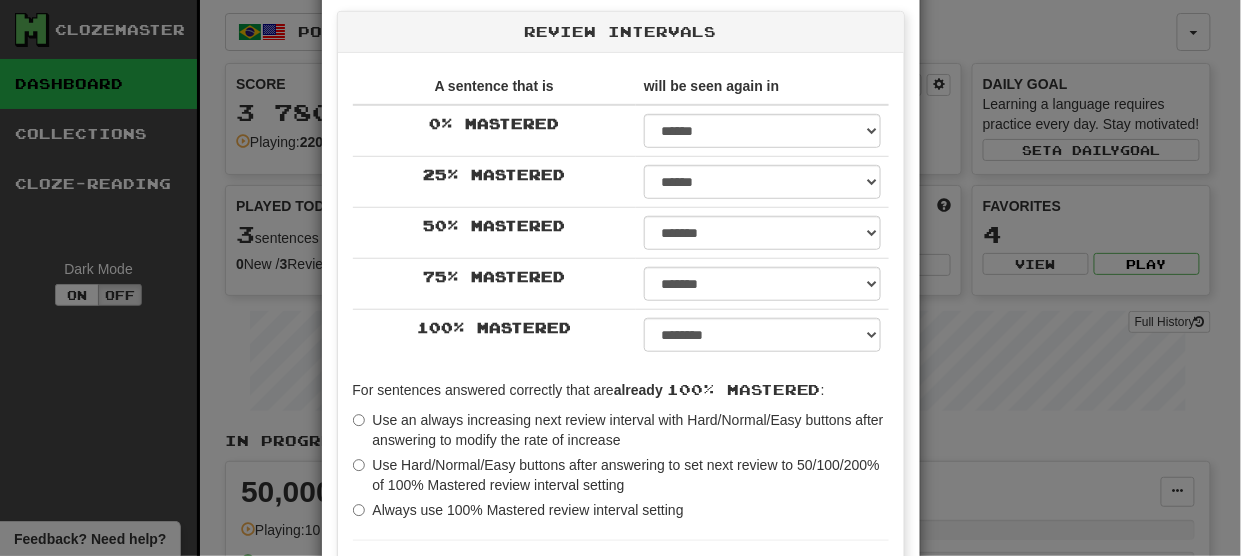 click on "100% Mastered" at bounding box center (744, 389) 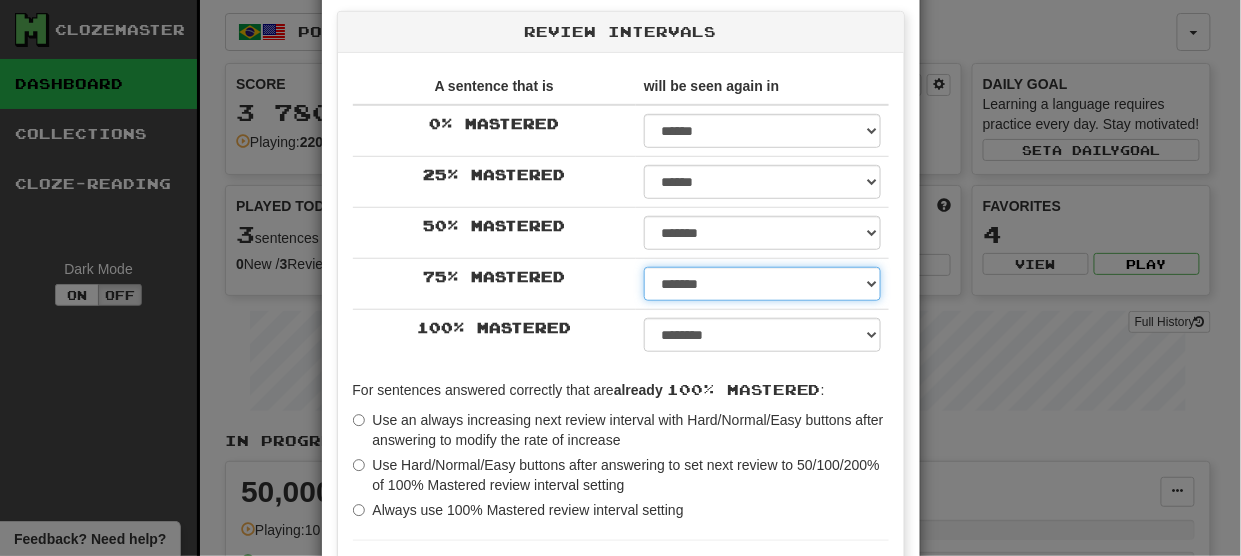 click on "****** ****** ****** ****** ****** ****** ****** ****** ****** ******* ******* ******* ******* ******* ******* ******* ******* ******* ******* ******* ******* ******* ******* ******* ******* ******* ******* ******* ******* ******* ******* ******* ******* ******* ******* ******* ******* ******* ******* ******* ******* ******* ******** ******** ******** ******** ******** ******** ******** ******** ********" at bounding box center [762, 284] 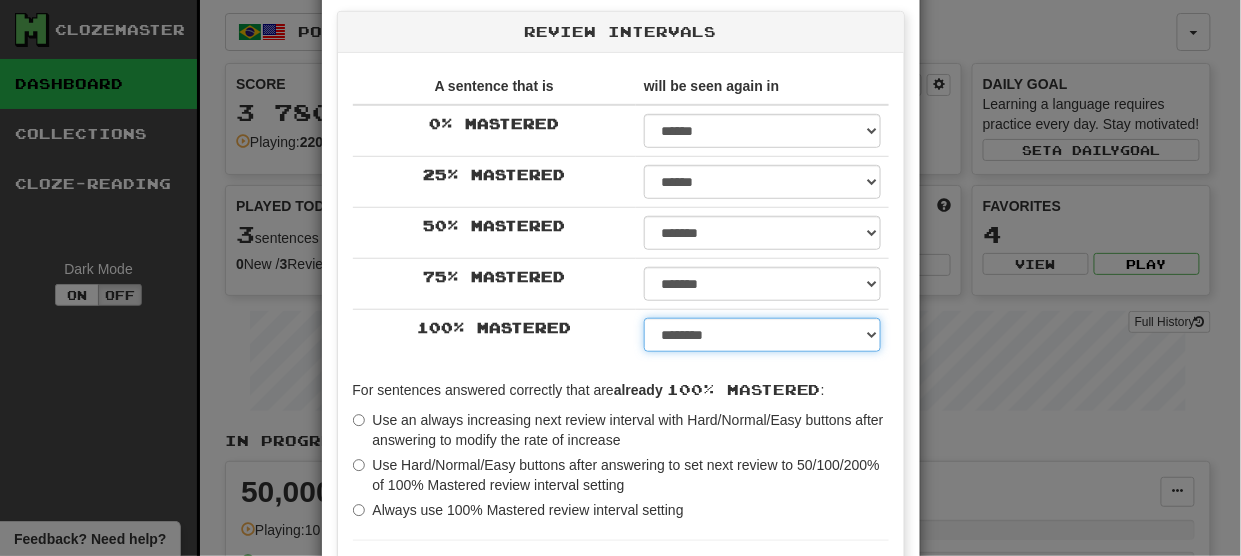 click on "****** ****** ****** ****** ****** ****** ****** ****** ****** ******* ******* ******* ******* ******* ******* ******* ******* ******* ******* ******* ******* ******* ******* ******* ******* ******* ******* ******* ******* ******* ******* ******* ******* ******* ******* ******* ******* ******* ******* ******* ******* ******* ******** ******** ******** ******** ******** ******** ******** ******** ******** *****" at bounding box center [762, 335] 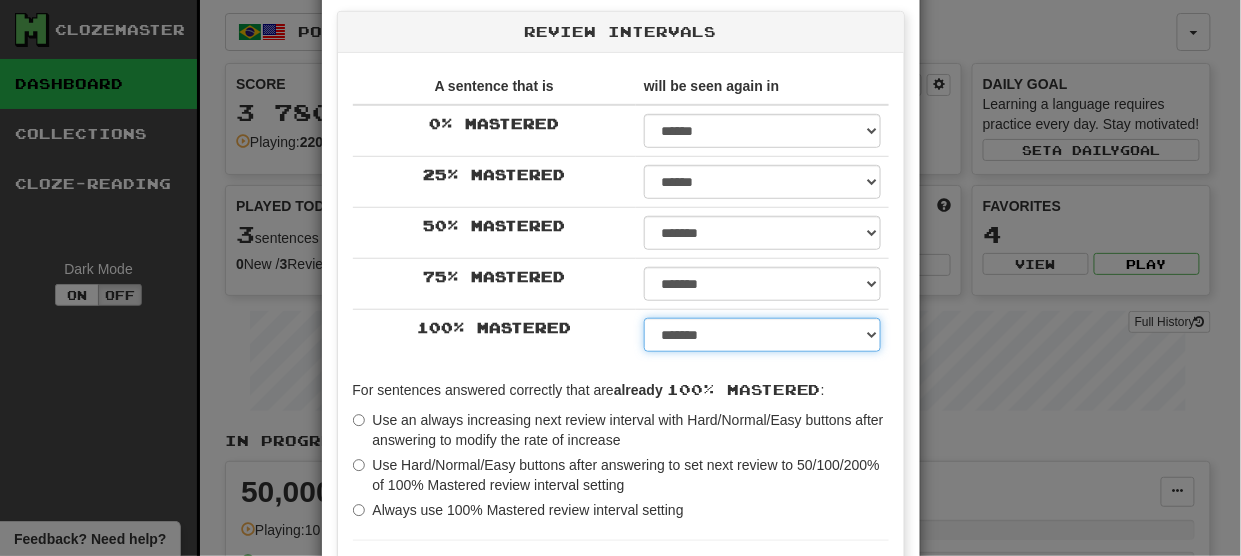 click on "****** ****** ****** ****** ****** ****** ****** ****** ****** ******* ******* ******* ******* ******* ******* ******* ******* ******* ******* ******* ******* ******* ******* ******* ******* ******* ******* ******* ******* ******* ******* ******* ******* ******* ******* ******* ******* ******* ******* ******* ******* ******* ******** ******** ******** ******** ******** ******** ******** ******** ******** *****" at bounding box center [762, 335] 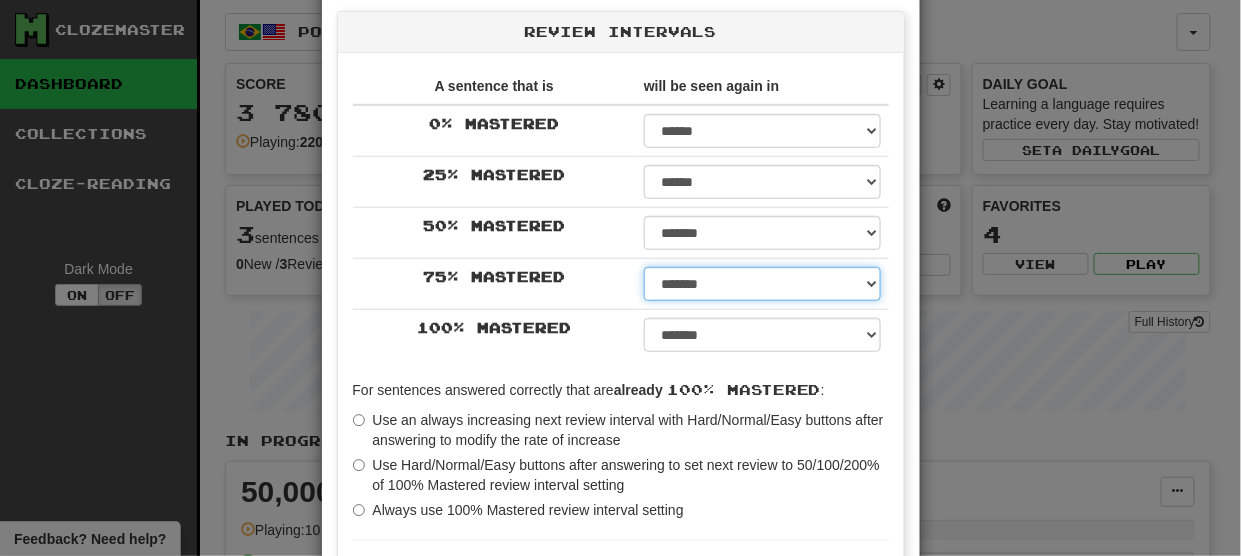 click on "****** ****** ****** ****** ****** ****** ****** ****** ****** ******* ******* ******* ******* ******* ******* ******* ******* ******* ******* ******* ******* ******* ******* ******* ******* ******* ******* ******* ******* ******* ******* ******* ******* ******* ******* ******* ******* ******* ******* ******* ******* ******* ******** ******** ******** ******** ******** ******** ******** ******** ********" at bounding box center [762, 284] 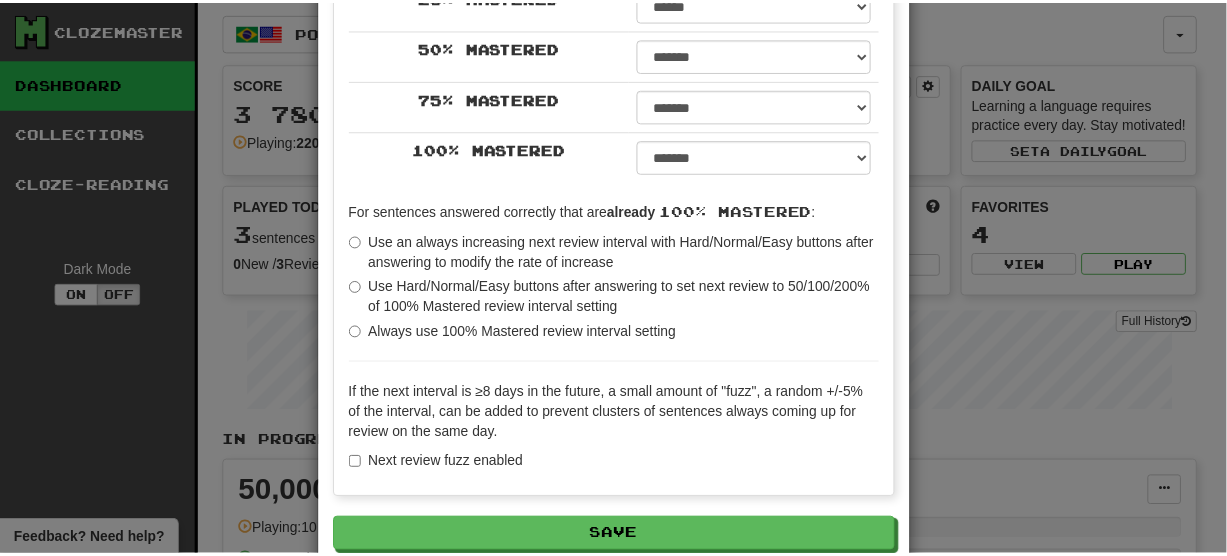scroll, scrollTop: 544, scrollLeft: 0, axis: vertical 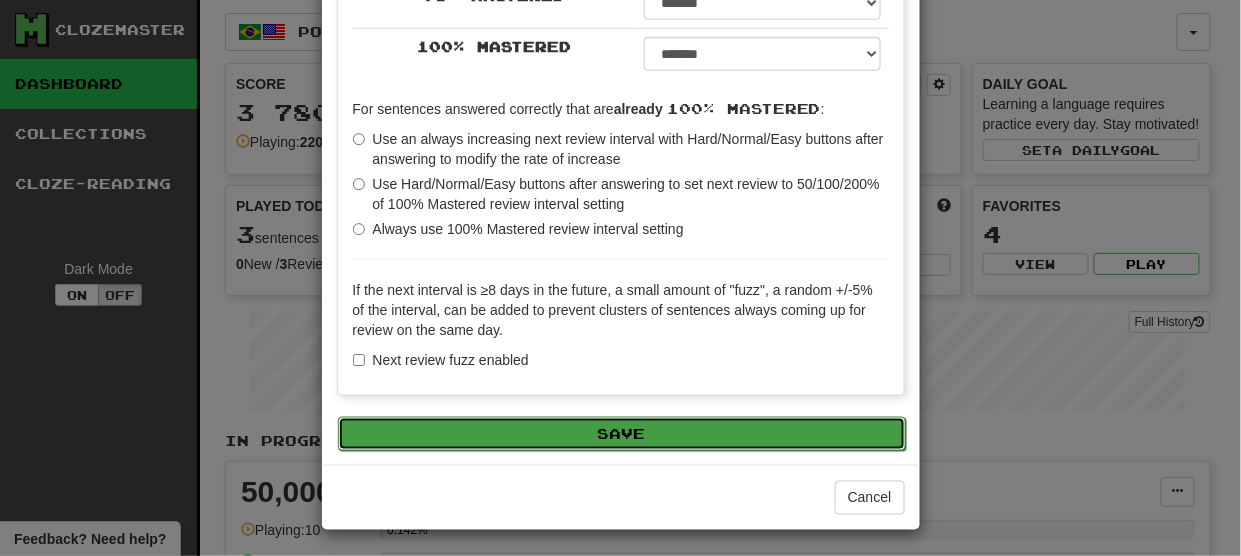 click on "Save" at bounding box center (622, 434) 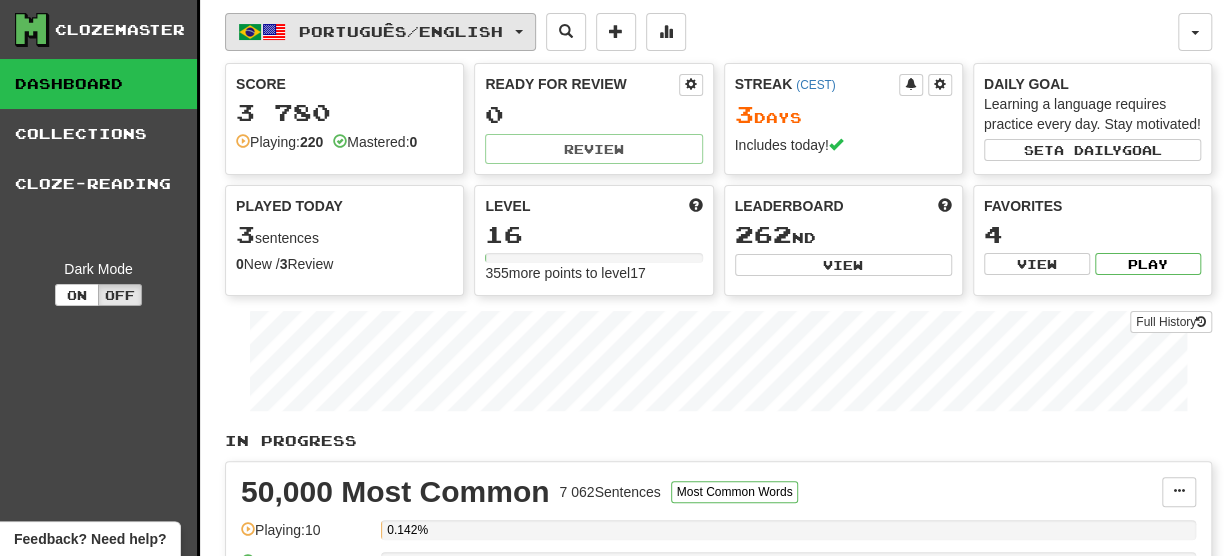 click on "Português  /  English" at bounding box center [380, 32] 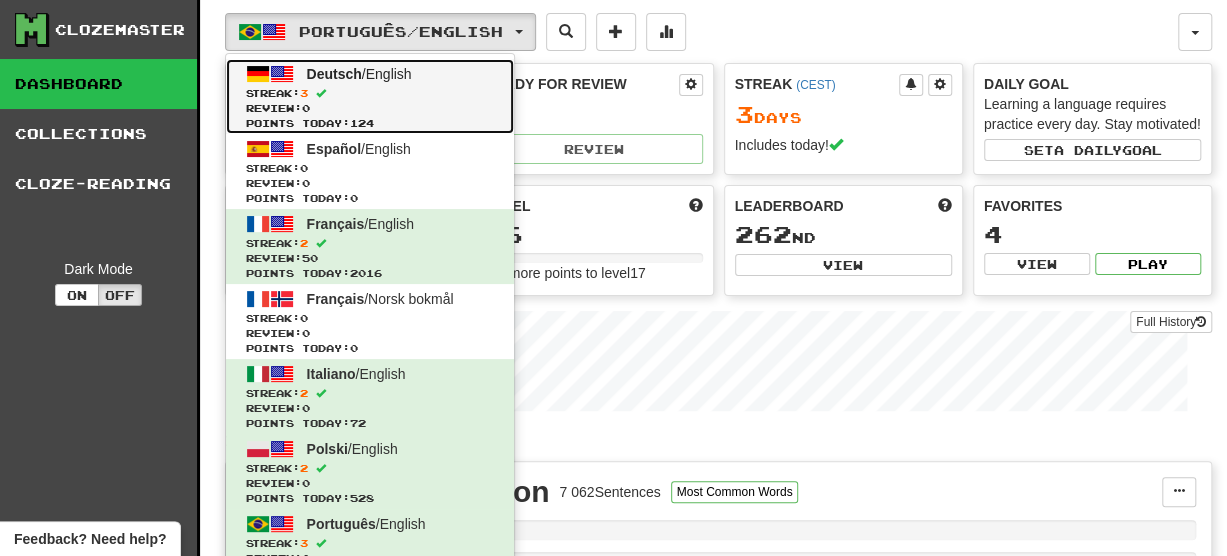 click on "Deutsch  /  English Streak:  3   Review:  0 Points today:  124" at bounding box center [370, 96] 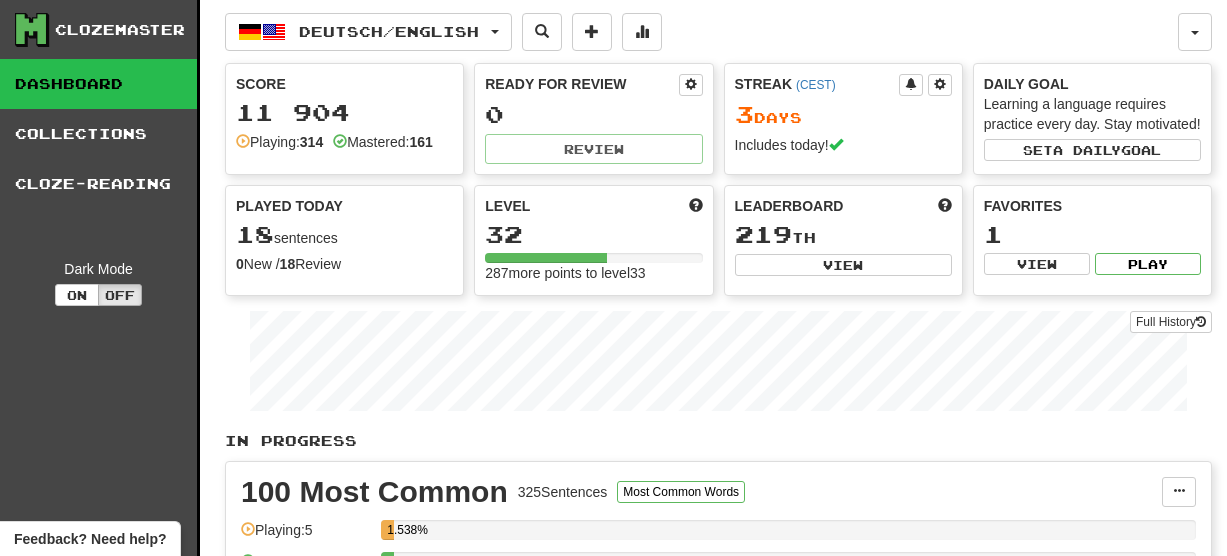 scroll, scrollTop: 0, scrollLeft: 0, axis: both 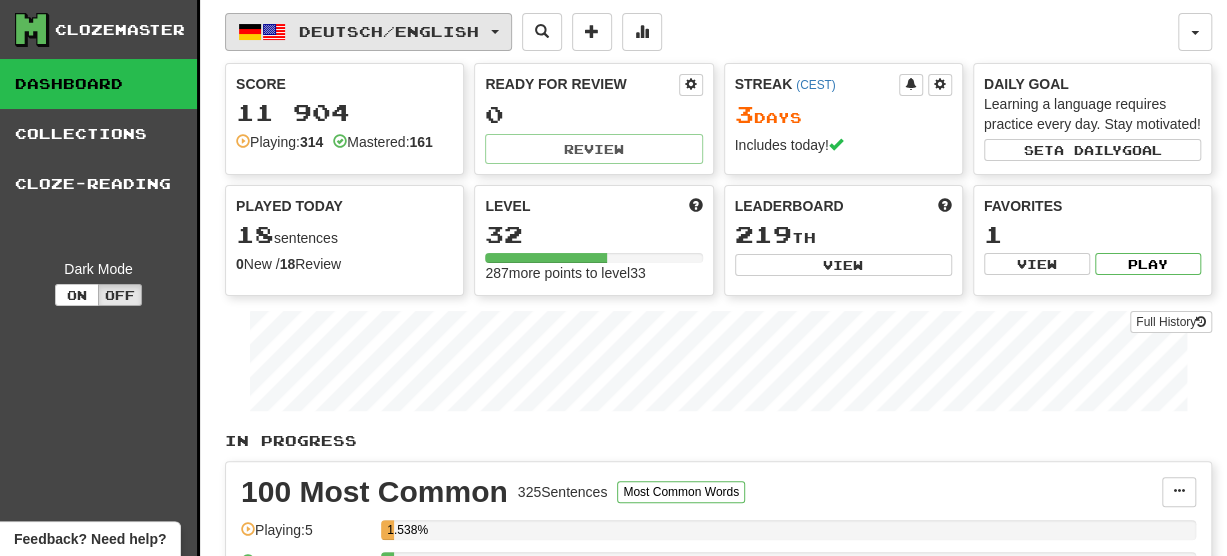 click on "Deutsch  /  English" at bounding box center (368, 32) 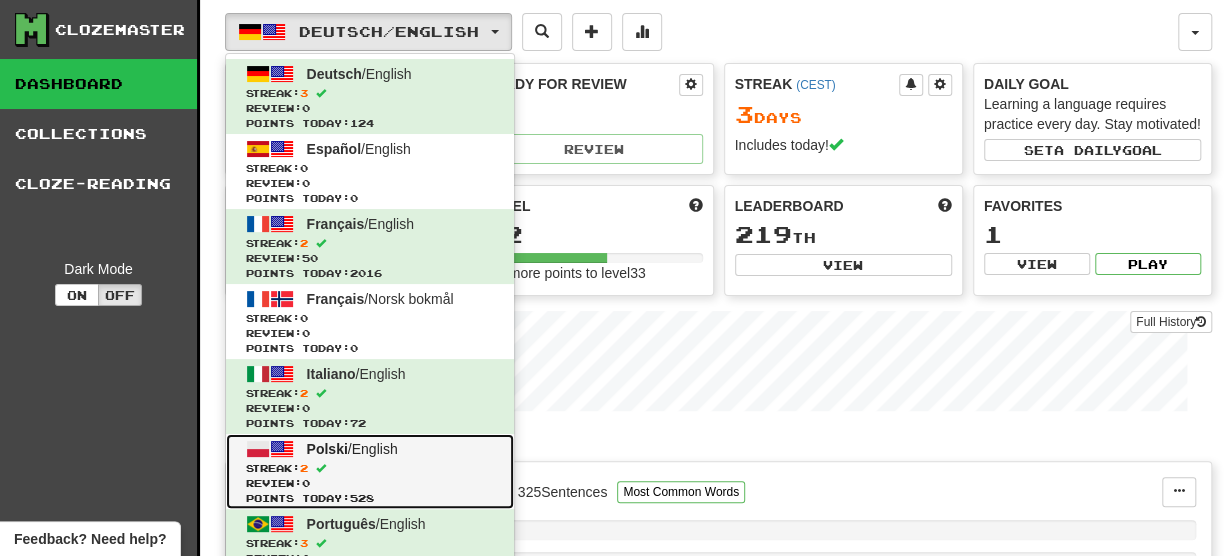 click on "Review:  0" at bounding box center [370, 483] 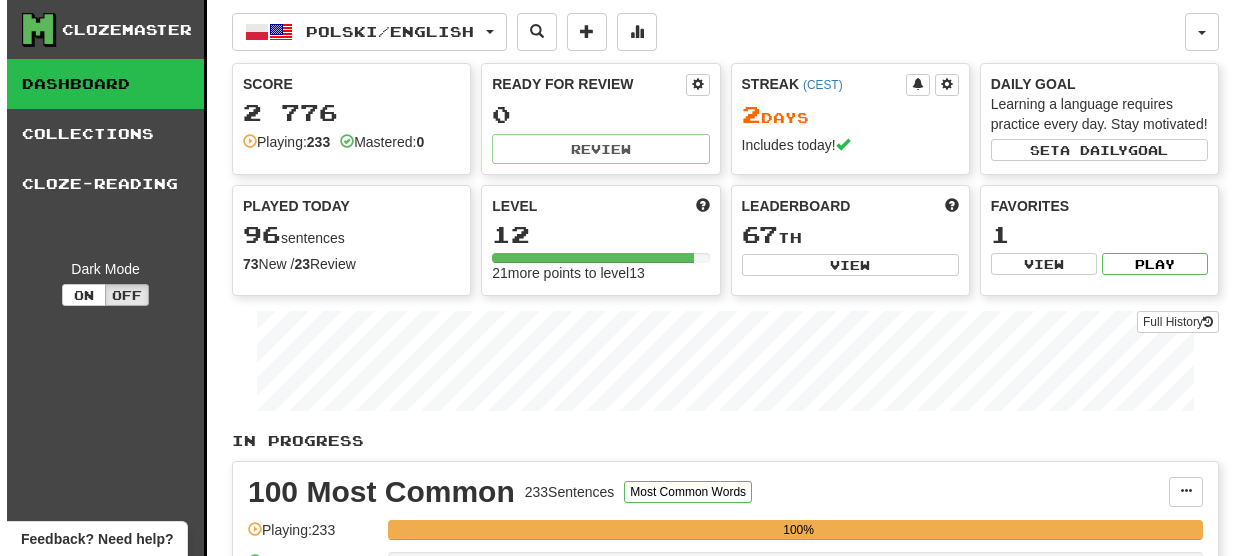scroll, scrollTop: 0, scrollLeft: 0, axis: both 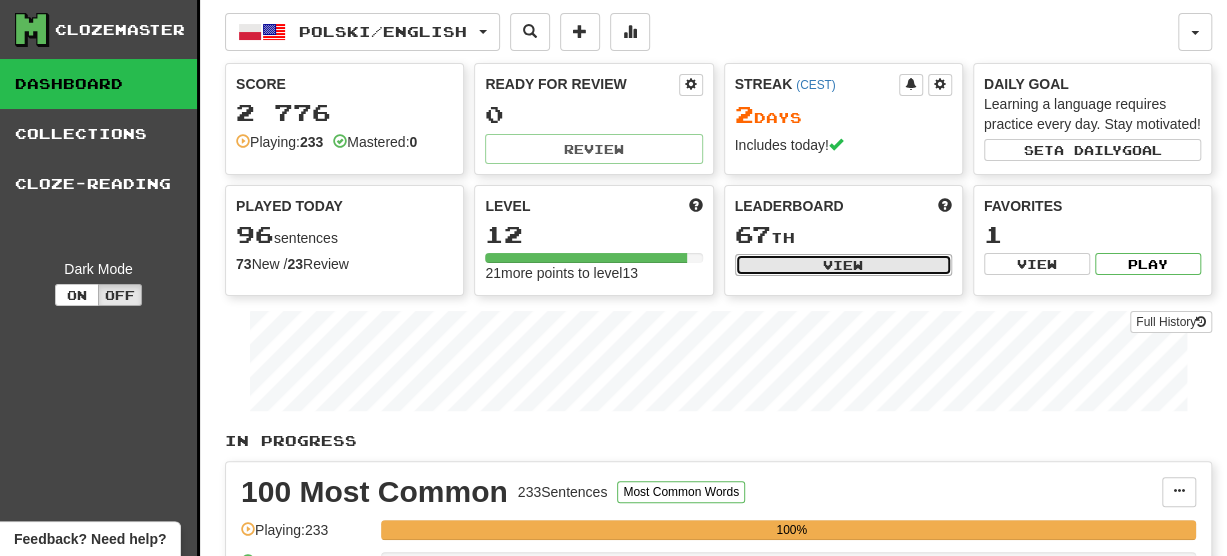 click on "View" at bounding box center (843, 265) 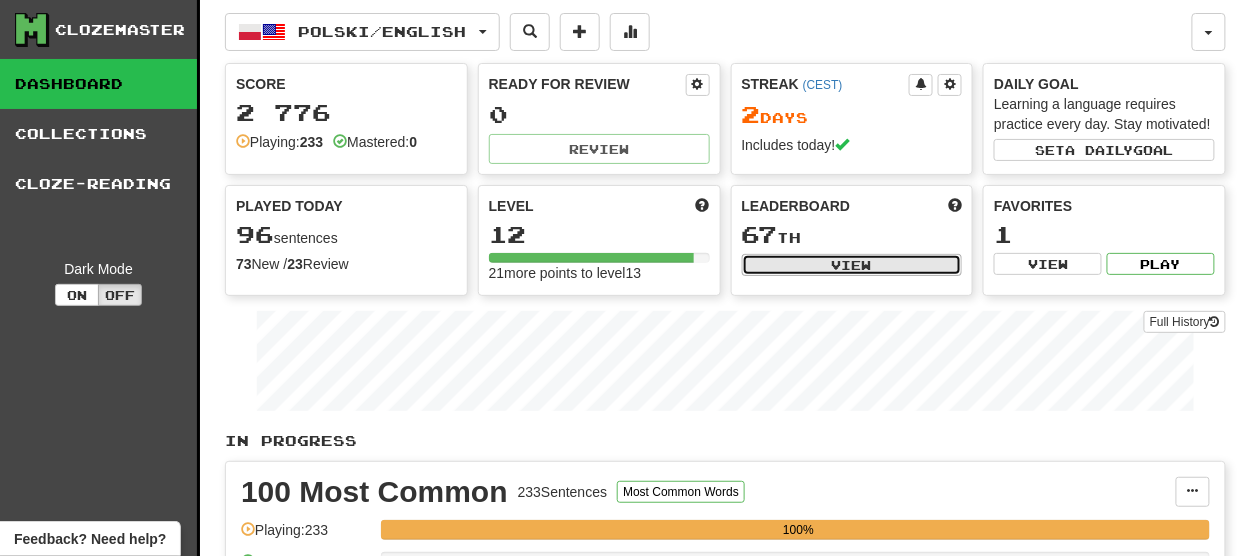 select on "**********" 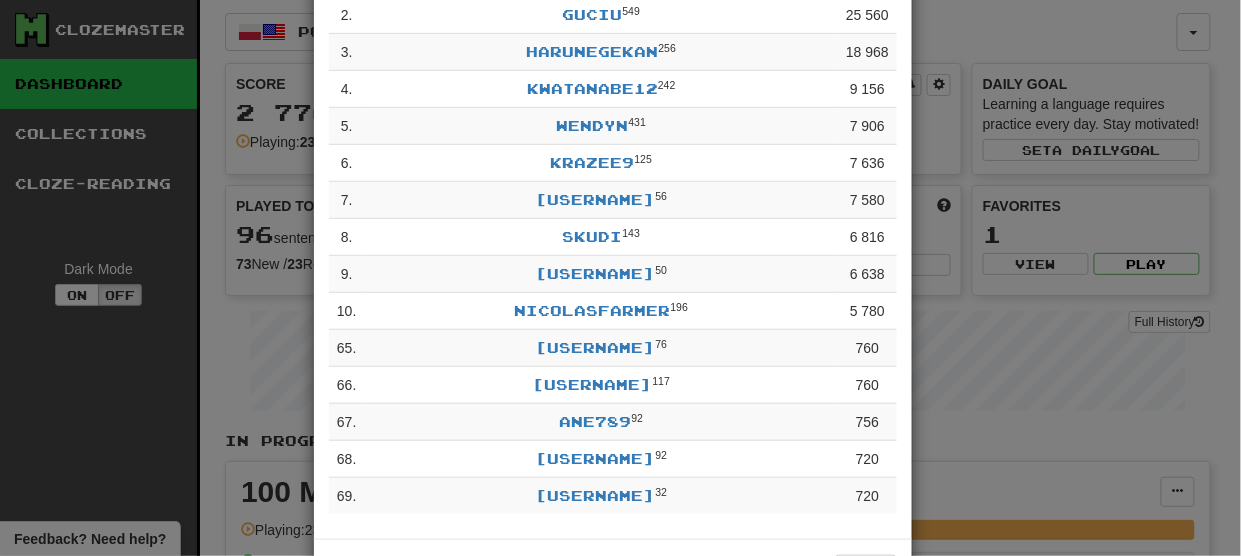 scroll, scrollTop: 240, scrollLeft: 0, axis: vertical 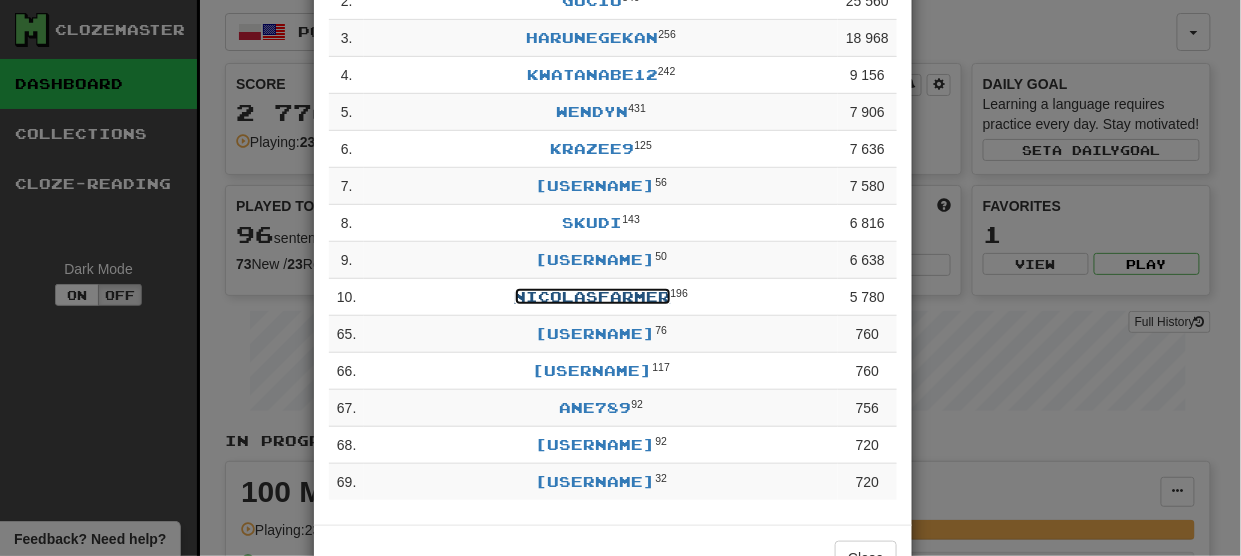 click on "nicolasfarmer" at bounding box center [593, 296] 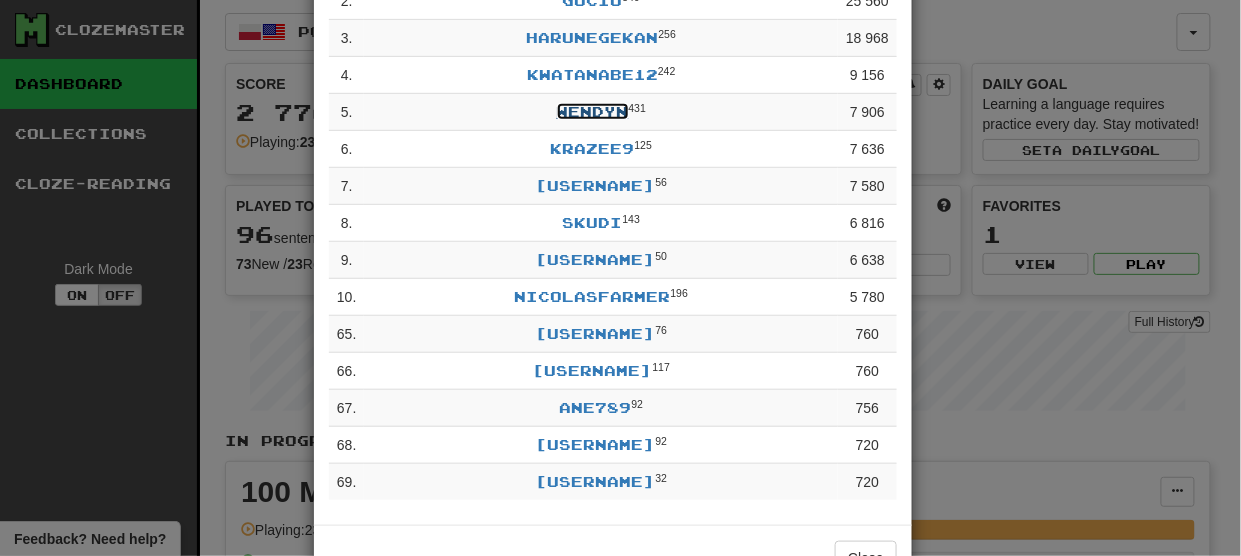 click on "WendyN" at bounding box center [593, 111] 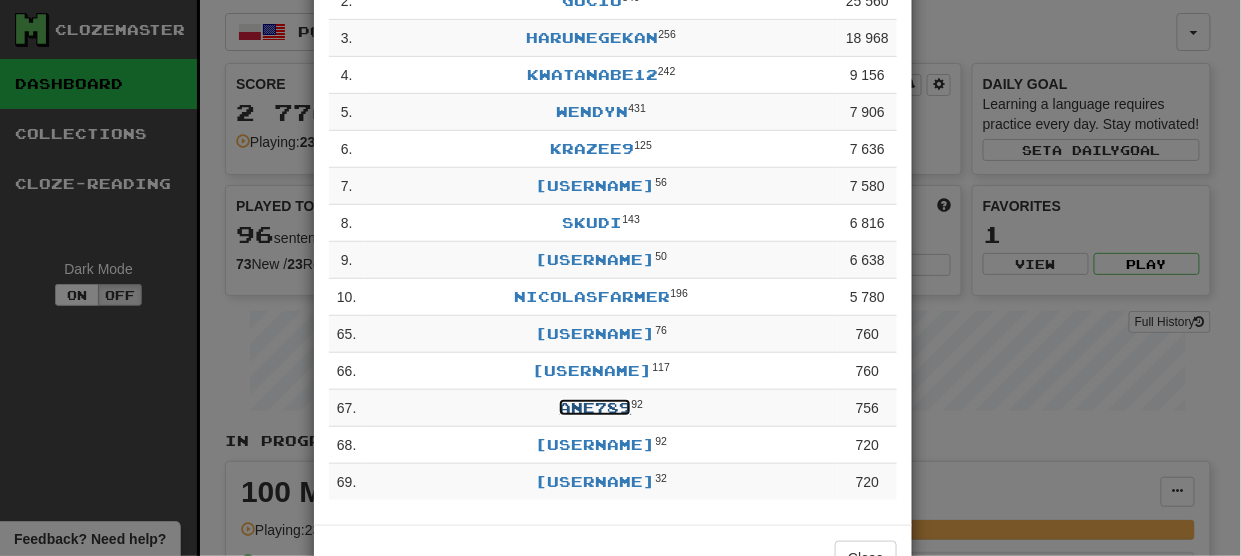 click on "Ane789" at bounding box center (595, 407) 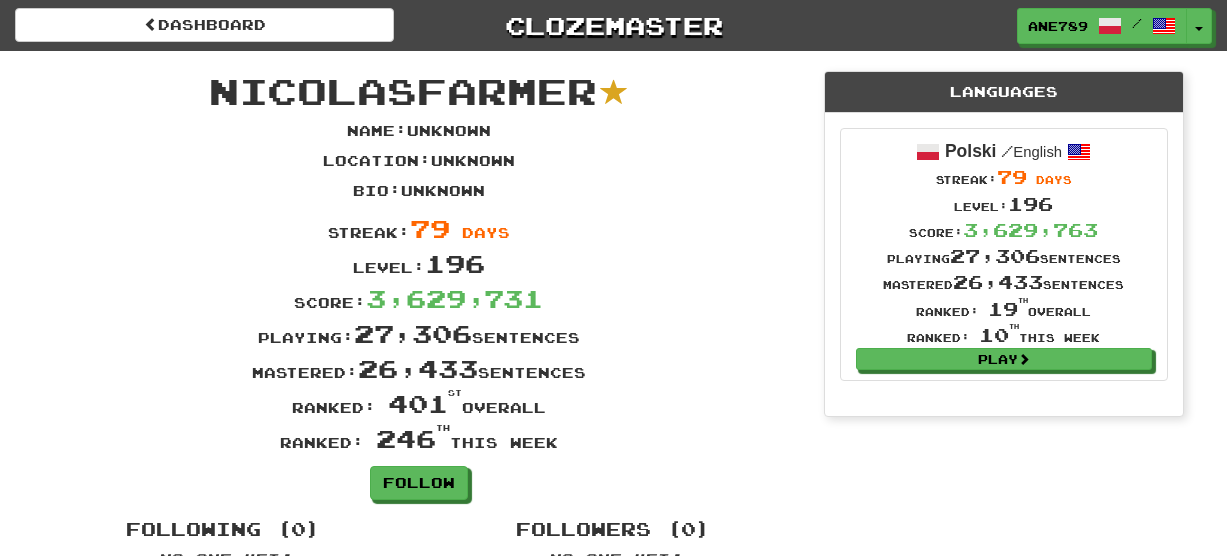 scroll, scrollTop: 0, scrollLeft: 0, axis: both 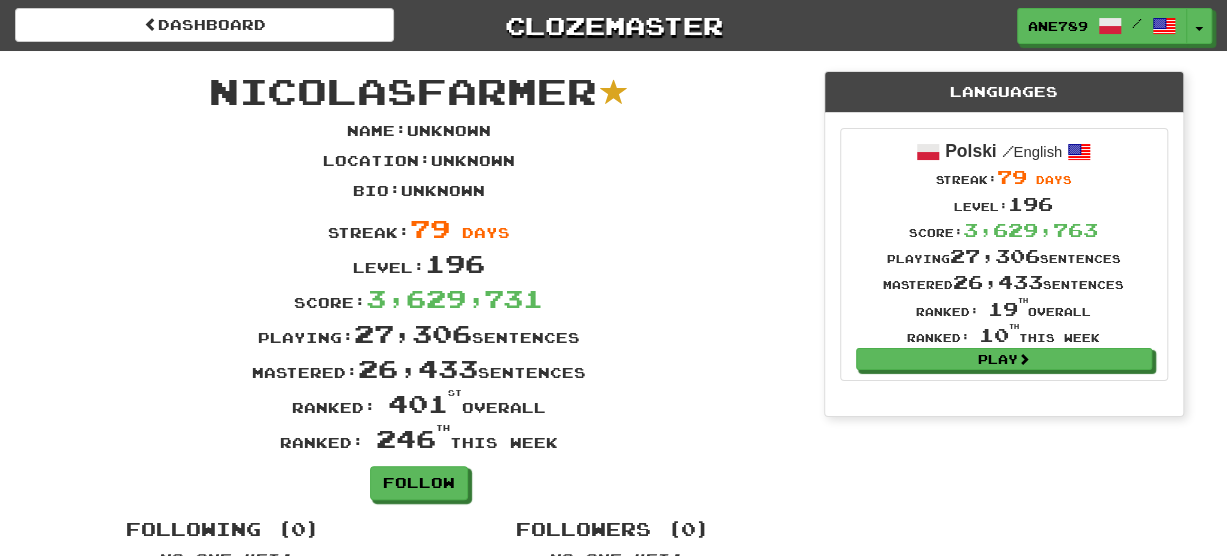 click on "Languages
Polski
/
English
Streak:
[NUMBER]
days
Level:
[NUMBER]
Score:
[NUMBER]
Playing  [NUMBER]  sentences
Mastered  [NUMBER]  sentences
Ranked:
[ORDINAL]
overall
Ranked:
[ORDINAL]
this week
Play" at bounding box center [1004, 244] 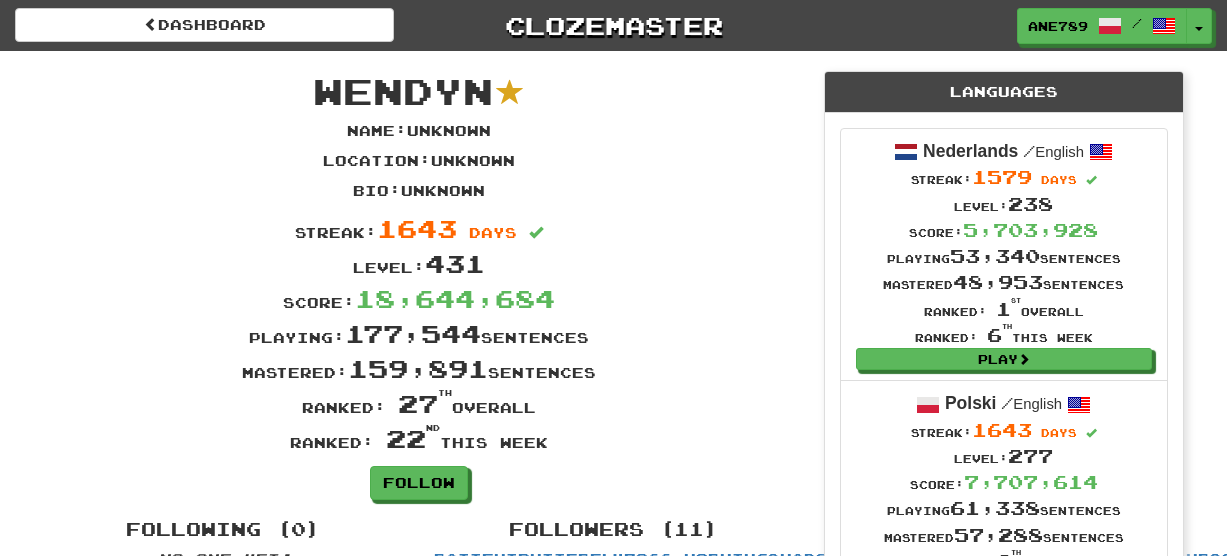 scroll, scrollTop: 0, scrollLeft: 0, axis: both 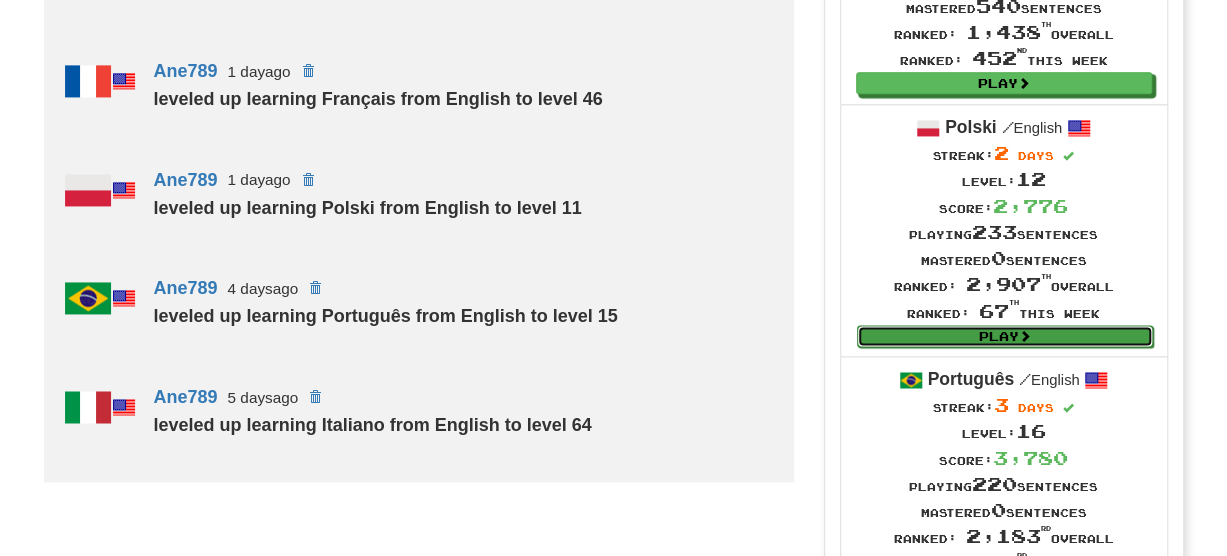 click at bounding box center (1025, 336) 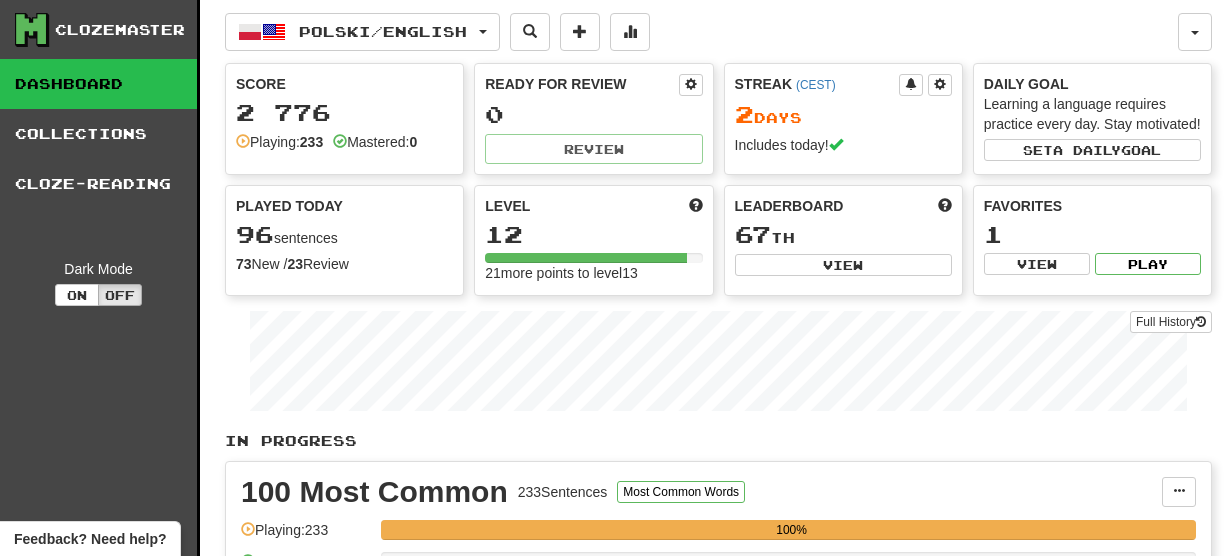 scroll, scrollTop: 0, scrollLeft: 0, axis: both 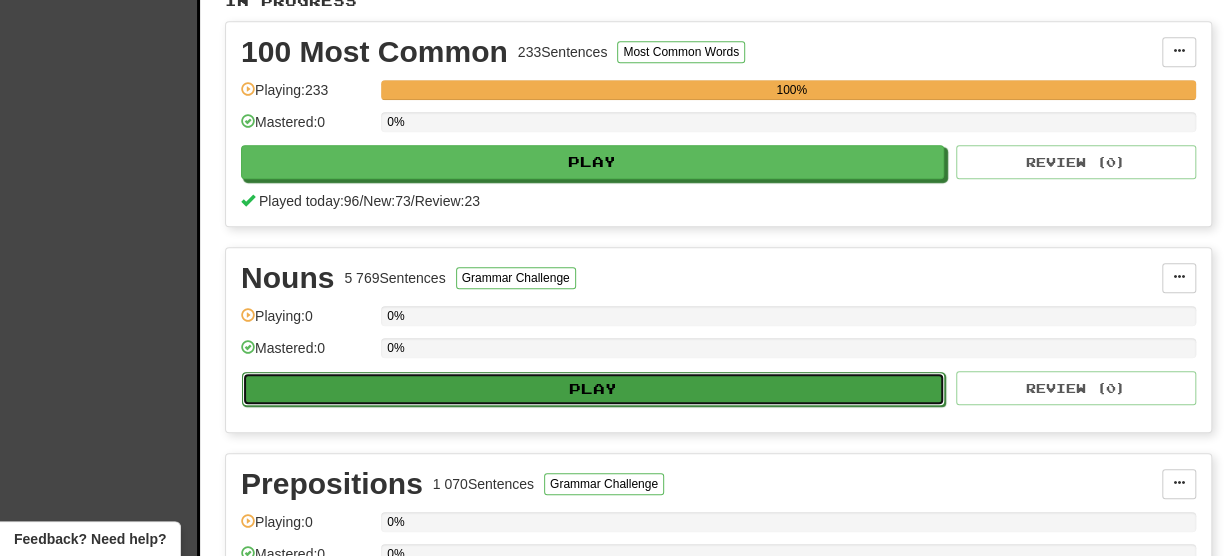 click on "Play" at bounding box center [593, 389] 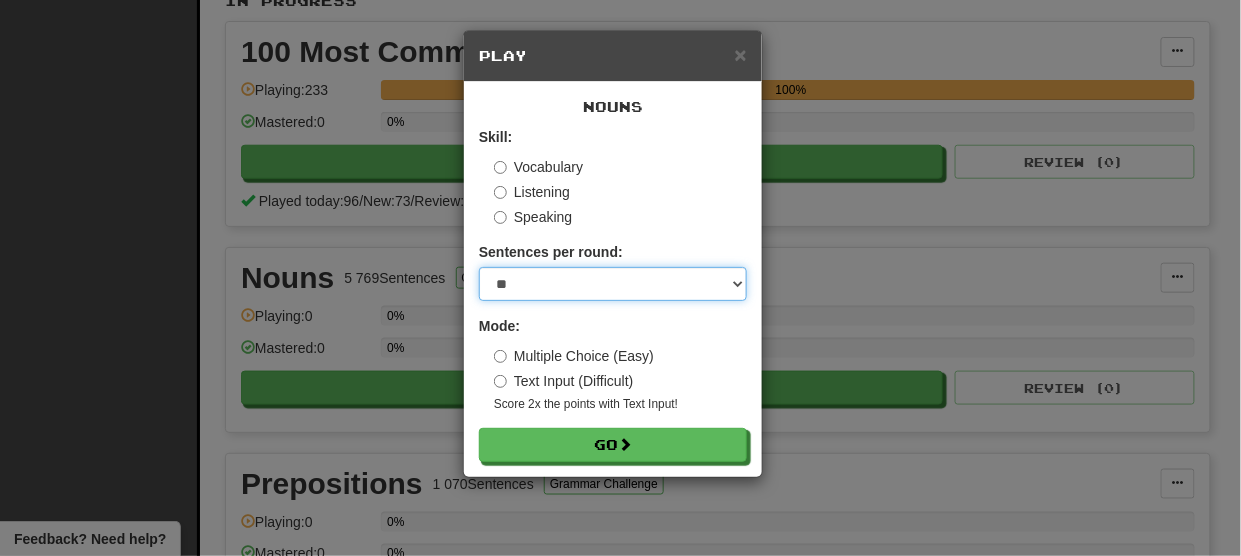 click on "* ** ** ** ** ** *** ********" at bounding box center (613, 284) 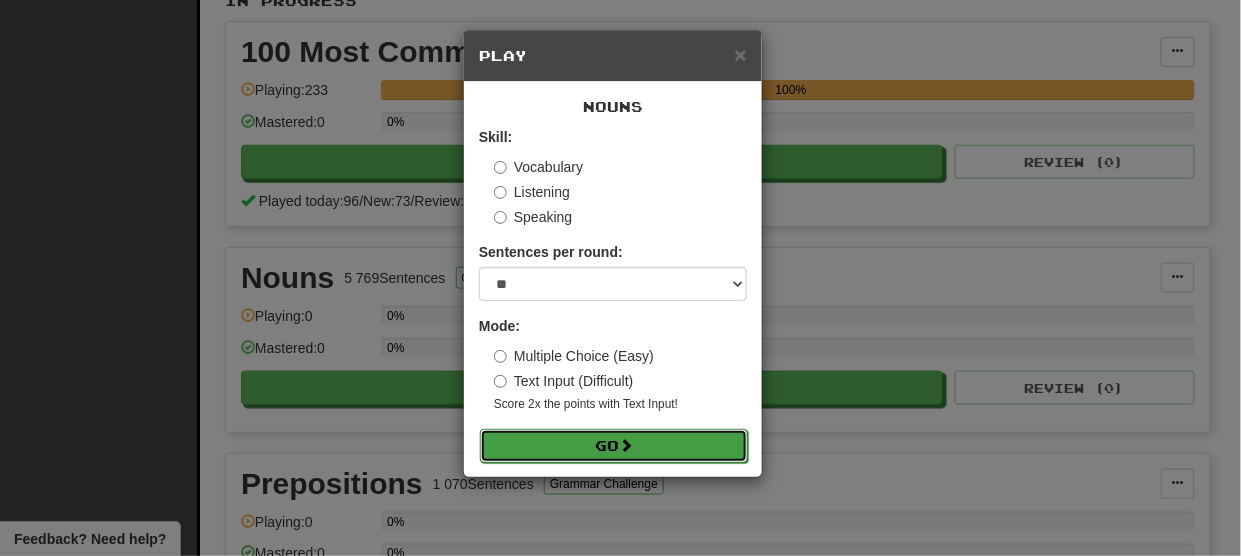 click on "Go" at bounding box center [614, 446] 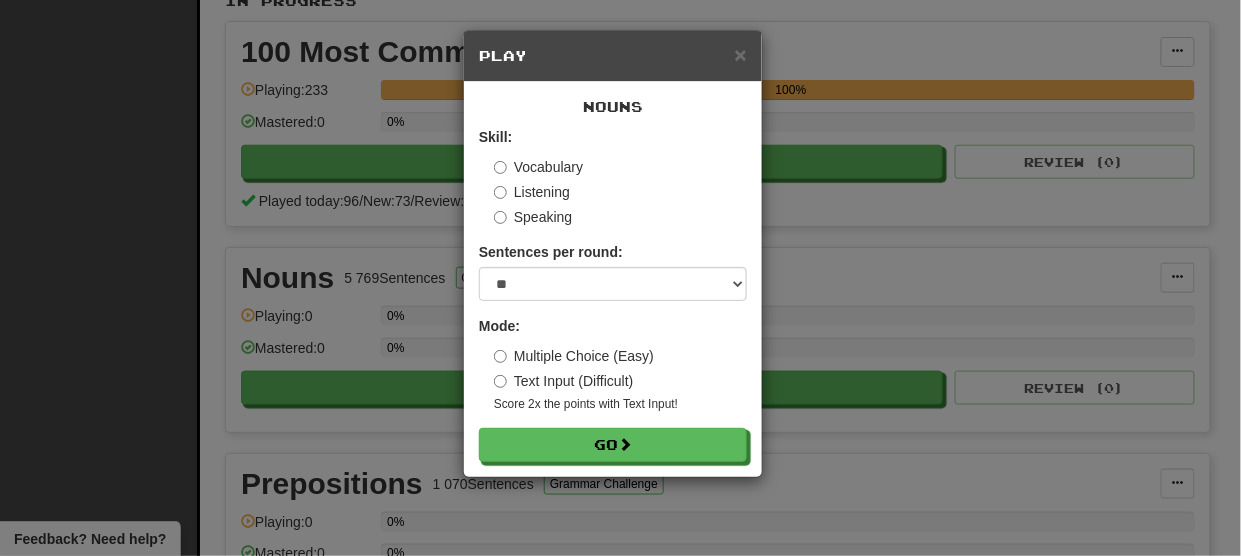 click on "Play" at bounding box center (613, 56) 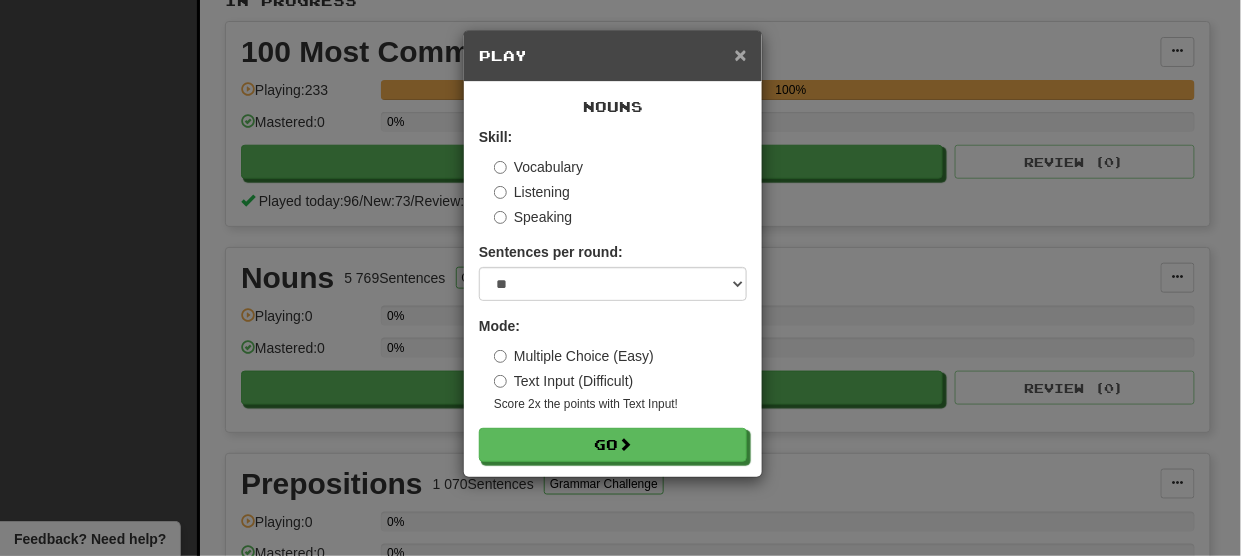 click on "×" at bounding box center [741, 54] 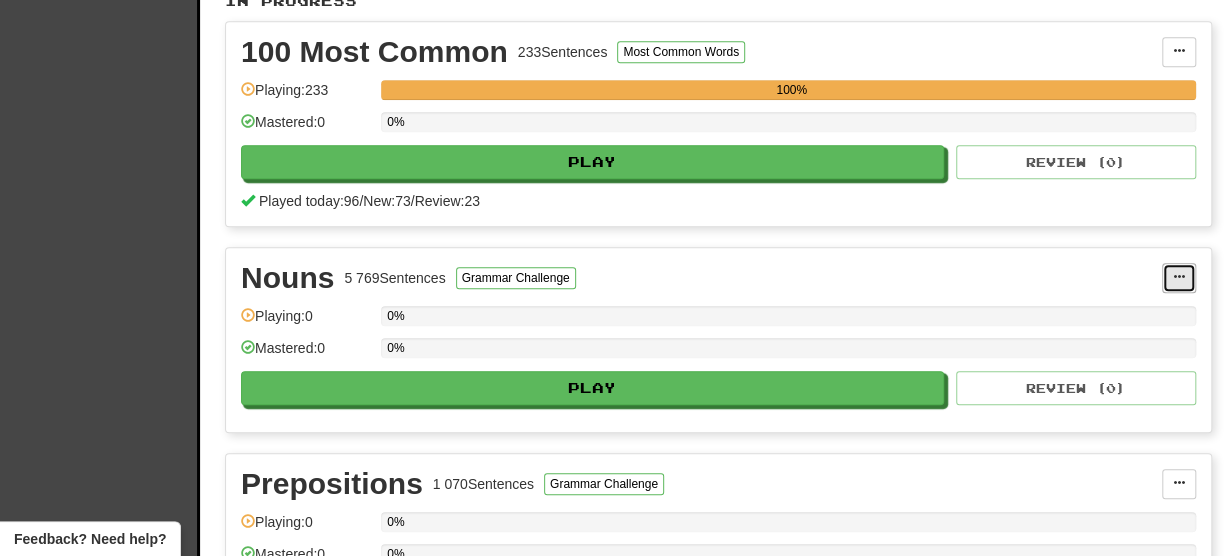 click at bounding box center (1179, 278) 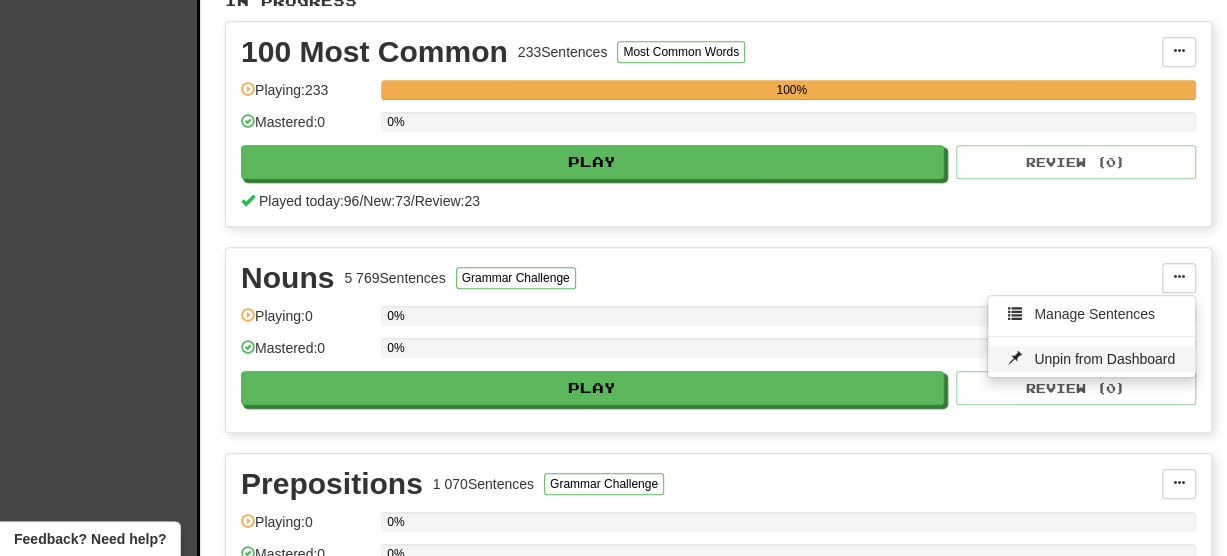 click on "Unpin from Dashboard" at bounding box center (1104, 359) 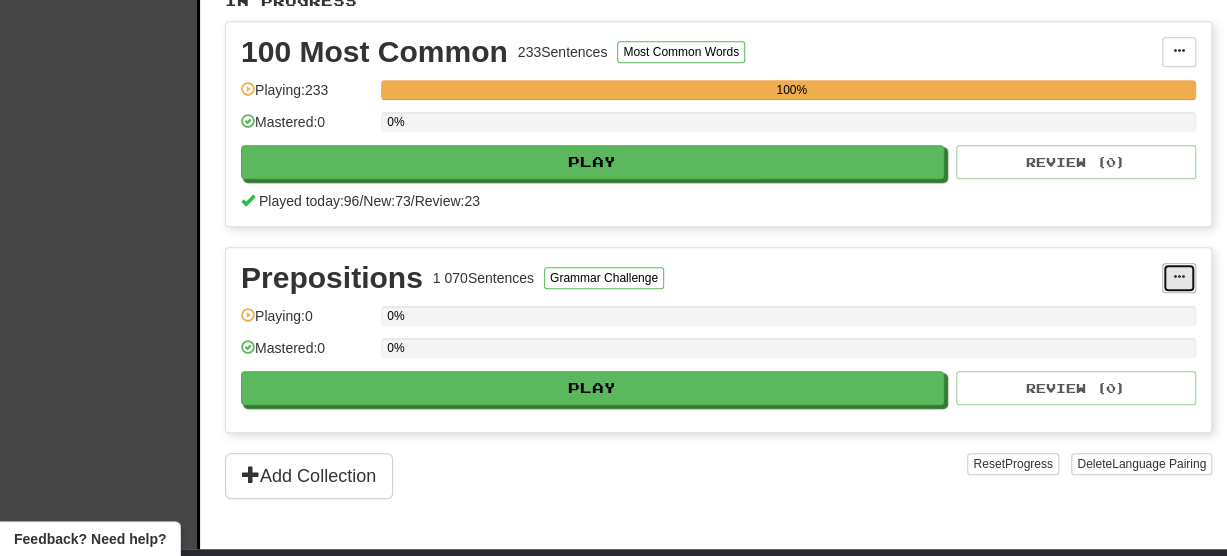 click at bounding box center [1179, 277] 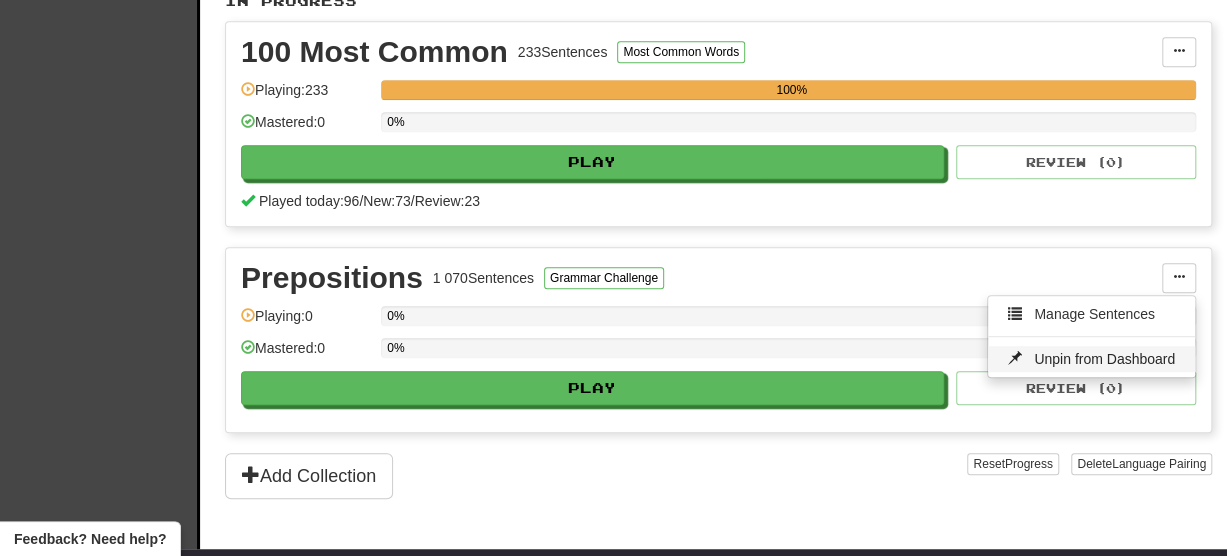 click on "Unpin from Dashboard" at bounding box center [1104, 359] 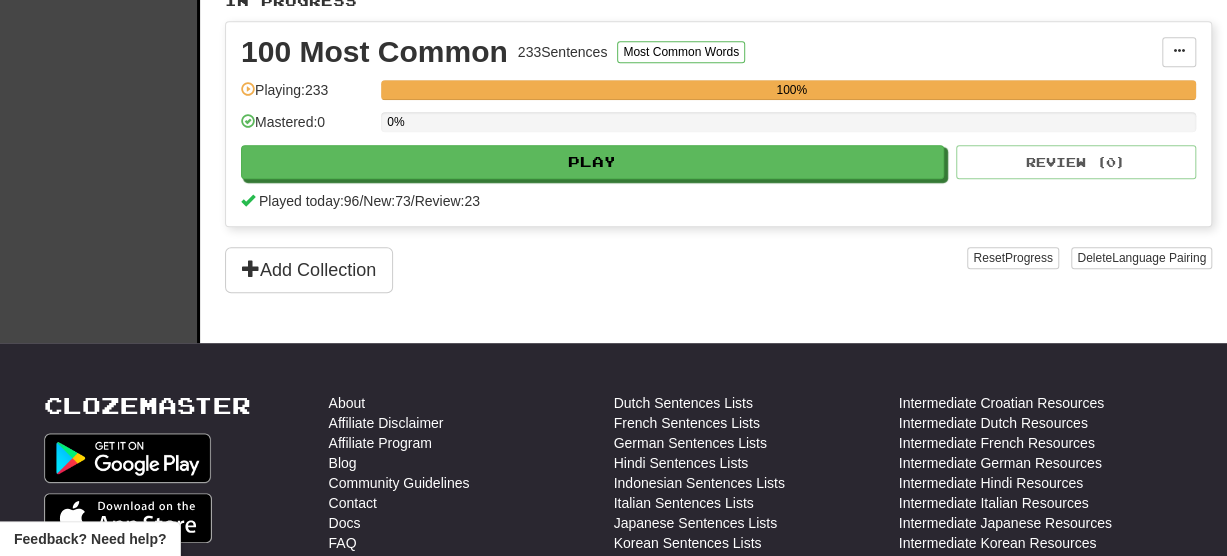 scroll, scrollTop: 0, scrollLeft: 0, axis: both 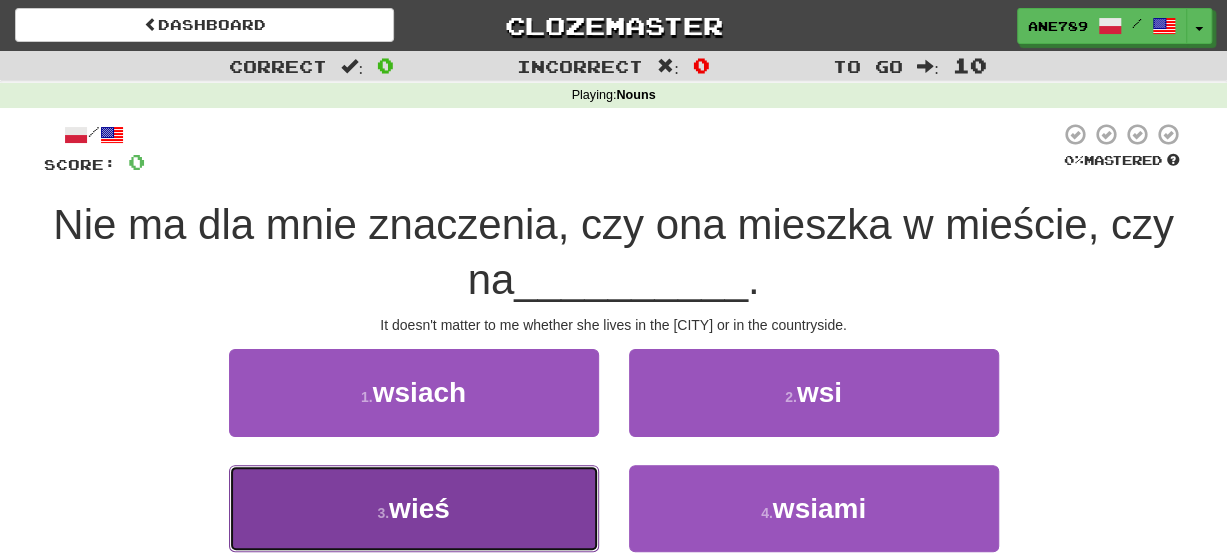 click on "3 . wieś" at bounding box center (414, 508) 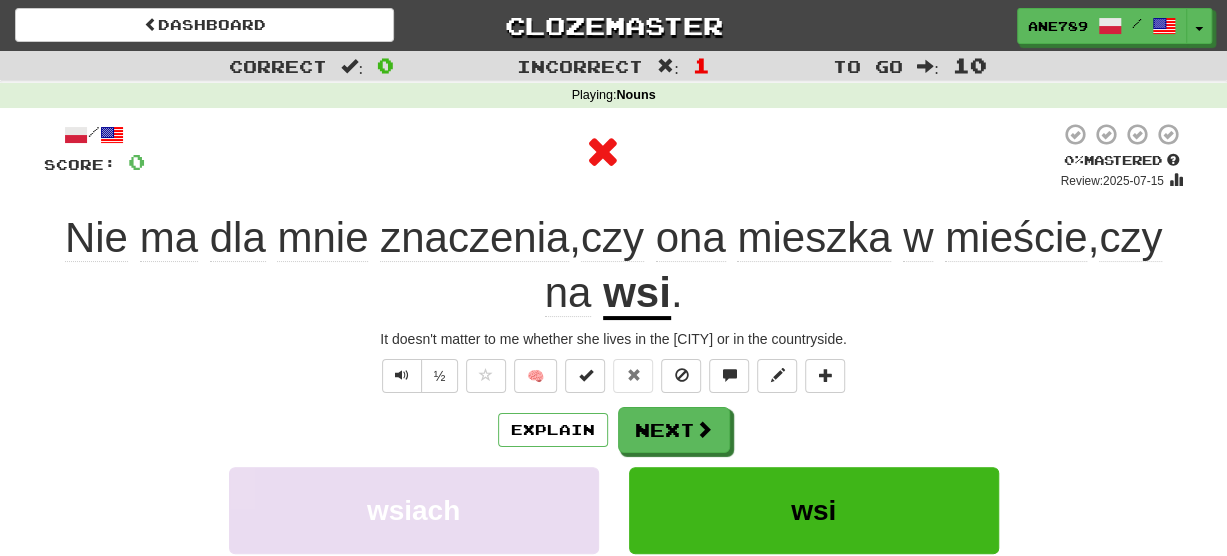 click on "wsi" at bounding box center (637, 294) 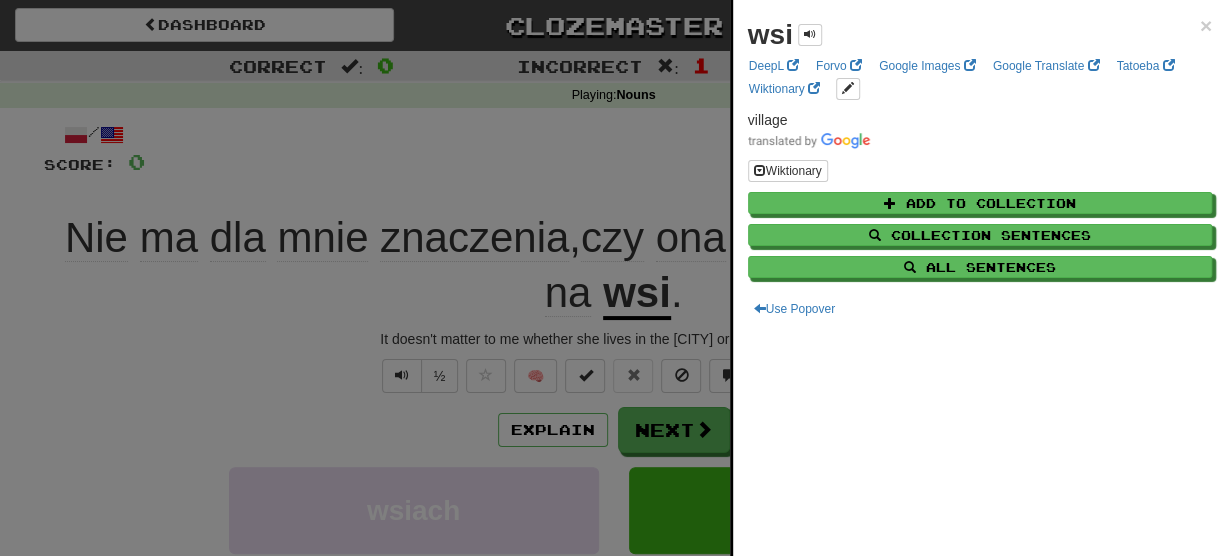 click at bounding box center [613, 278] 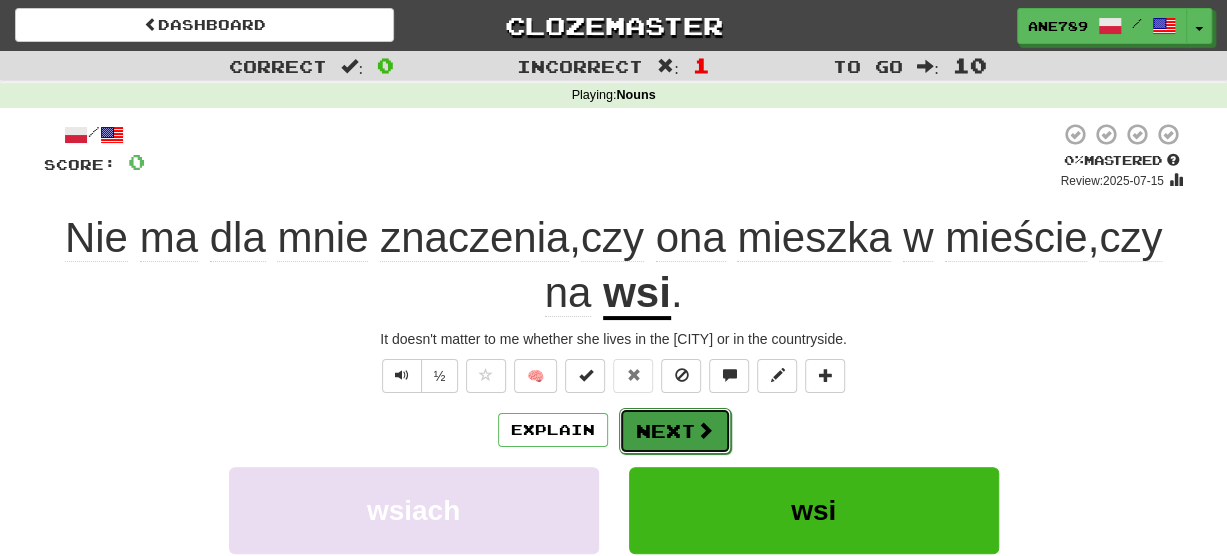 click on "Next" at bounding box center [675, 431] 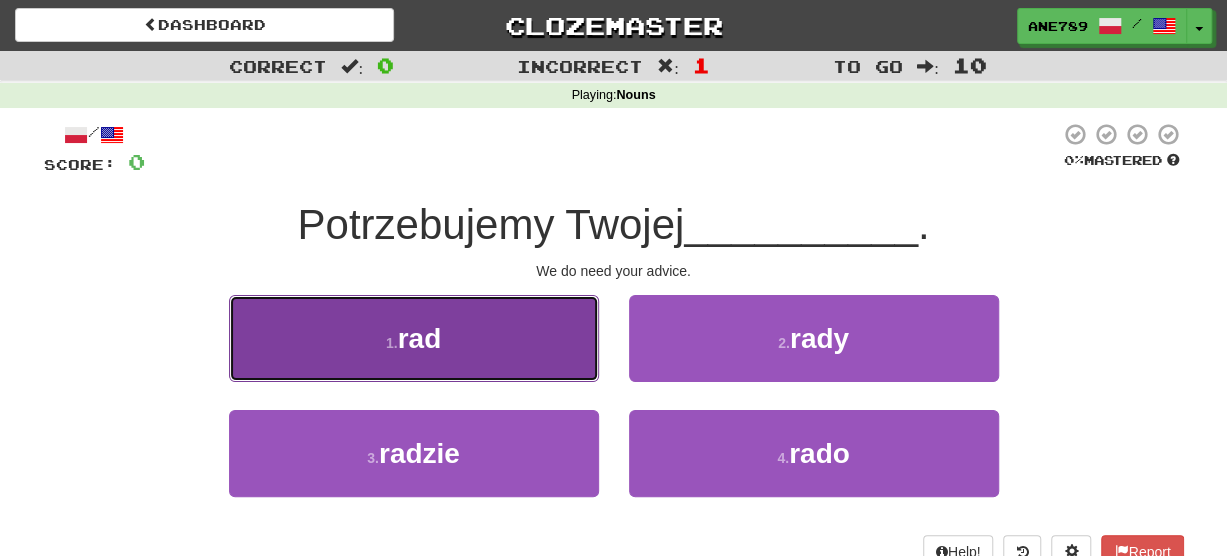 click on "1 . rad" at bounding box center (414, 338) 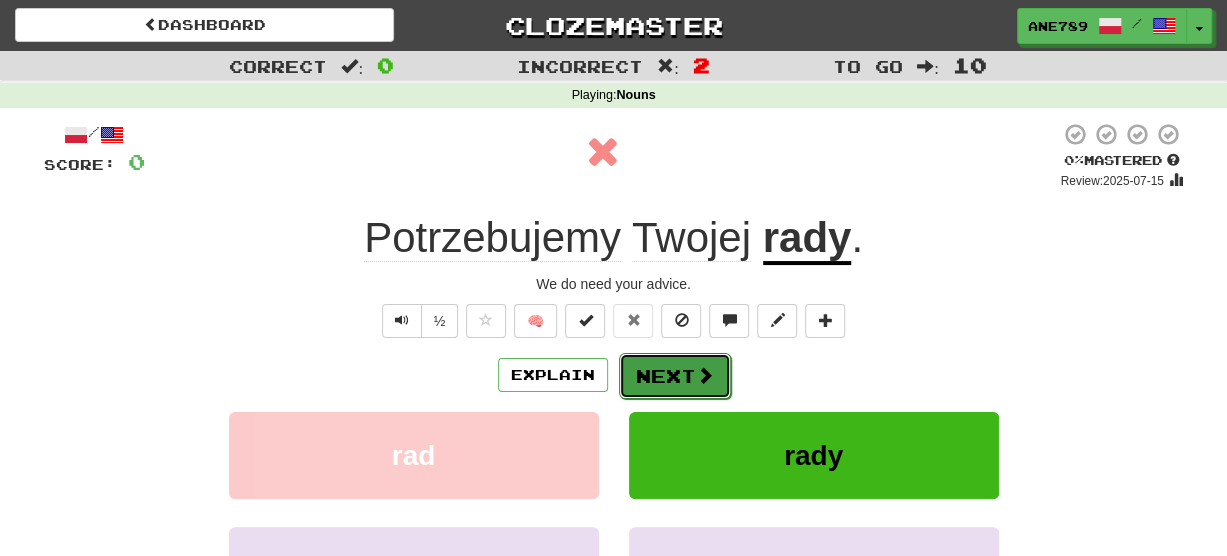 click on "Next" at bounding box center [675, 376] 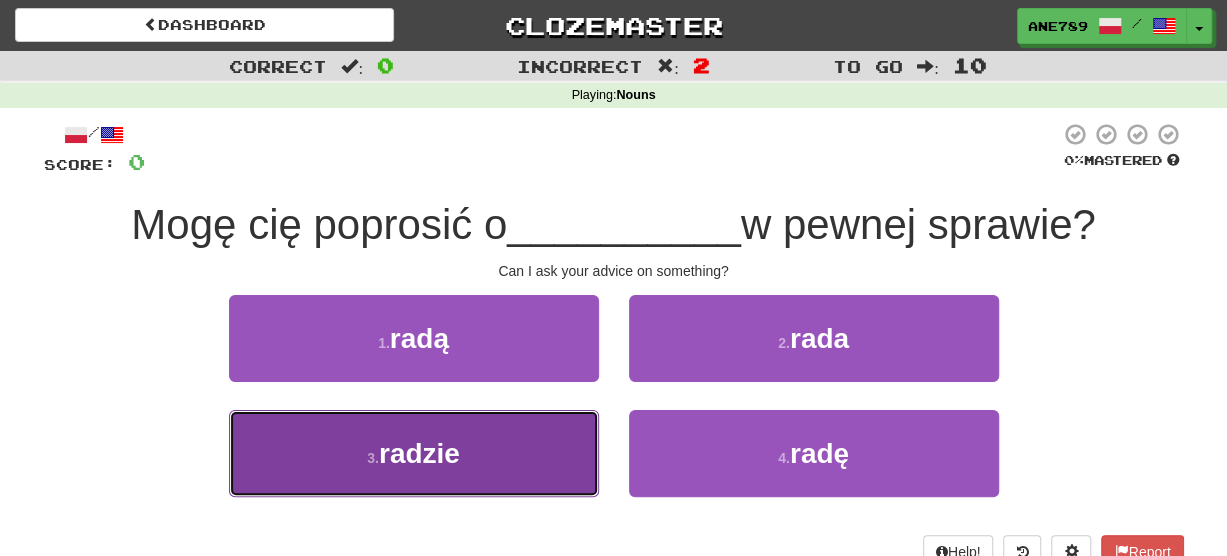 click on "3 . radzie" at bounding box center (414, 453) 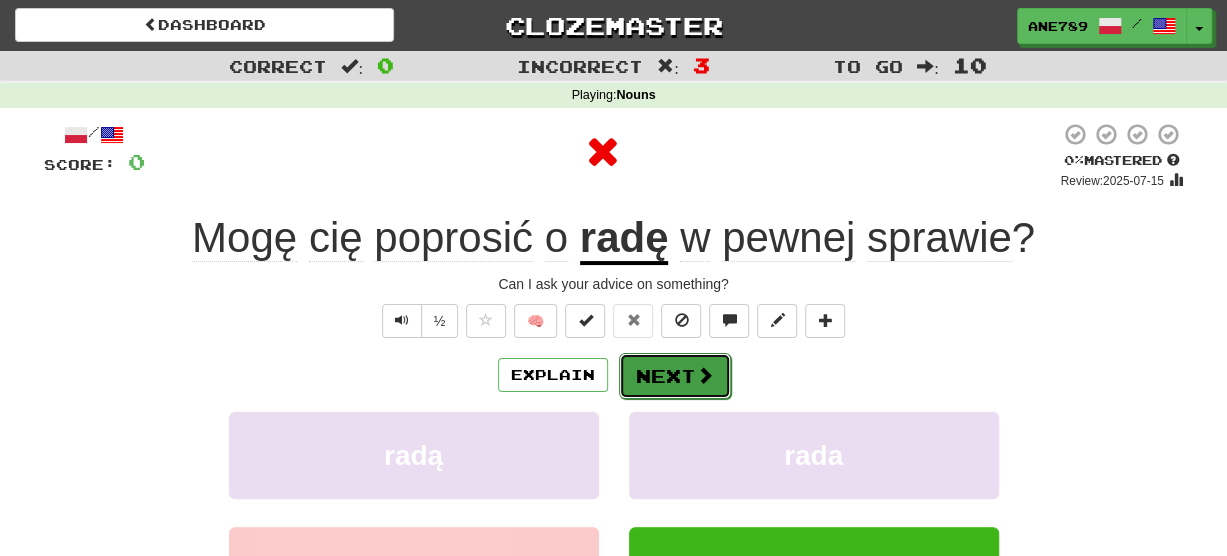 click on "Next" at bounding box center [675, 376] 